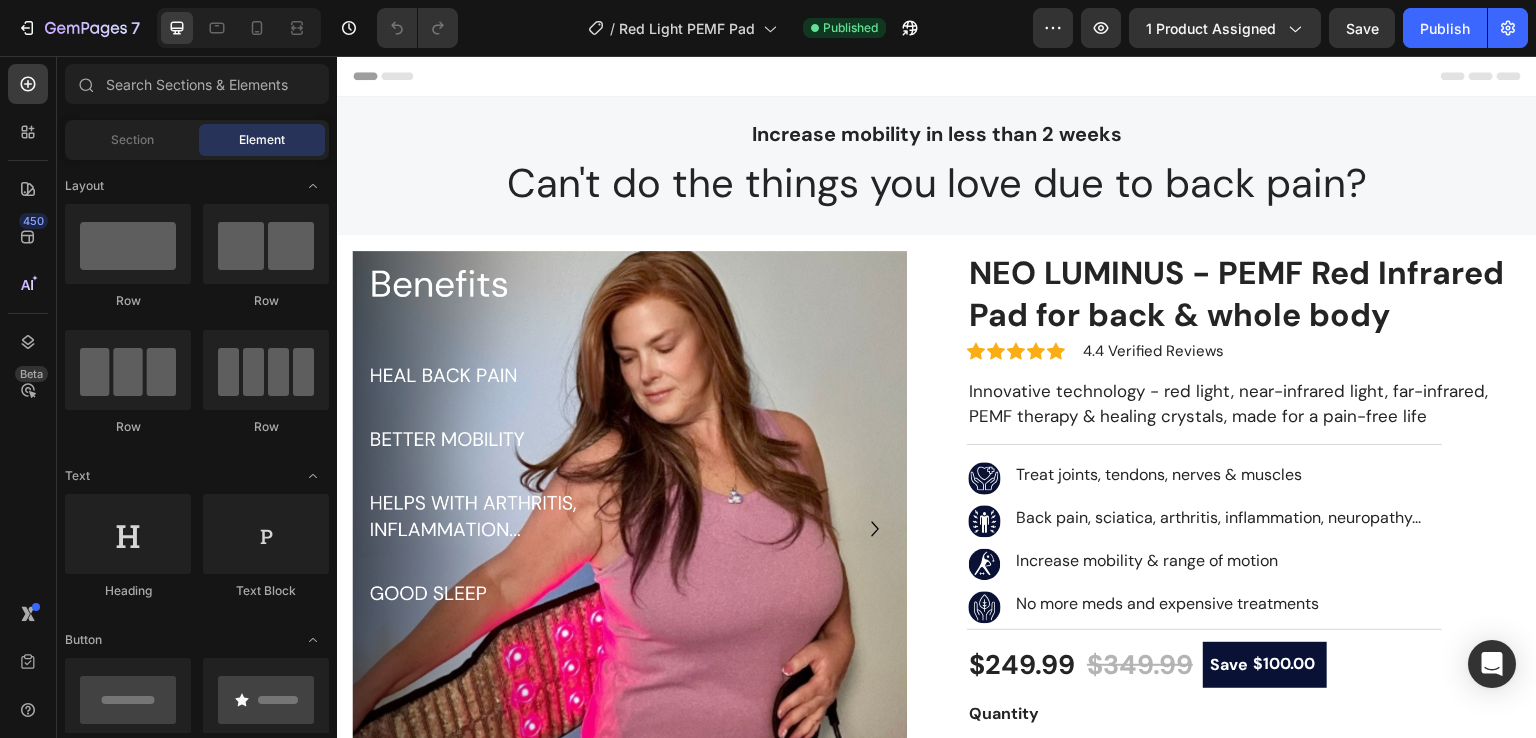 scroll, scrollTop: 0, scrollLeft: 0, axis: both 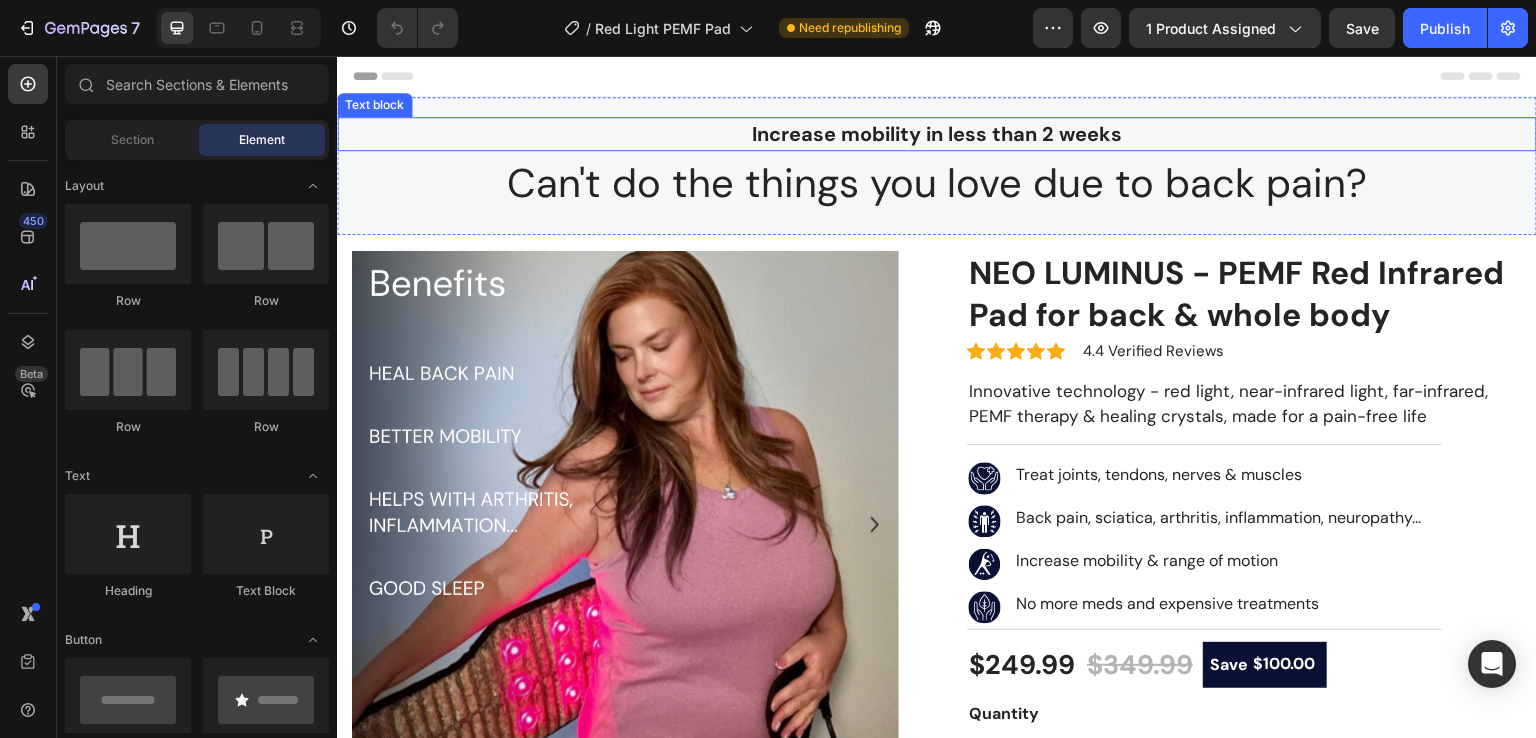 click on "Increase mobility in less than 2 weeks" at bounding box center (937, 134) 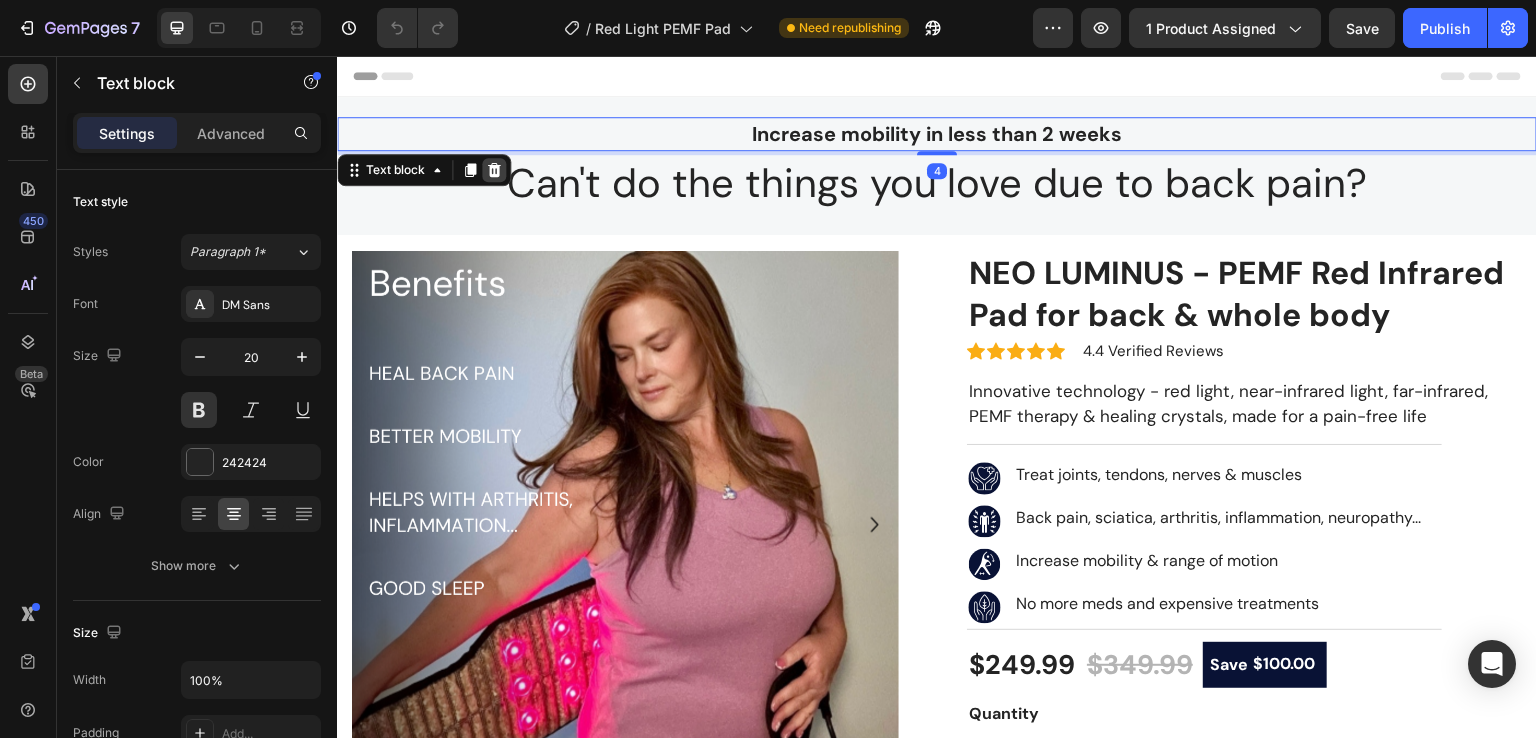 click 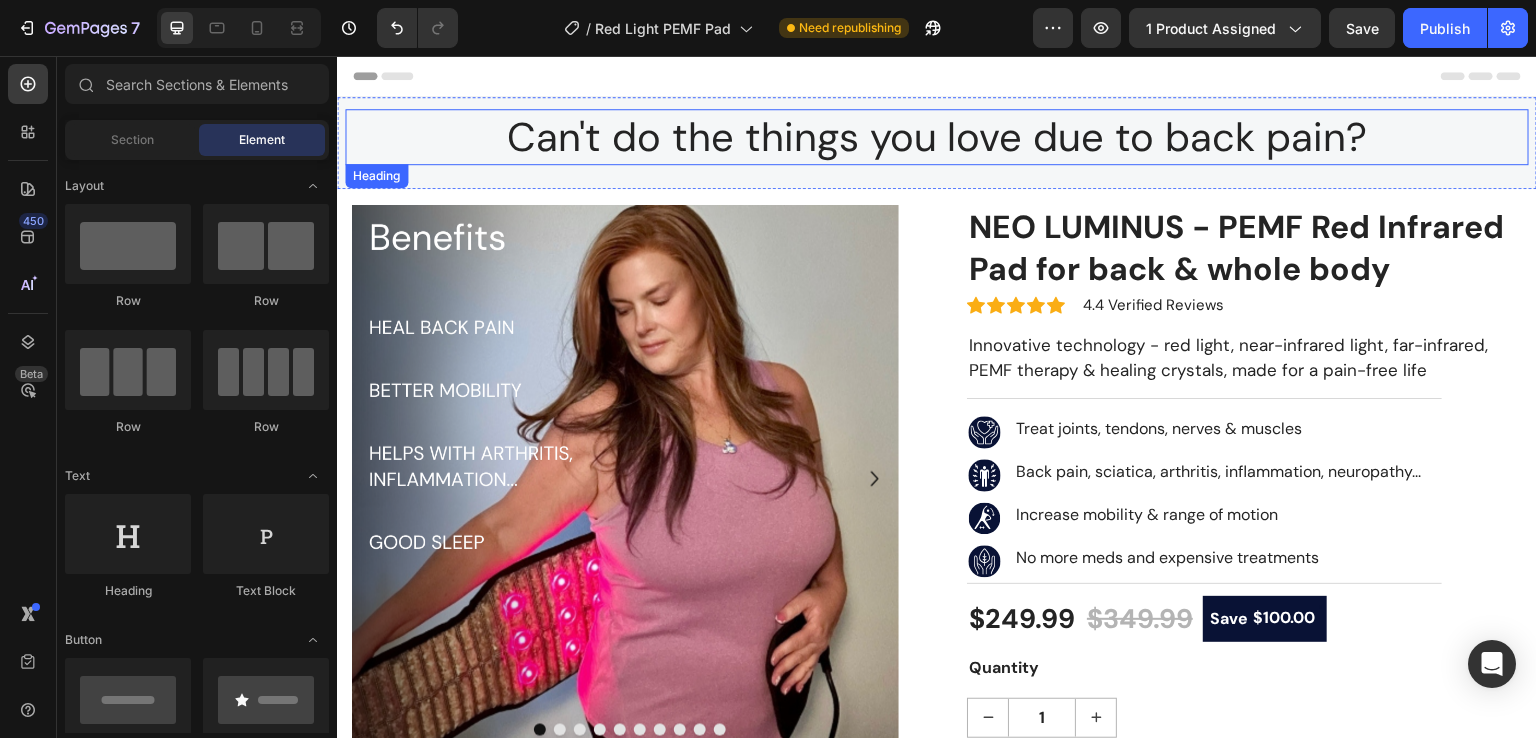 click on "Can't do the things you love due to back pain?" at bounding box center (937, 137) 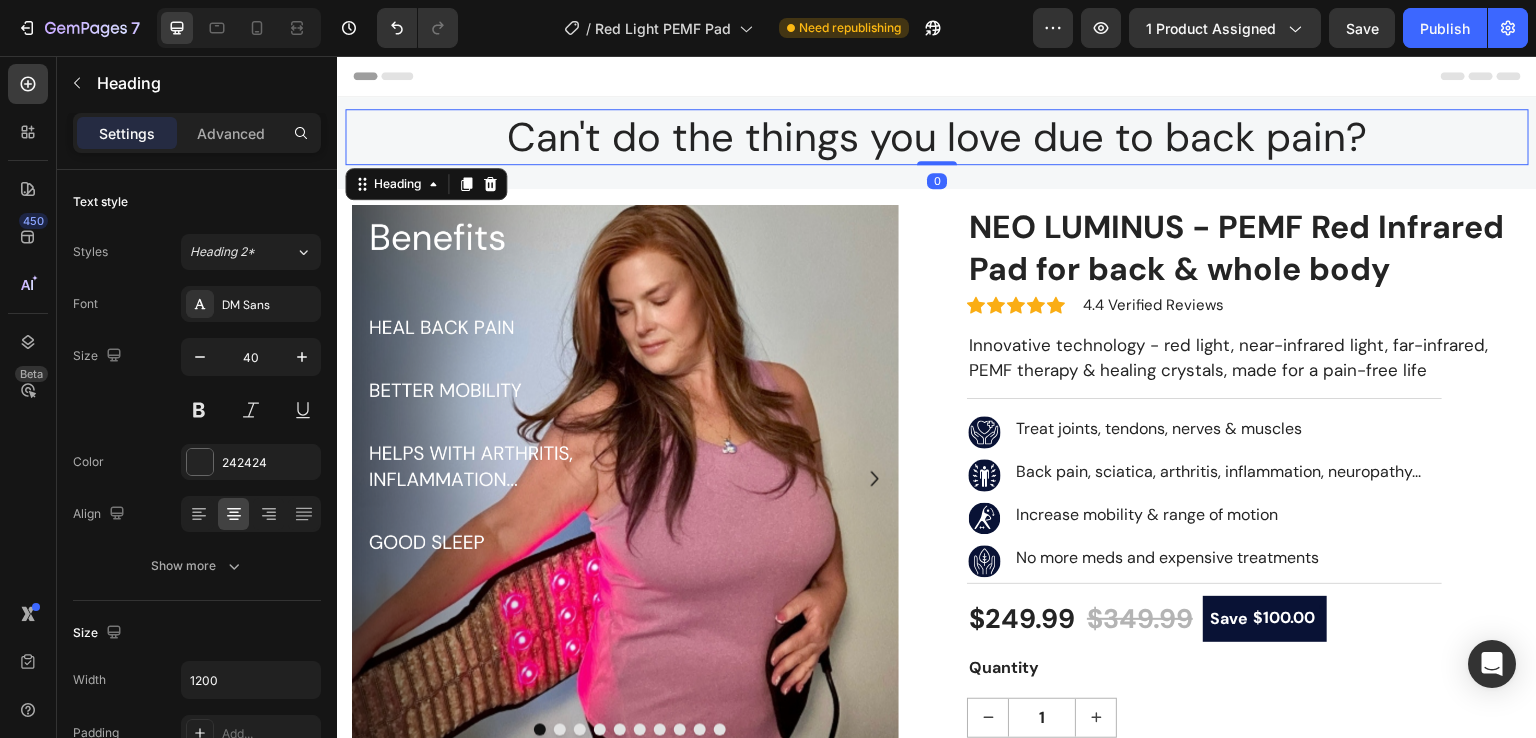 click on "Can't do the things you love due to back pain?" at bounding box center (937, 137) 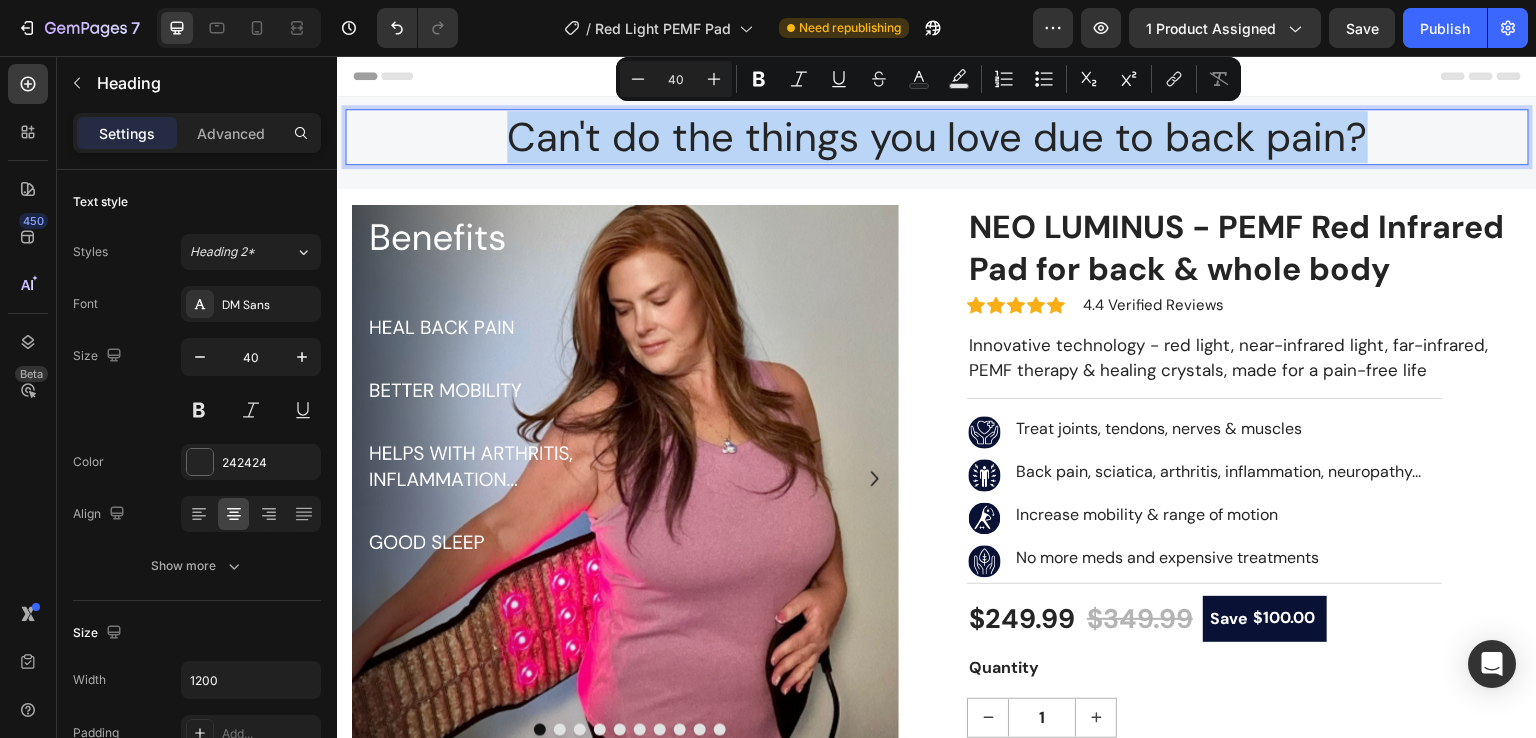 drag, startPoint x: 1368, startPoint y: 135, endPoint x: 475, endPoint y: 133, distance: 893.00226 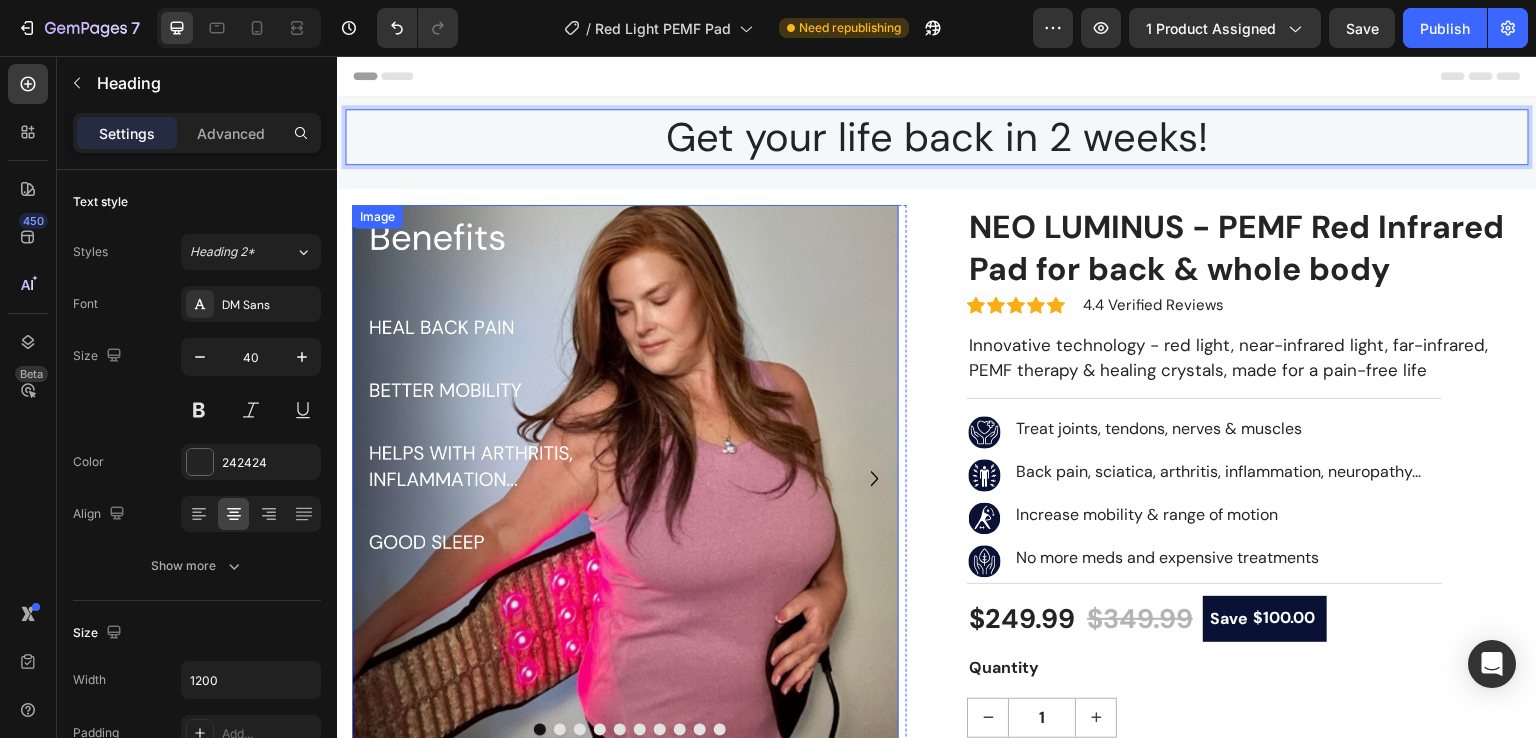 click at bounding box center [625, 478] 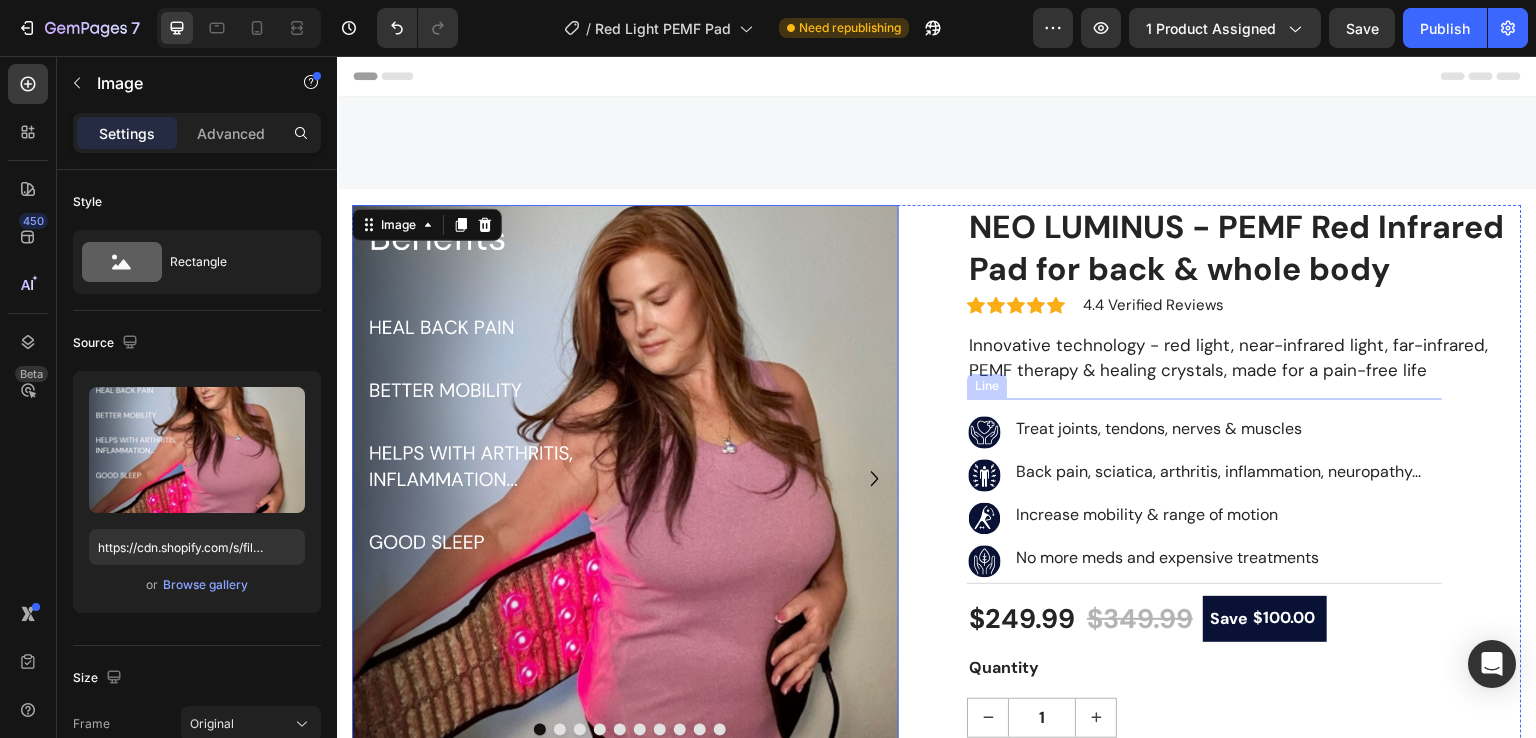 scroll, scrollTop: 266, scrollLeft: 0, axis: vertical 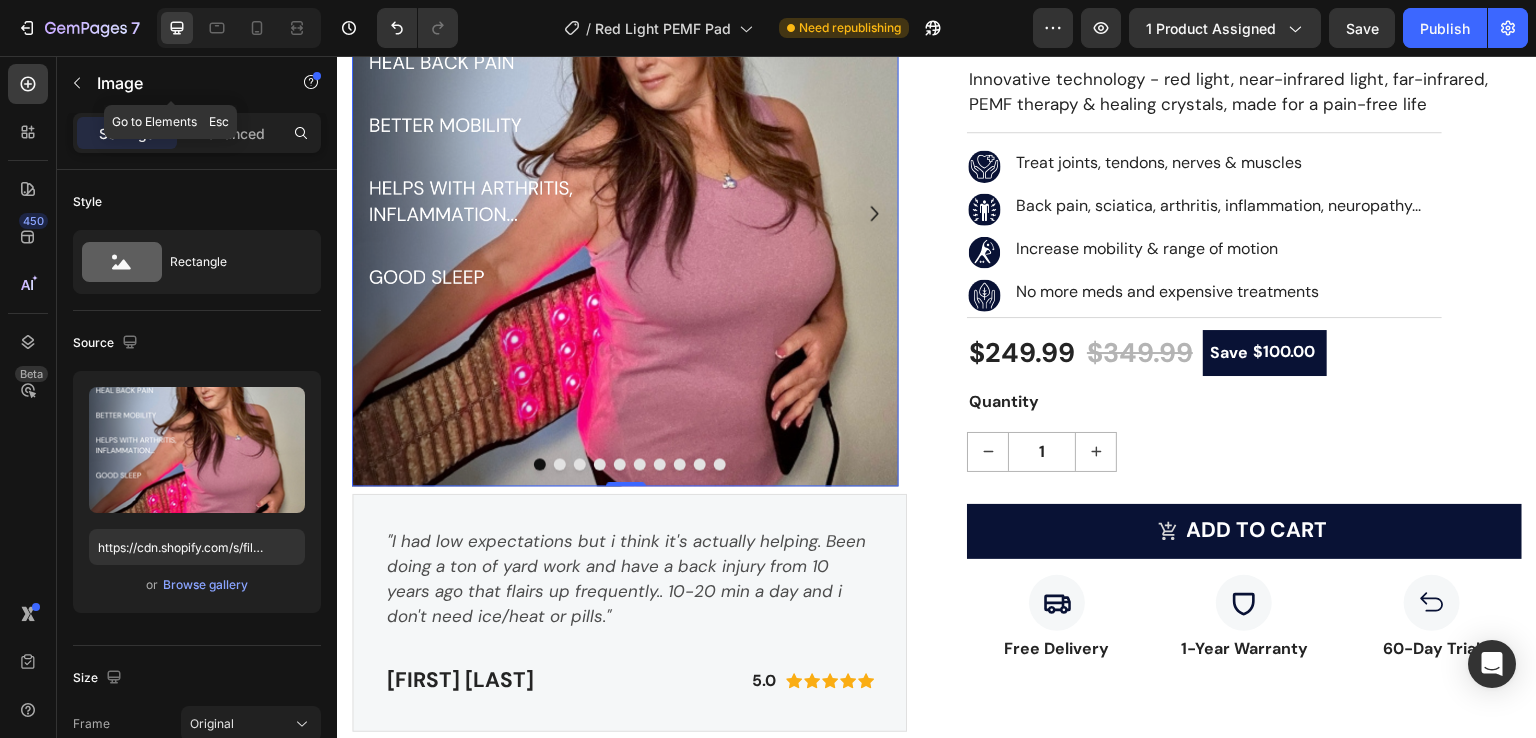 drag, startPoint x: 81, startPoint y: 66, endPoint x: 256, endPoint y: 313, distance: 302.7111 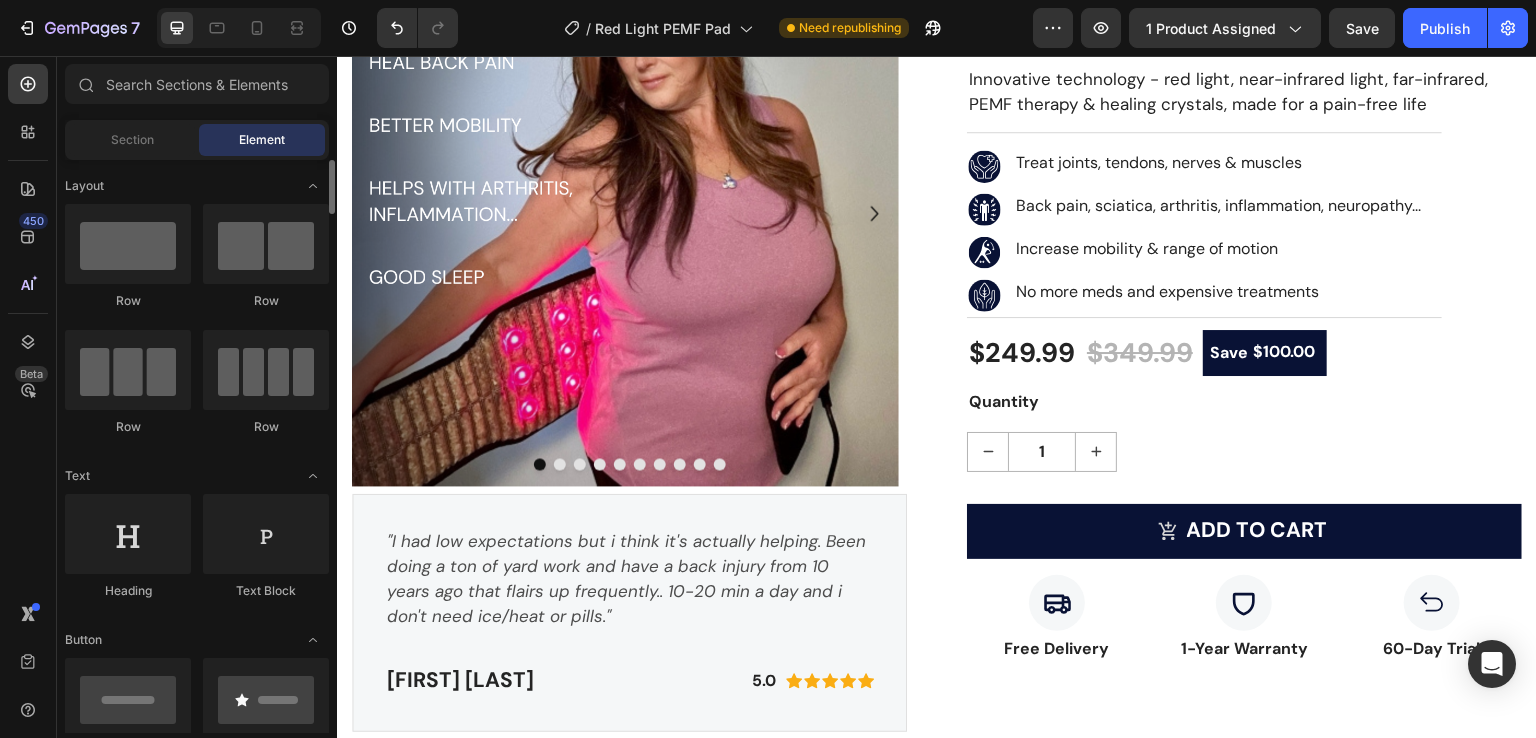 scroll, scrollTop: 266, scrollLeft: 0, axis: vertical 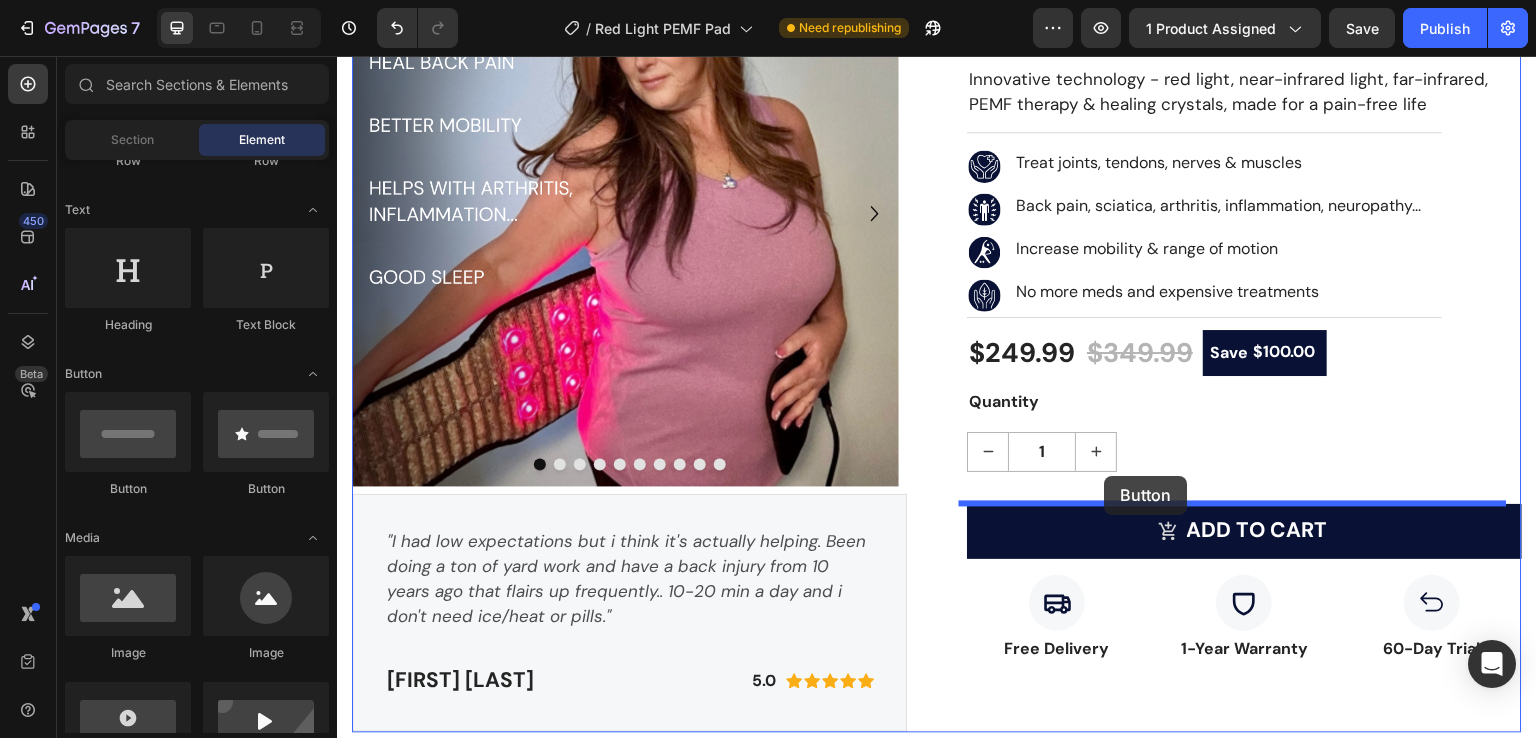 drag, startPoint x: 711, startPoint y: 439, endPoint x: 1105, endPoint y: 476, distance: 395.7335 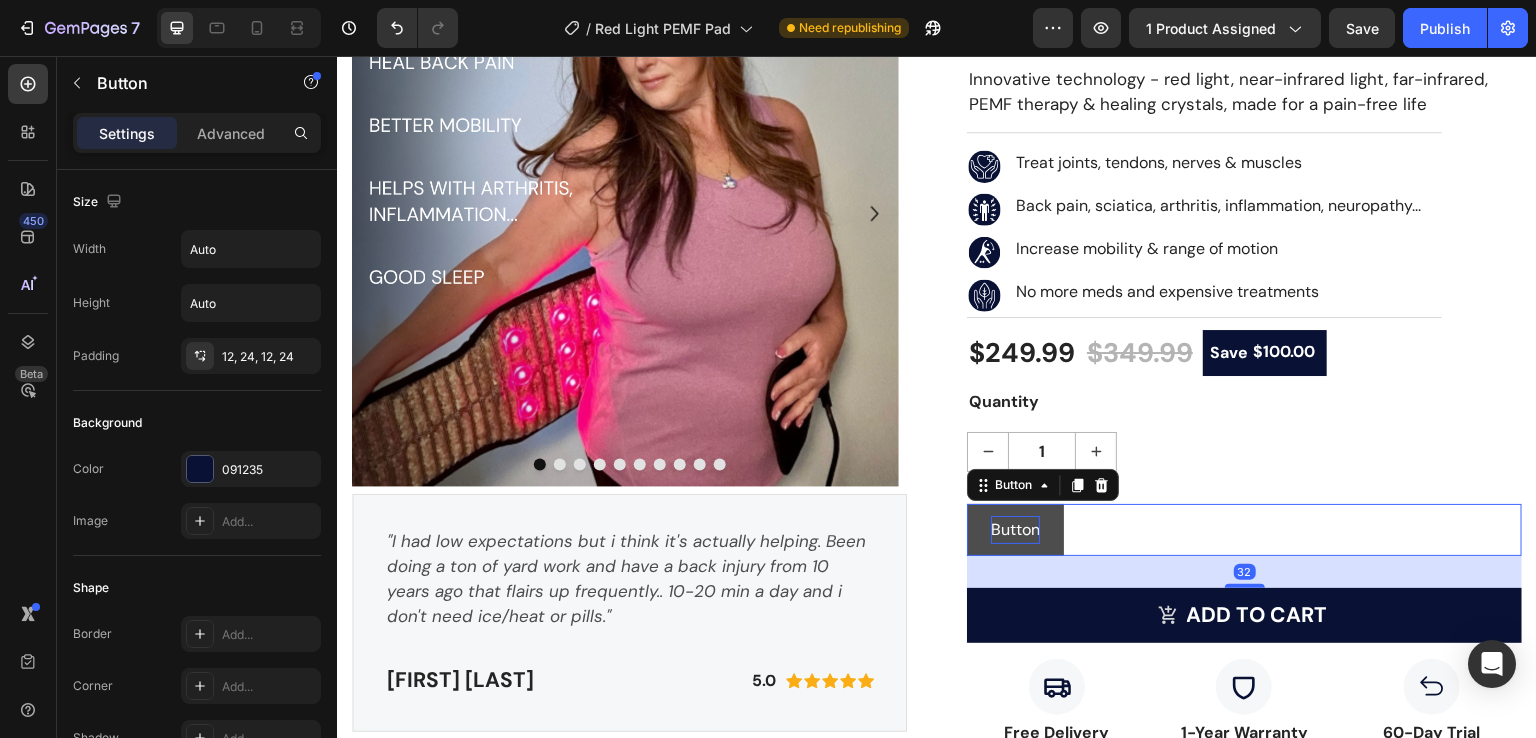 click on "Button" at bounding box center (1015, 530) 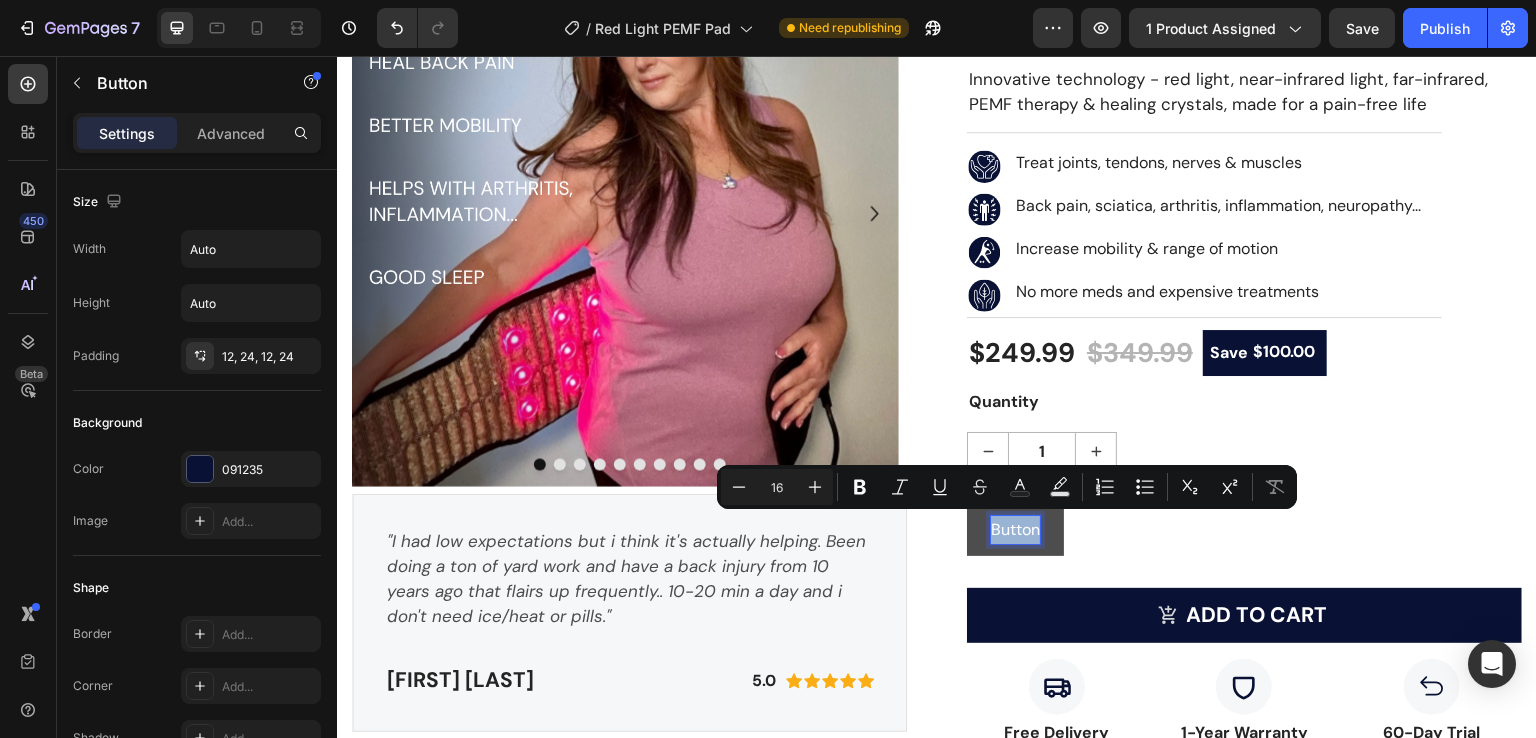 drag, startPoint x: 985, startPoint y: 530, endPoint x: 1032, endPoint y: 527, distance: 47.095646 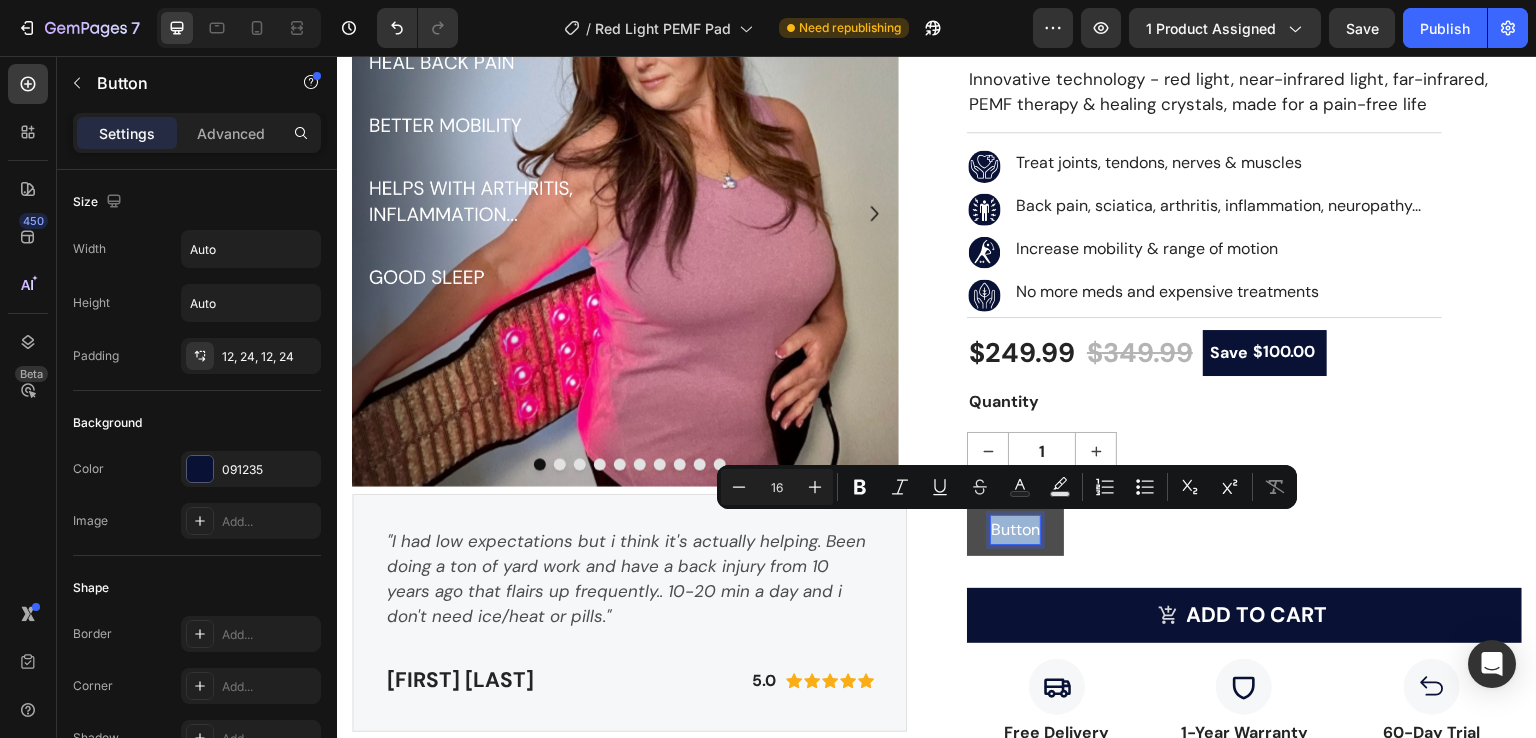 click on "Button" at bounding box center (1015, 530) 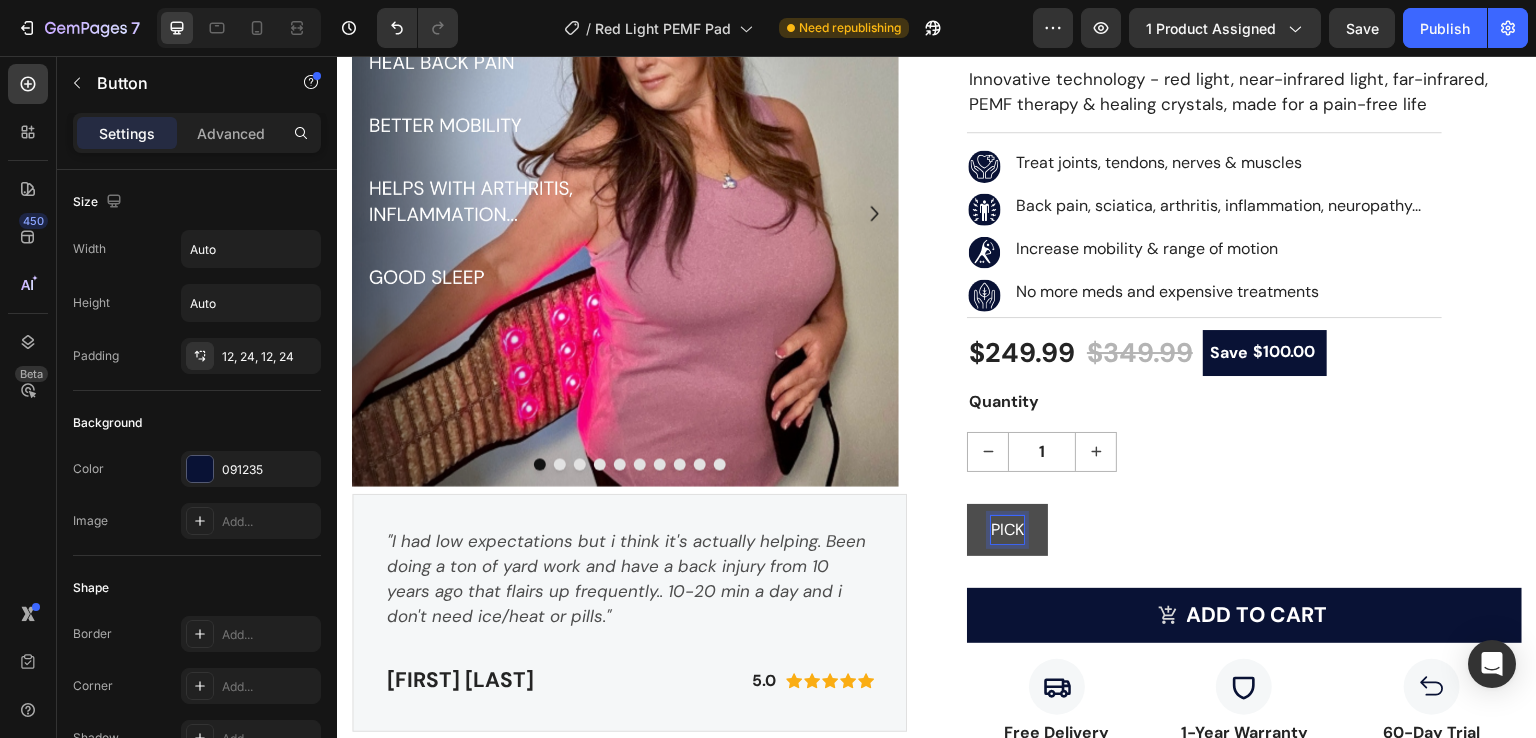 click on "PICK" at bounding box center (1007, 530) 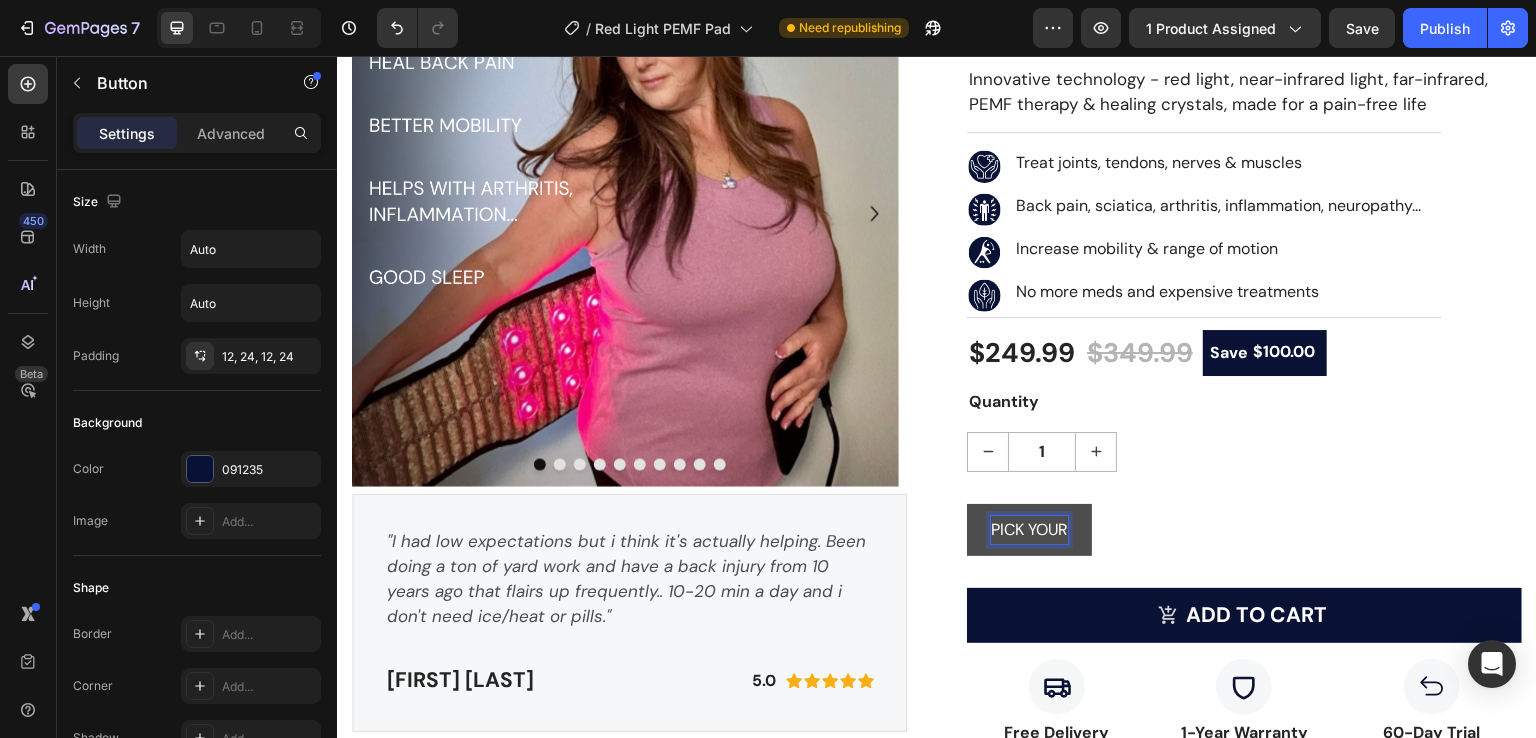 click on "PICK YOUR" at bounding box center [1029, 530] 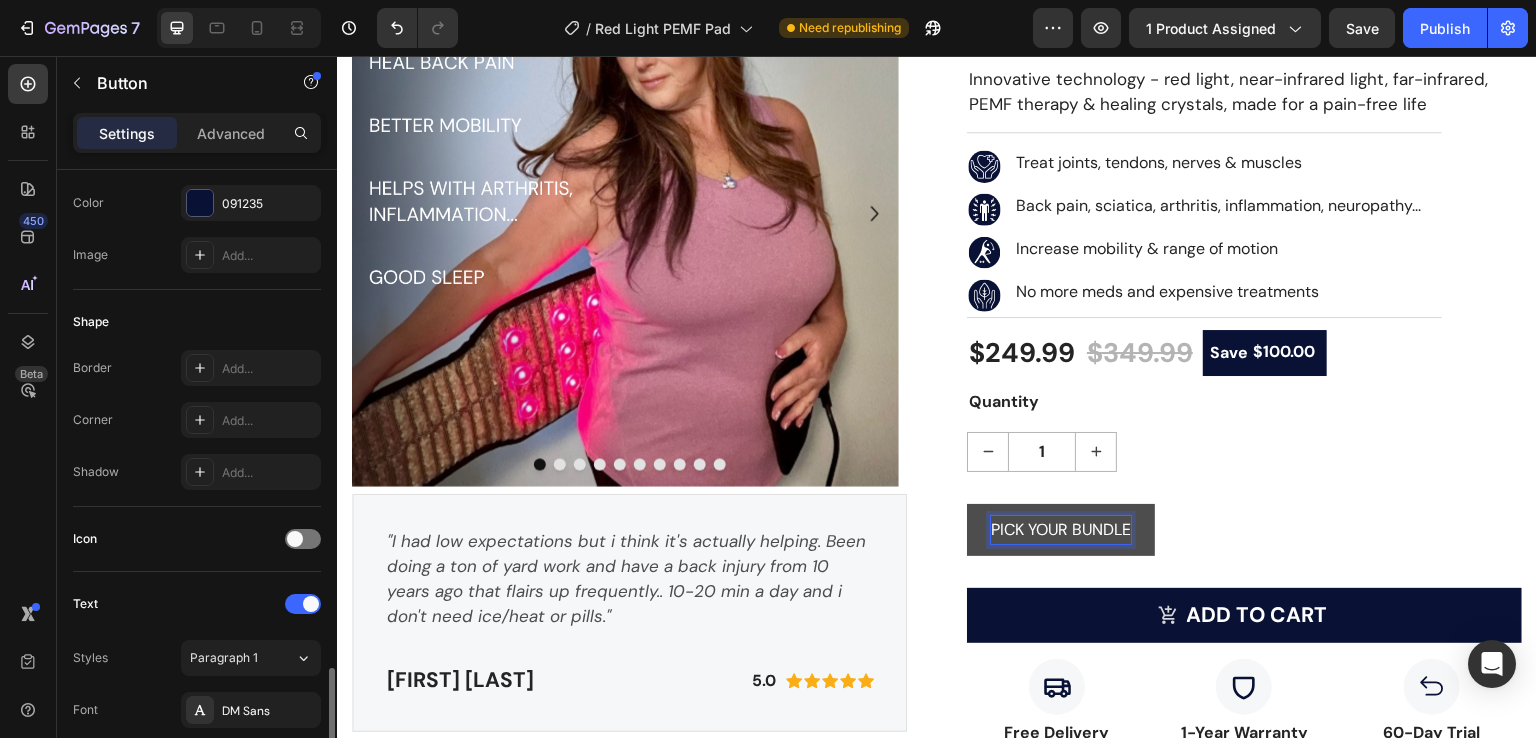 scroll, scrollTop: 532, scrollLeft: 0, axis: vertical 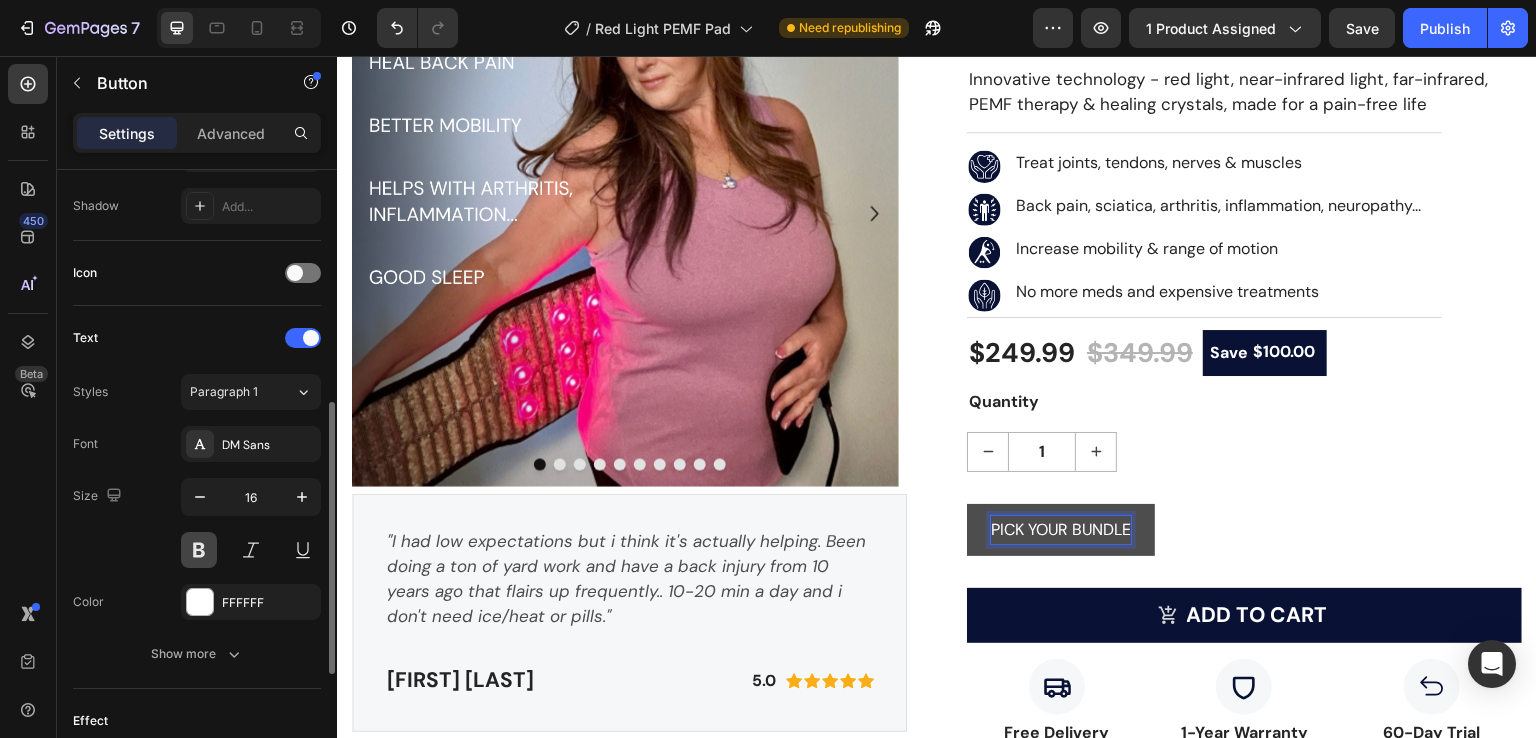 click at bounding box center [199, 550] 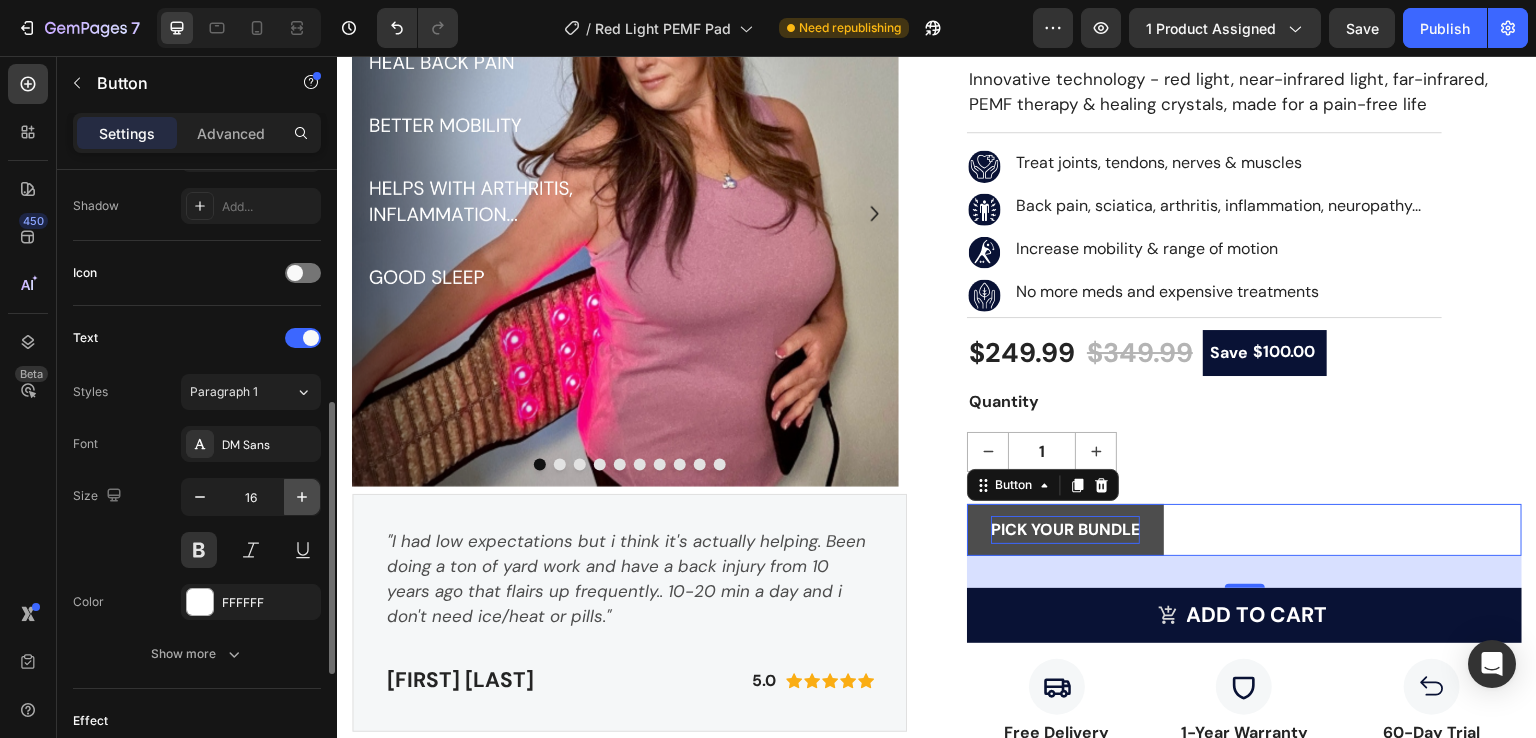 click 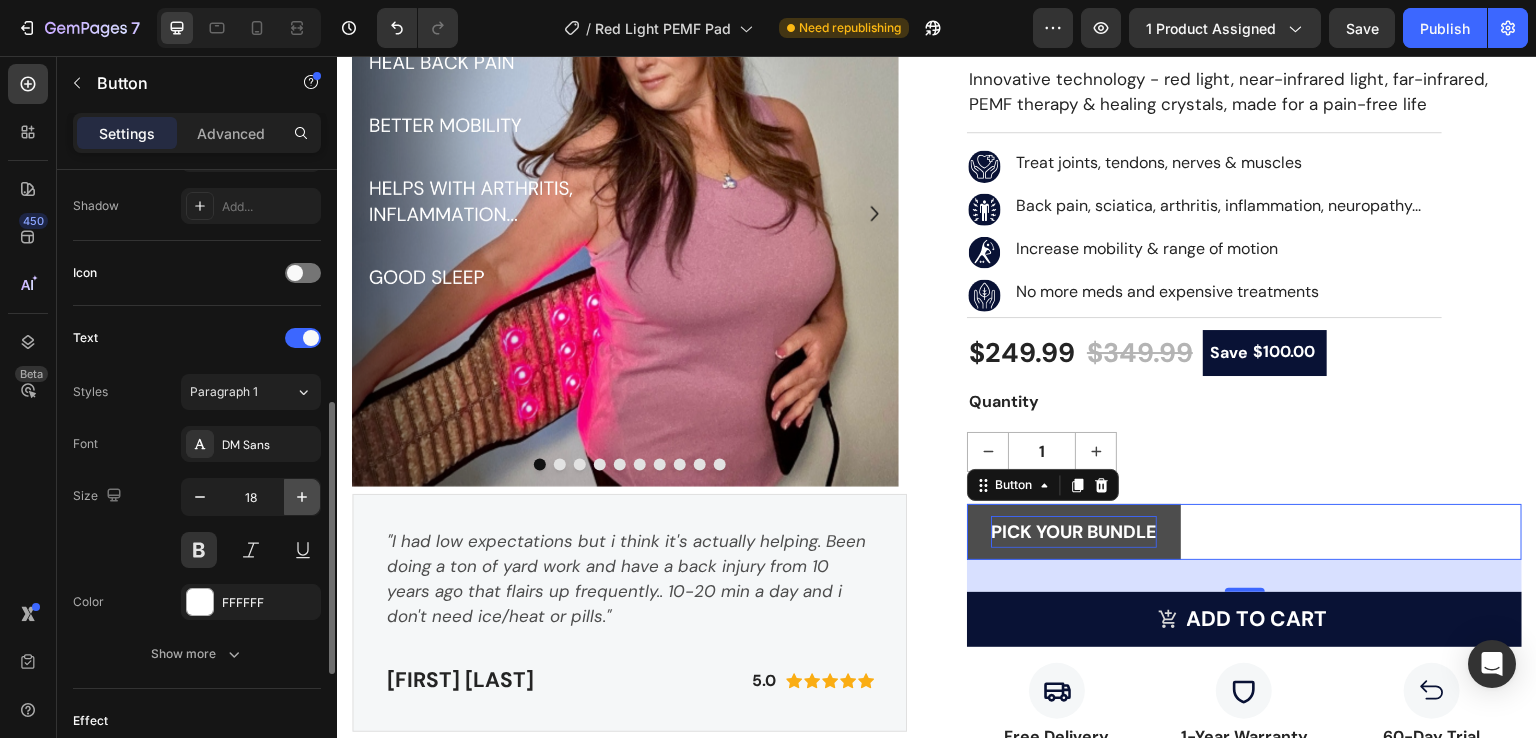click 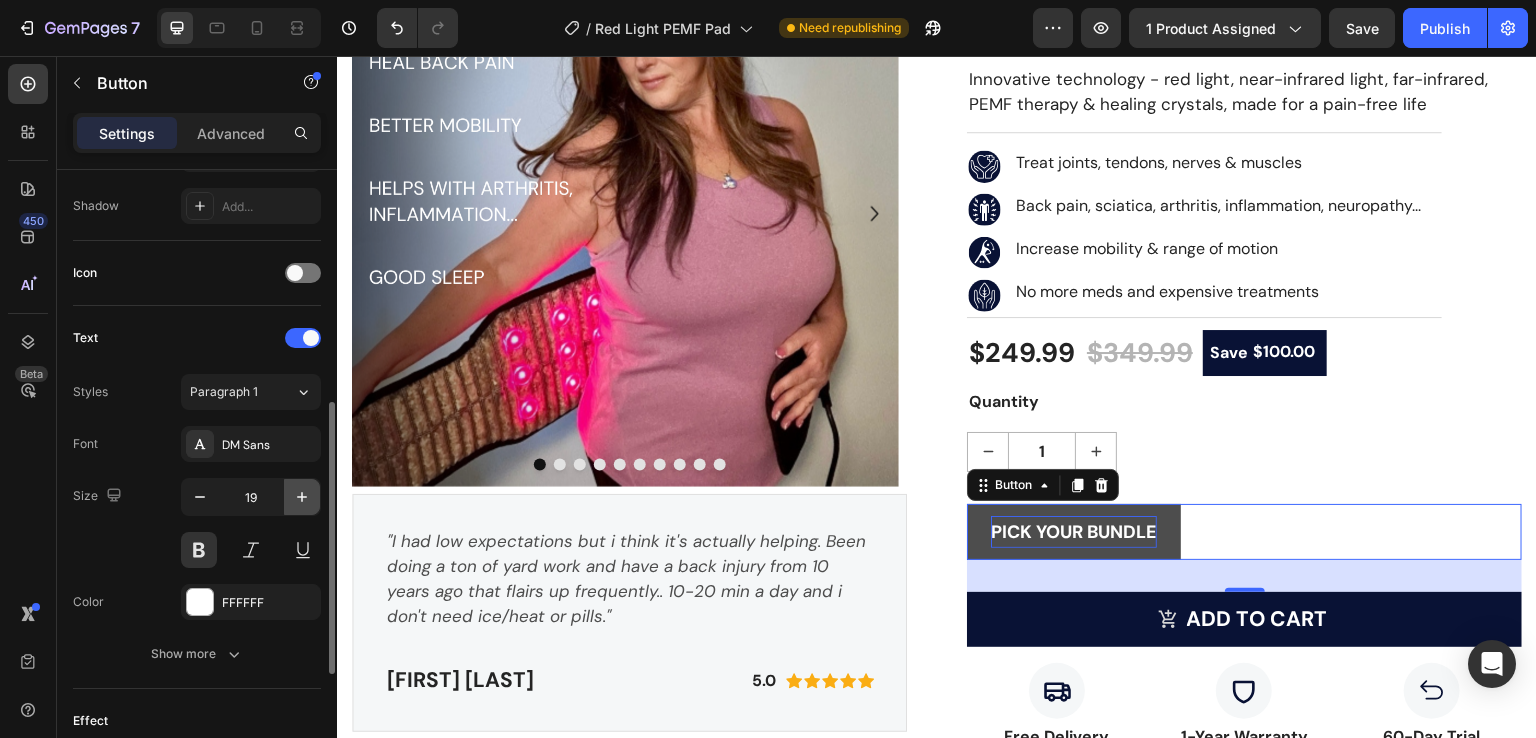 click 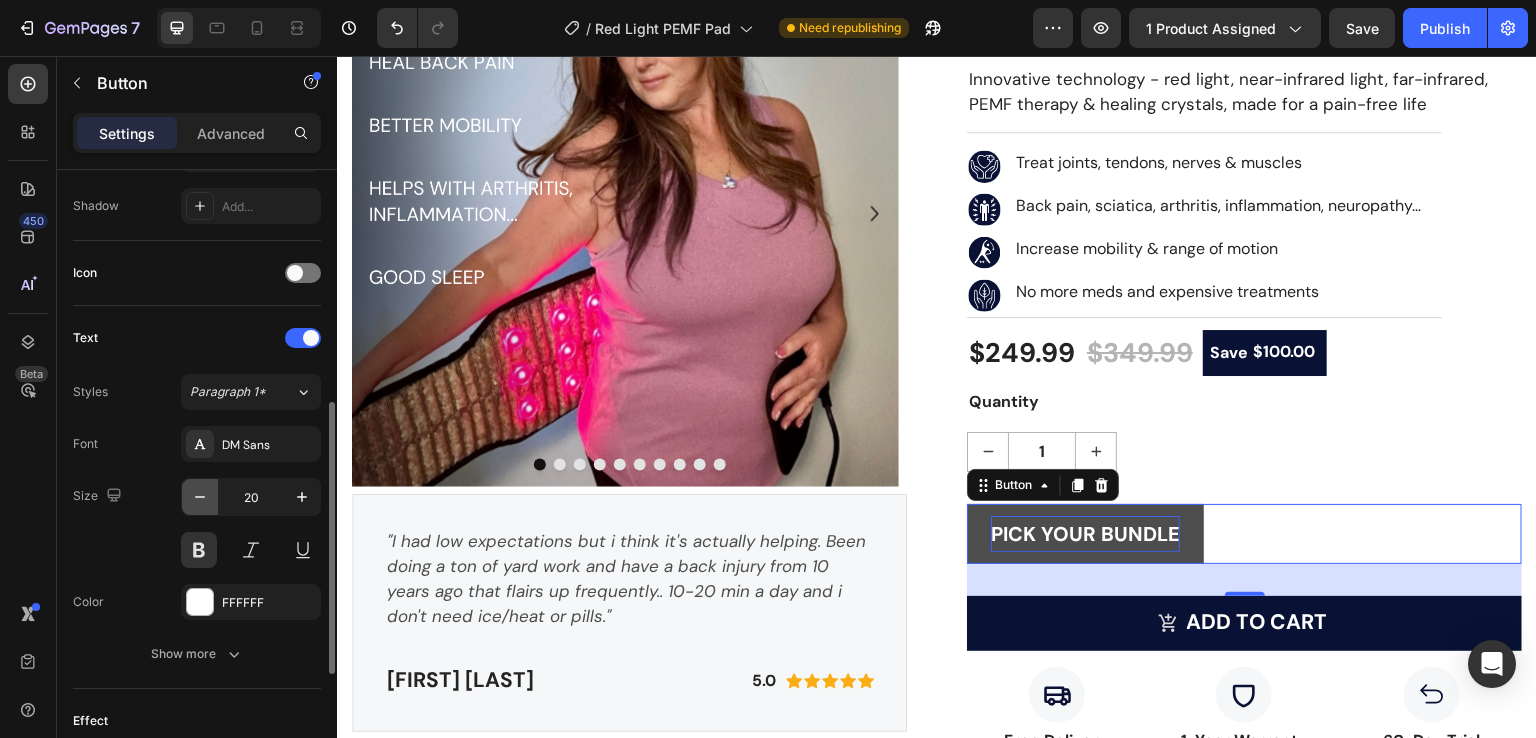 click 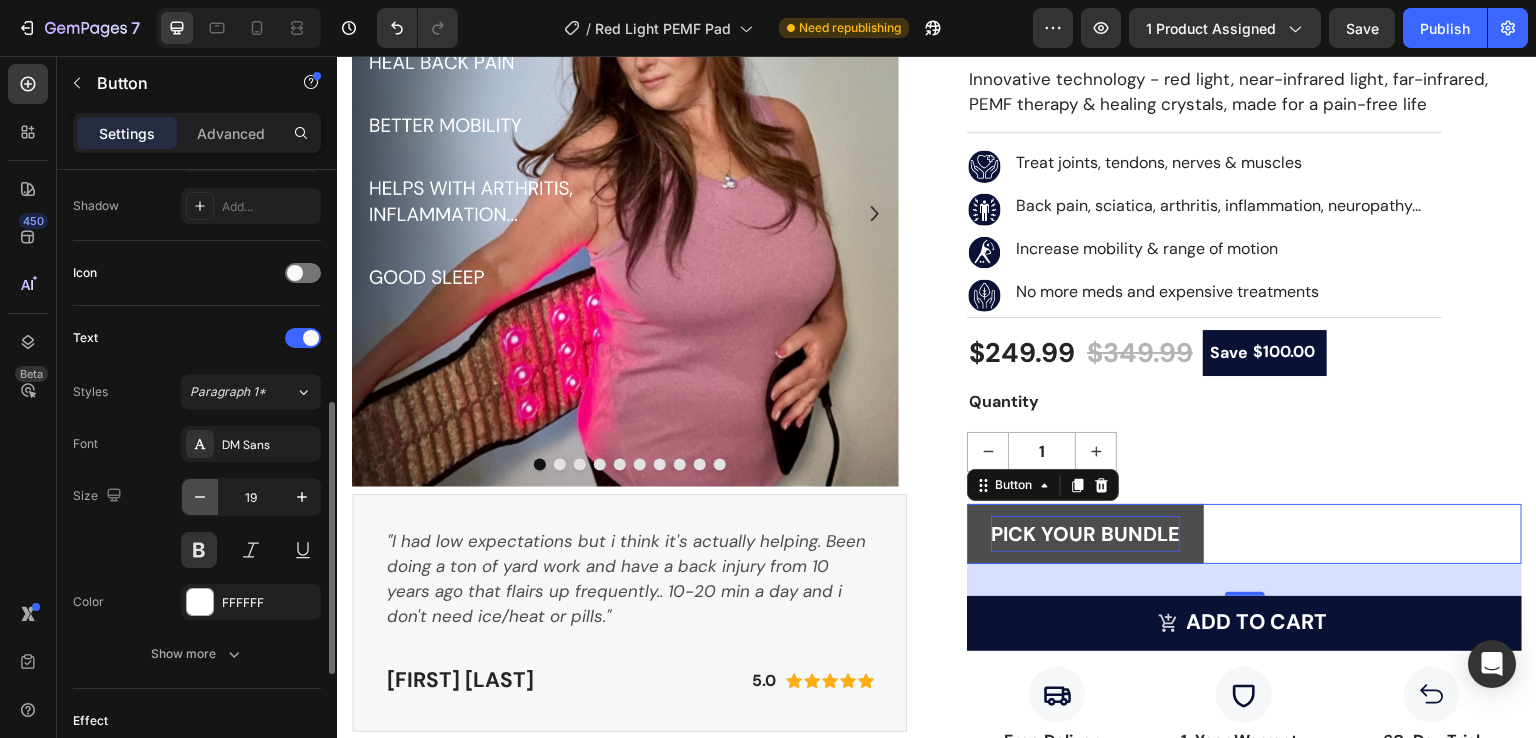 click 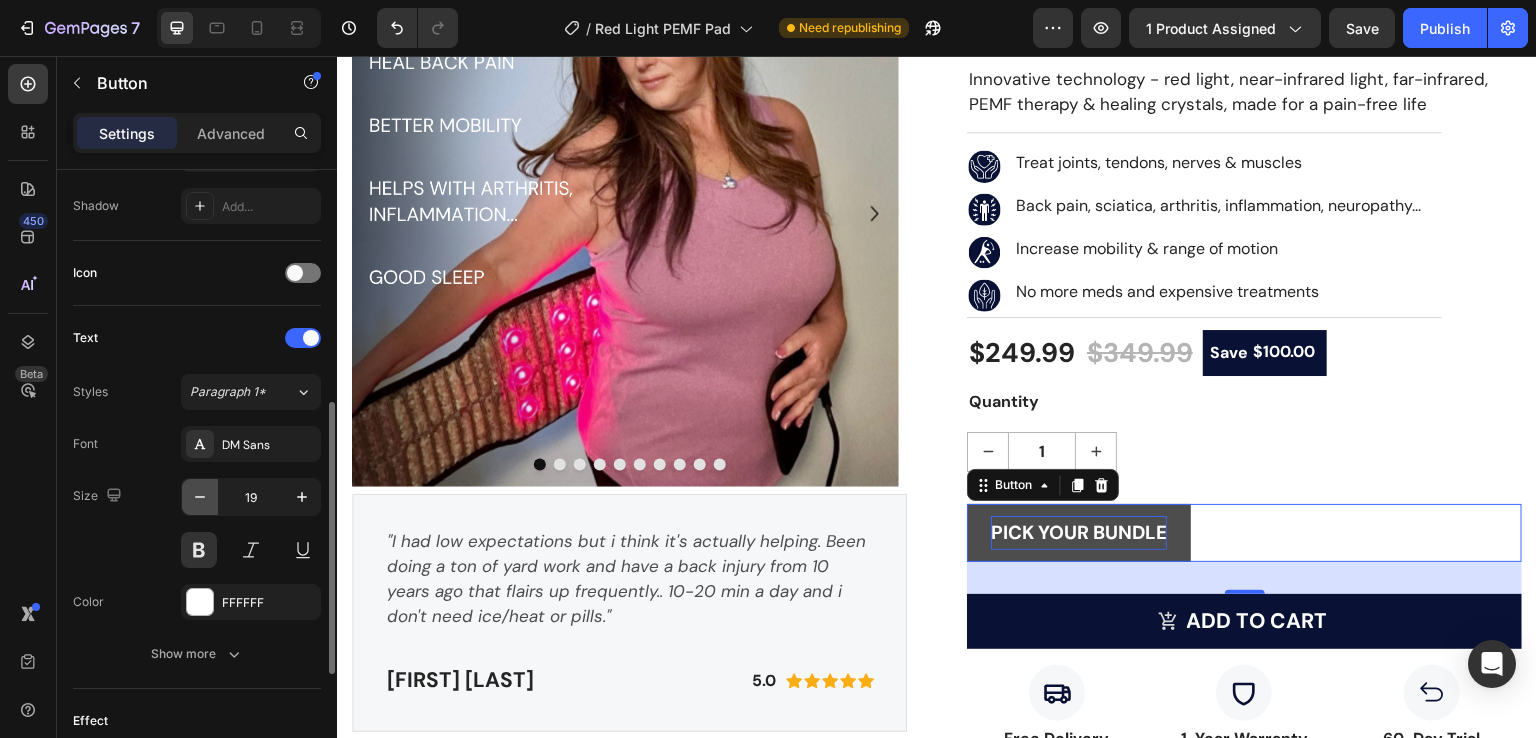 type on "18" 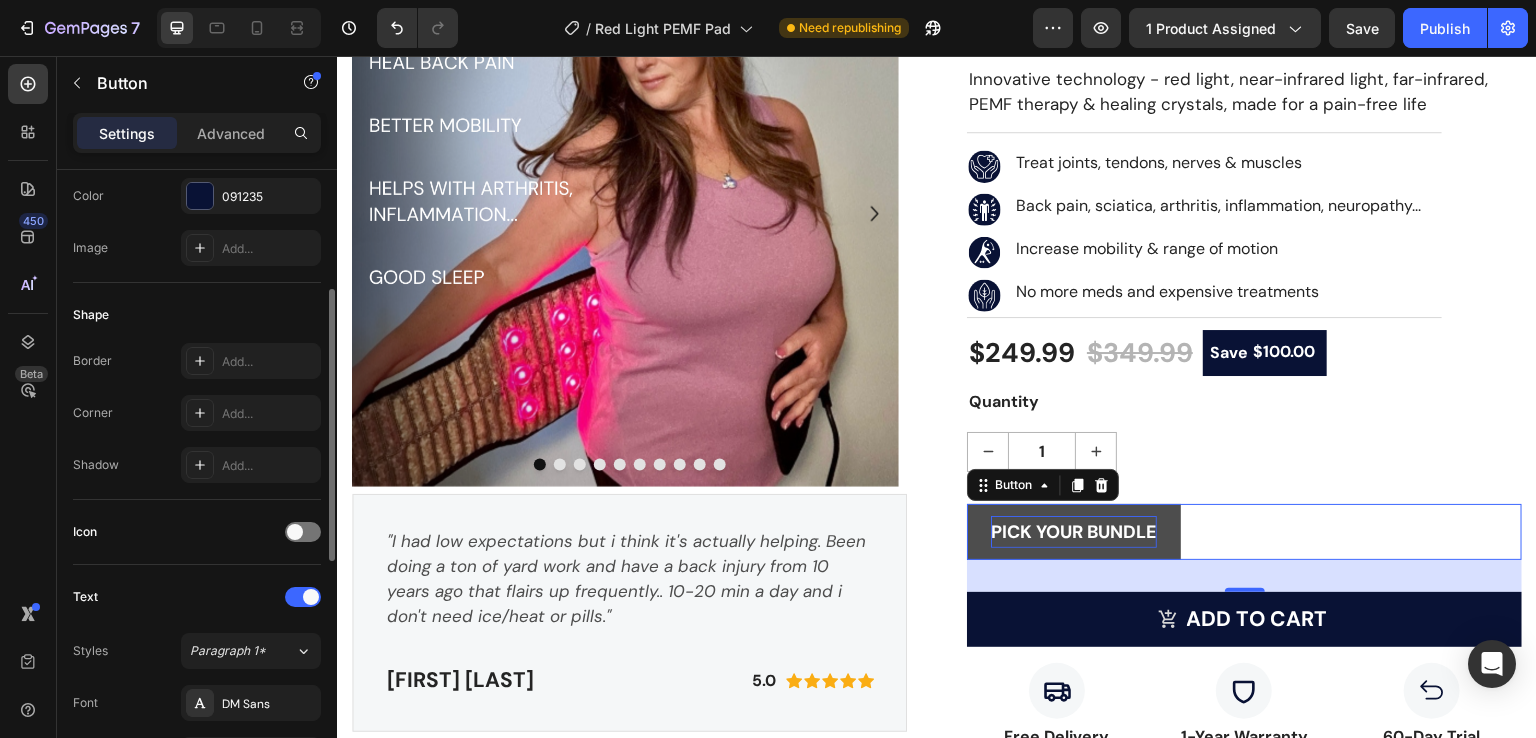 scroll, scrollTop: 7, scrollLeft: 0, axis: vertical 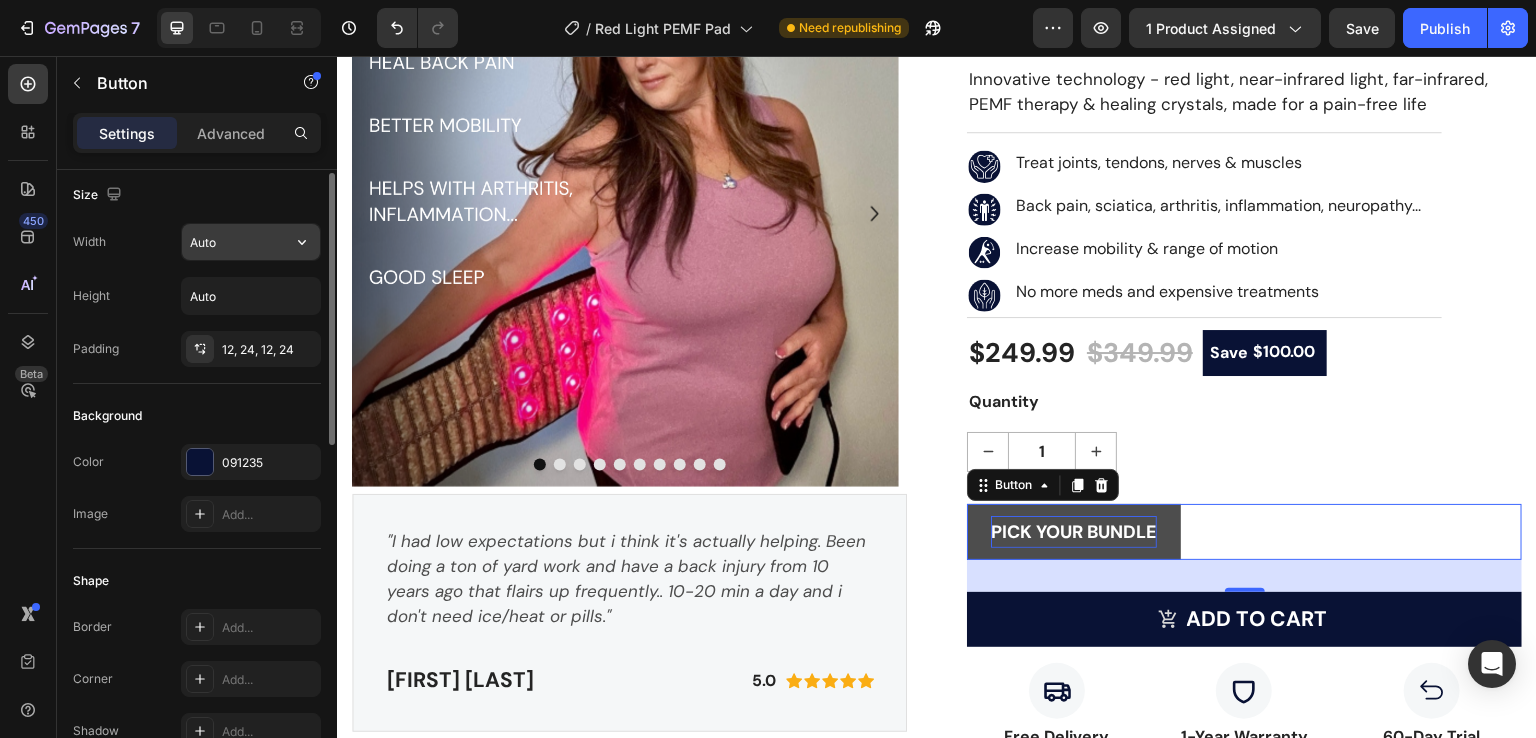 click on "Auto" at bounding box center (251, 242) 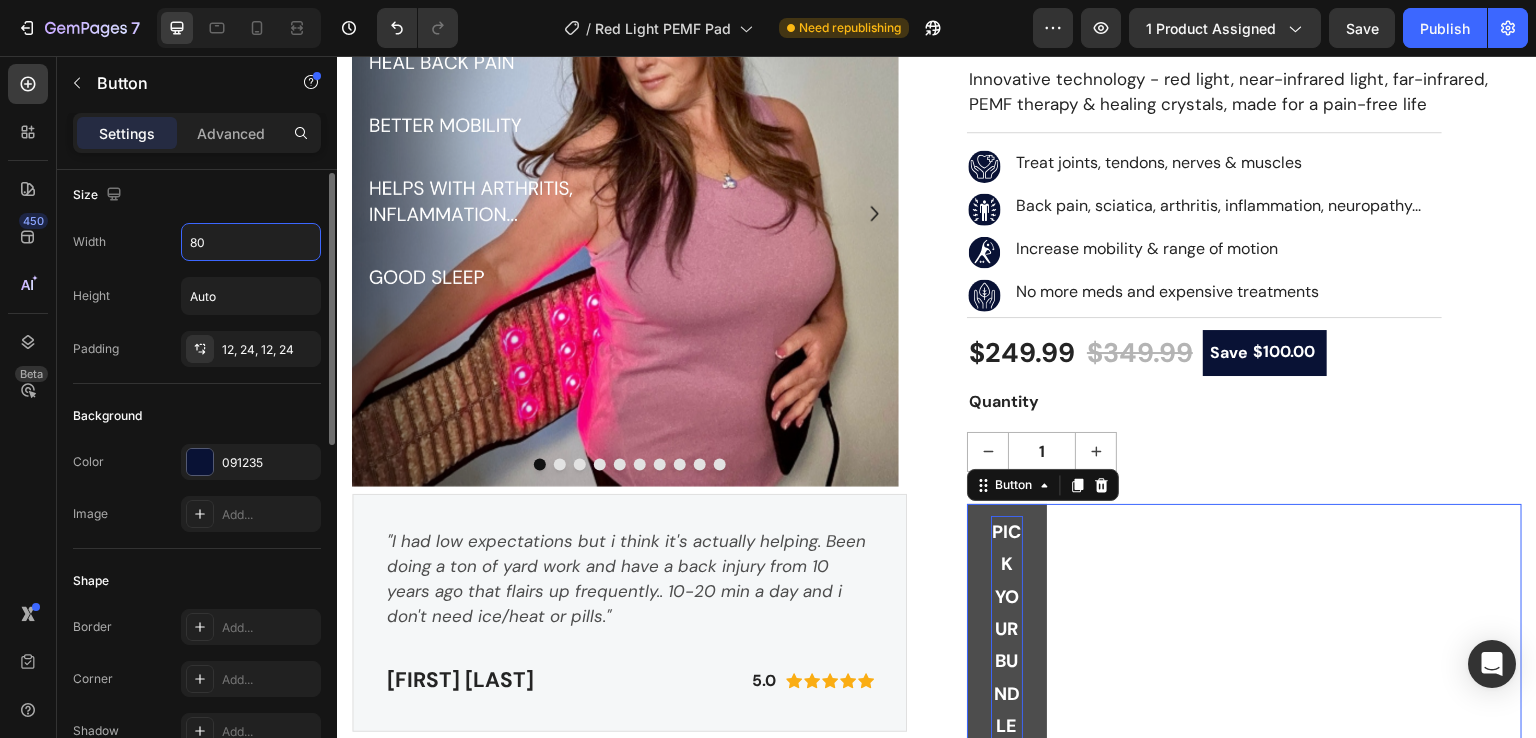 click on "Size" at bounding box center (197, 195) 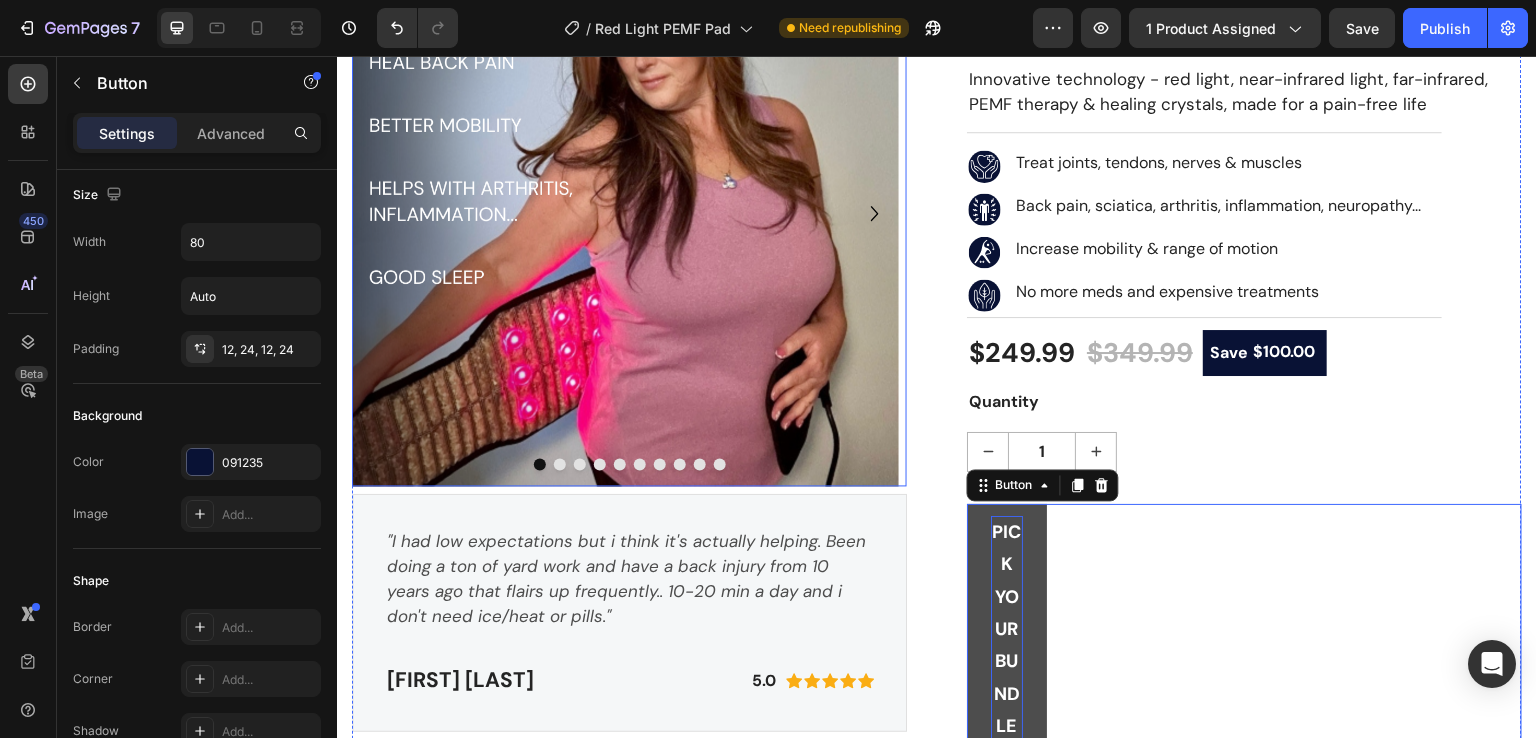 scroll, scrollTop: 533, scrollLeft: 0, axis: vertical 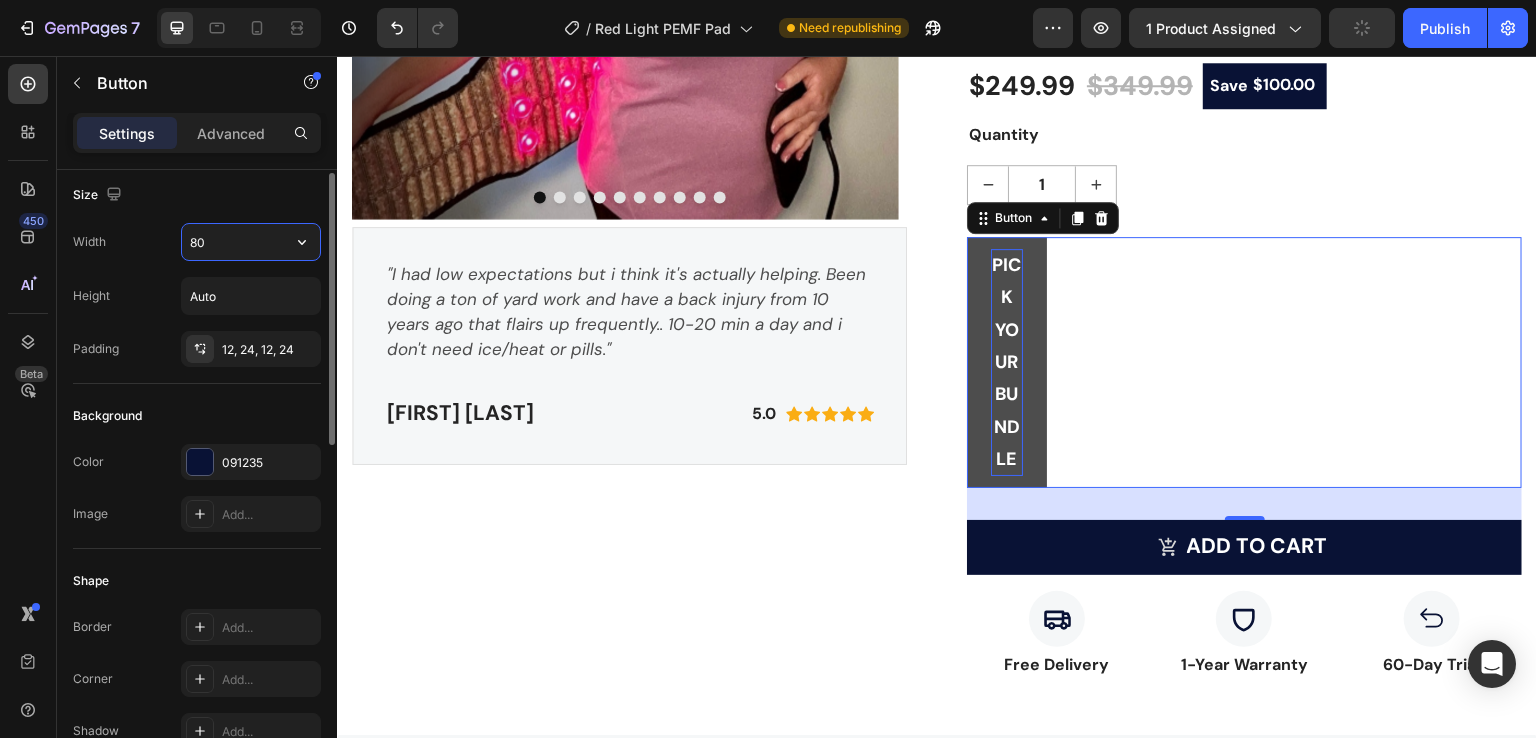 click on "80" at bounding box center (251, 242) 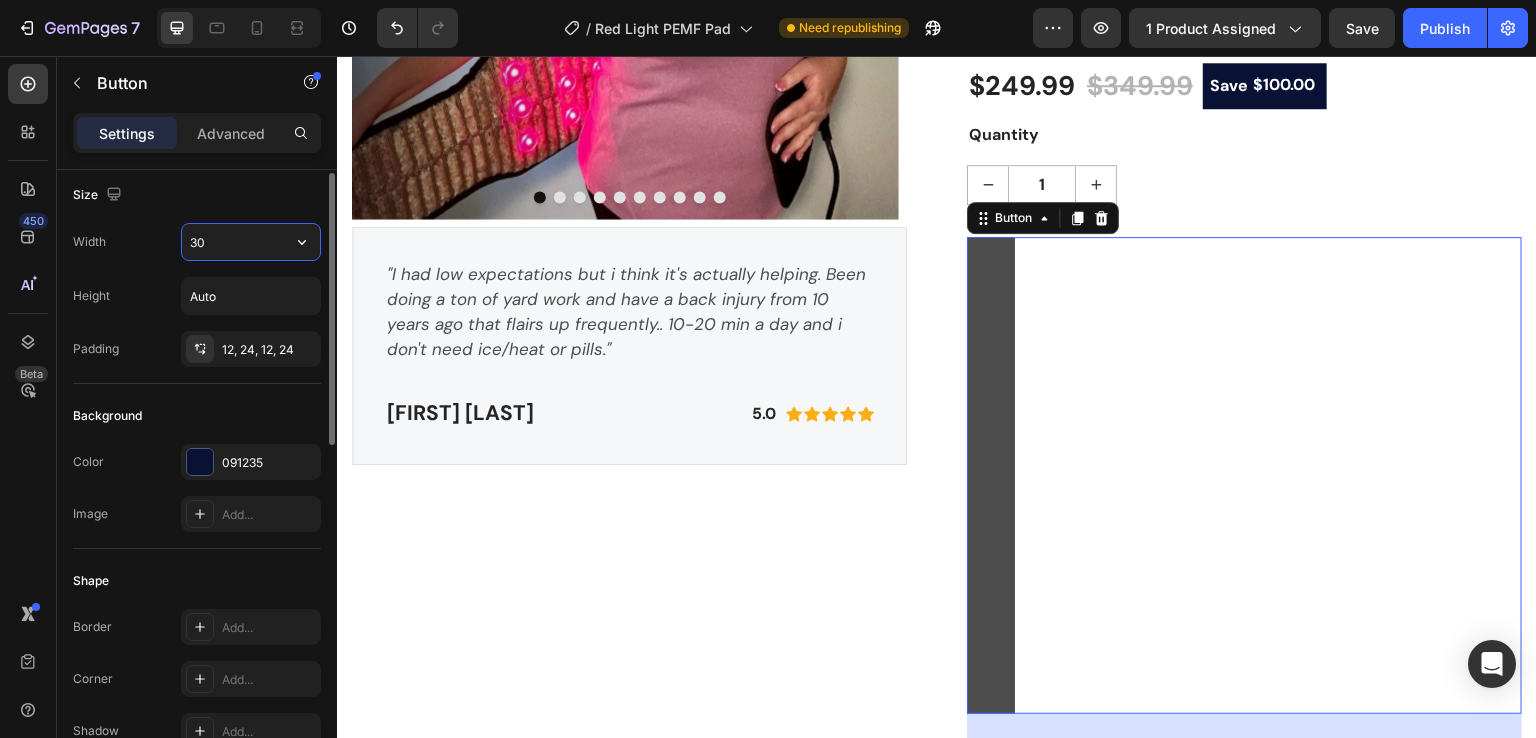 type on "3" 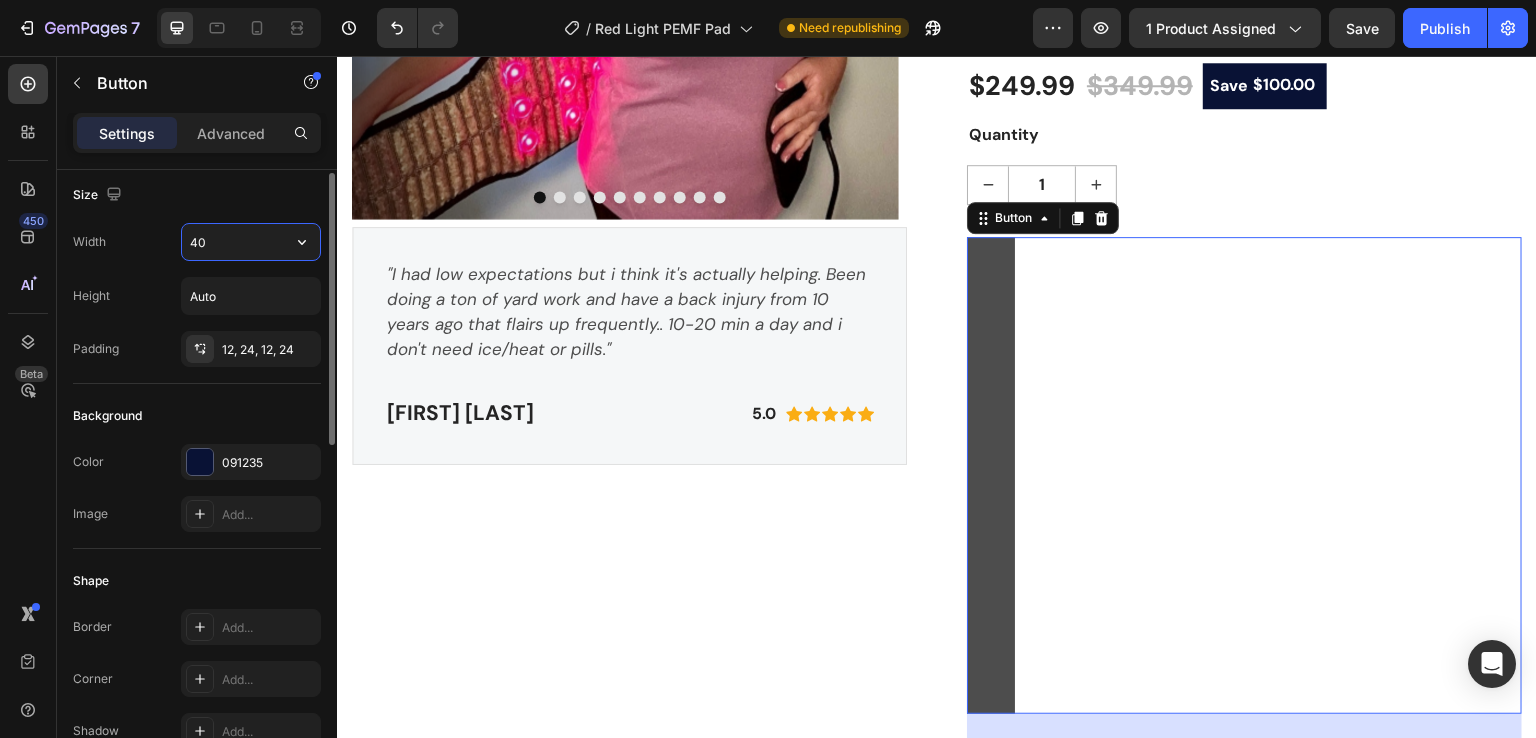 type on "4" 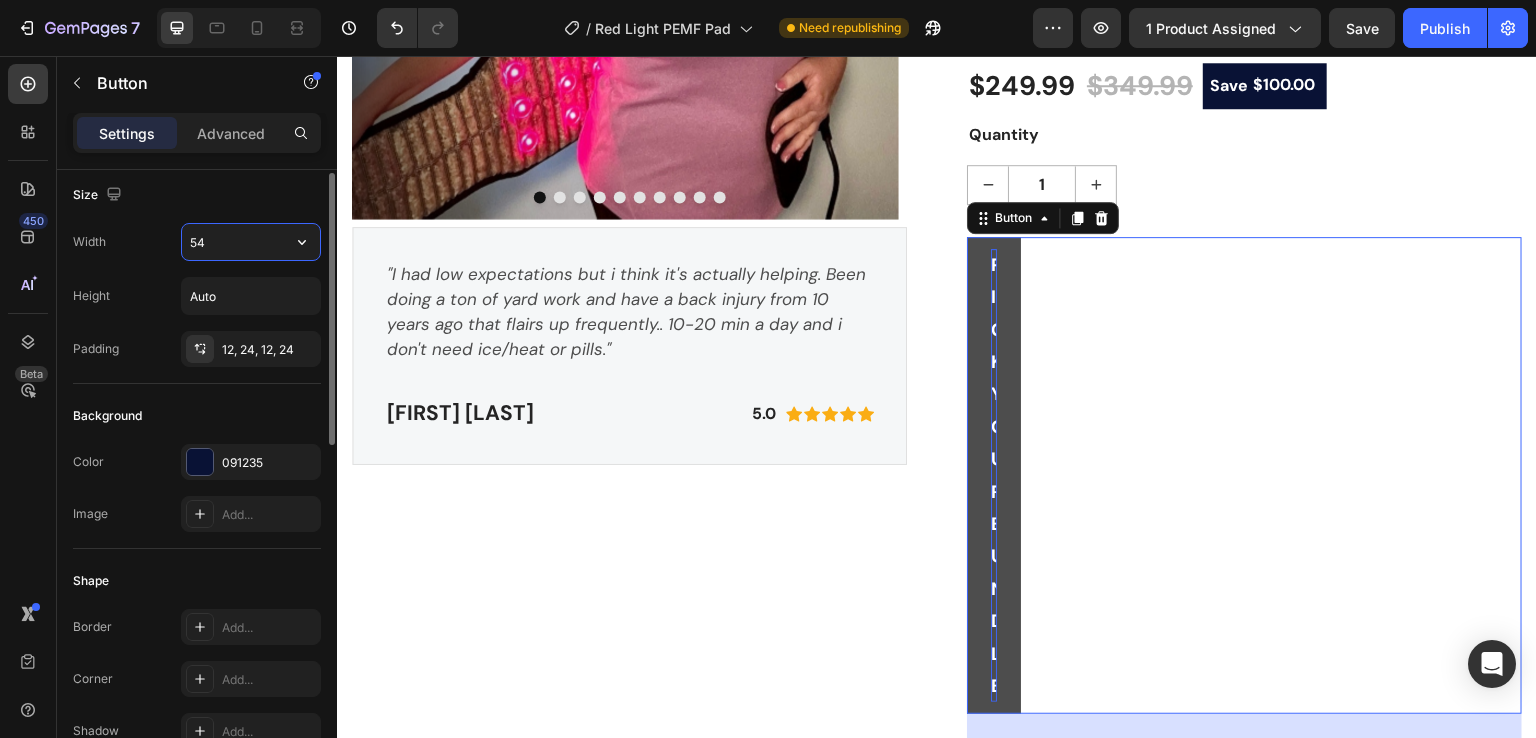 type on "540" 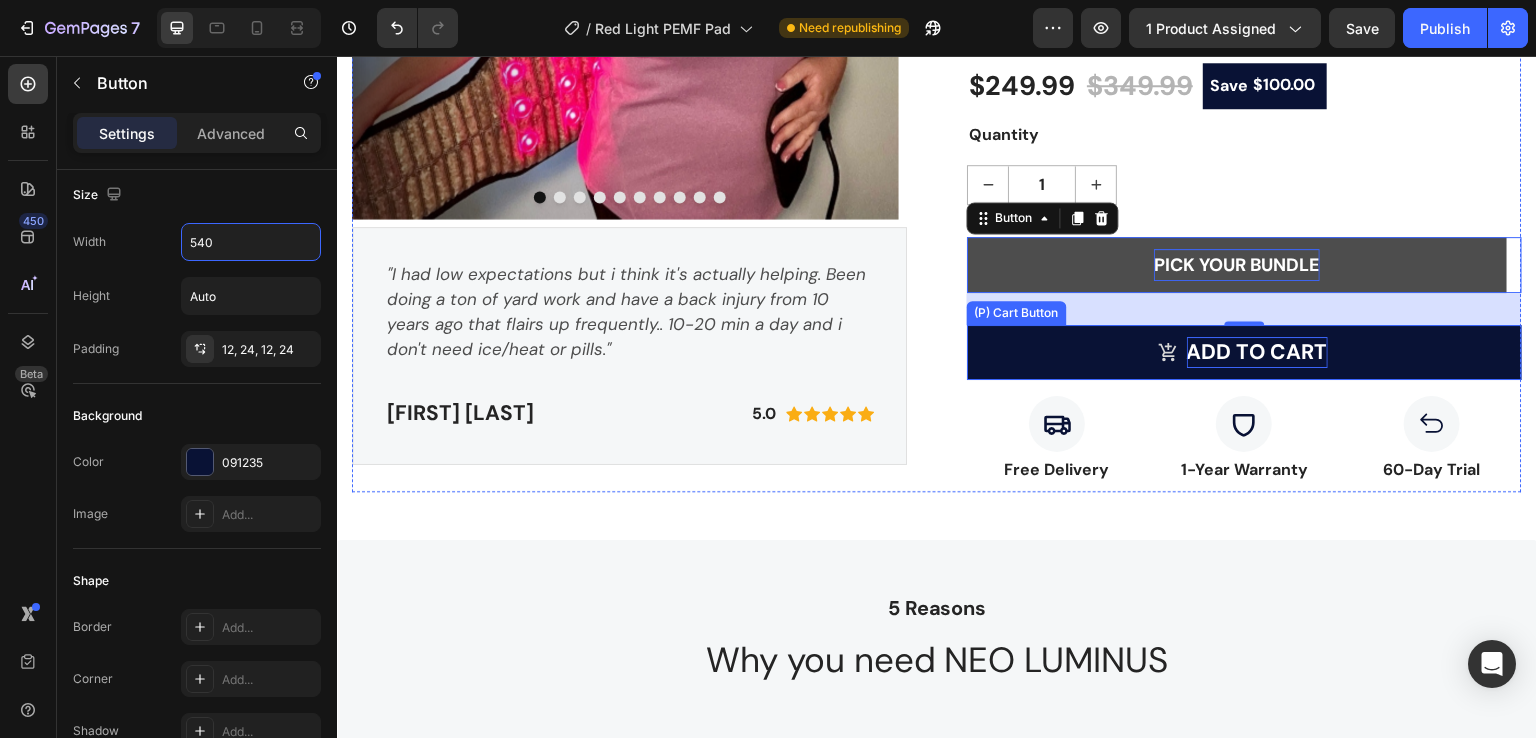 click on "ADD TO CART" at bounding box center [1257, 353] 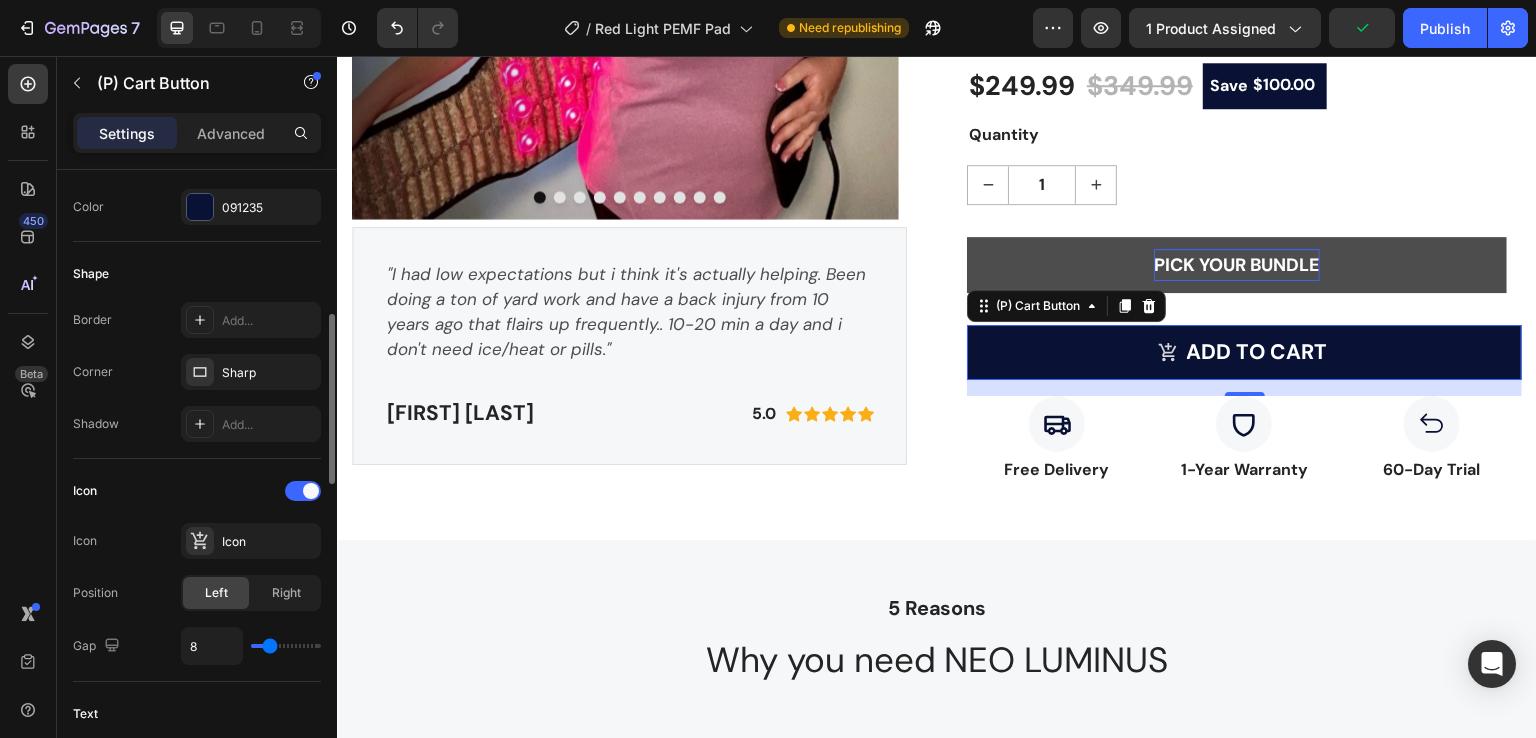 scroll, scrollTop: 799, scrollLeft: 0, axis: vertical 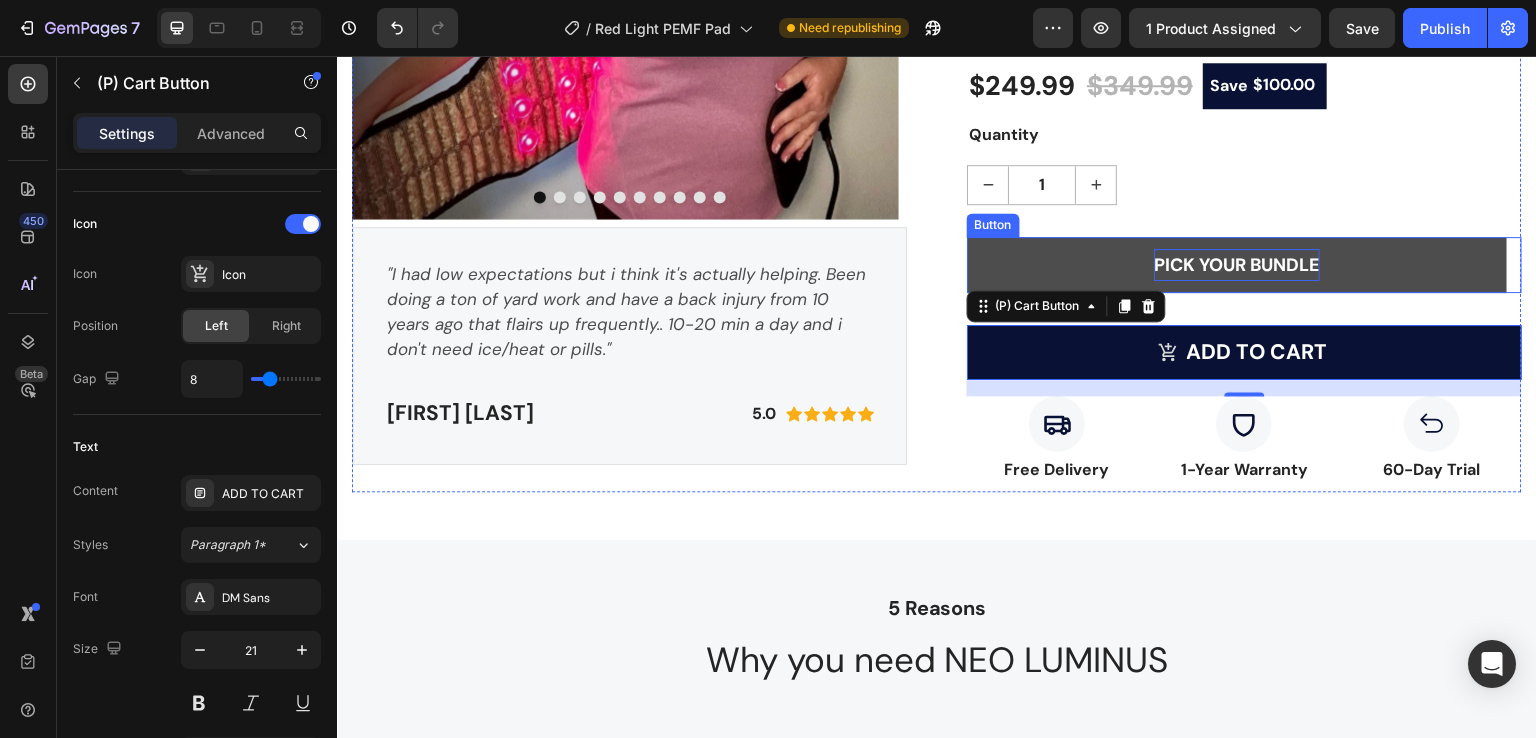 click on "PICK YOUR BUNDLE" at bounding box center [1237, 265] 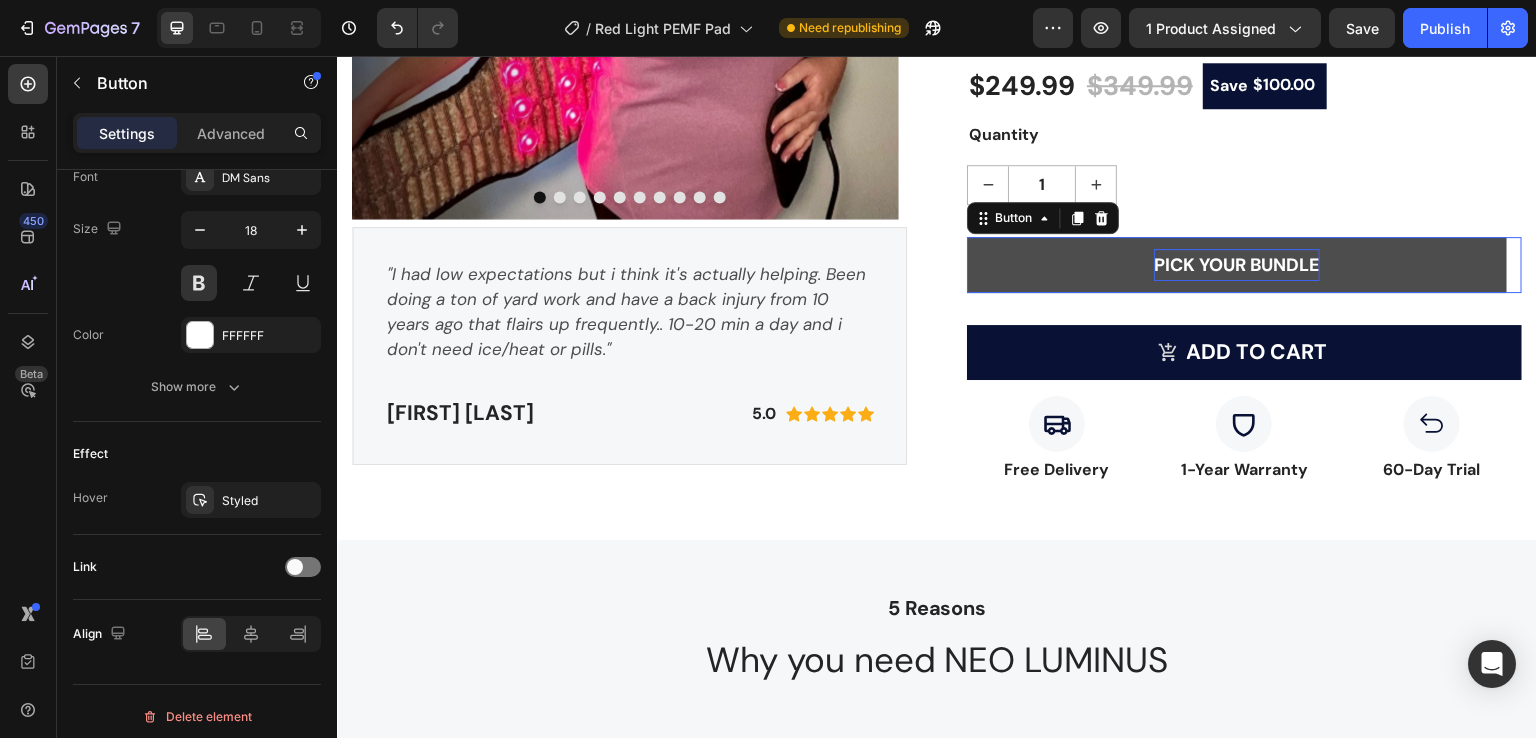 scroll, scrollTop: 0, scrollLeft: 0, axis: both 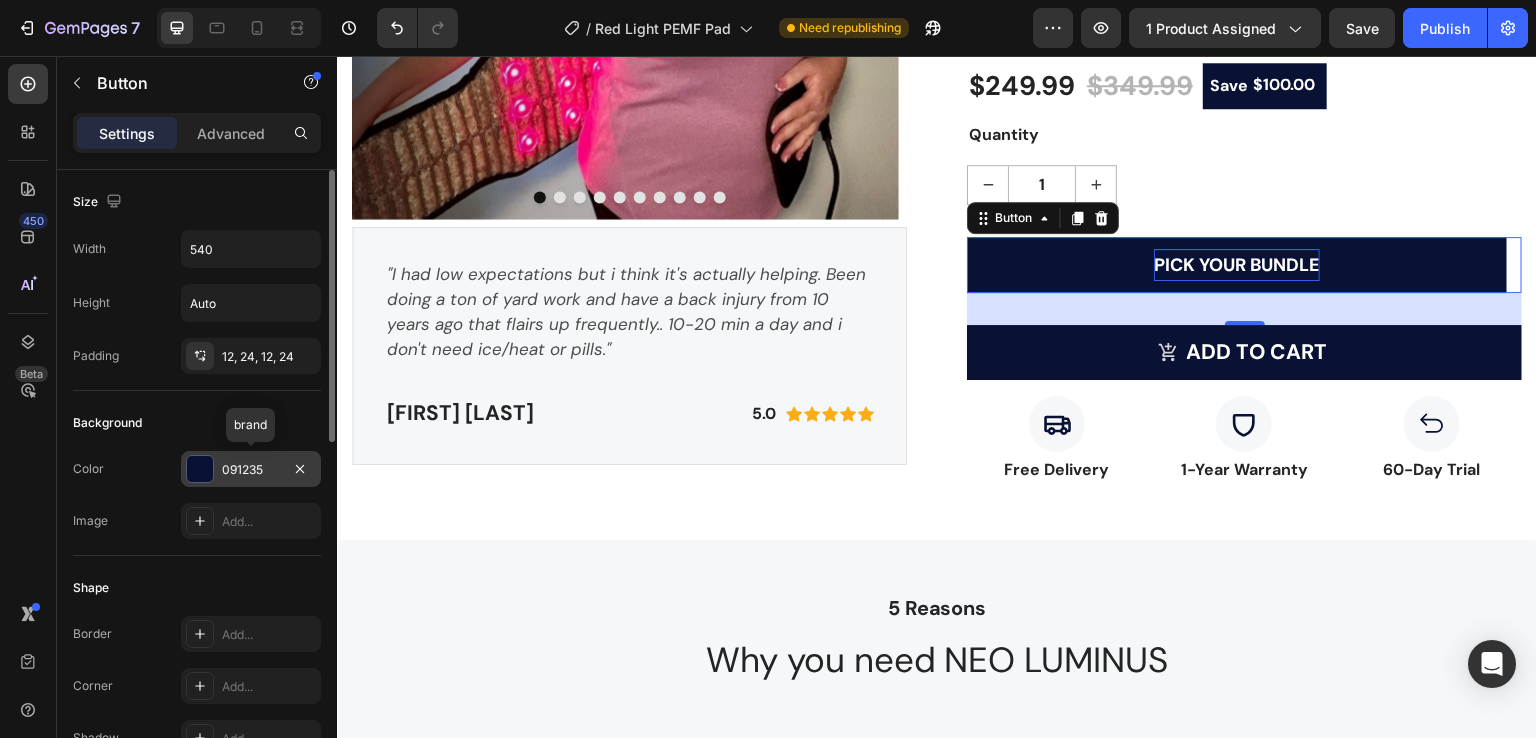 click at bounding box center (200, 469) 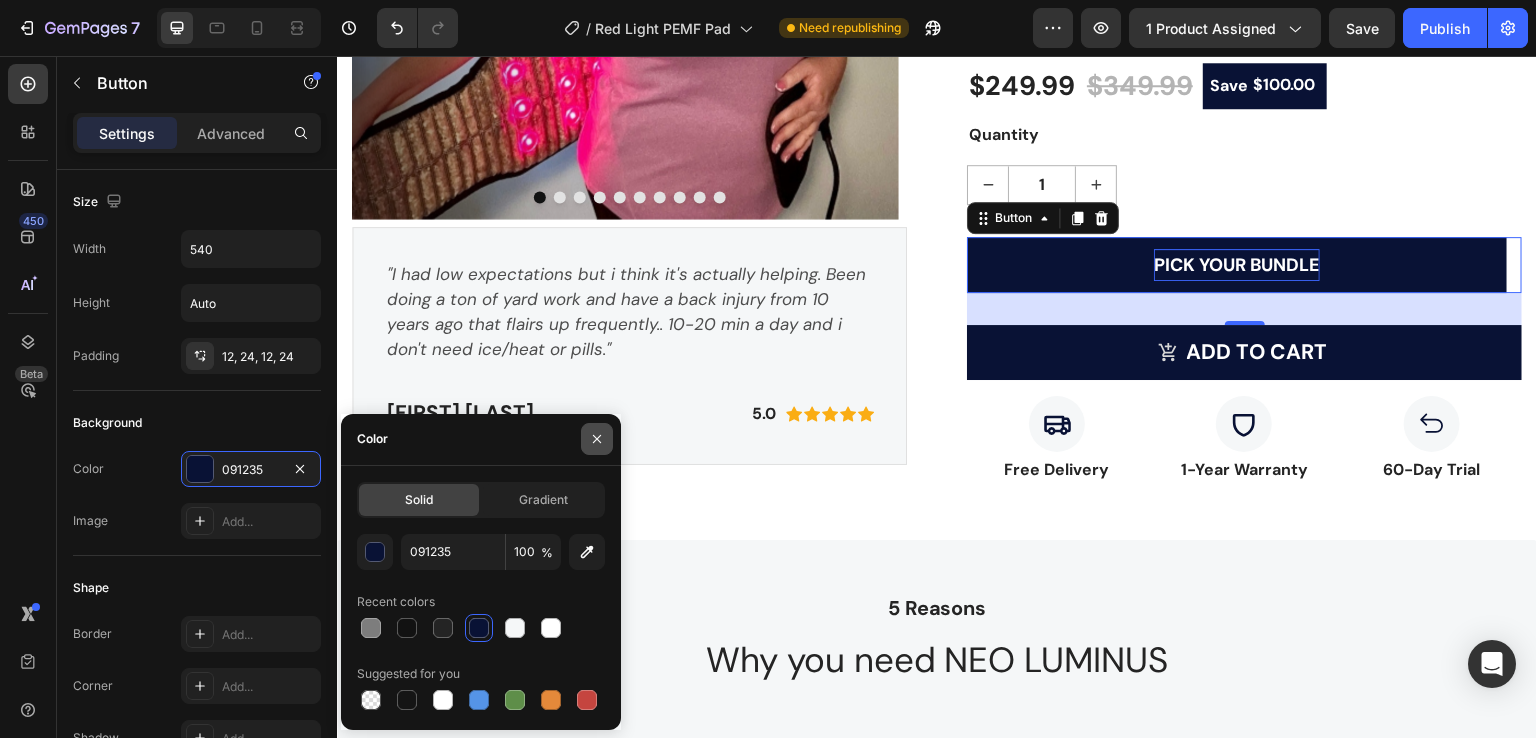 click 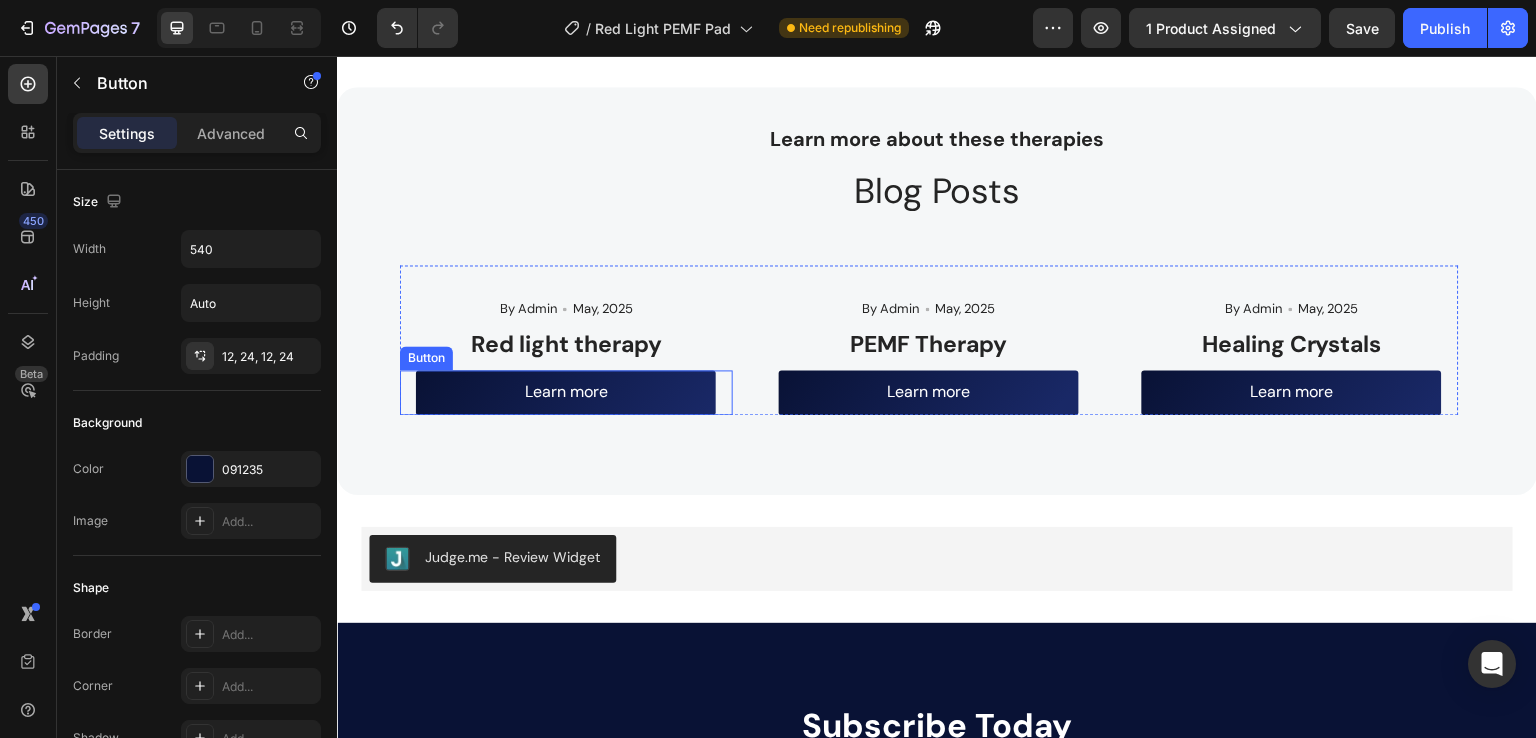 scroll, scrollTop: 6666, scrollLeft: 0, axis: vertical 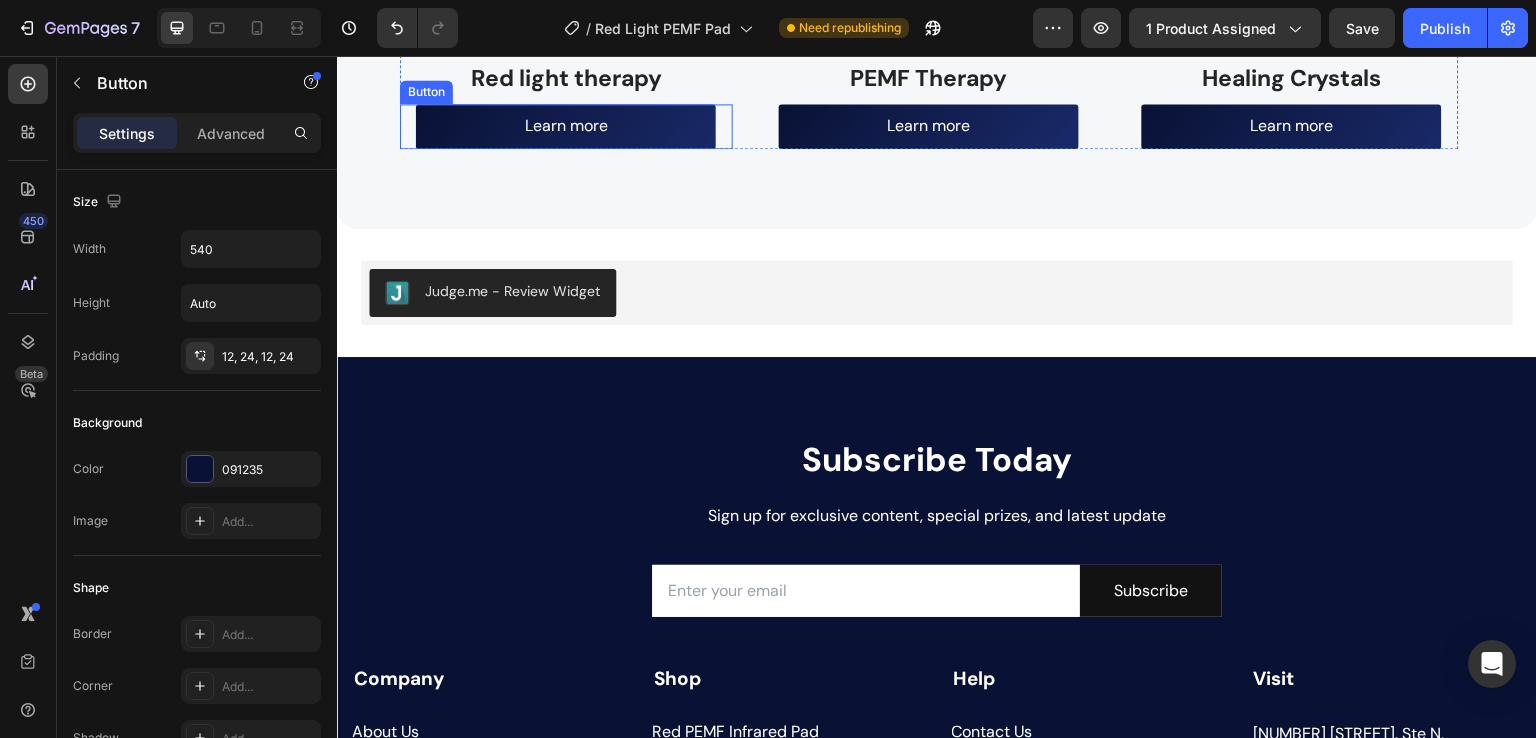 click on "Learn more" at bounding box center [566, 126] 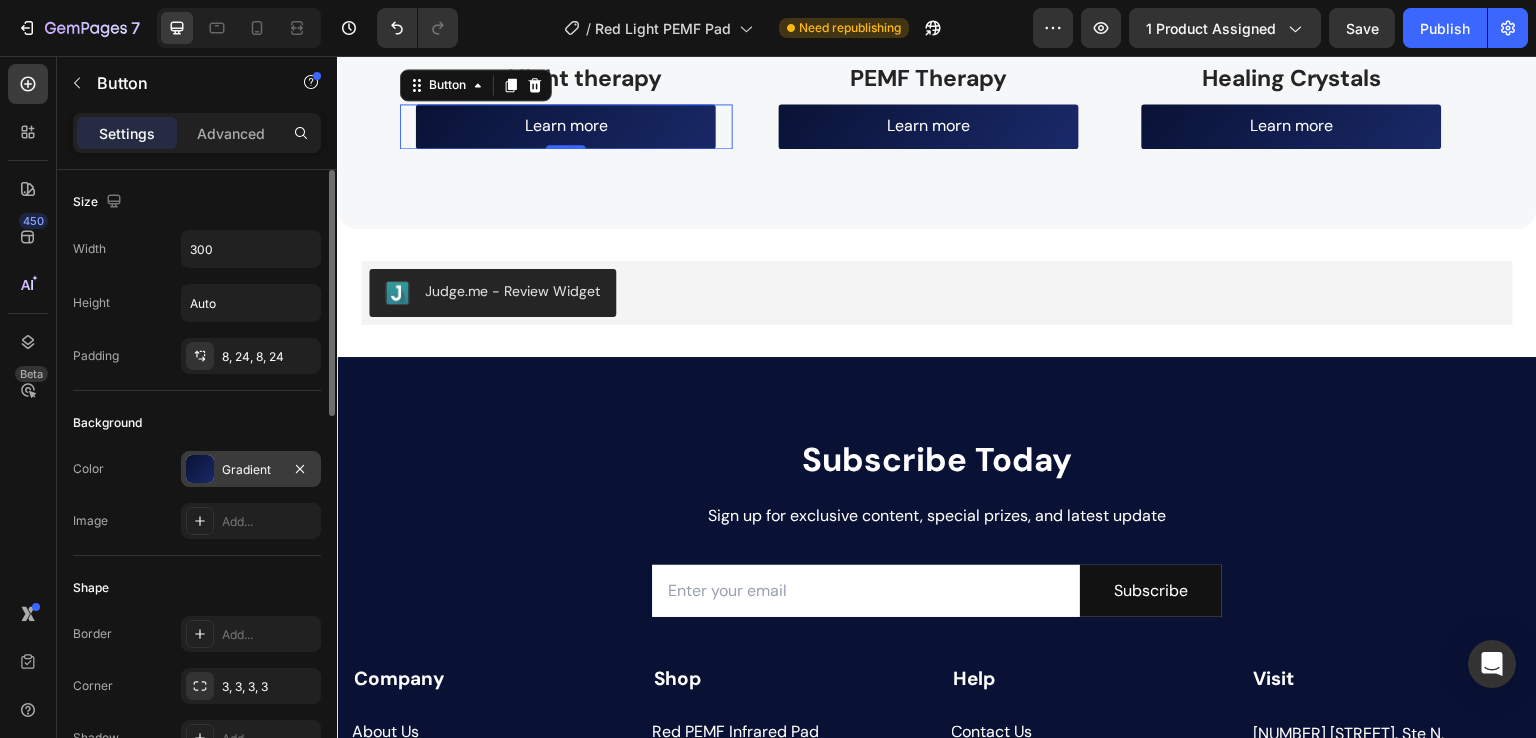 click at bounding box center [200, 469] 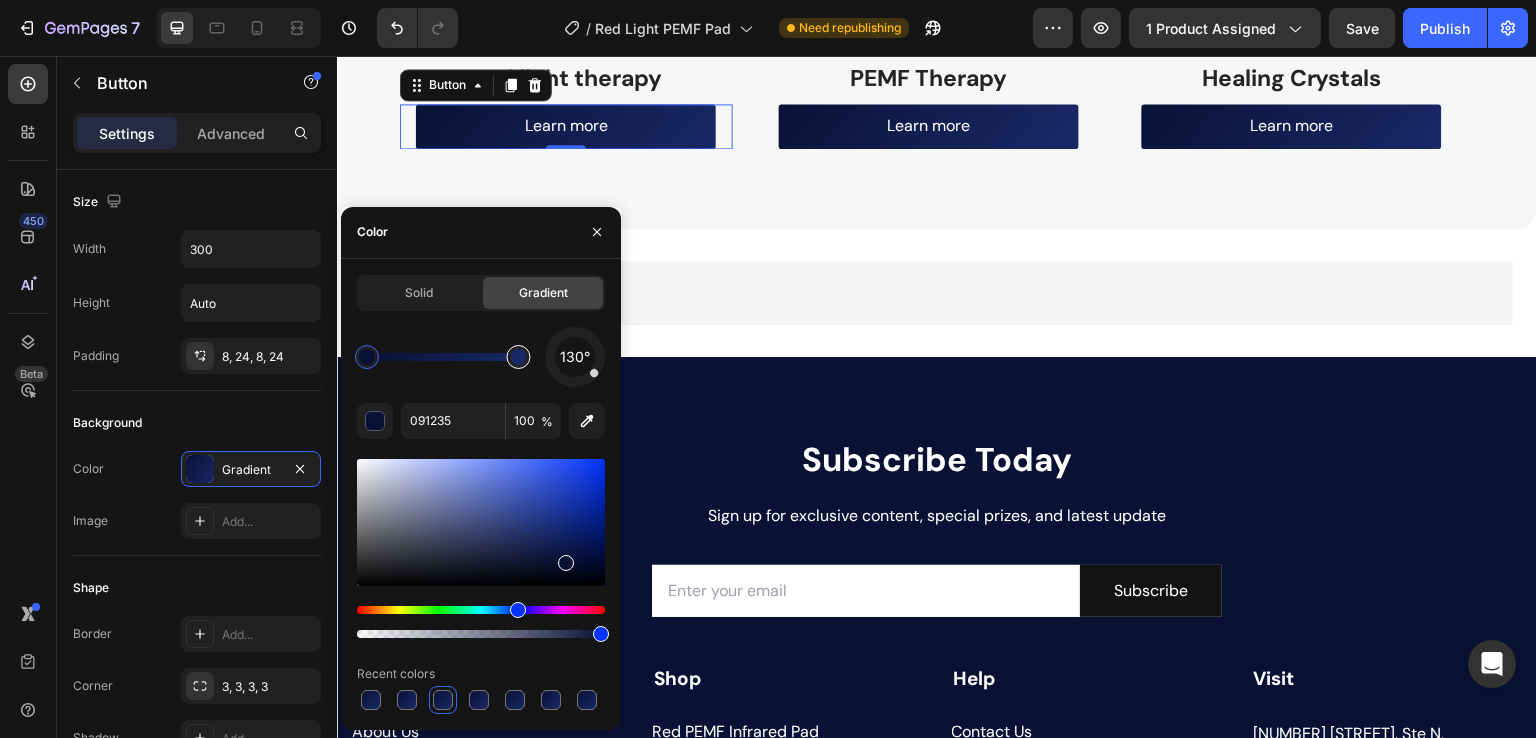 click at bounding box center [518, 357] 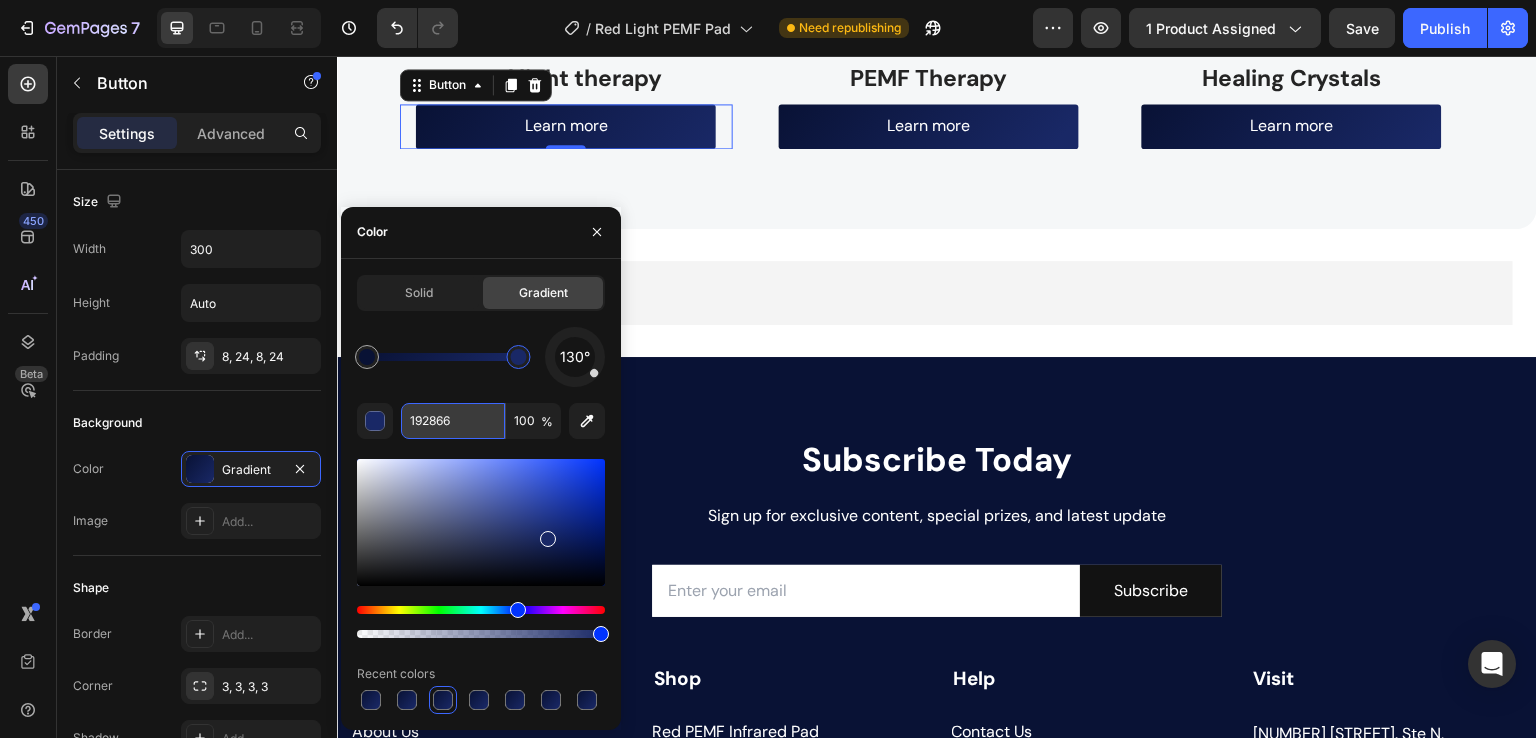 click on "192866" at bounding box center (453, 421) 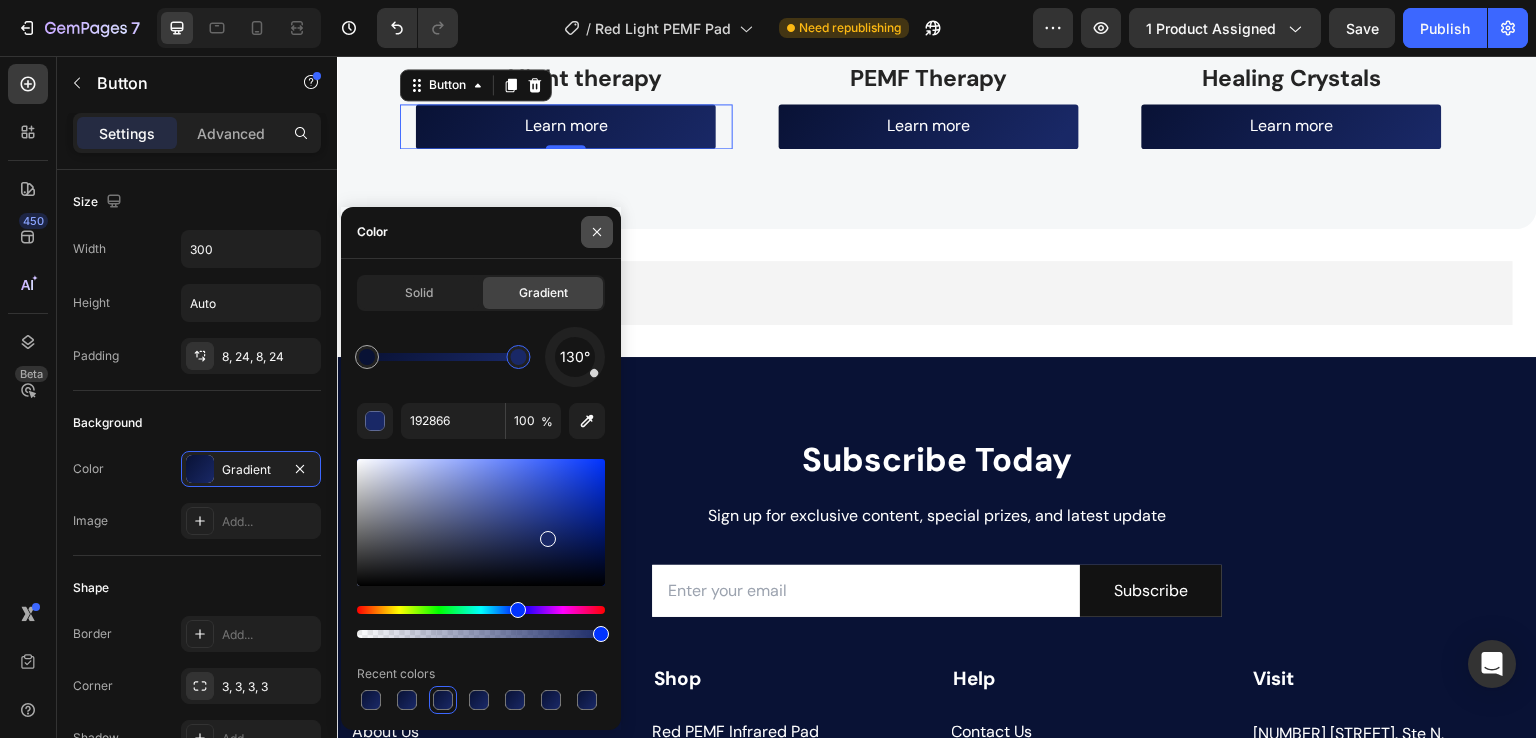 drag, startPoint x: 590, startPoint y: 241, endPoint x: 75, endPoint y: 74, distance: 541.4 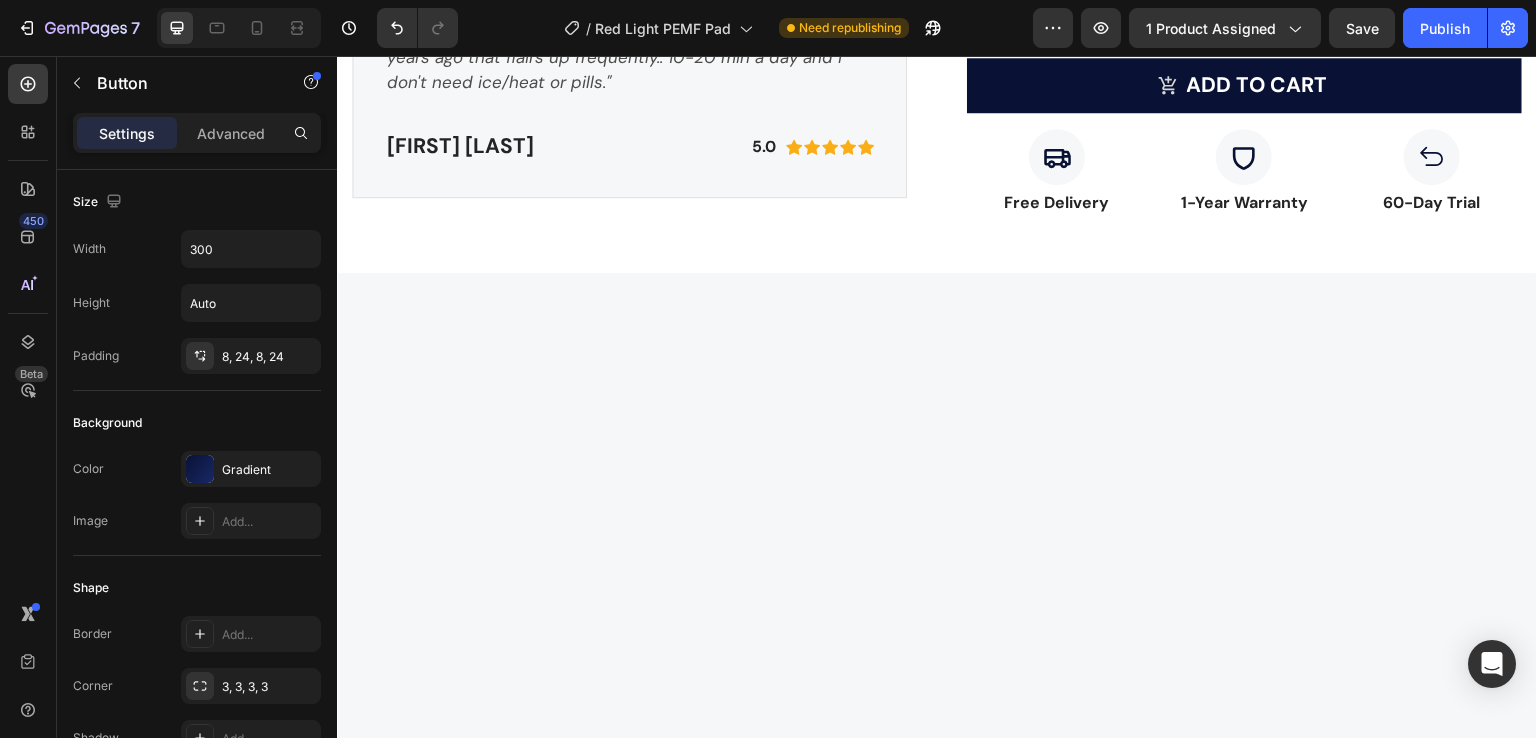 scroll, scrollTop: 266, scrollLeft: 0, axis: vertical 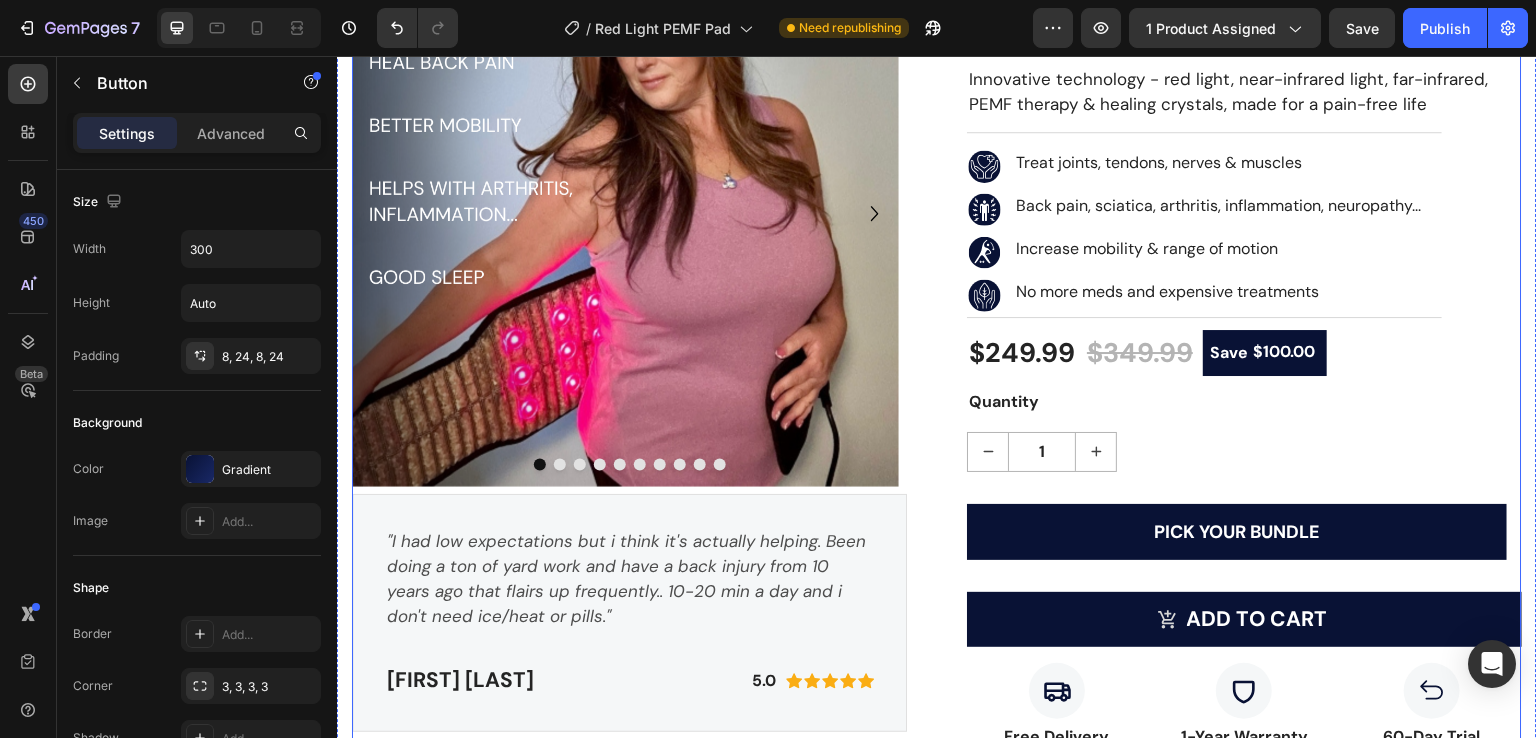 click on "PICK YOUR BUNDLE" at bounding box center (1237, 532) 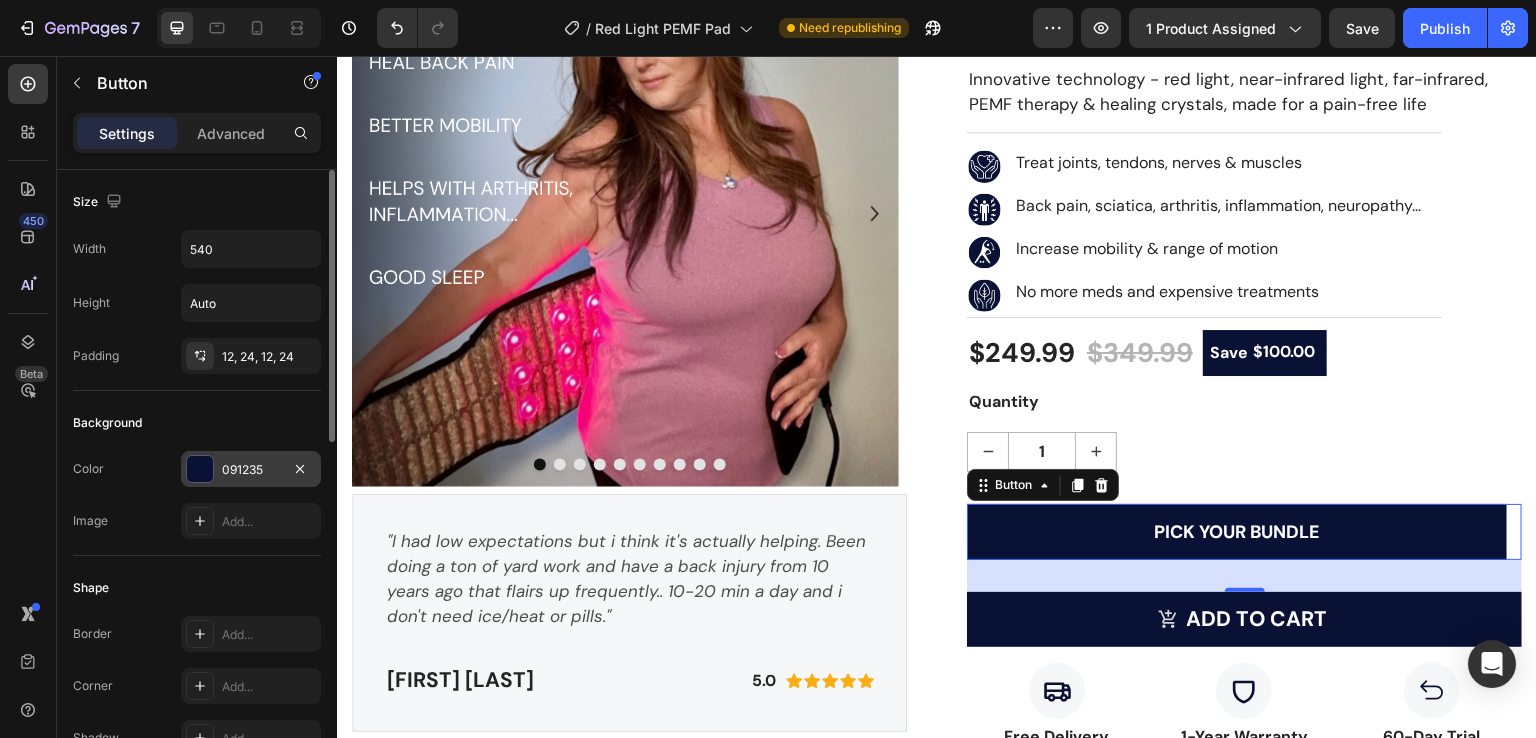 click at bounding box center (200, 469) 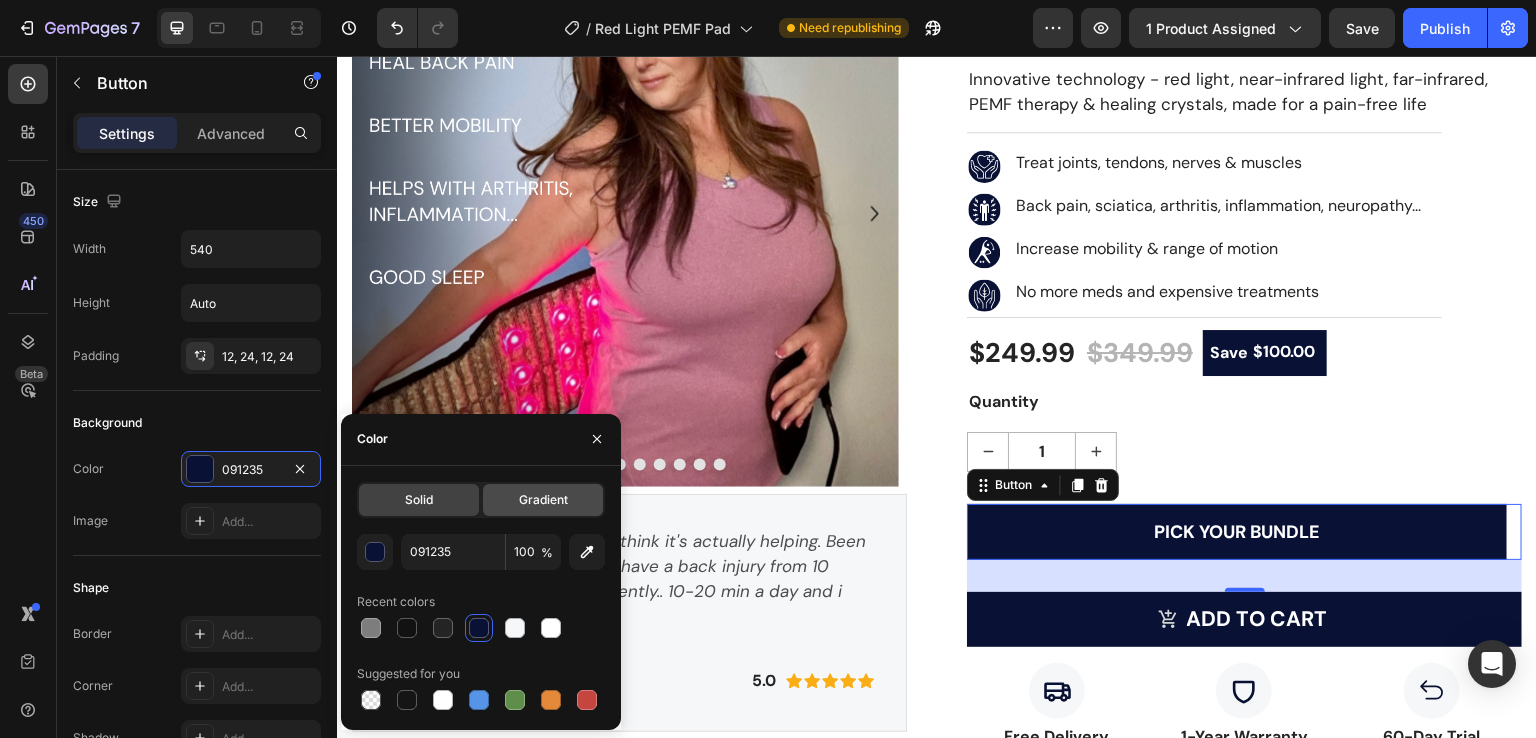 click on "Gradient" 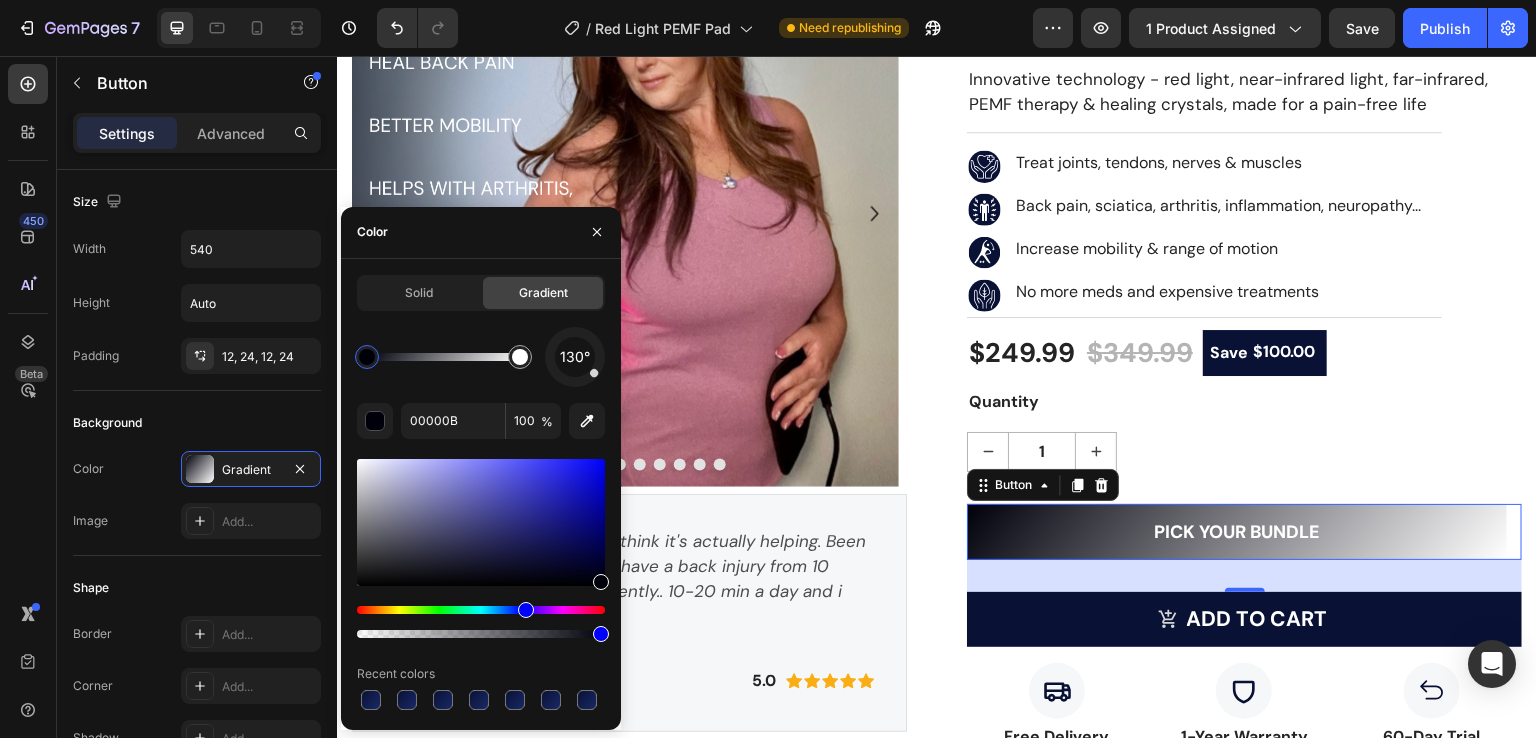 click at bounding box center [367, 357] 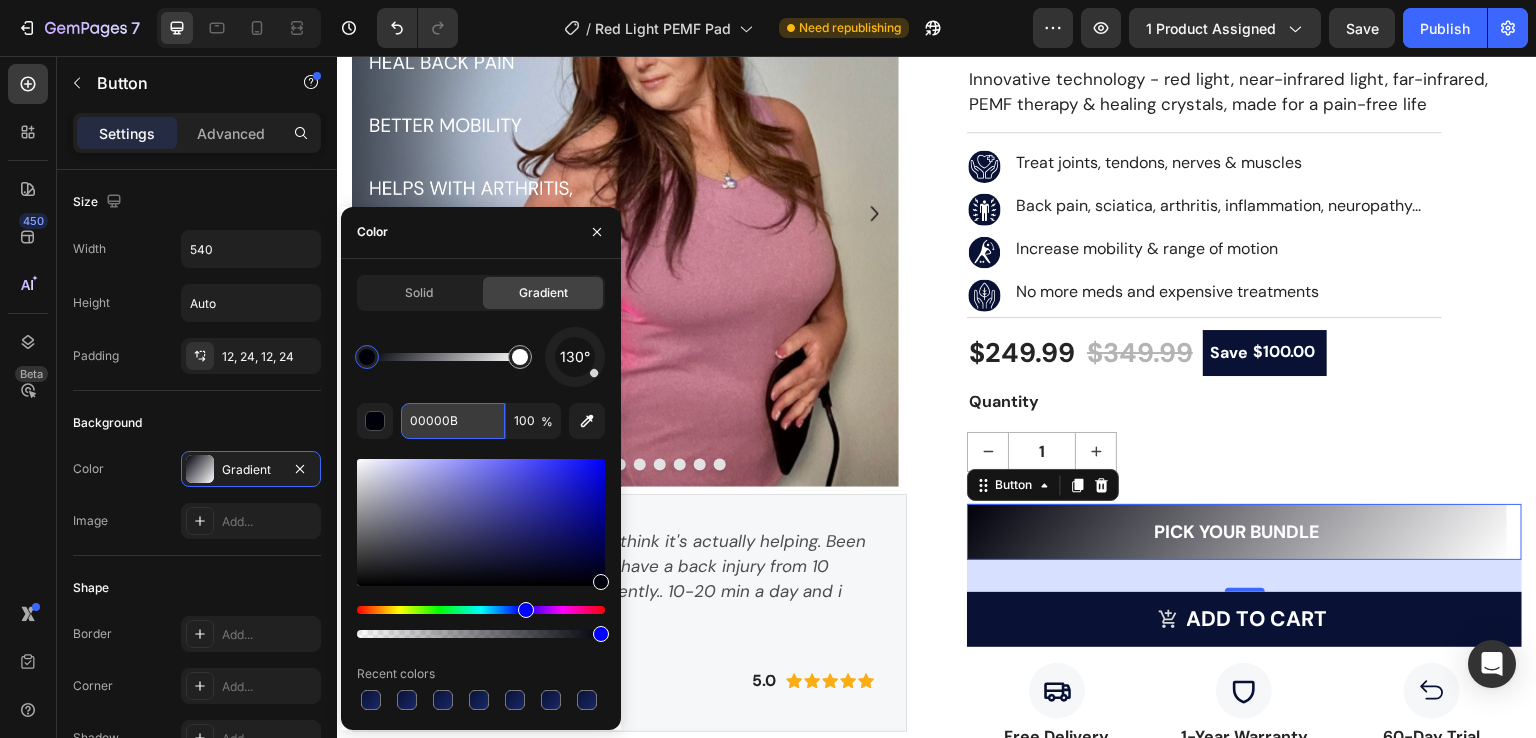 click on "00000B" at bounding box center [453, 421] 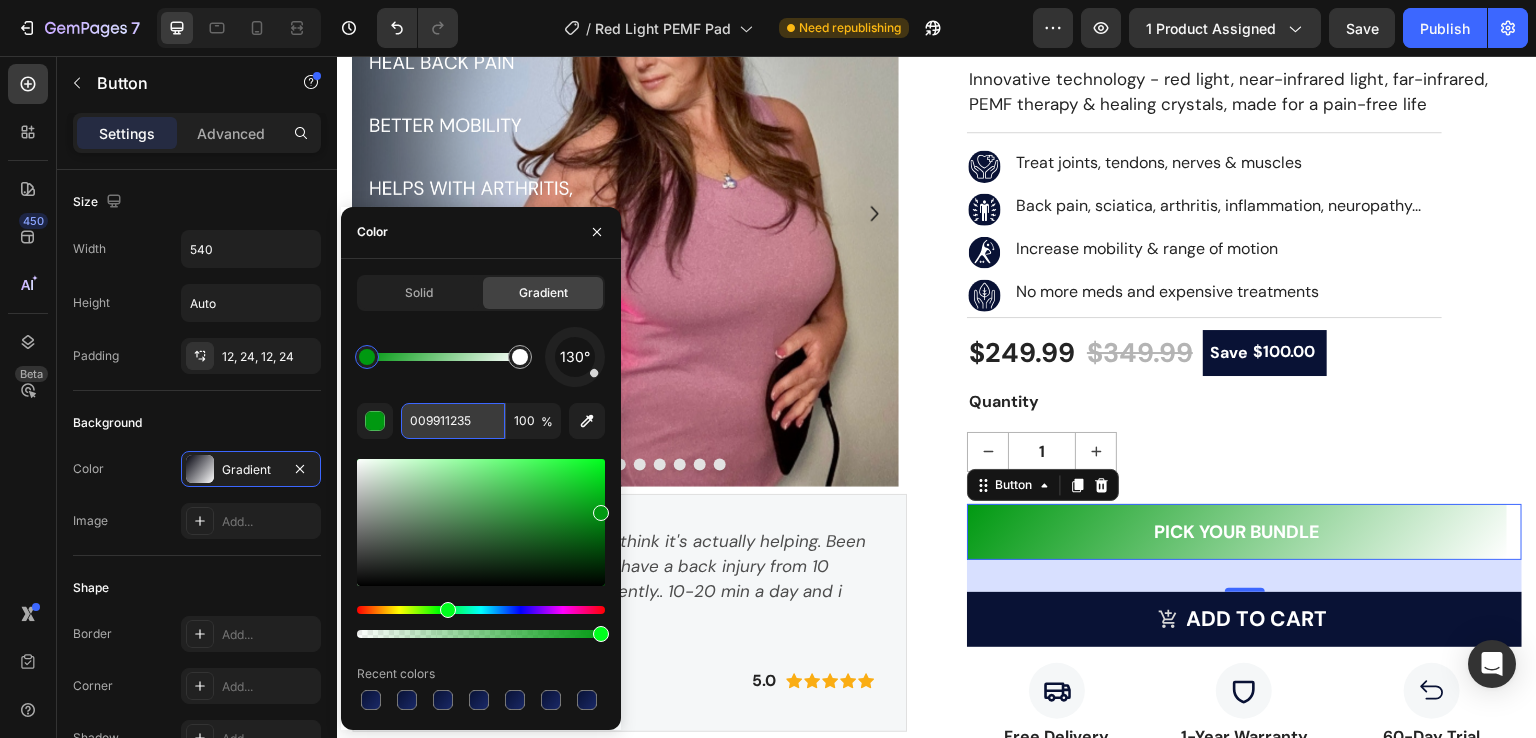 drag, startPoint x: 474, startPoint y: 421, endPoint x: 406, endPoint y: 418, distance: 68.06615 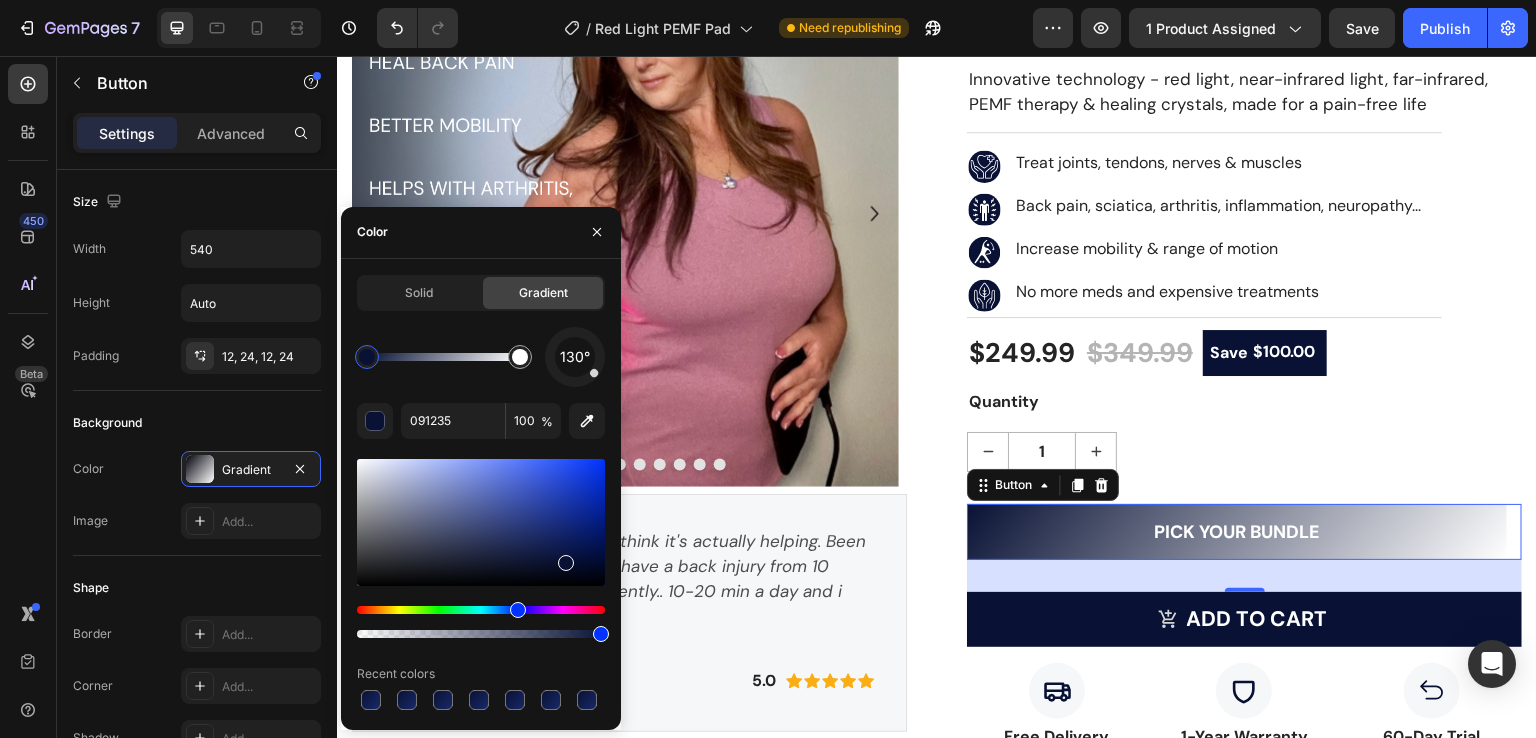 click on "130° 091235 100 % Recent colors" at bounding box center (481, 520) 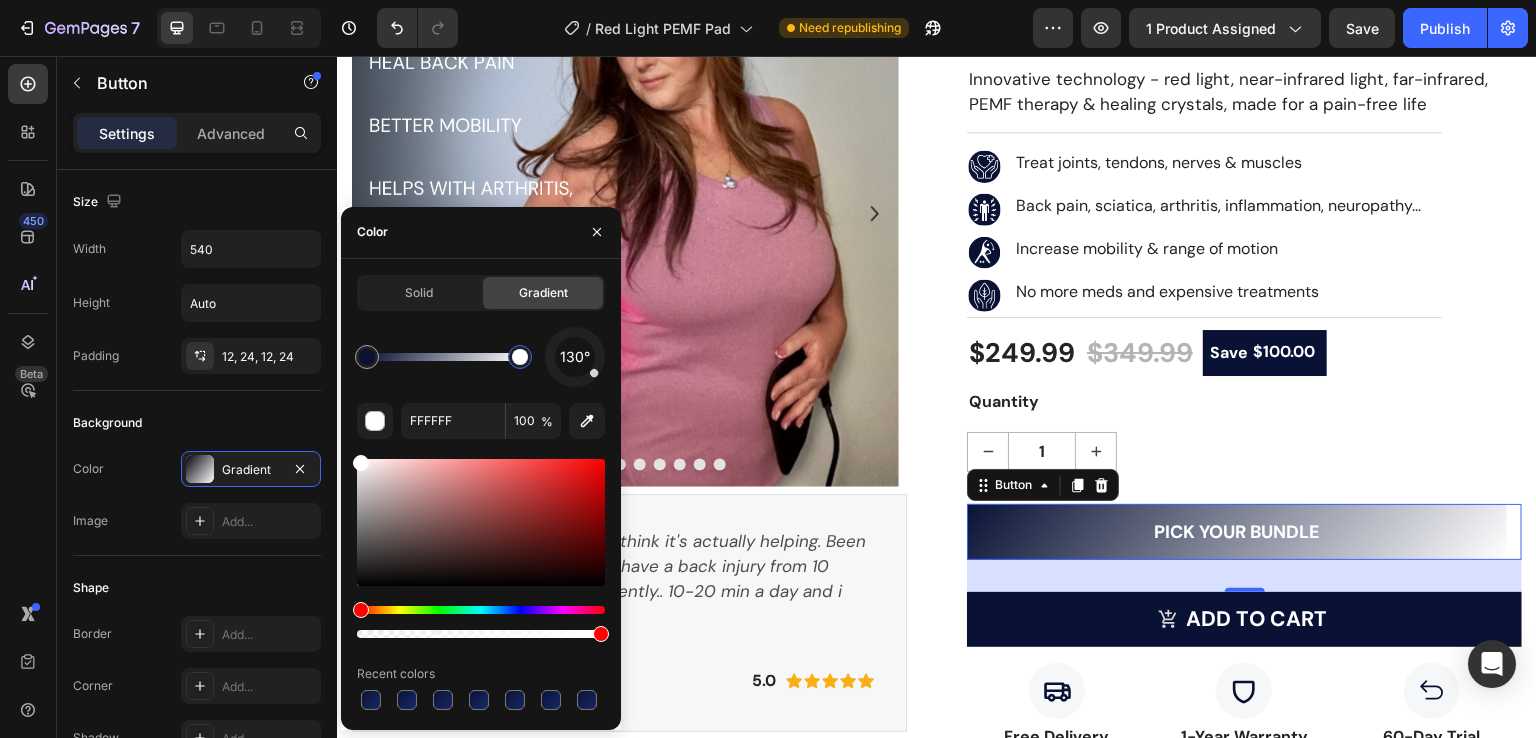 click at bounding box center (520, 357) 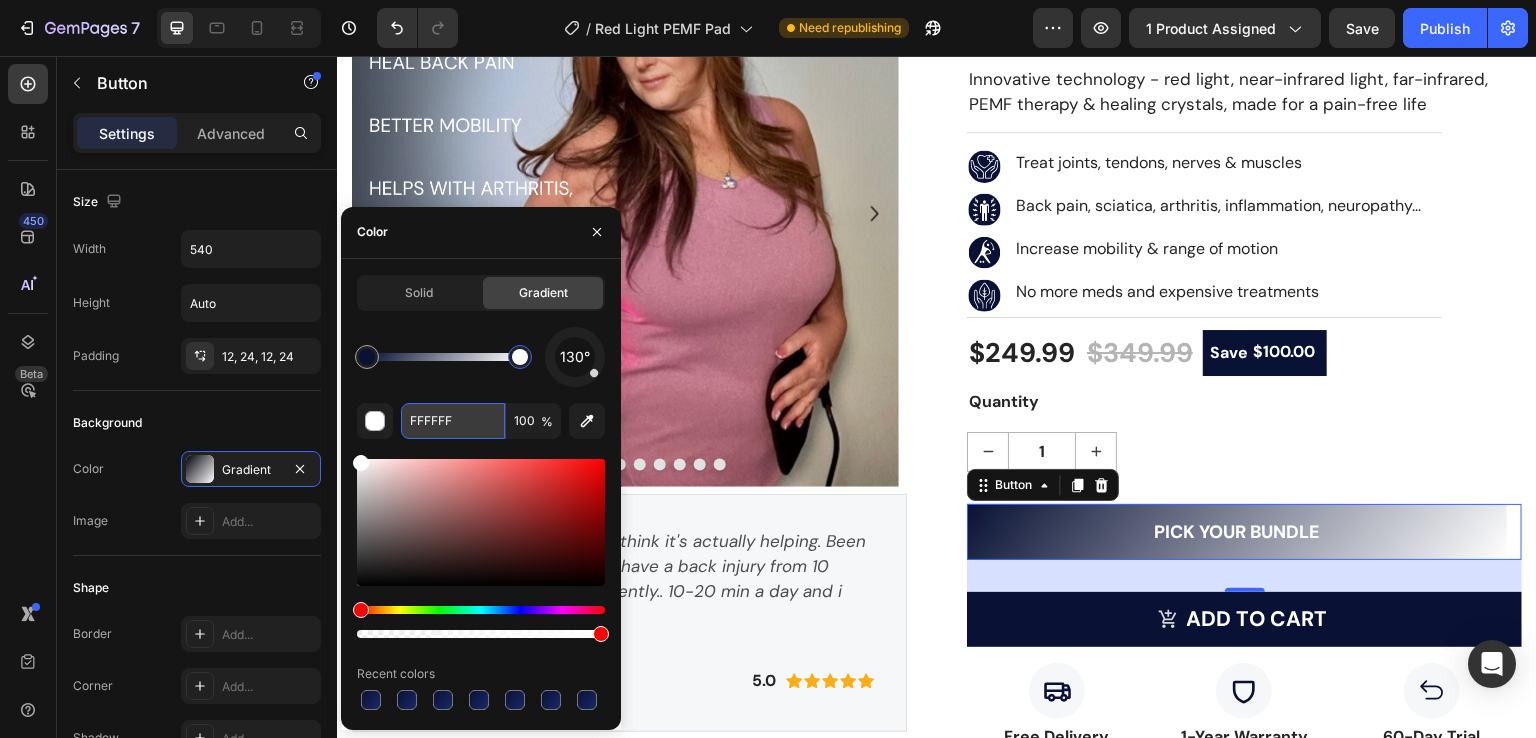 paste on "192866" 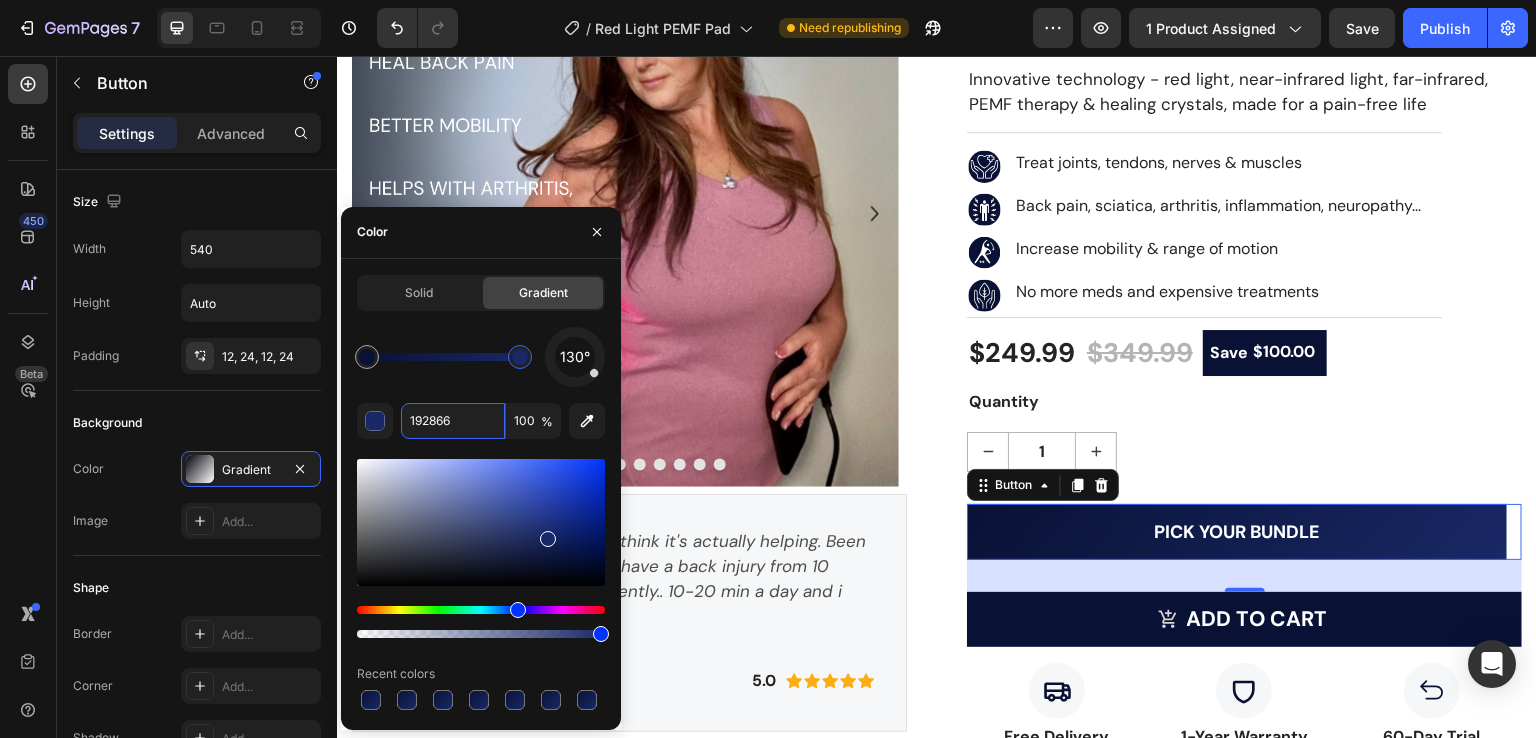 type on "192866" 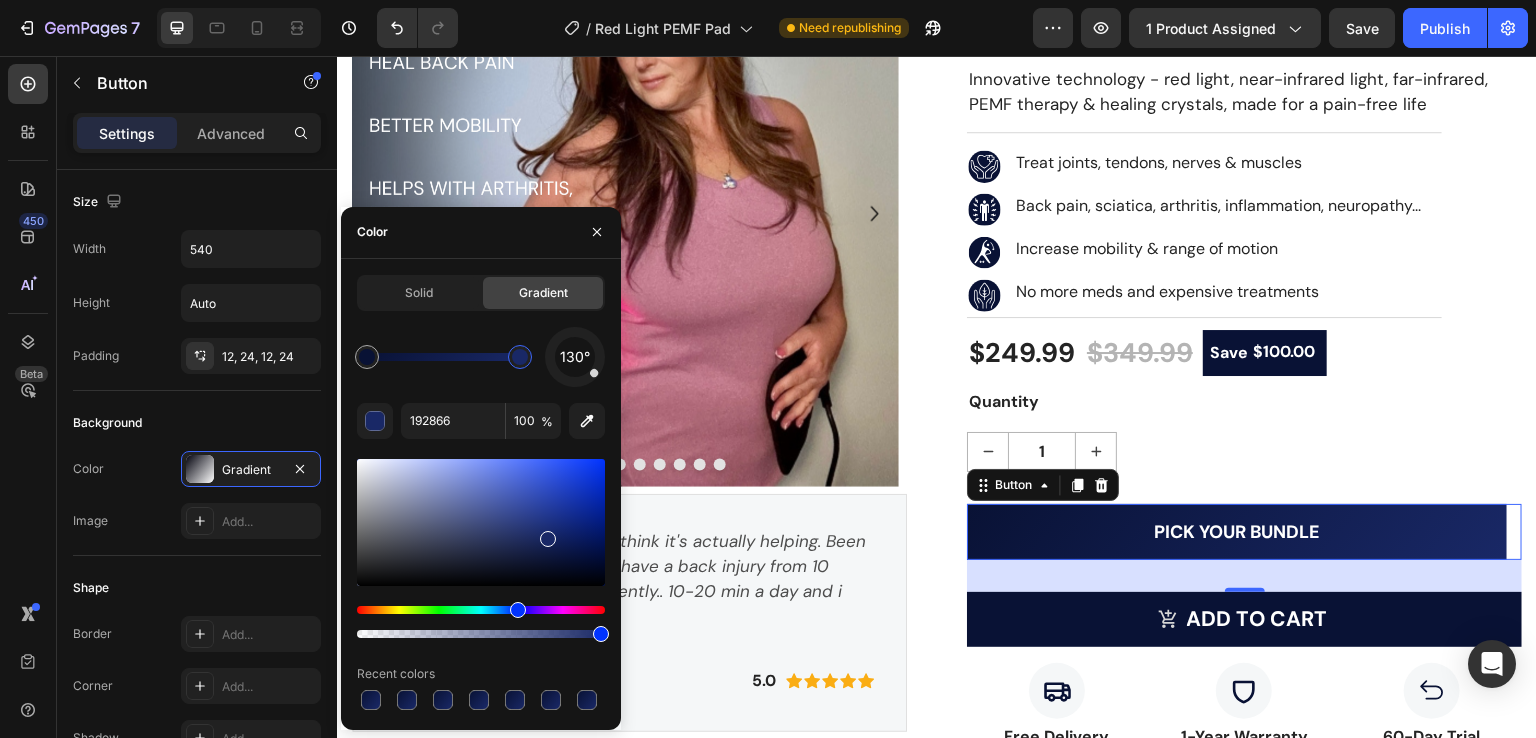 click on "130°" at bounding box center [481, 357] 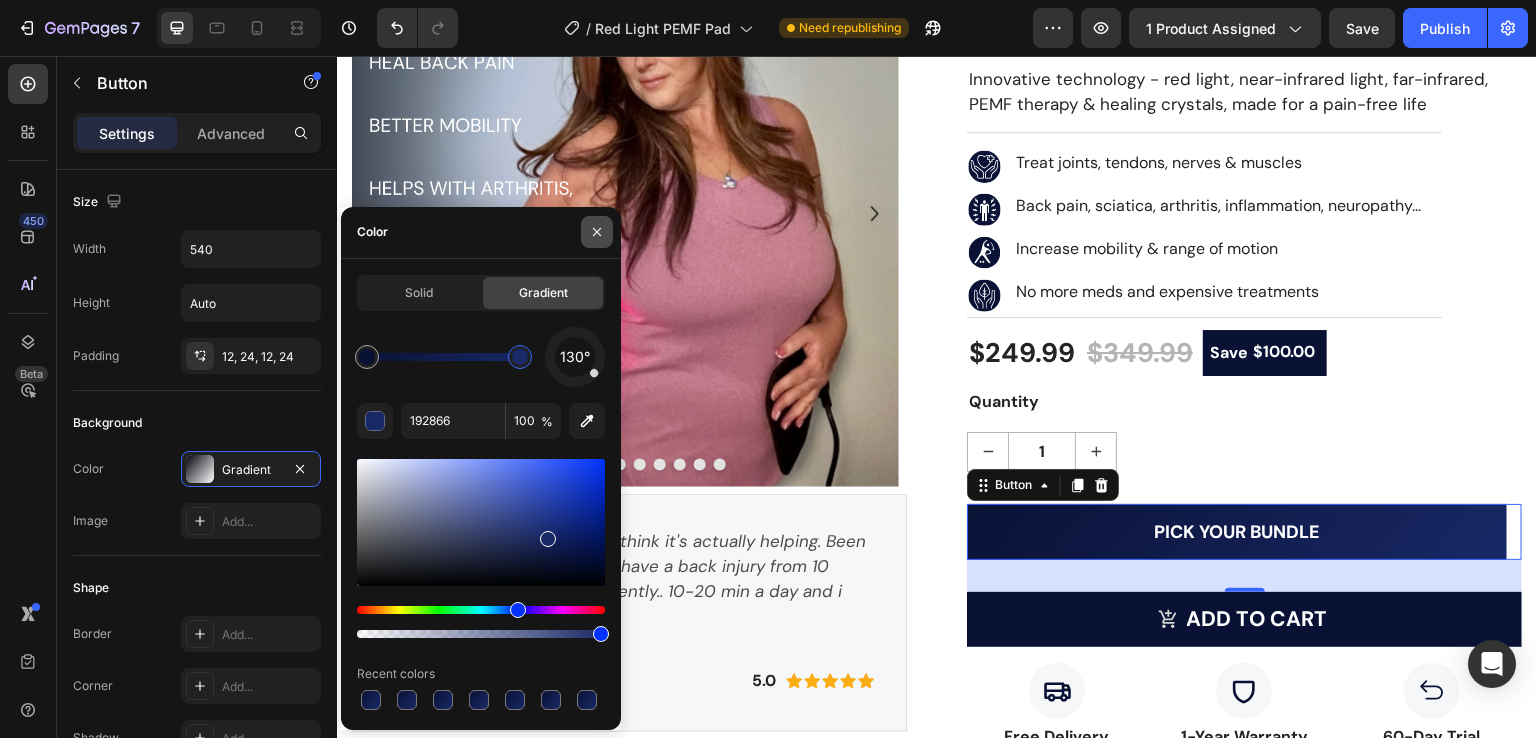 click 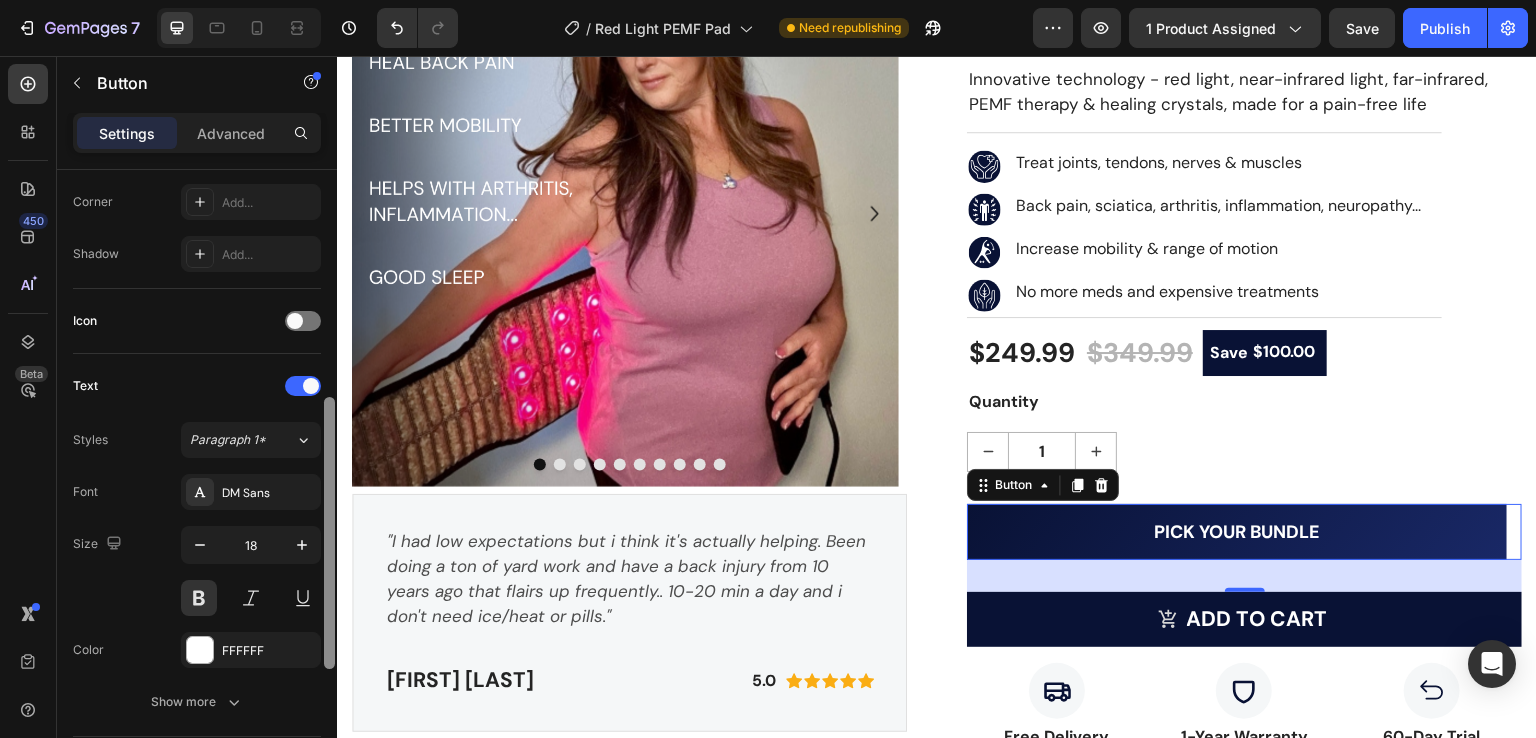 scroll, scrollTop: 495, scrollLeft: 0, axis: vertical 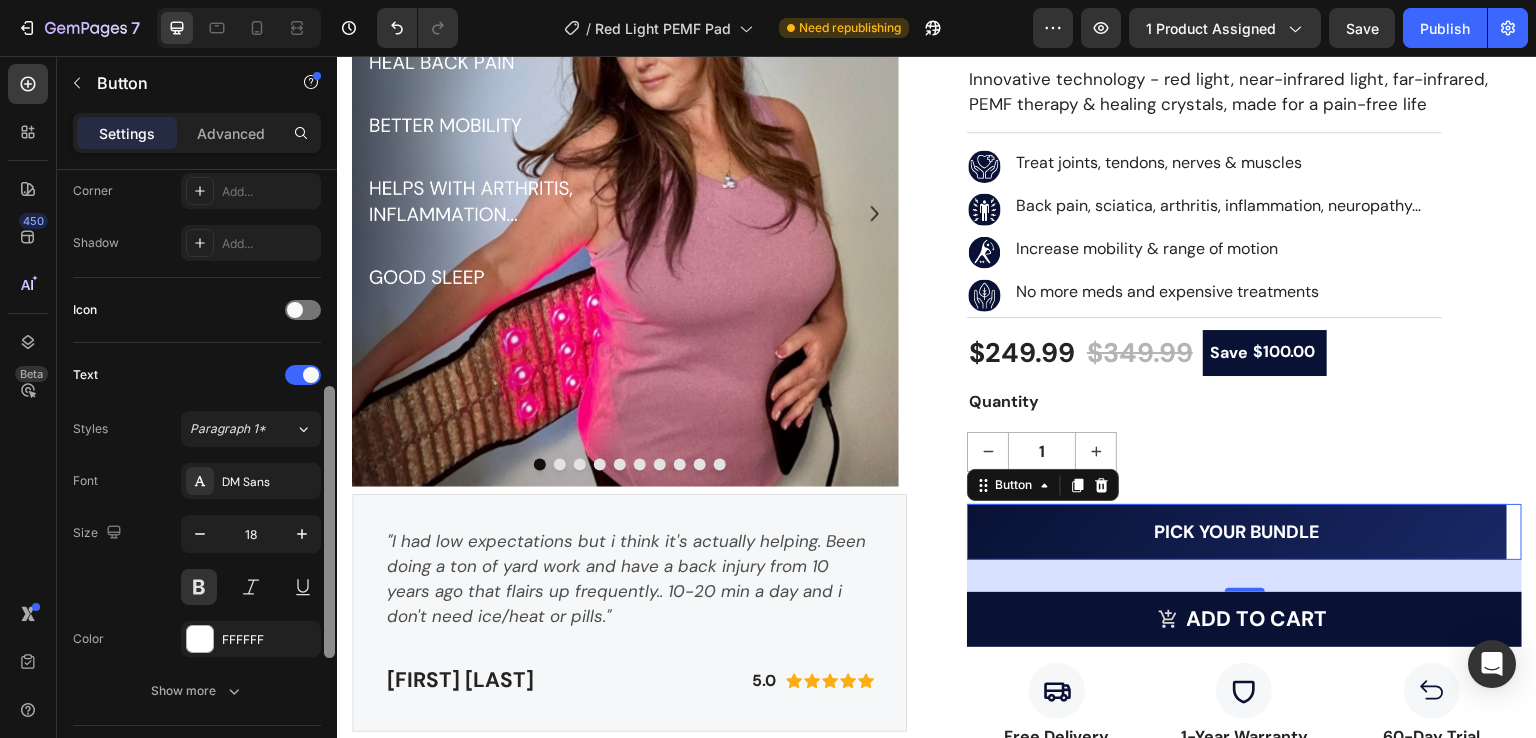 drag, startPoint x: 328, startPoint y: 241, endPoint x: 328, endPoint y: 458, distance: 217 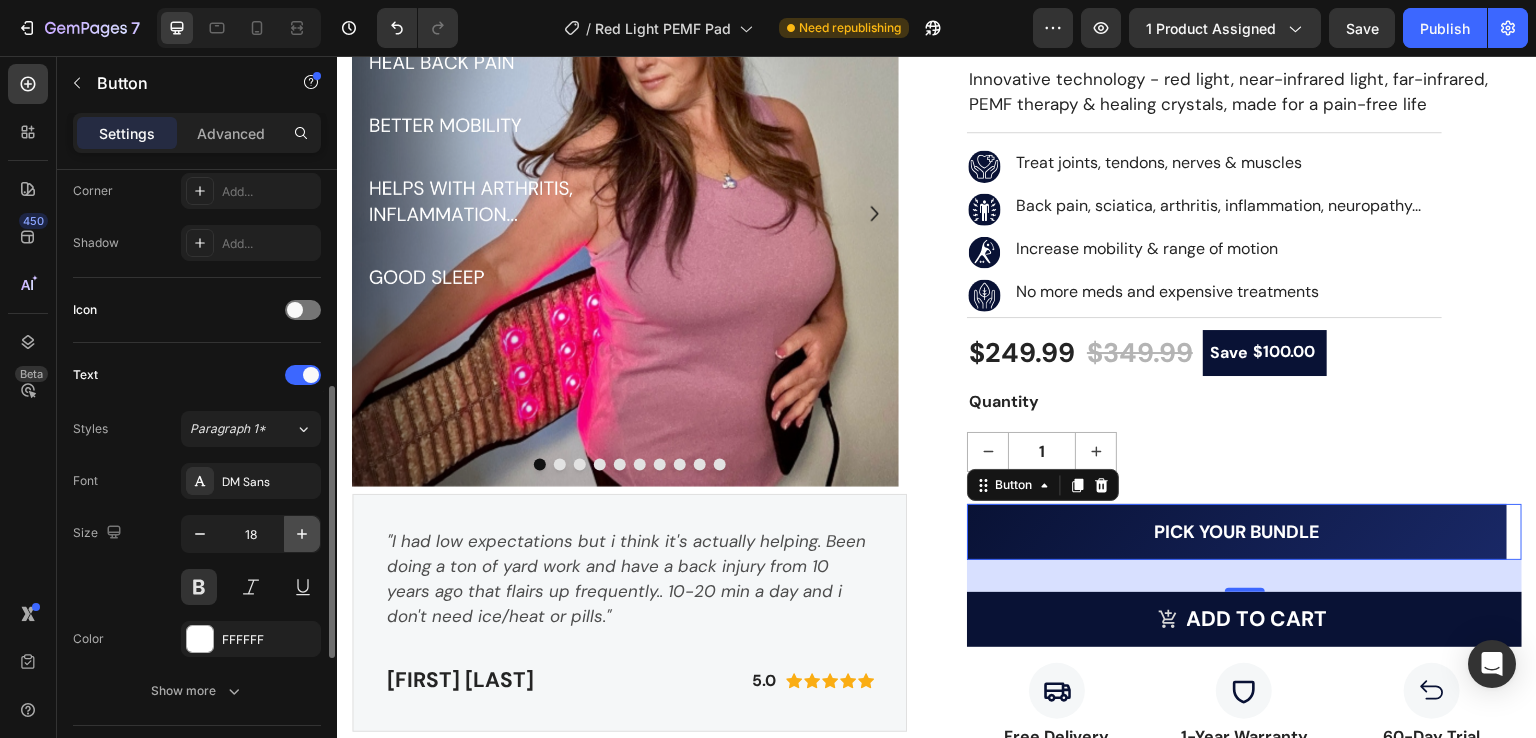 drag, startPoint x: 293, startPoint y: 524, endPoint x: 1, endPoint y: 390, distance: 321.2787 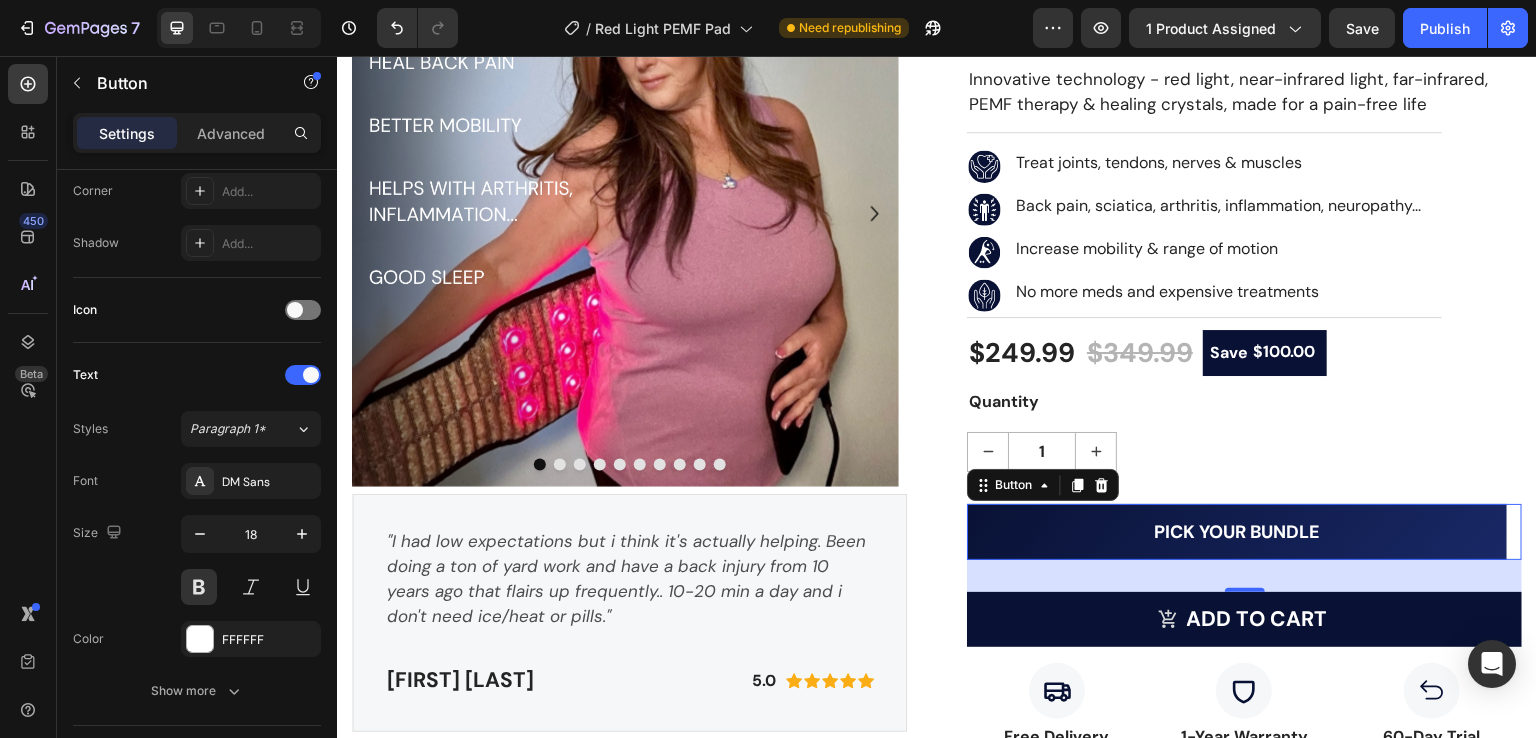 type on "19" 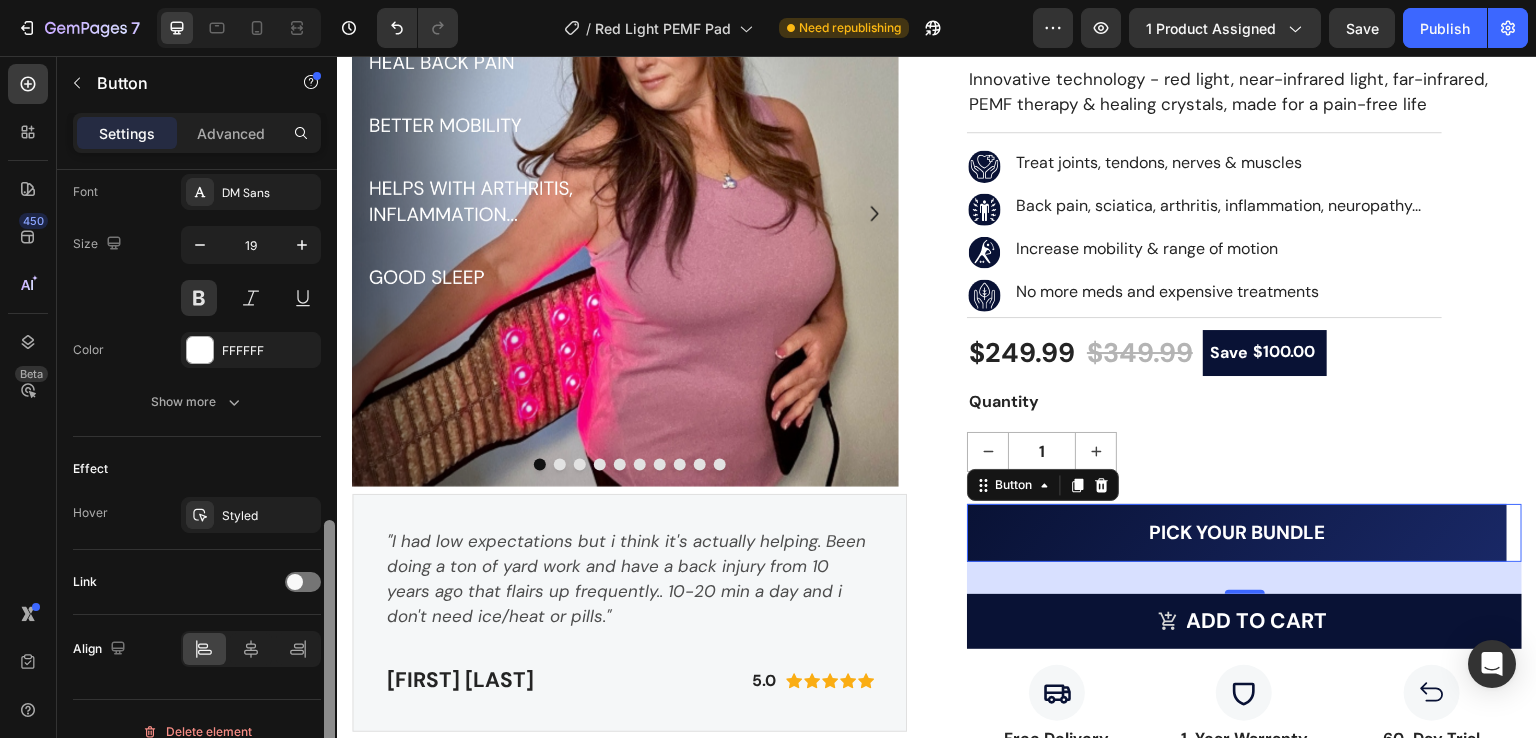 scroll, scrollTop: 806, scrollLeft: 0, axis: vertical 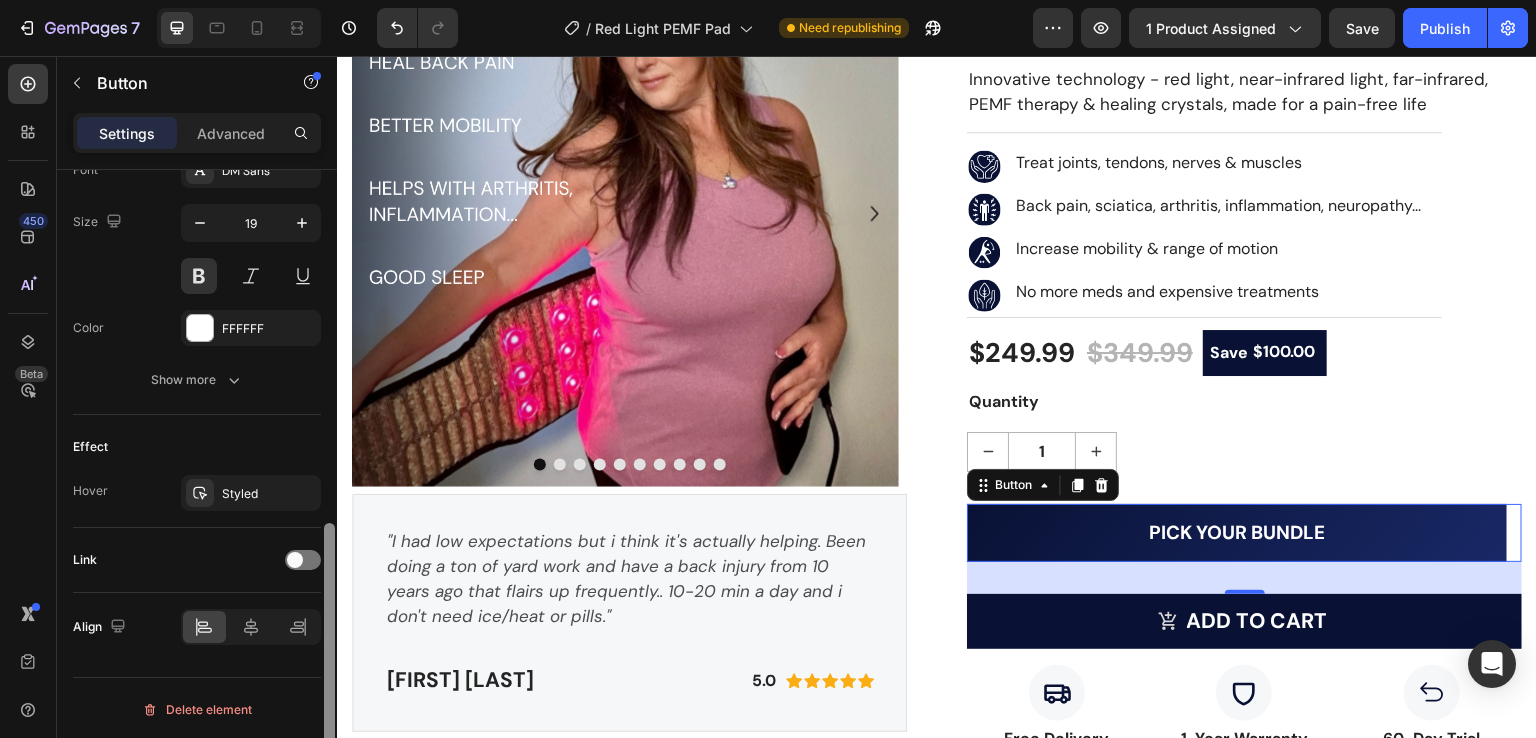 drag, startPoint x: 327, startPoint y: 414, endPoint x: 333, endPoint y: 557, distance: 143.12582 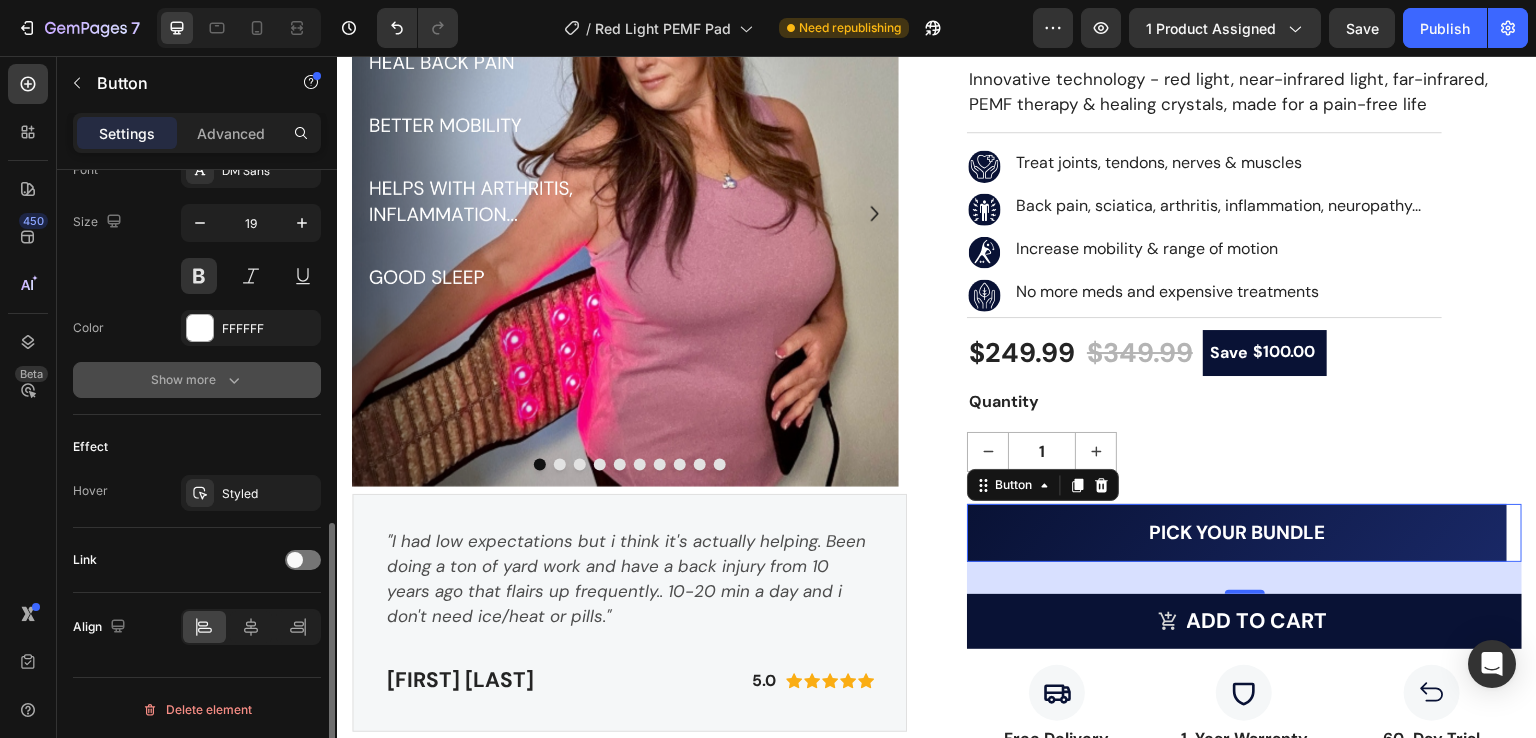 click on "Show more" at bounding box center [197, 380] 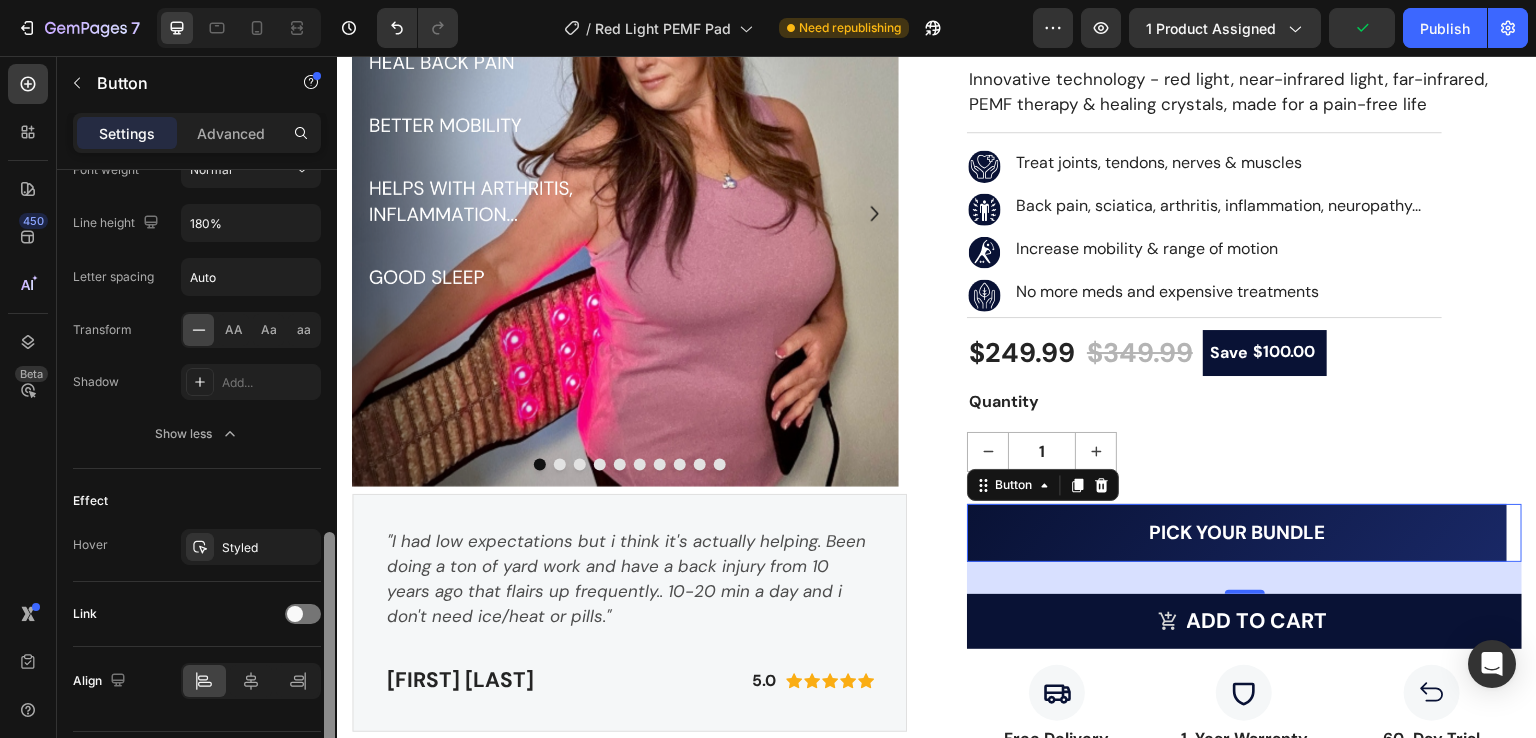 scroll, scrollTop: 1025, scrollLeft: 0, axis: vertical 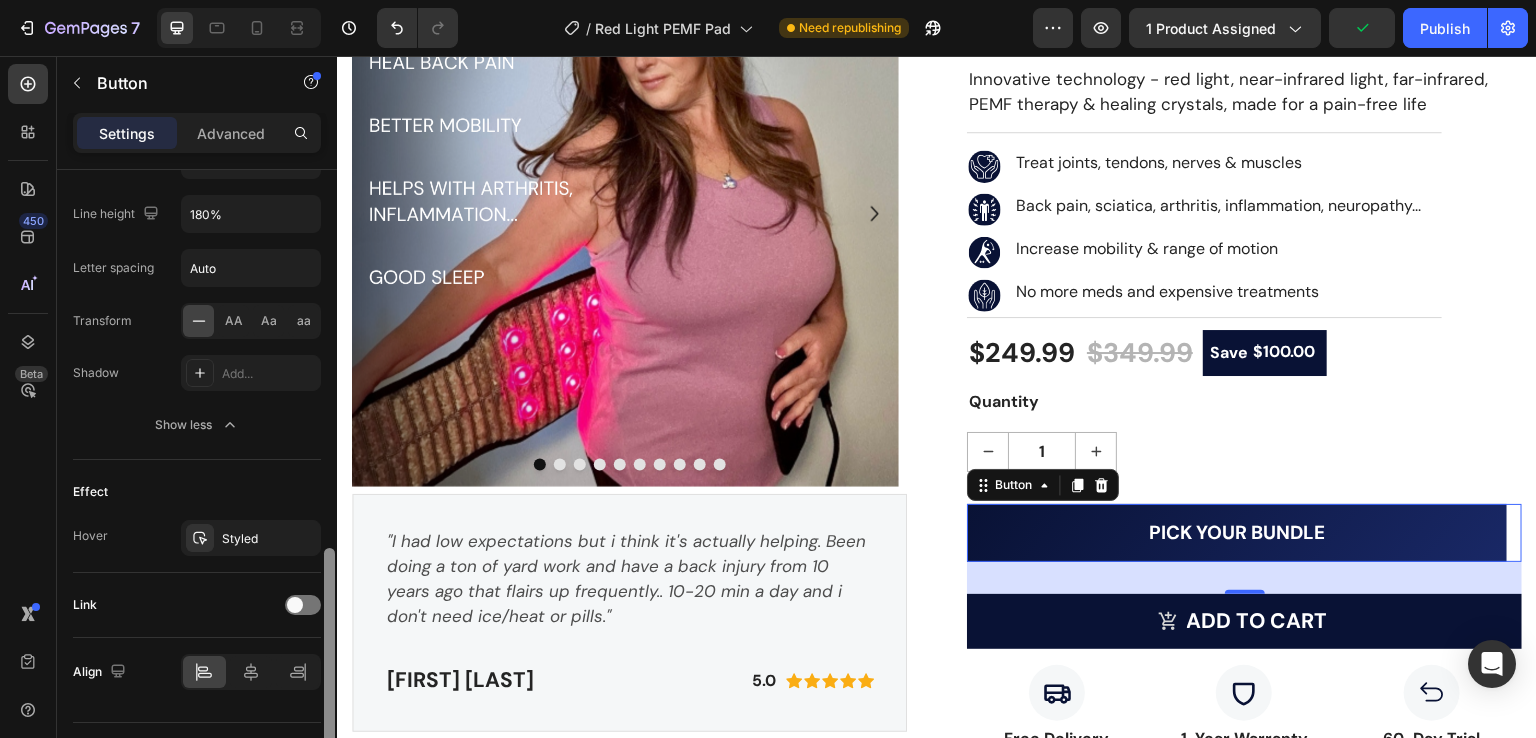 drag, startPoint x: 327, startPoint y: 537, endPoint x: 327, endPoint y: 633, distance: 96 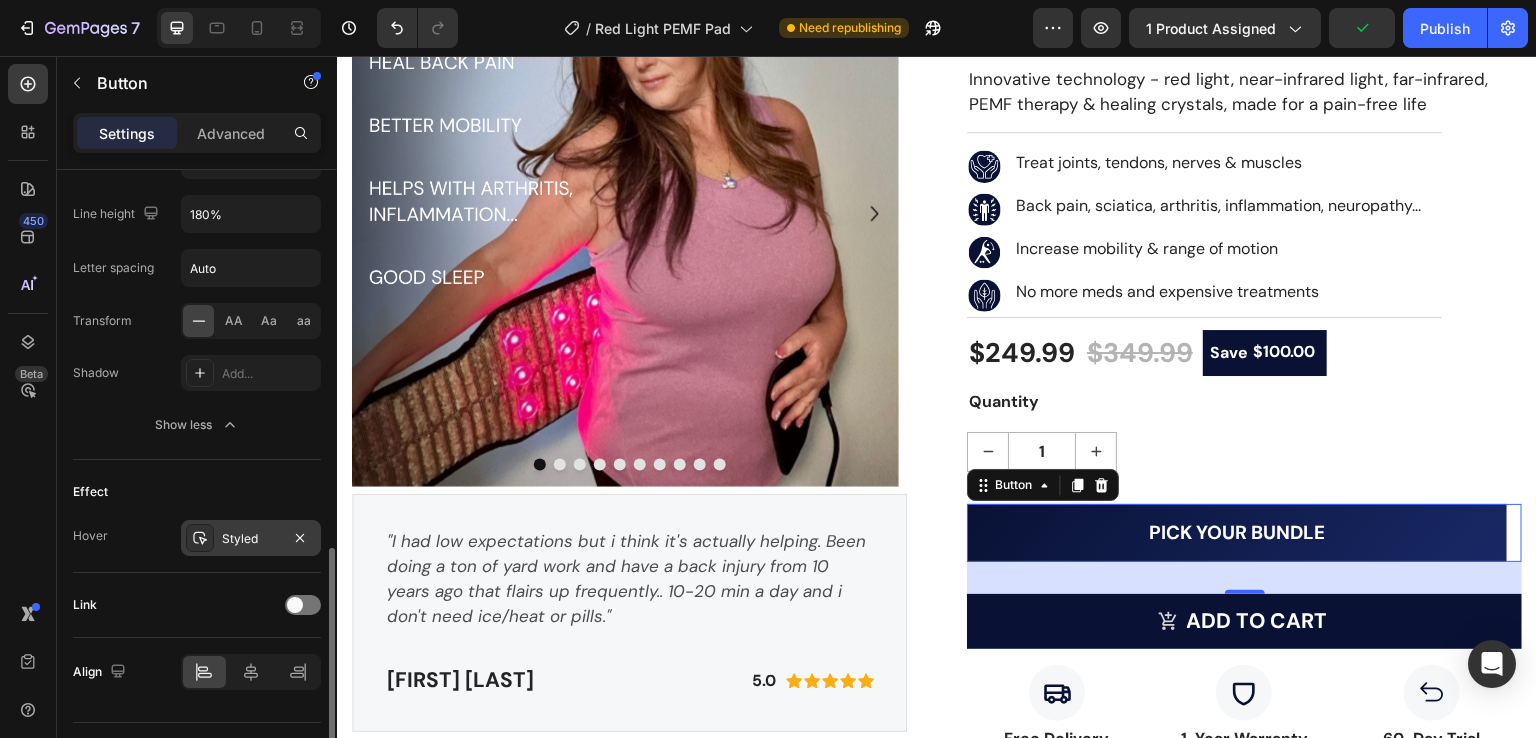 click on "Styled" at bounding box center (251, 539) 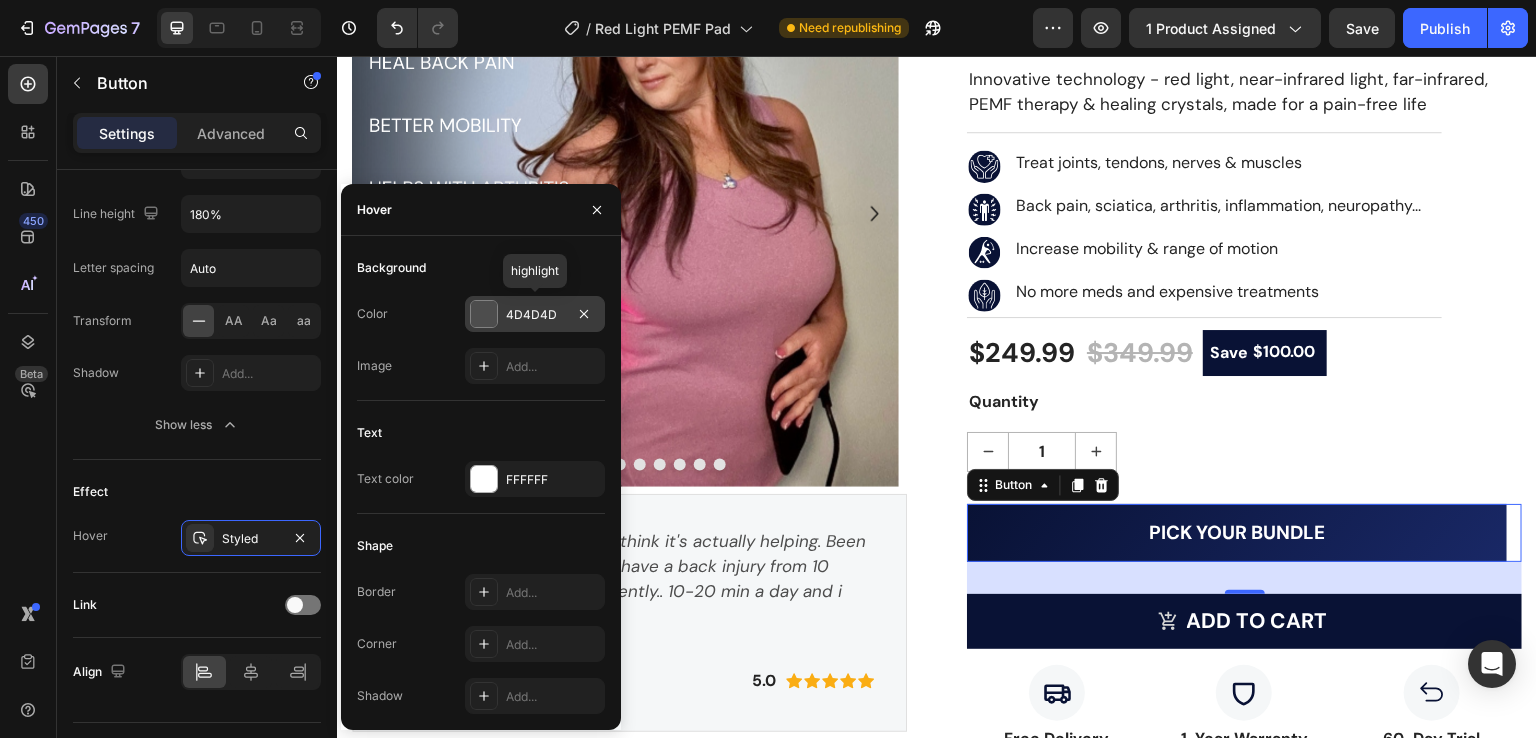 click at bounding box center (484, 314) 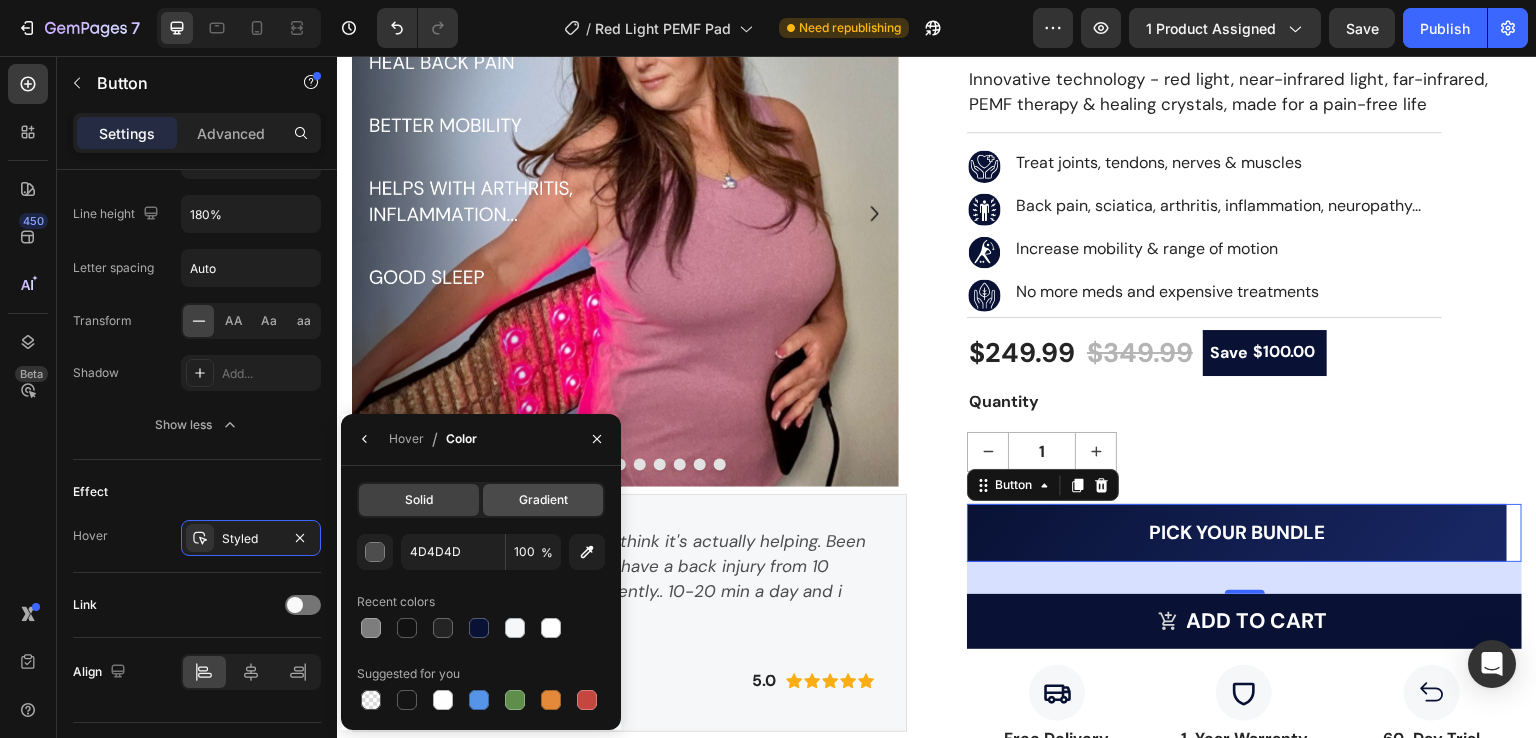 click on "Gradient" 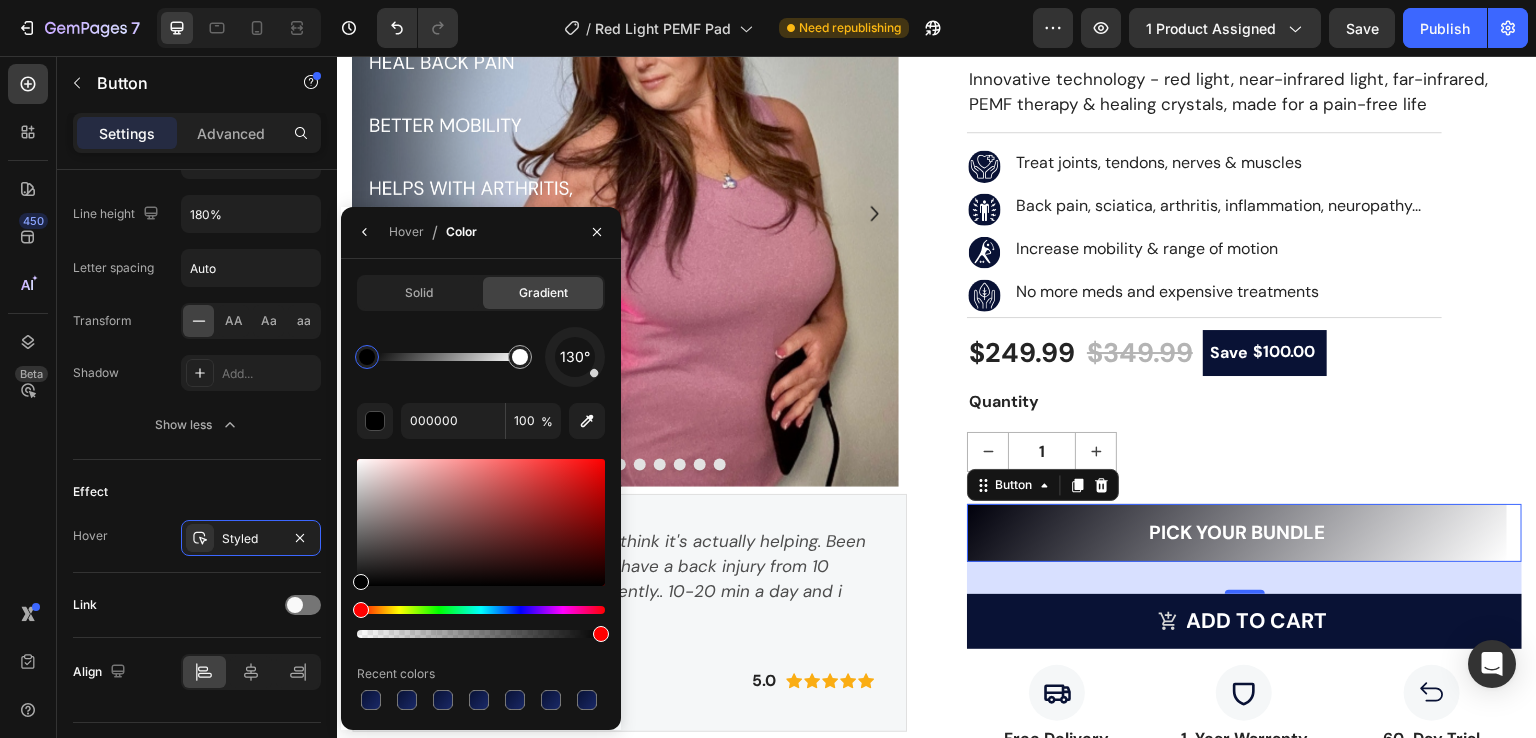 click at bounding box center [367, 357] 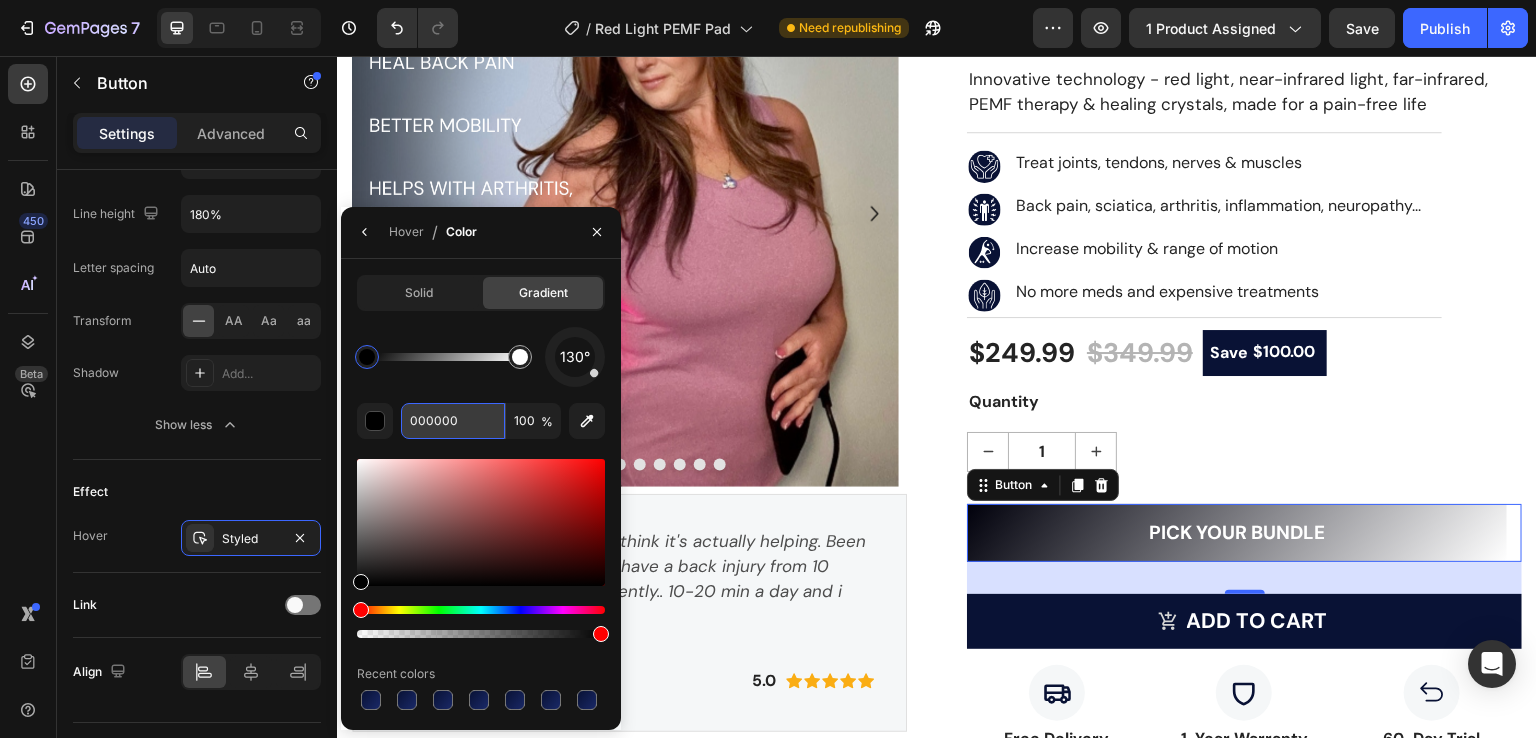 click on "000000" at bounding box center (0, 0) 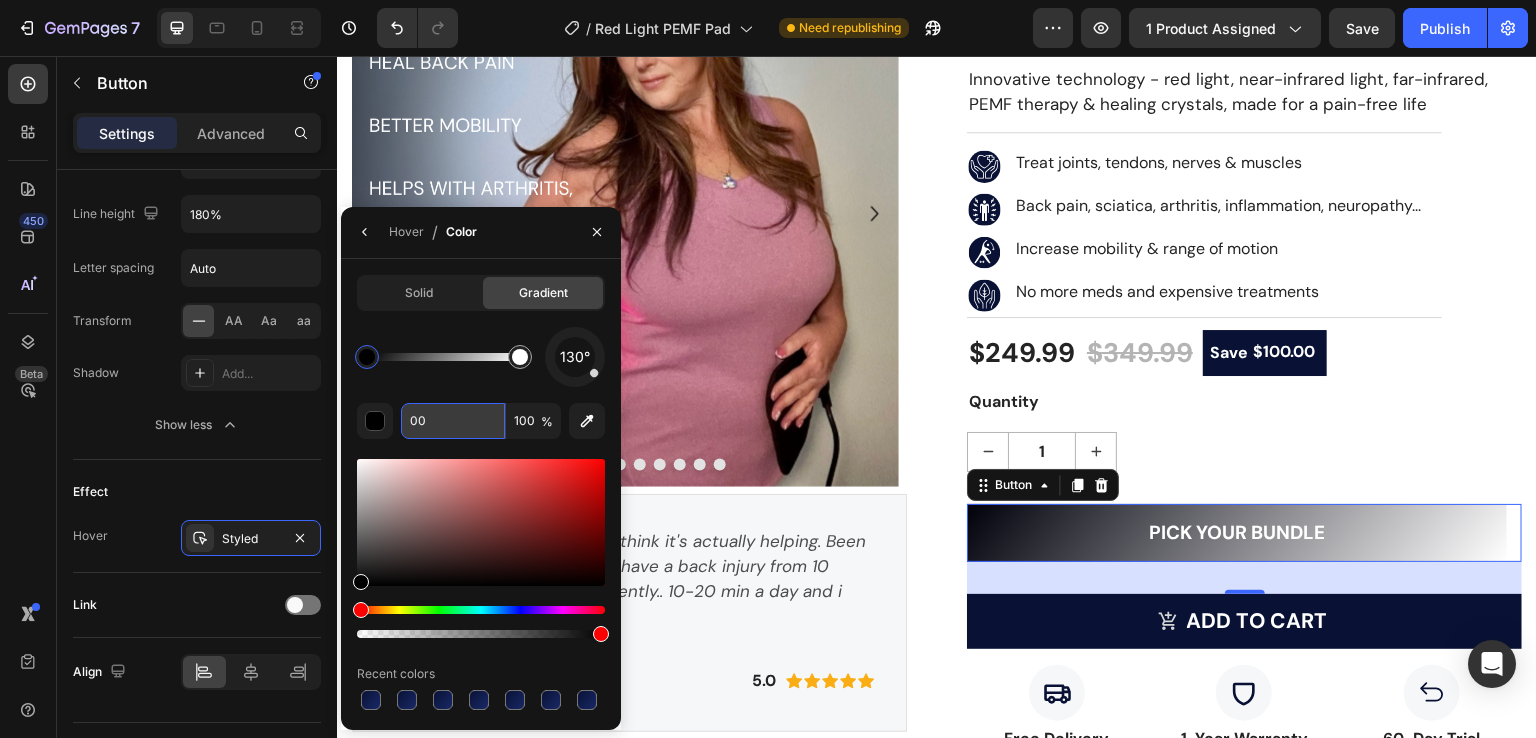 type on "0" 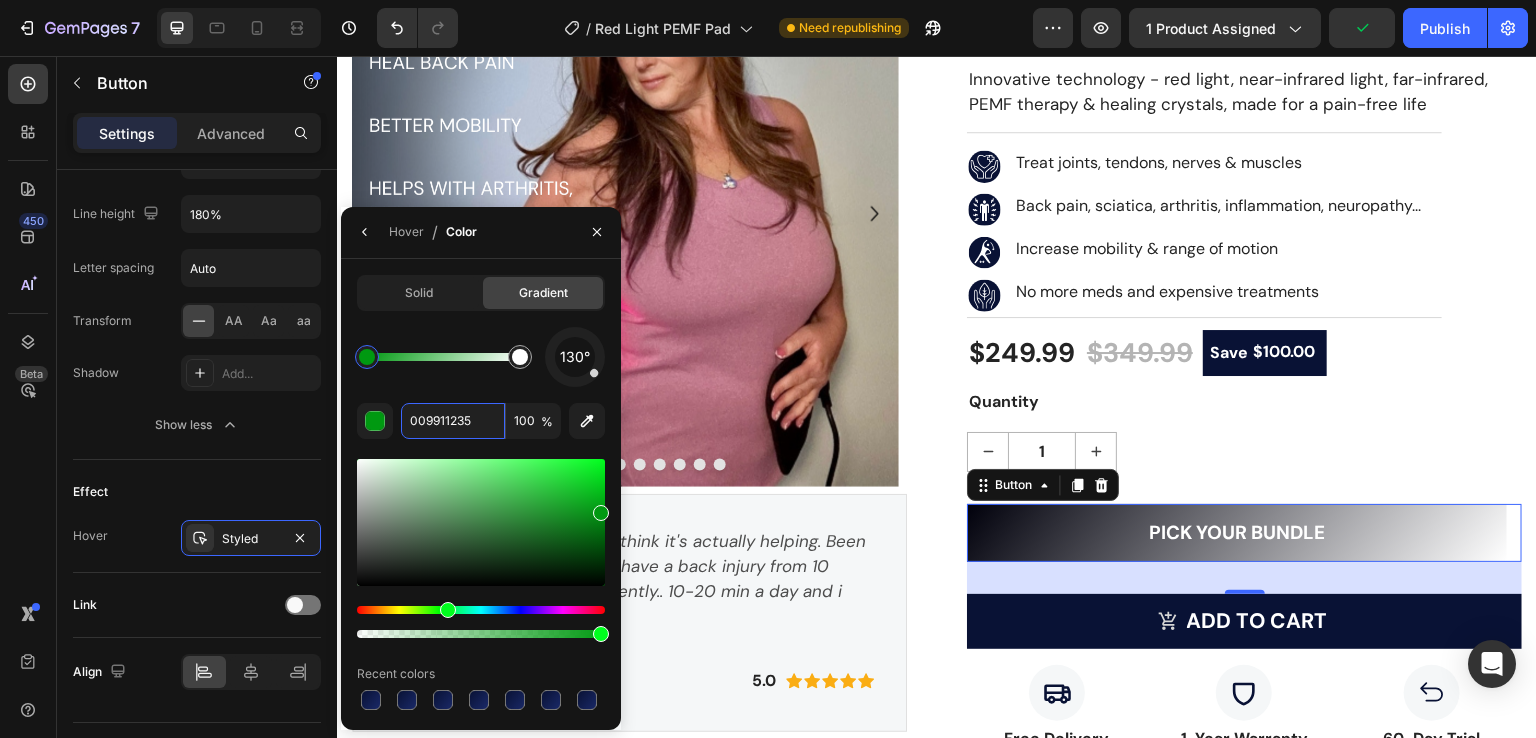 drag, startPoint x: 484, startPoint y: 422, endPoint x: 347, endPoint y: 422, distance: 137 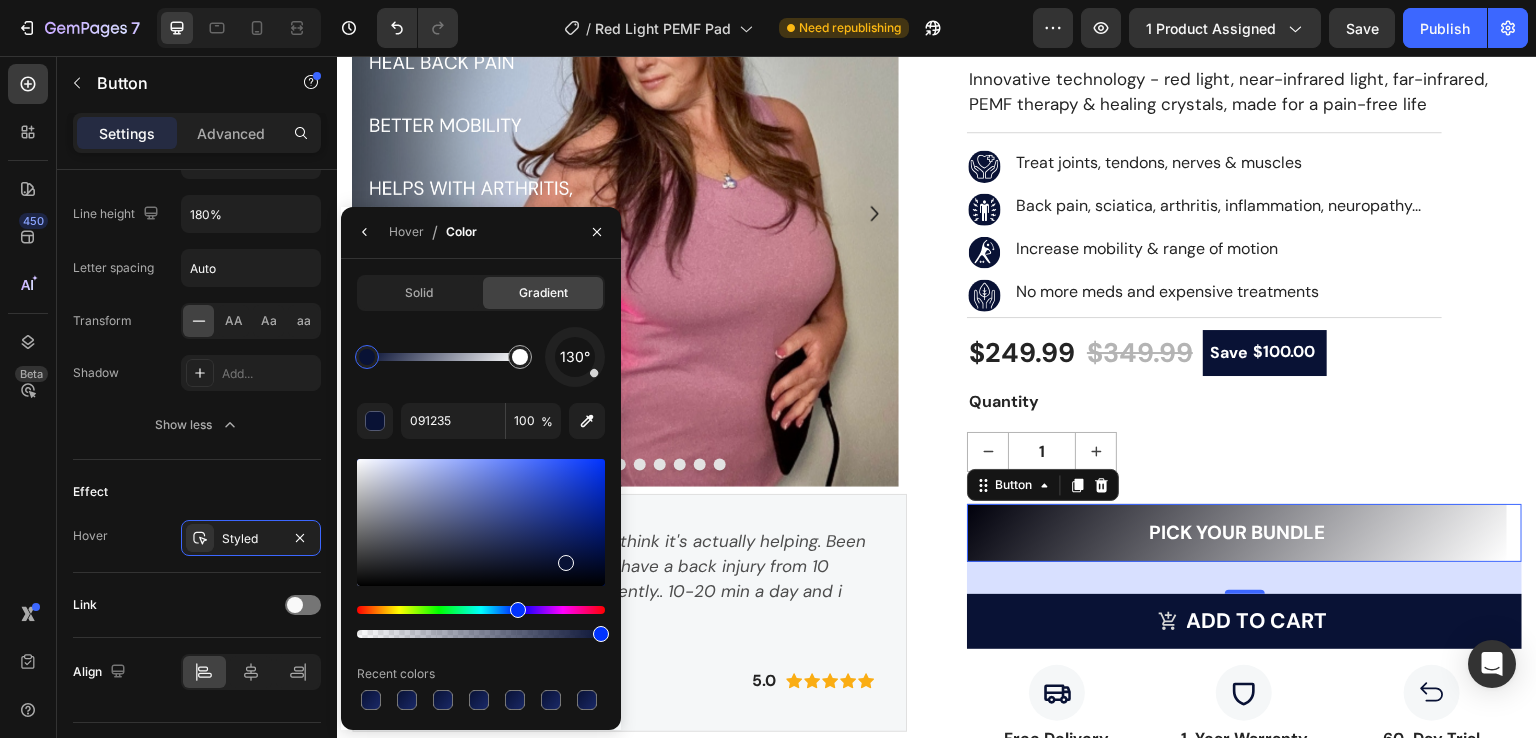 click on "130°" at bounding box center [481, 357] 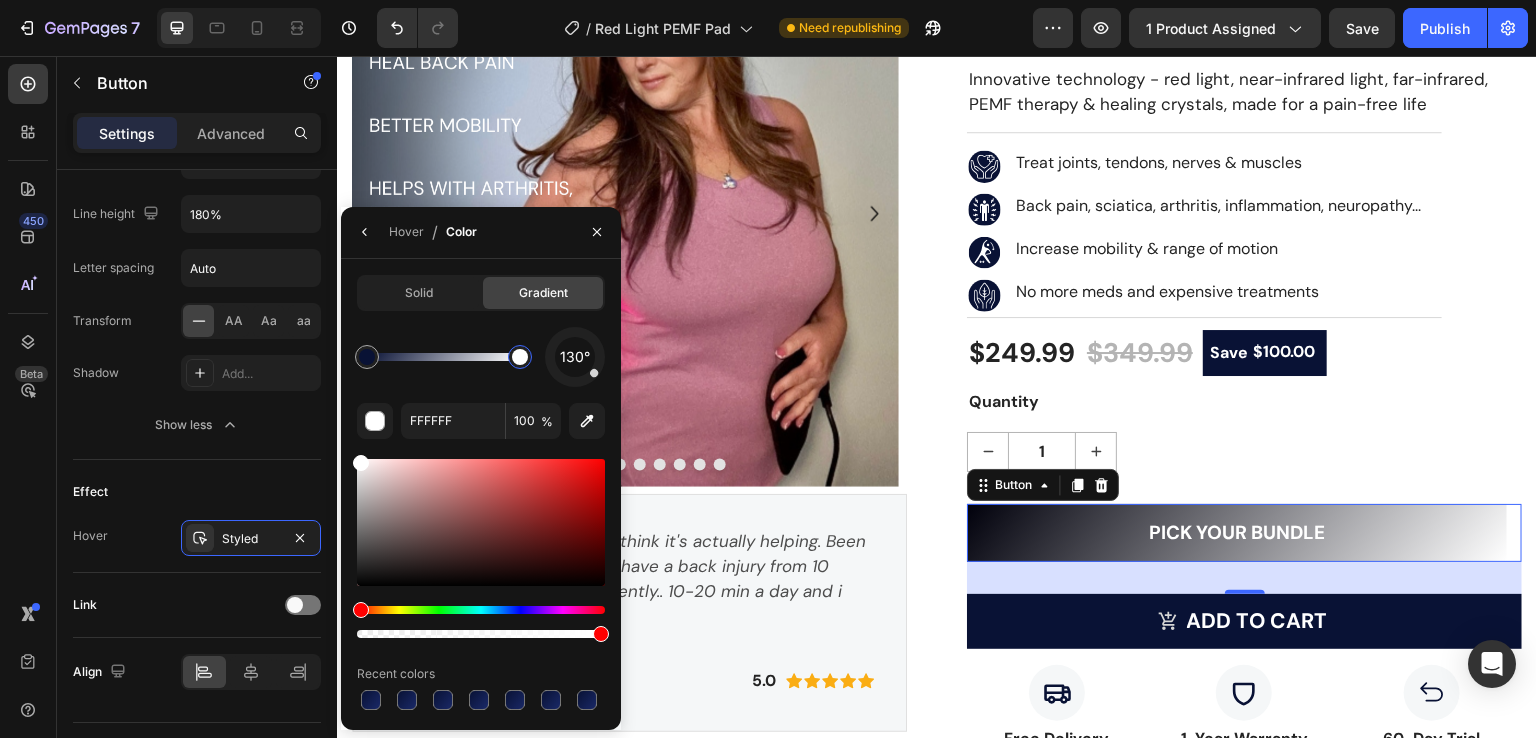 click at bounding box center [520, 357] 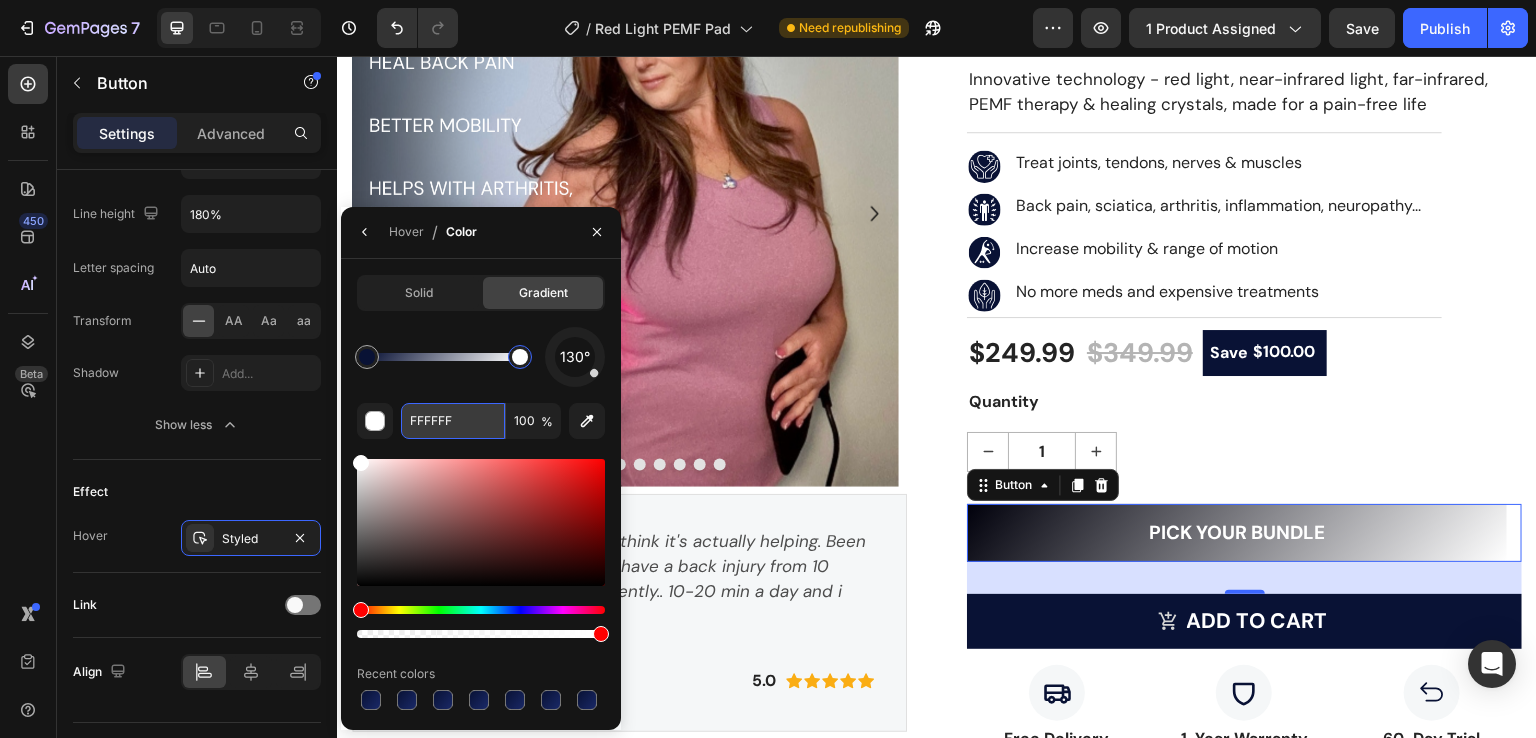 click on "FFFFFF" at bounding box center [0, 0] 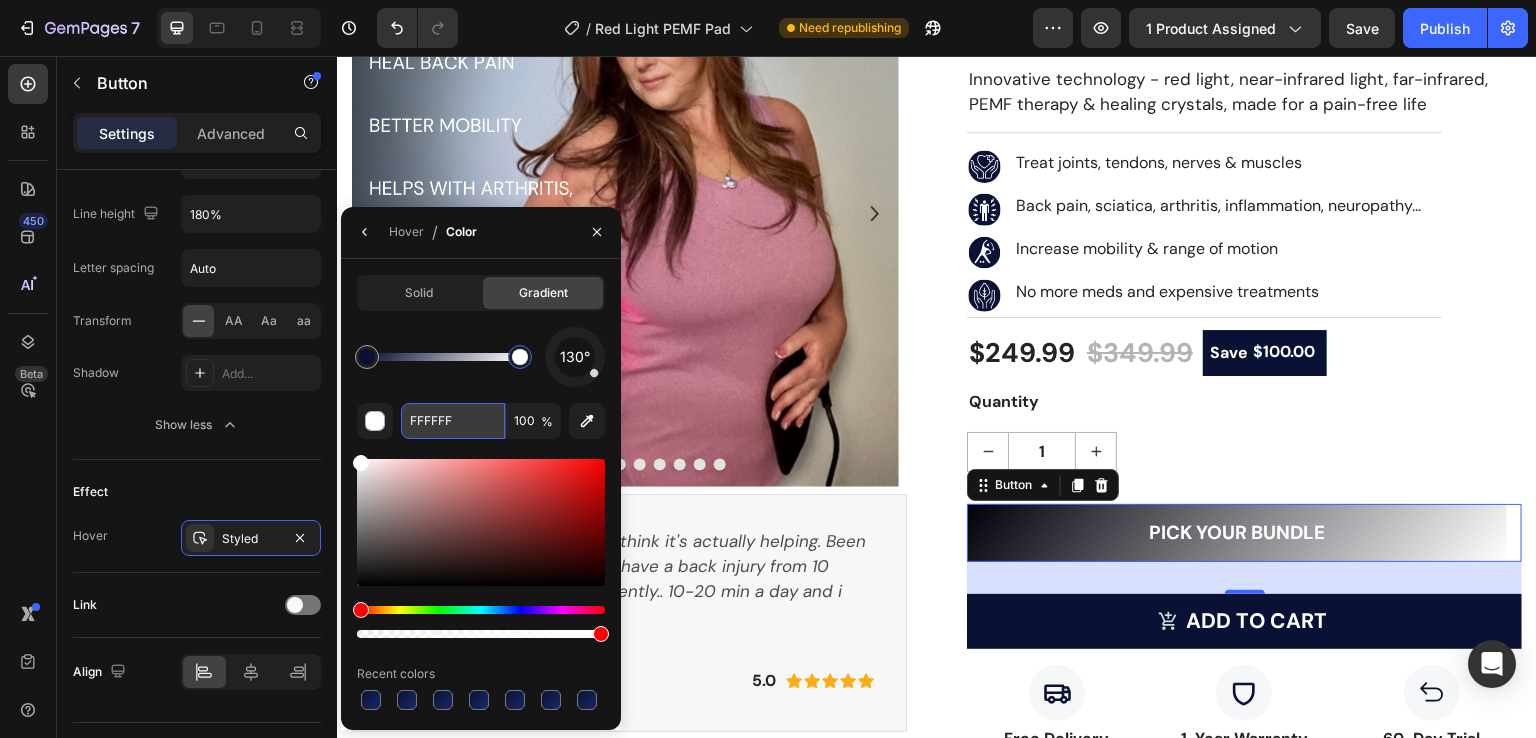 paste on "192866" 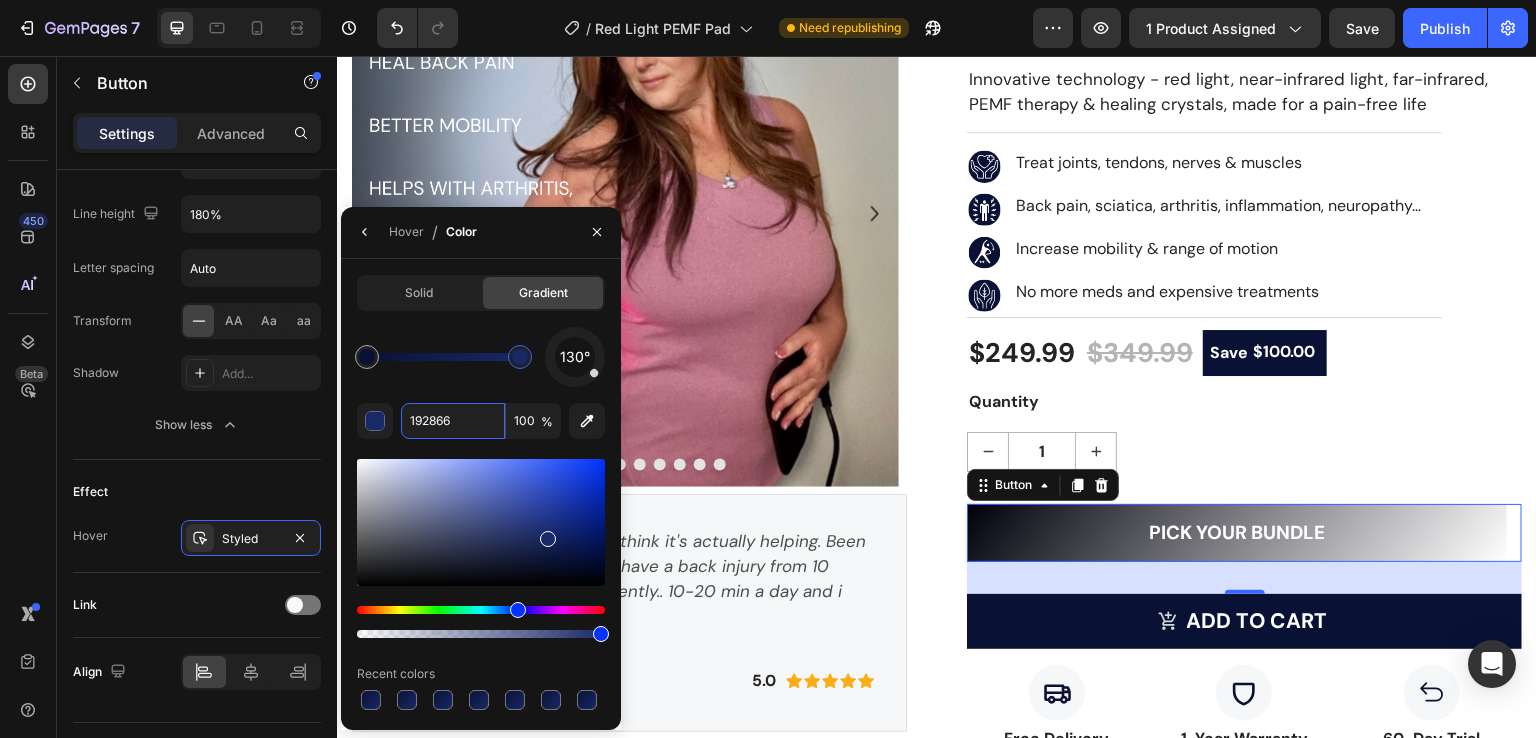 type on "192866" 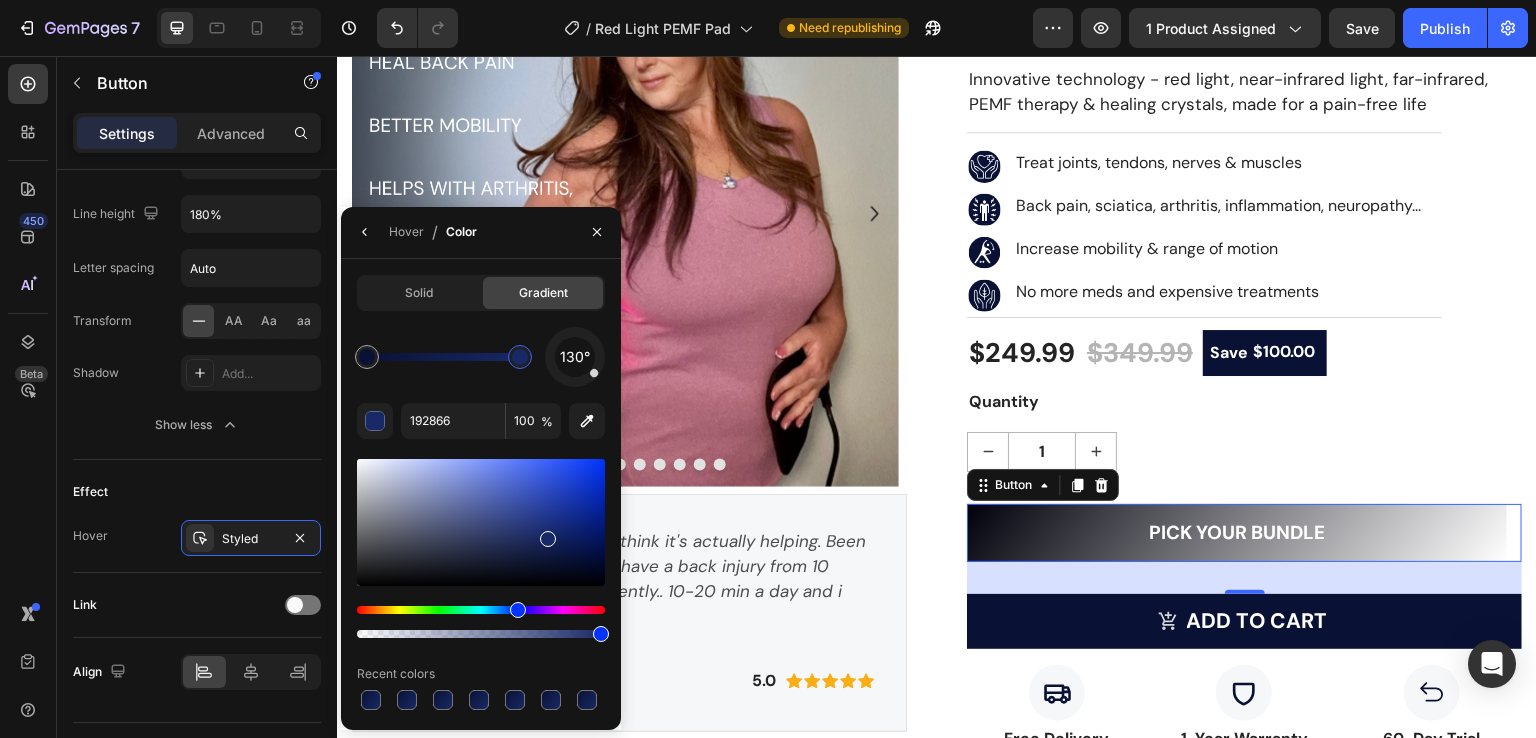 click on "130°" at bounding box center [481, 357] 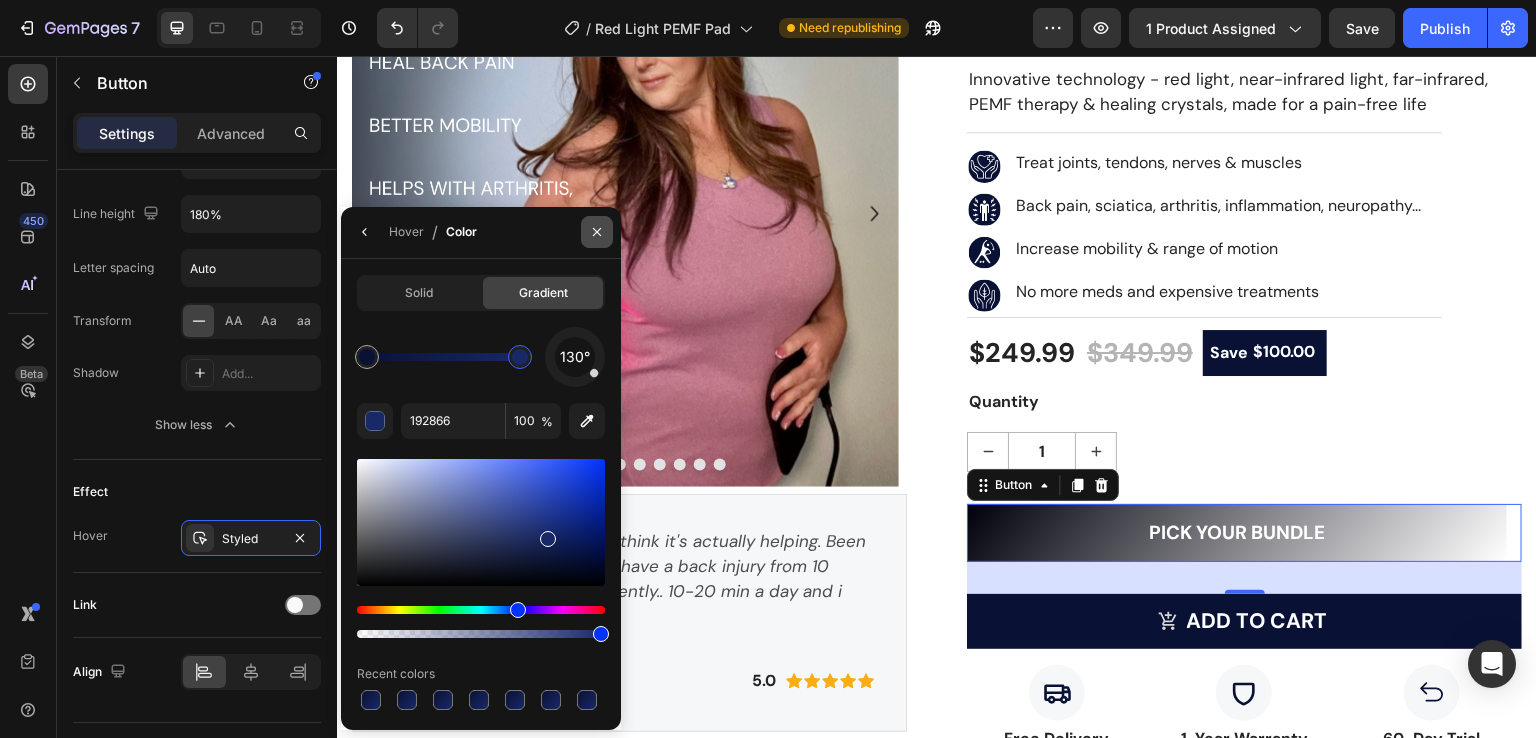 click 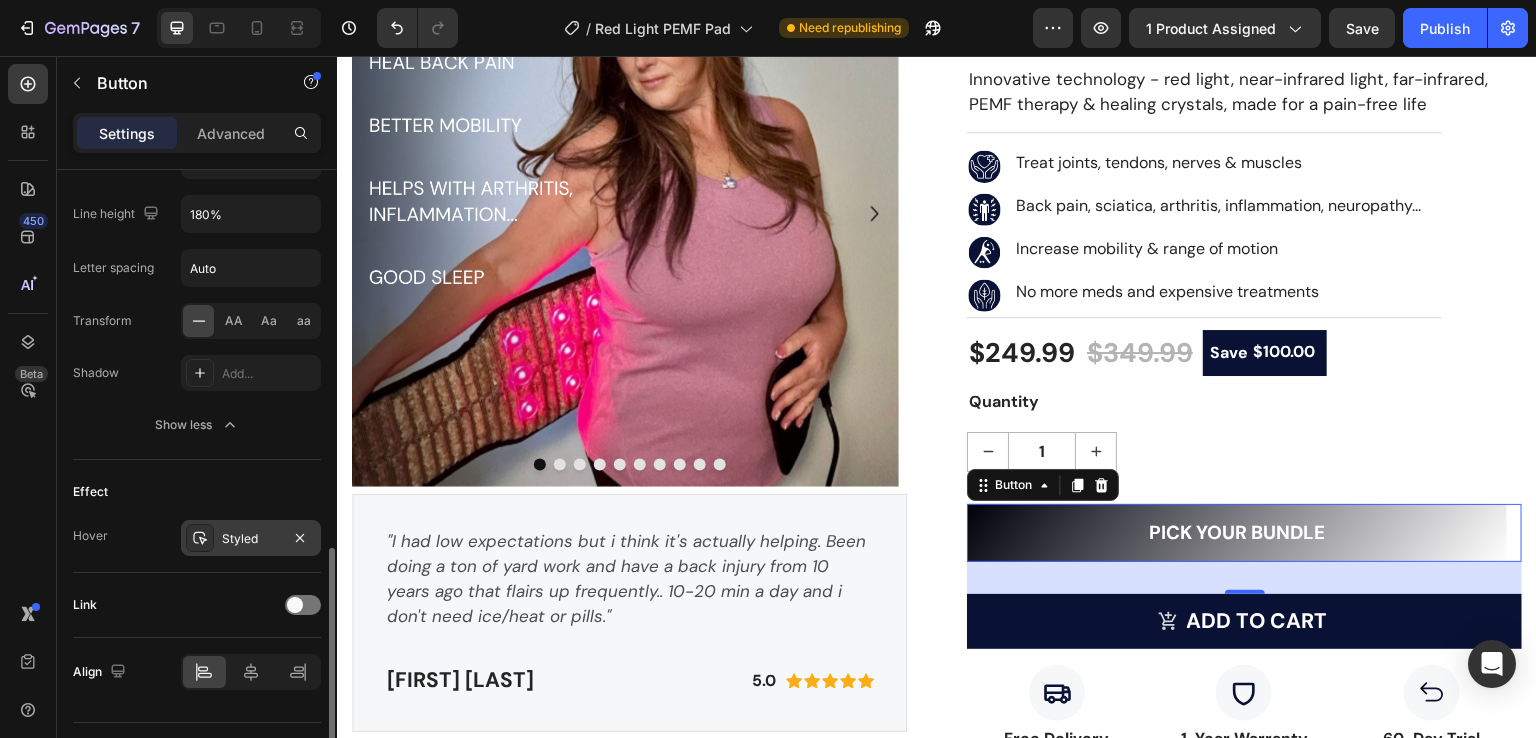 click on "Styled" at bounding box center (251, 538) 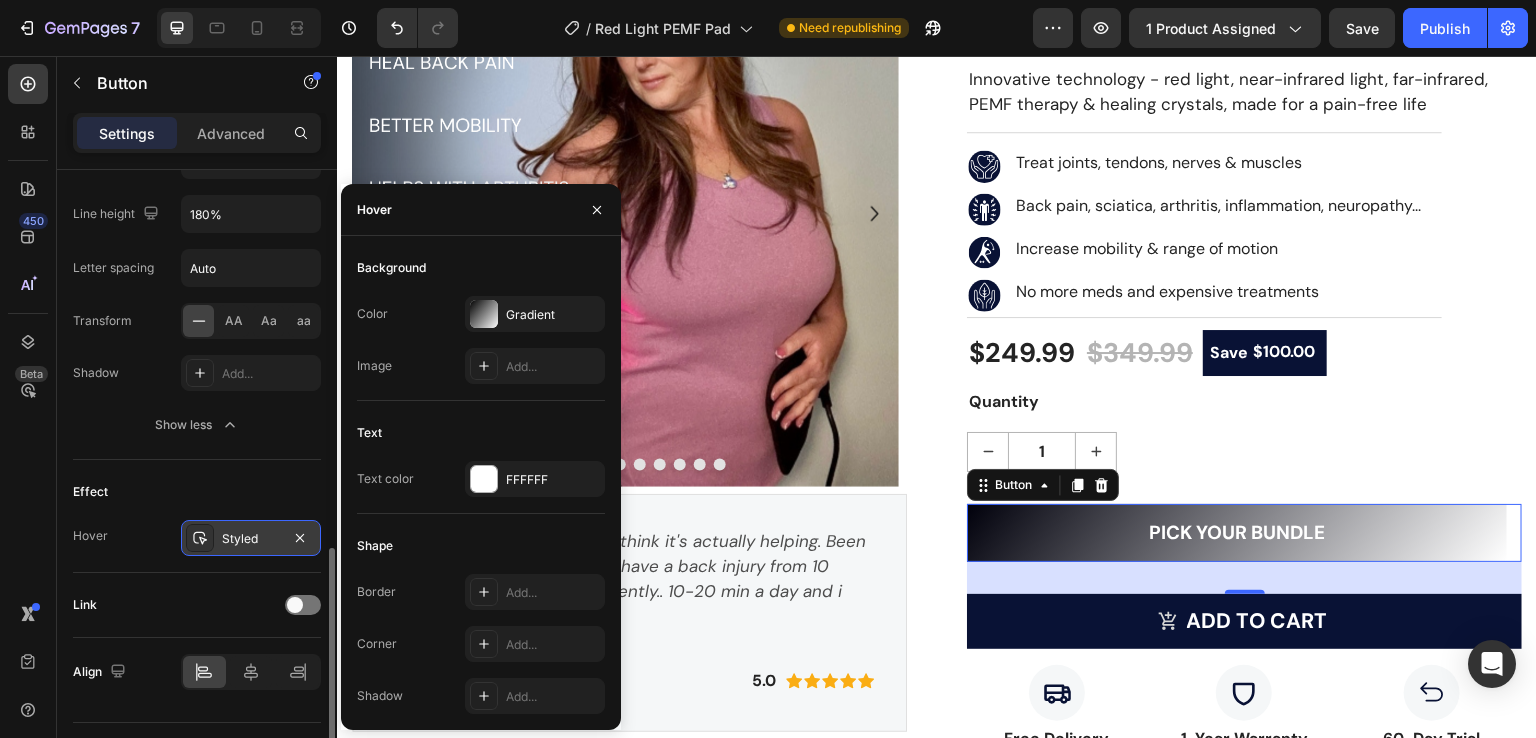 click on "Styled" at bounding box center (251, 538) 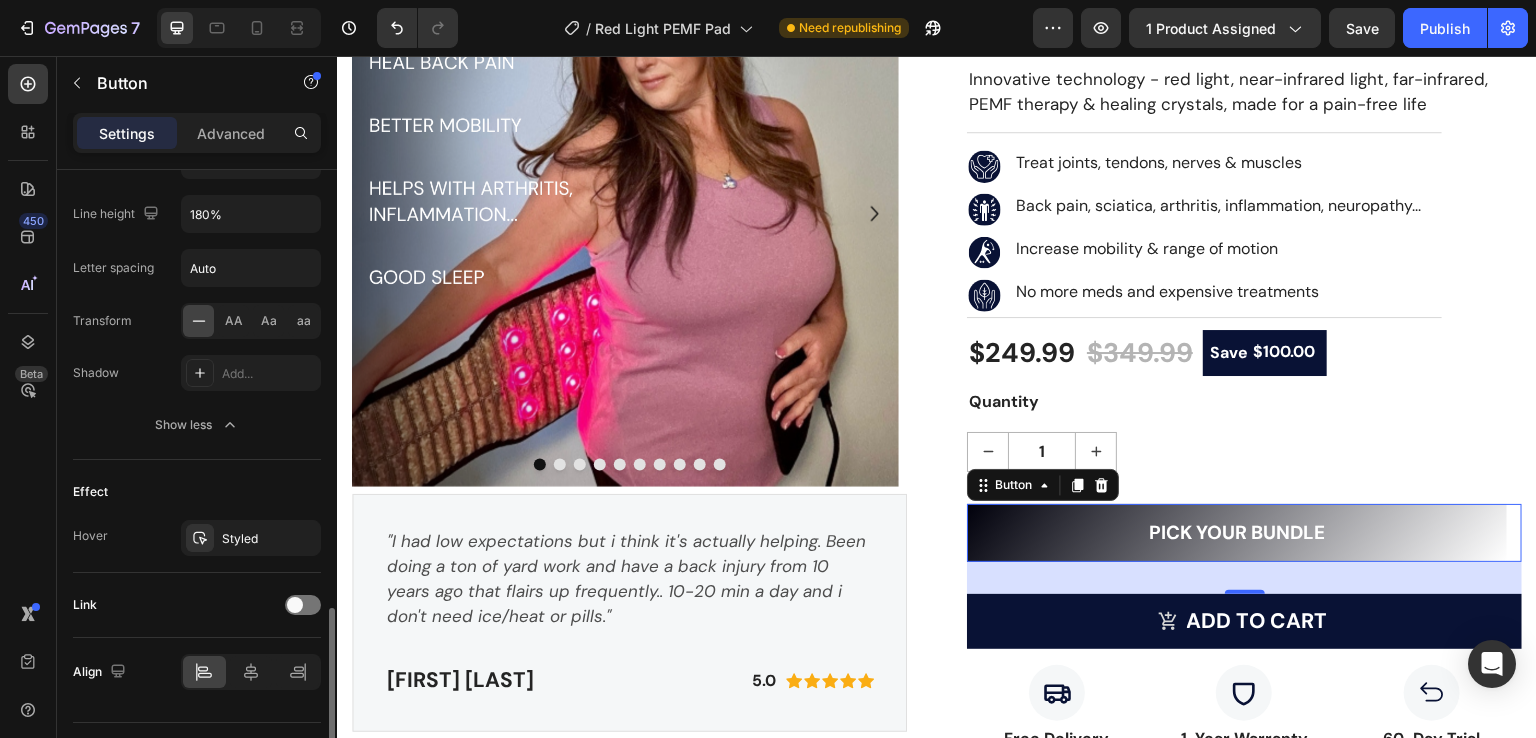 scroll, scrollTop: 1069, scrollLeft: 0, axis: vertical 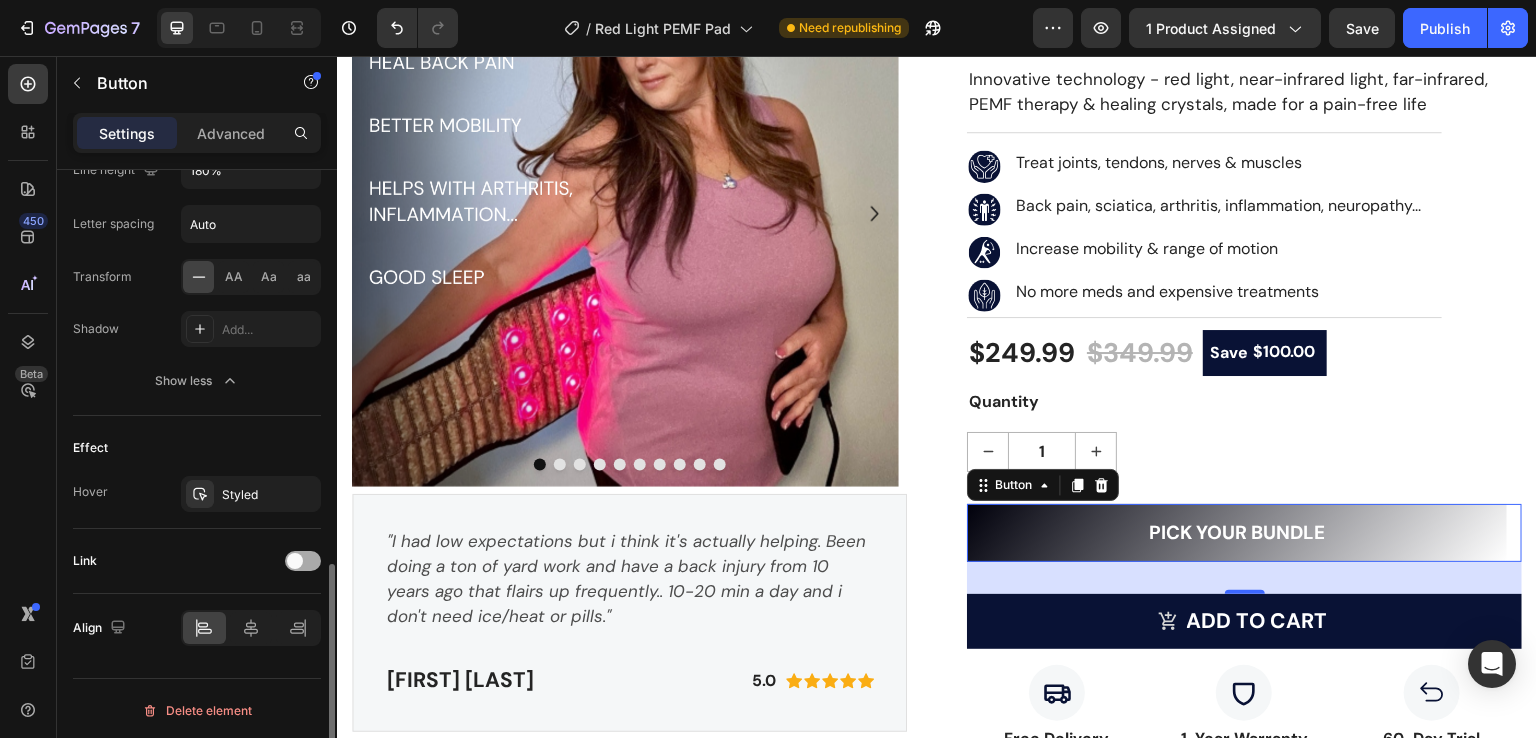click at bounding box center (303, 561) 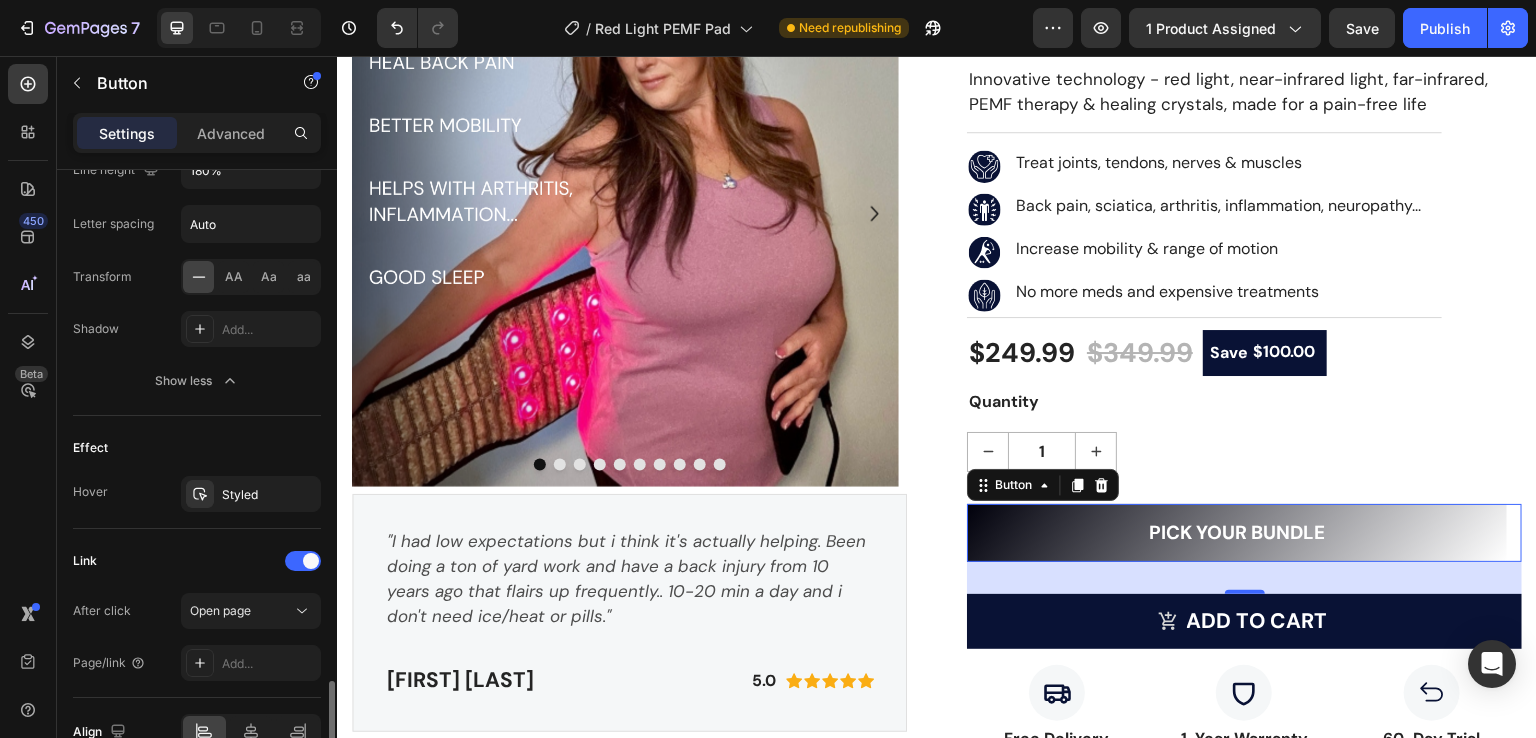 scroll, scrollTop: 1173, scrollLeft: 0, axis: vertical 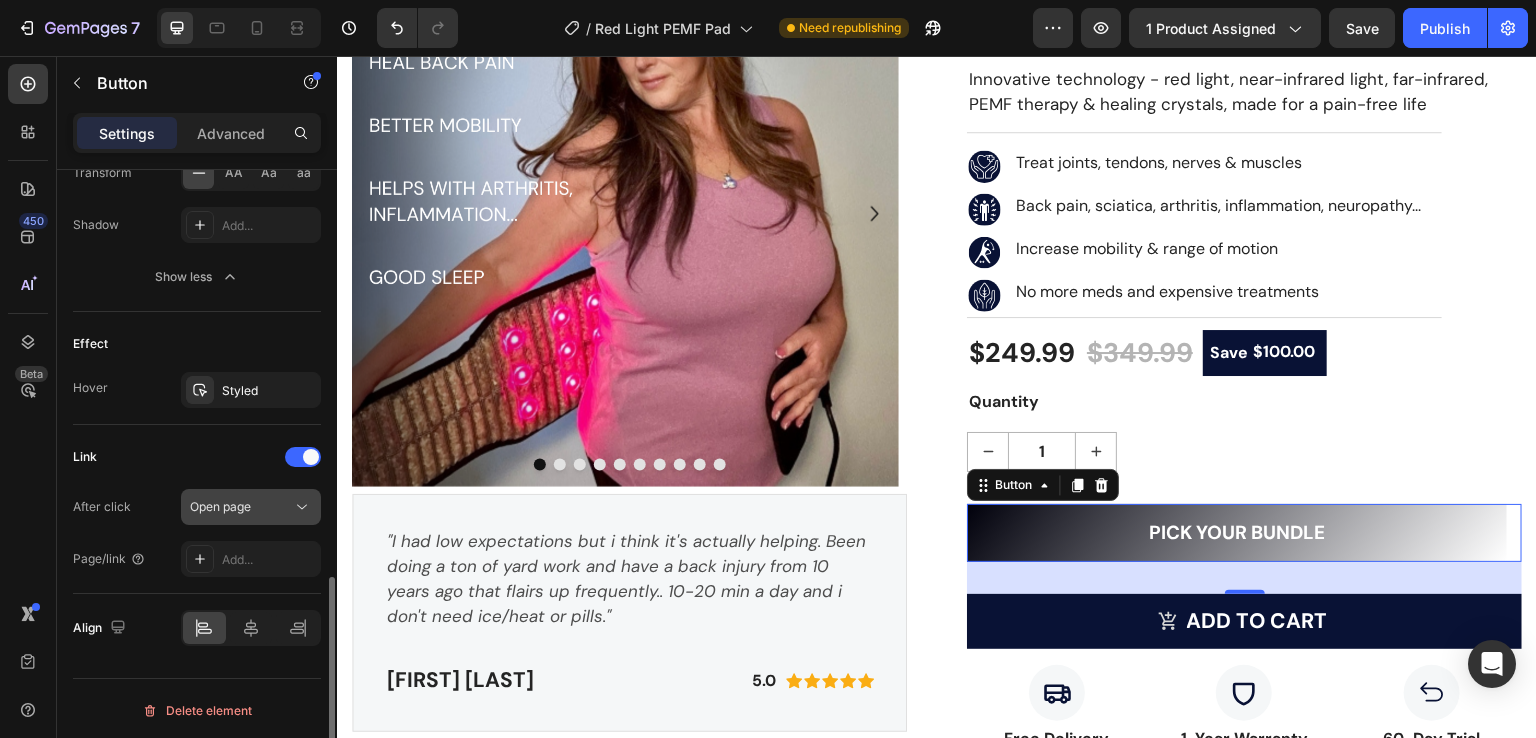 click on "Open page" at bounding box center (241, 507) 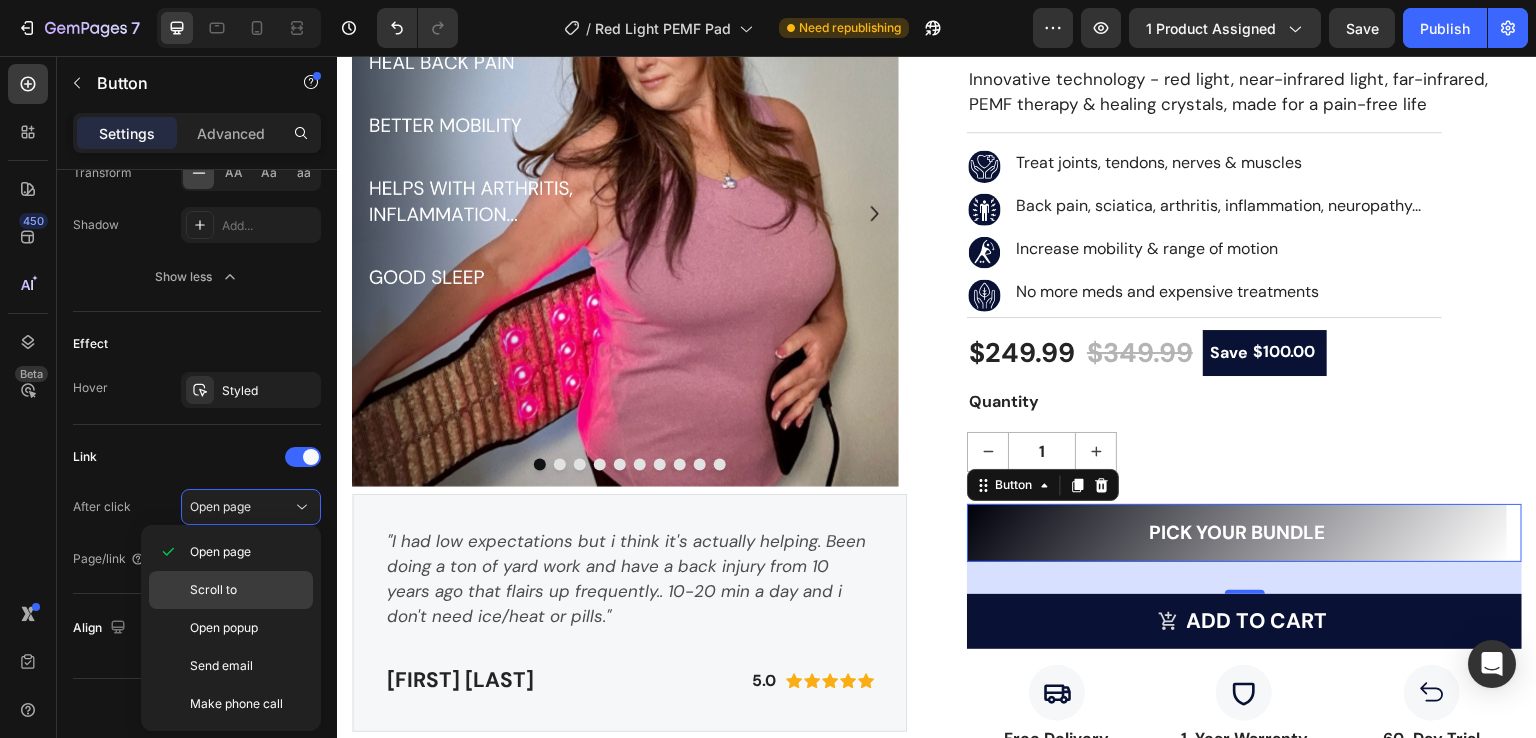 click on "Scroll to" 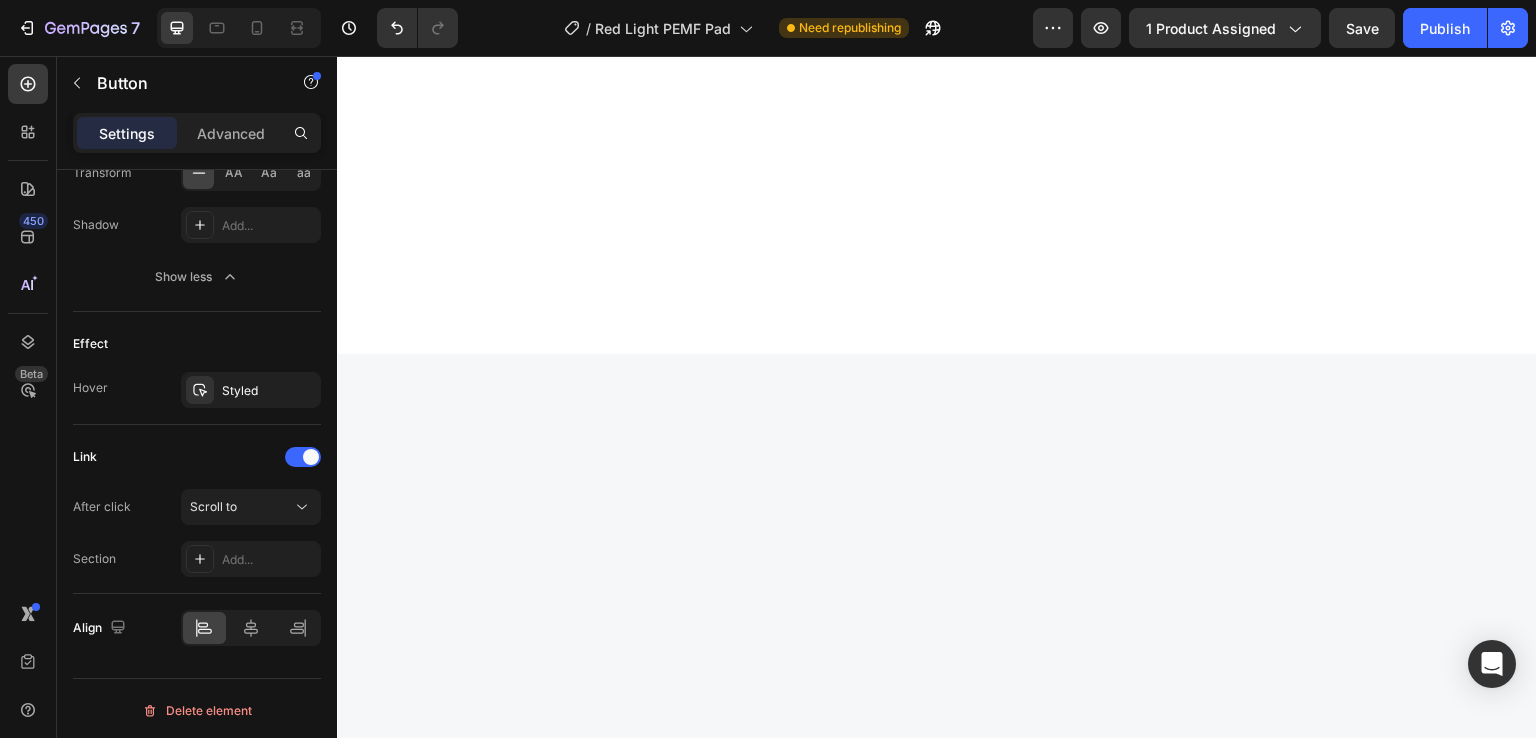 scroll, scrollTop: 3733, scrollLeft: 0, axis: vertical 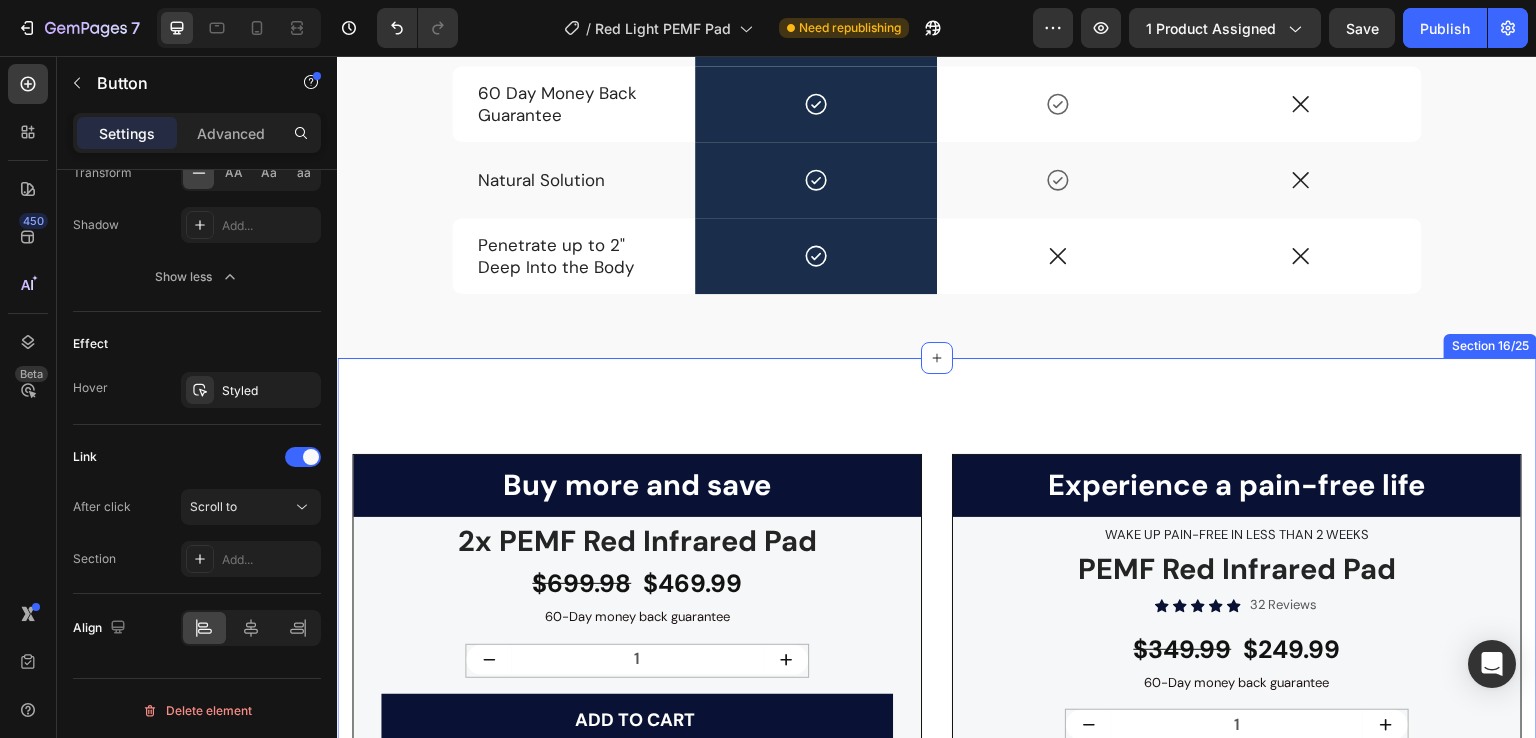 click on "Buy more and save Heading Image 2x PEMF Red Infrared Pad Heading $699.98 Product Price Product Price $469.99 Product Price Product Price Row 60-Day money back guarantee Text Block
1
Product Quantity Add to cart Add to Cart Row Product Row Experience a pain-free life Heading Image Wake up pain-free in less than 2 weeks Text Block PEMF Red Infrared Pad Heading Icon Icon Icon Icon Icon Icon List 32 Reviews Text Block Row $349.99 Product Price Product Price $249.99 Product Price Product Price Row 60-Day money back guarantee Text Block
1
Product Quantity Add to cart Add to Cart Row Product Row Row Section 16/25" at bounding box center [937, 891] 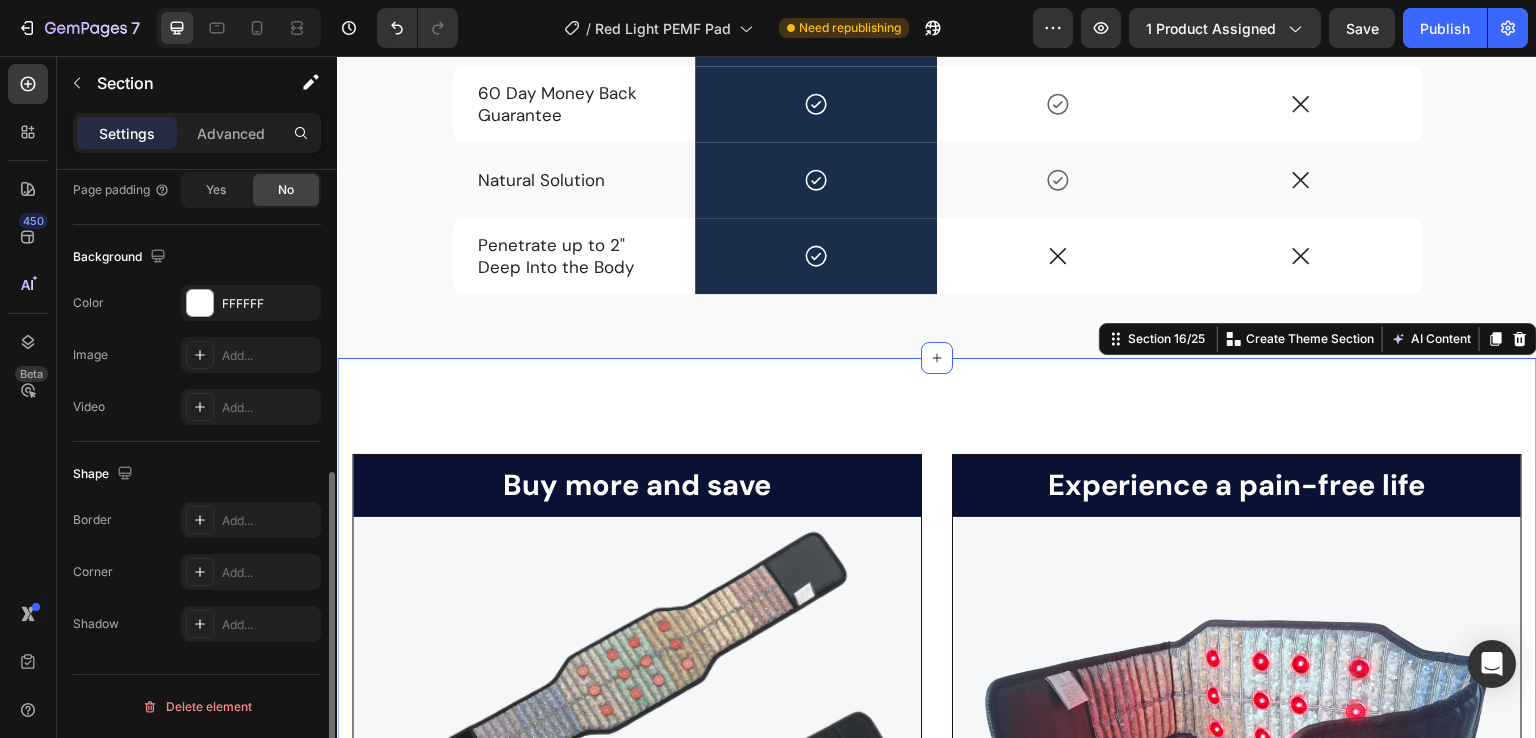 scroll, scrollTop: 0, scrollLeft: 0, axis: both 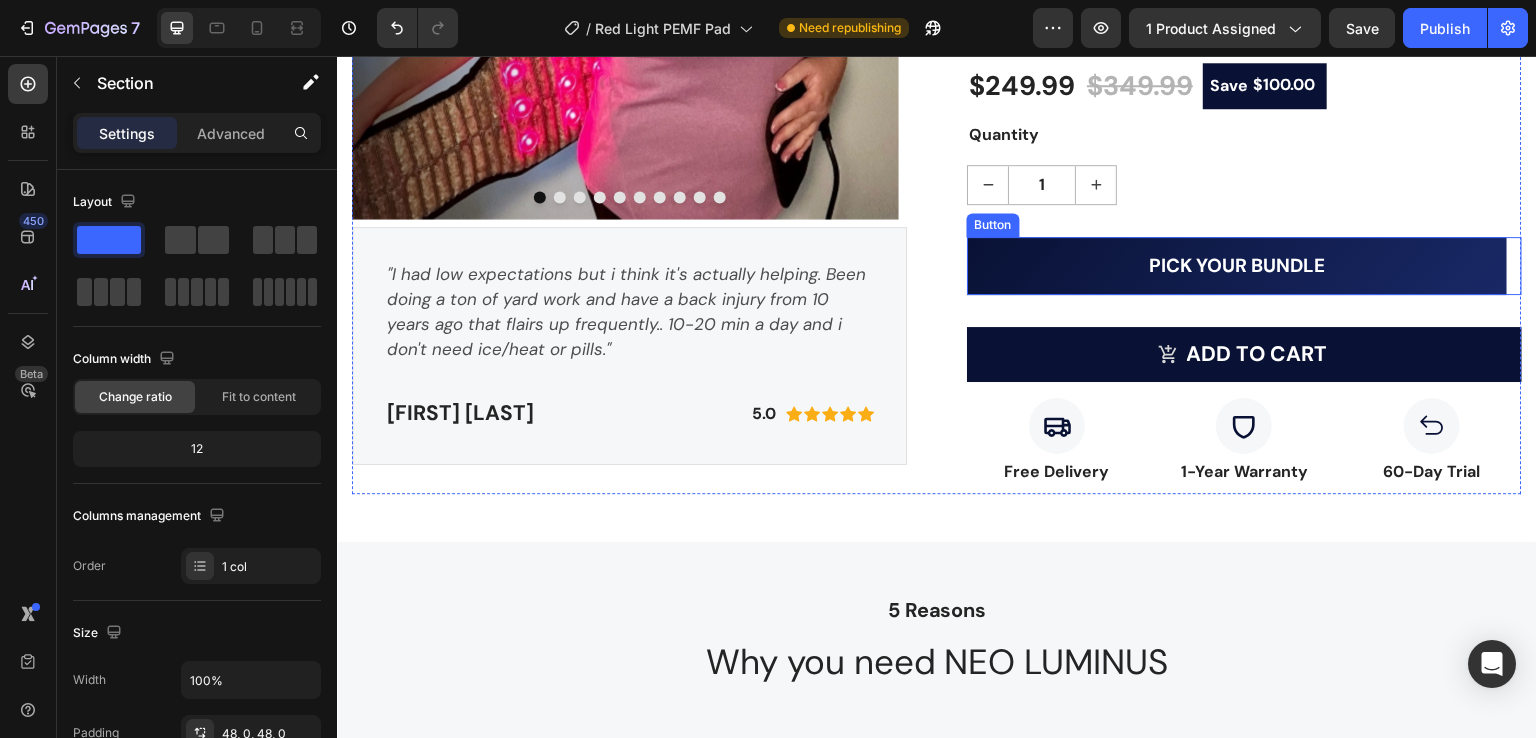 drag, startPoint x: 1028, startPoint y: 261, endPoint x: 1039, endPoint y: 277, distance: 19.416489 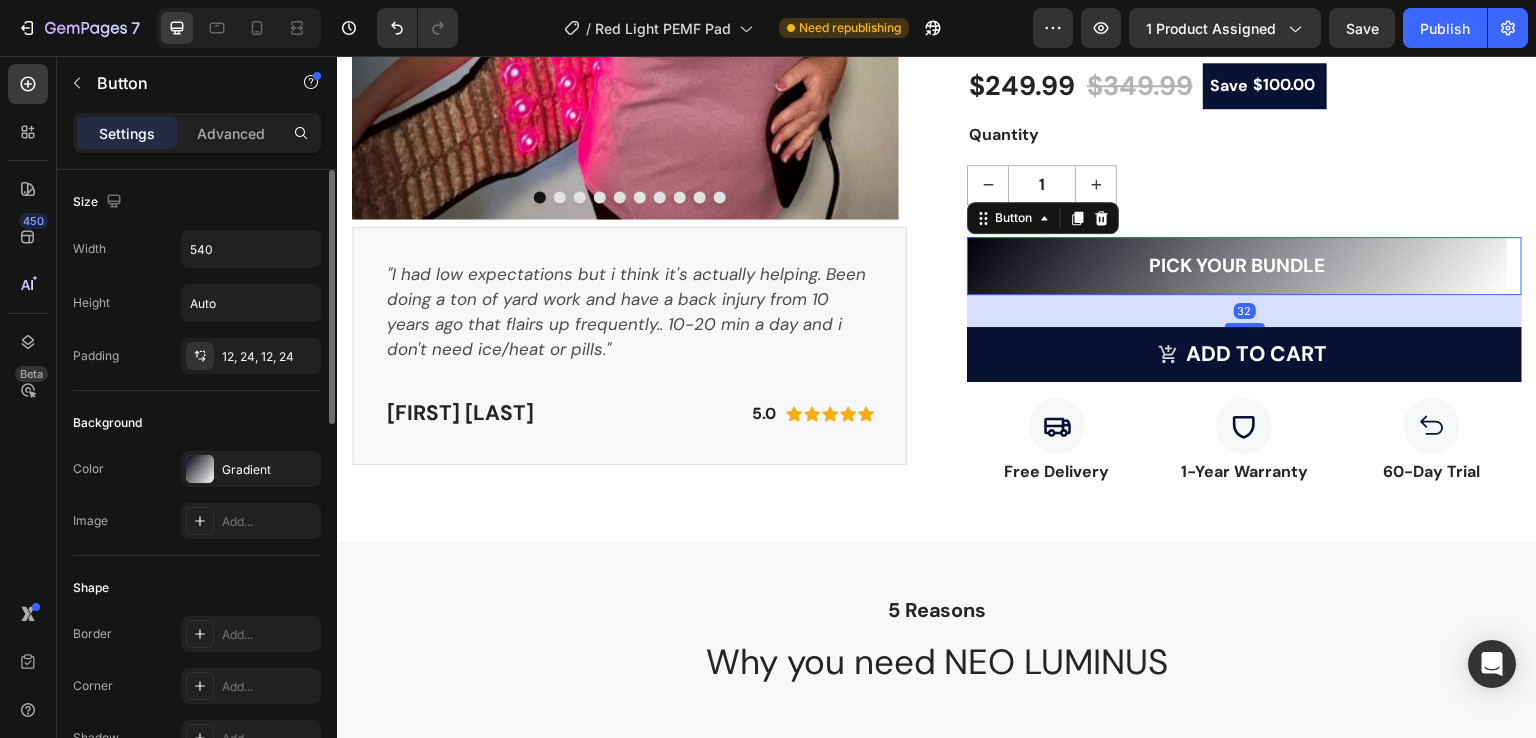 scroll, scrollTop: 910, scrollLeft: 0, axis: vertical 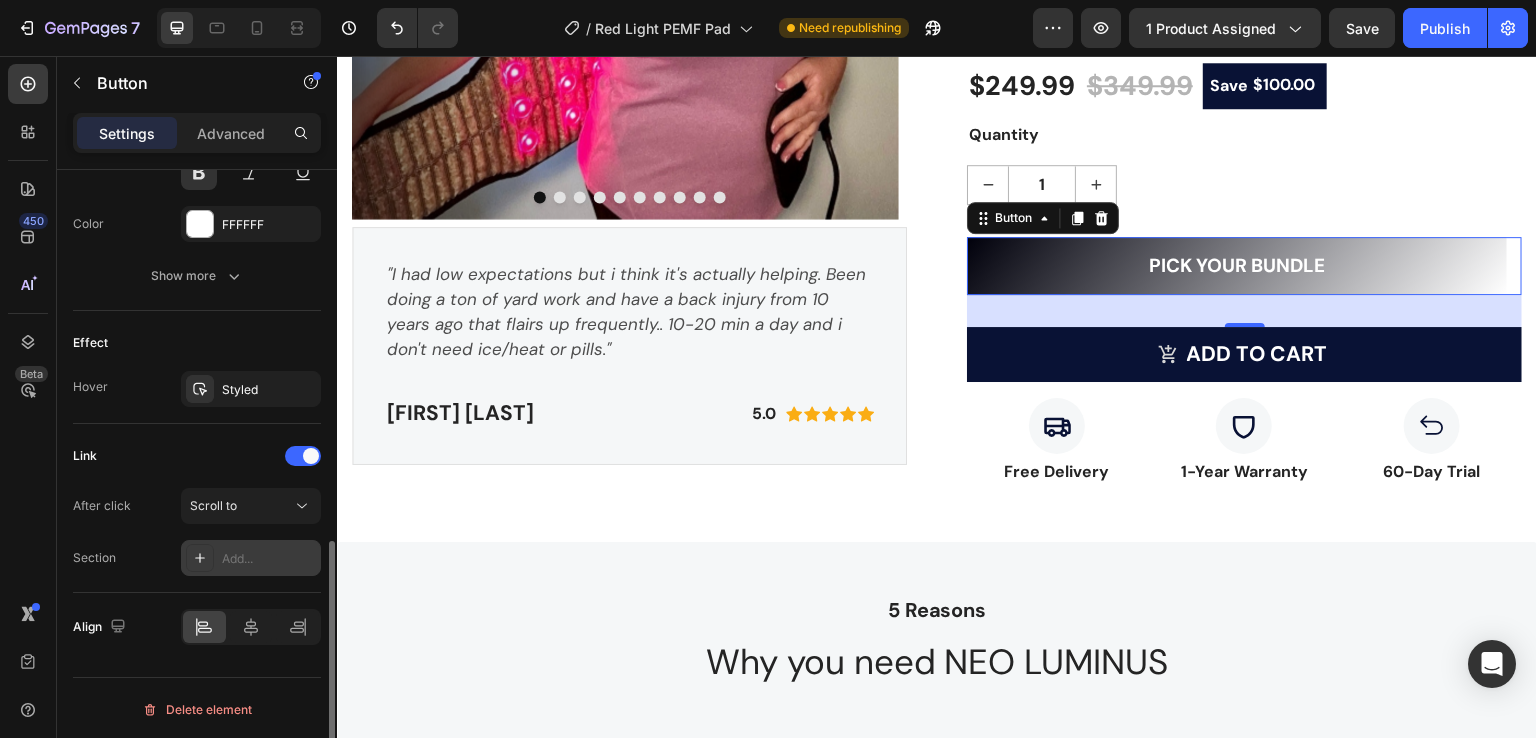 click on "Add..." at bounding box center [269, 559] 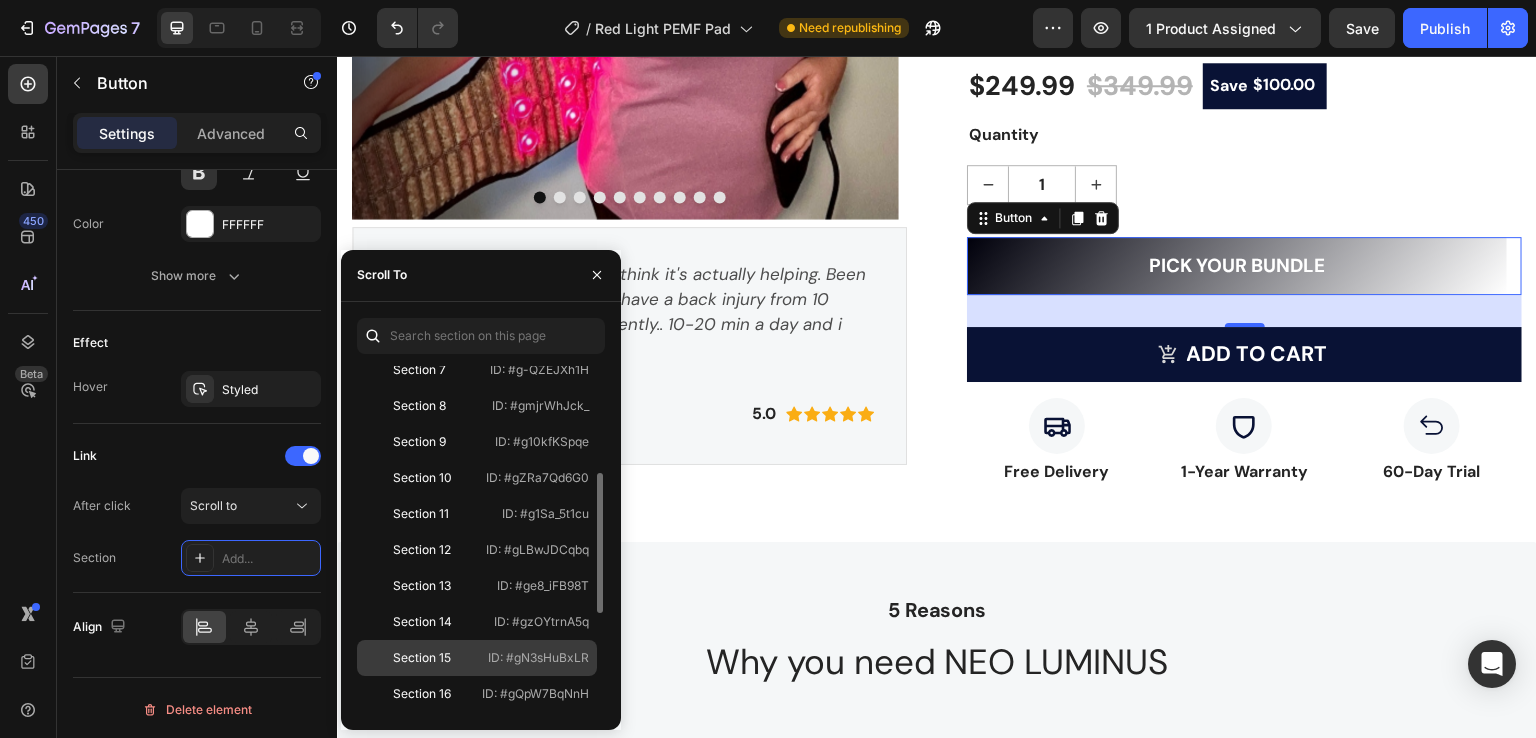 scroll, scrollTop: 516, scrollLeft: 0, axis: vertical 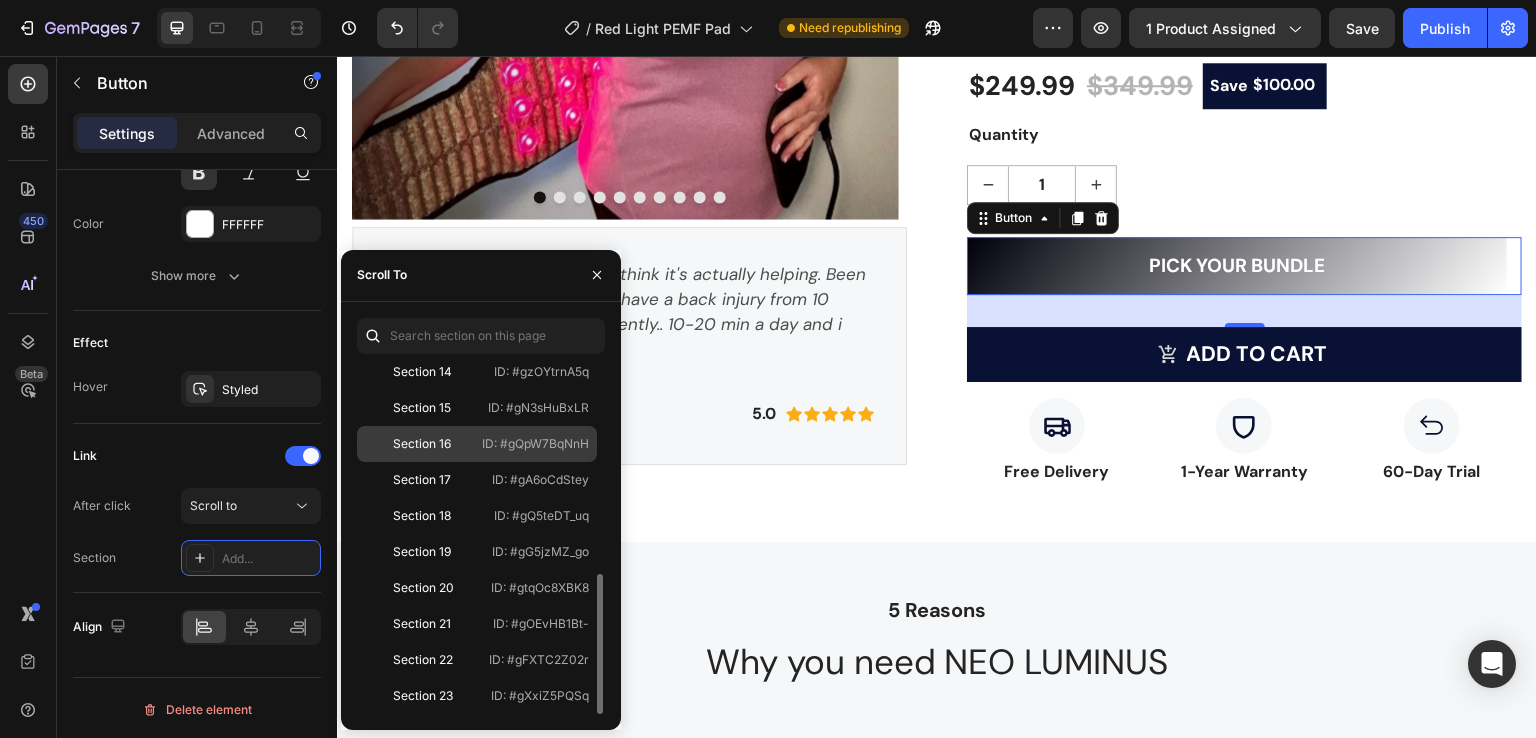 click on "Section 16   ID: #gQpW7BqNnH" 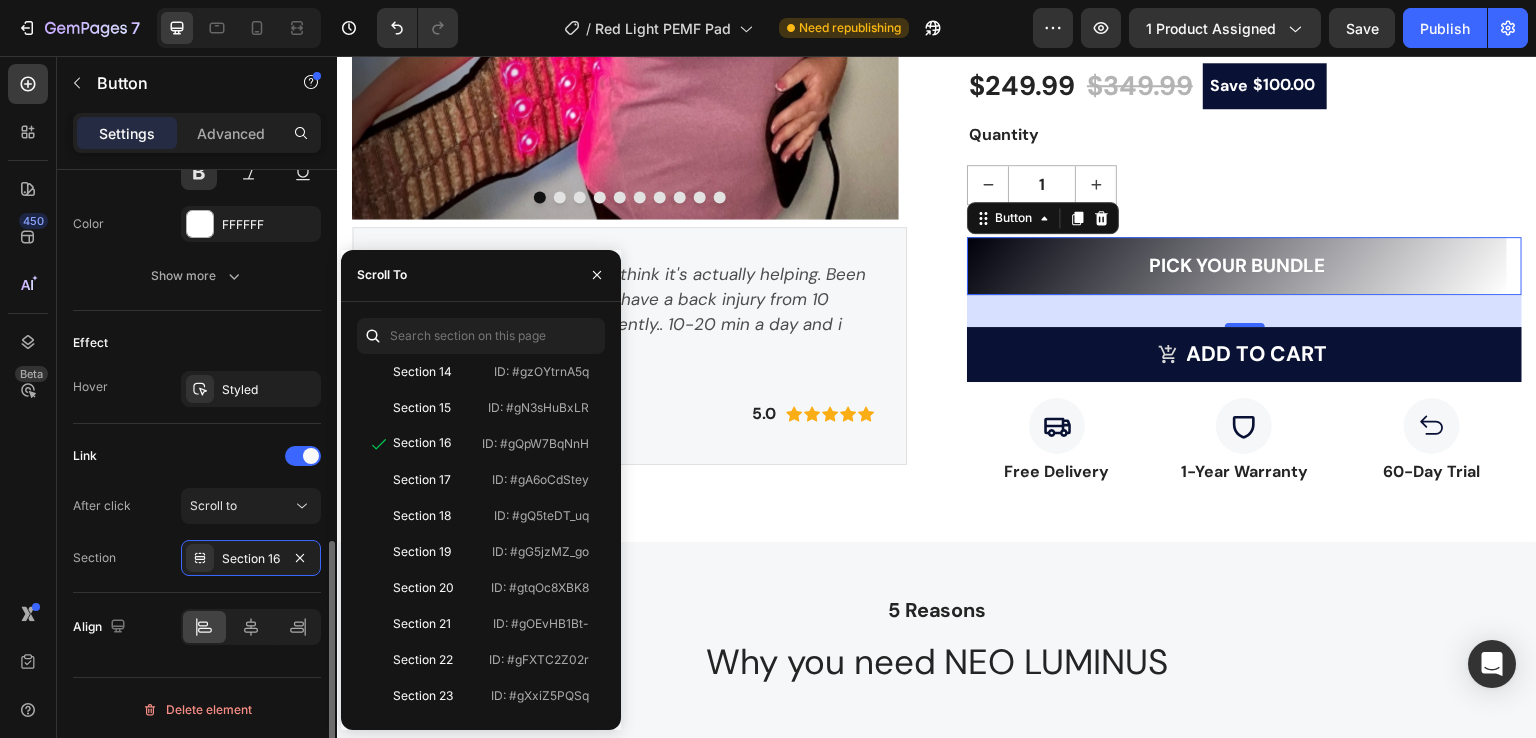 click on "Link After click Scroll to Section Section 16" 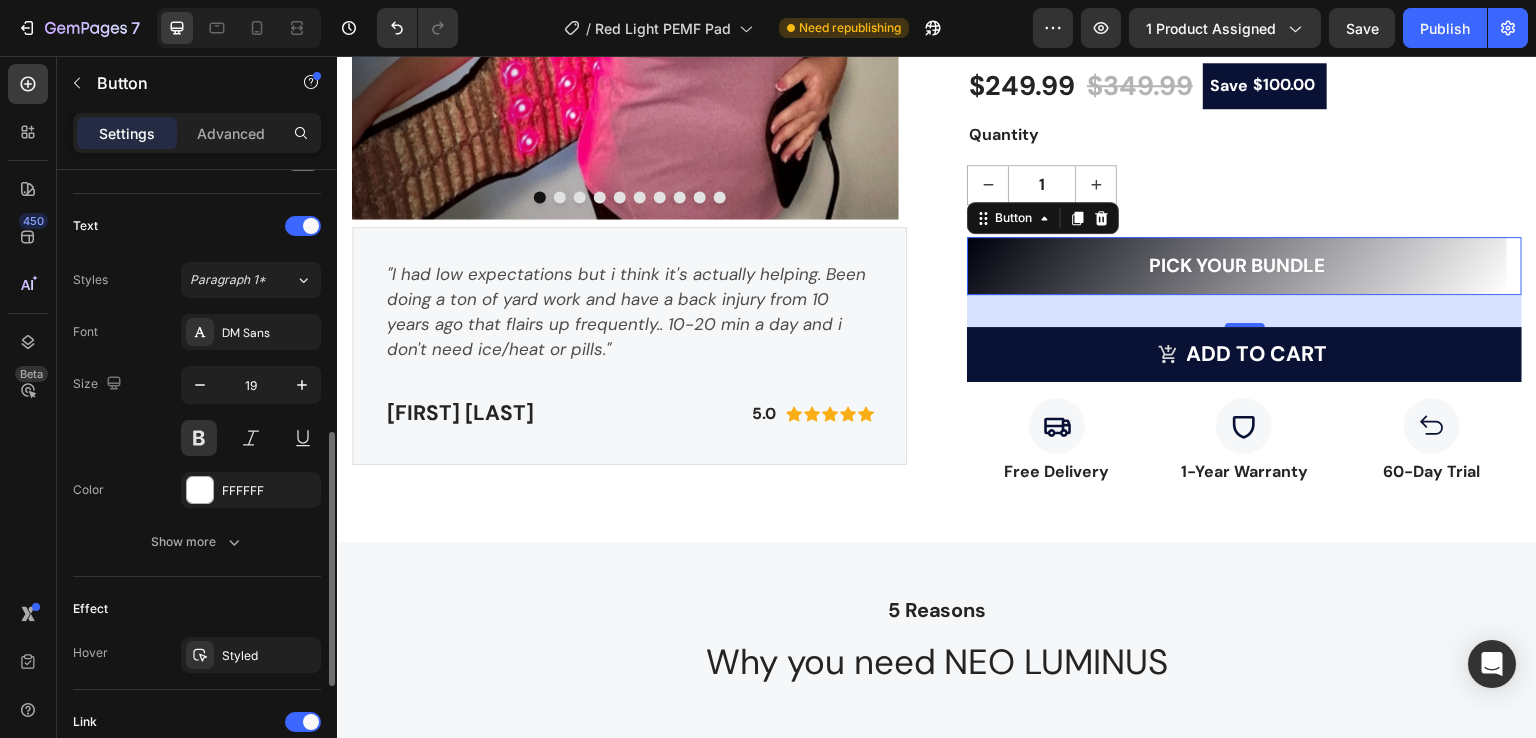 scroll, scrollTop: 910, scrollLeft: 0, axis: vertical 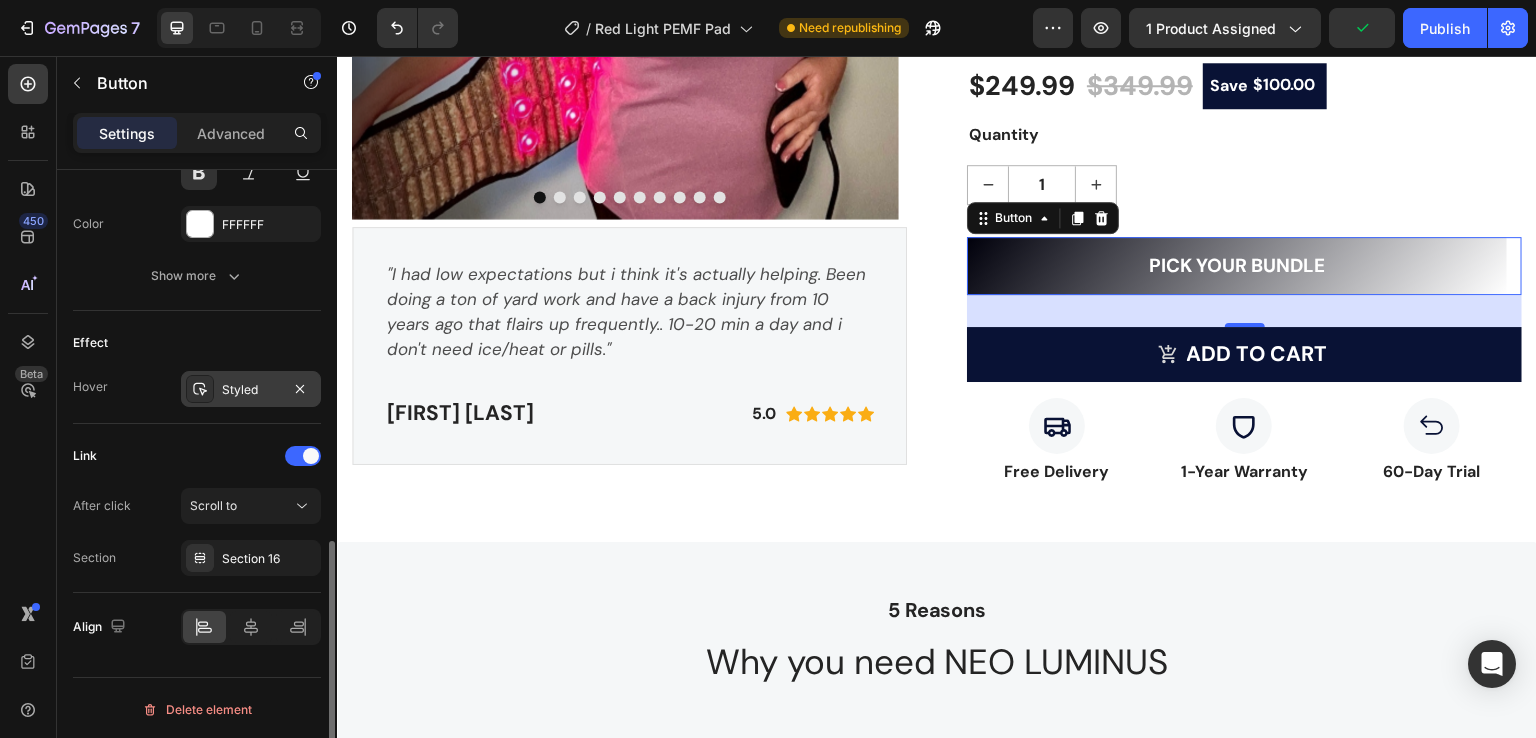 click on "Styled" at bounding box center [251, 390] 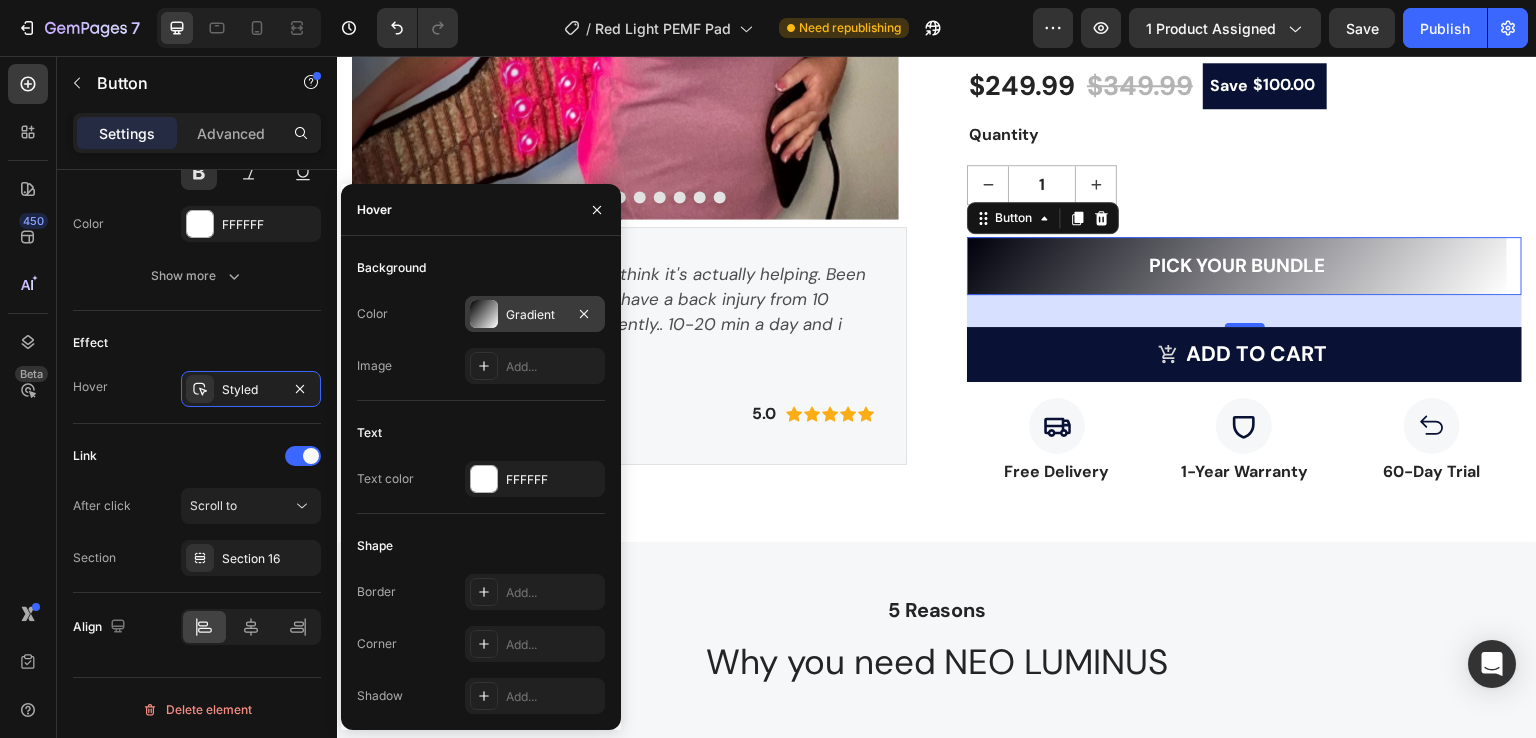 click at bounding box center (484, 314) 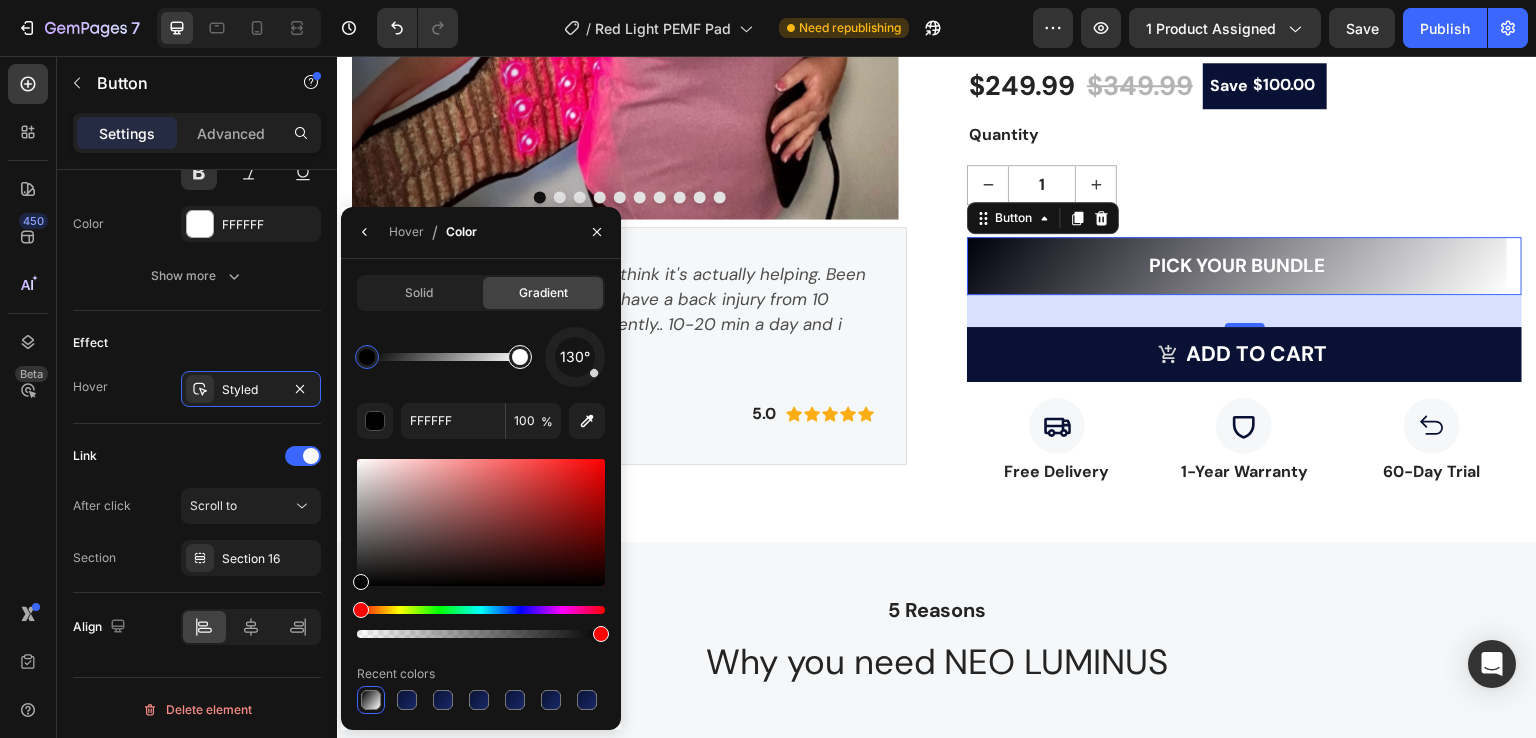 click at bounding box center (520, 357) 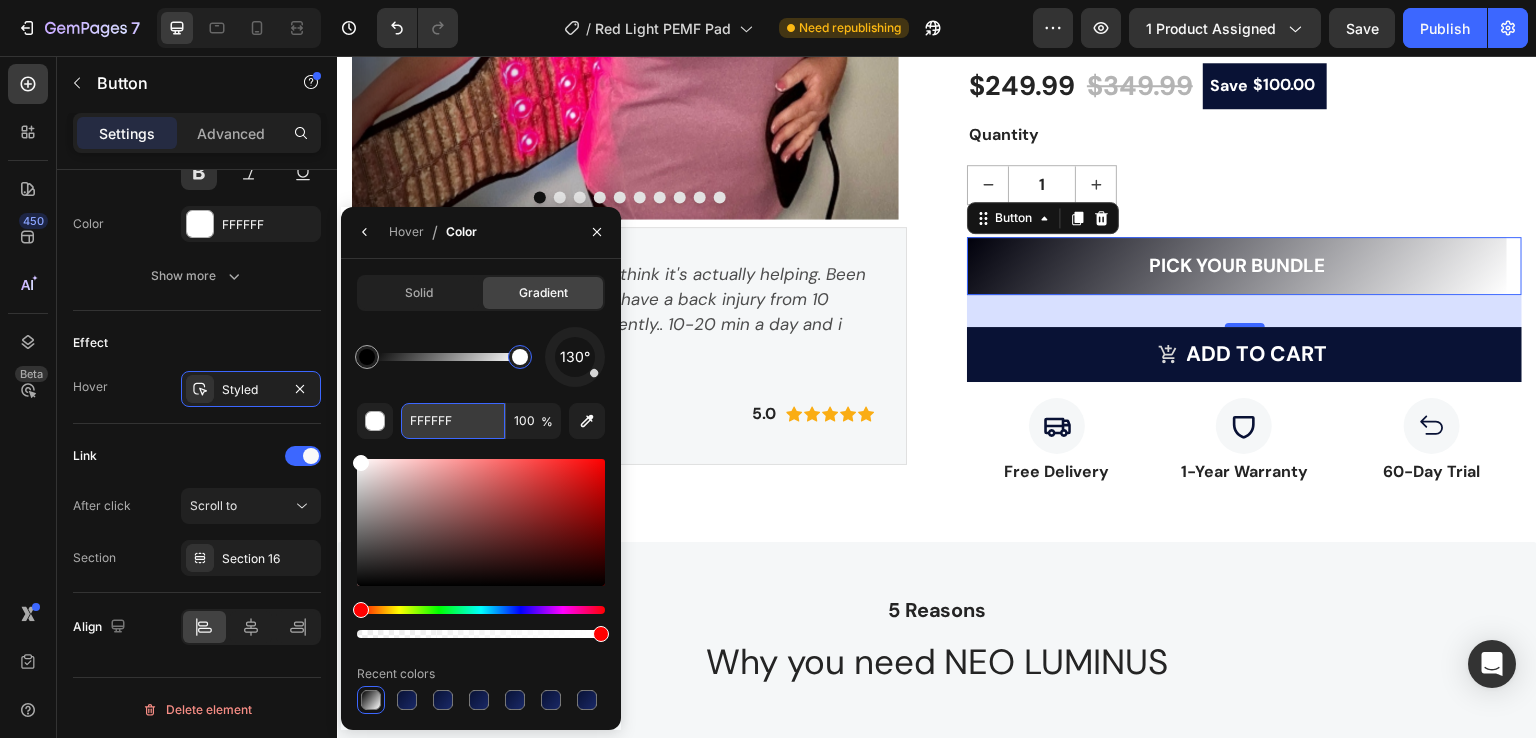 paste on "192866" 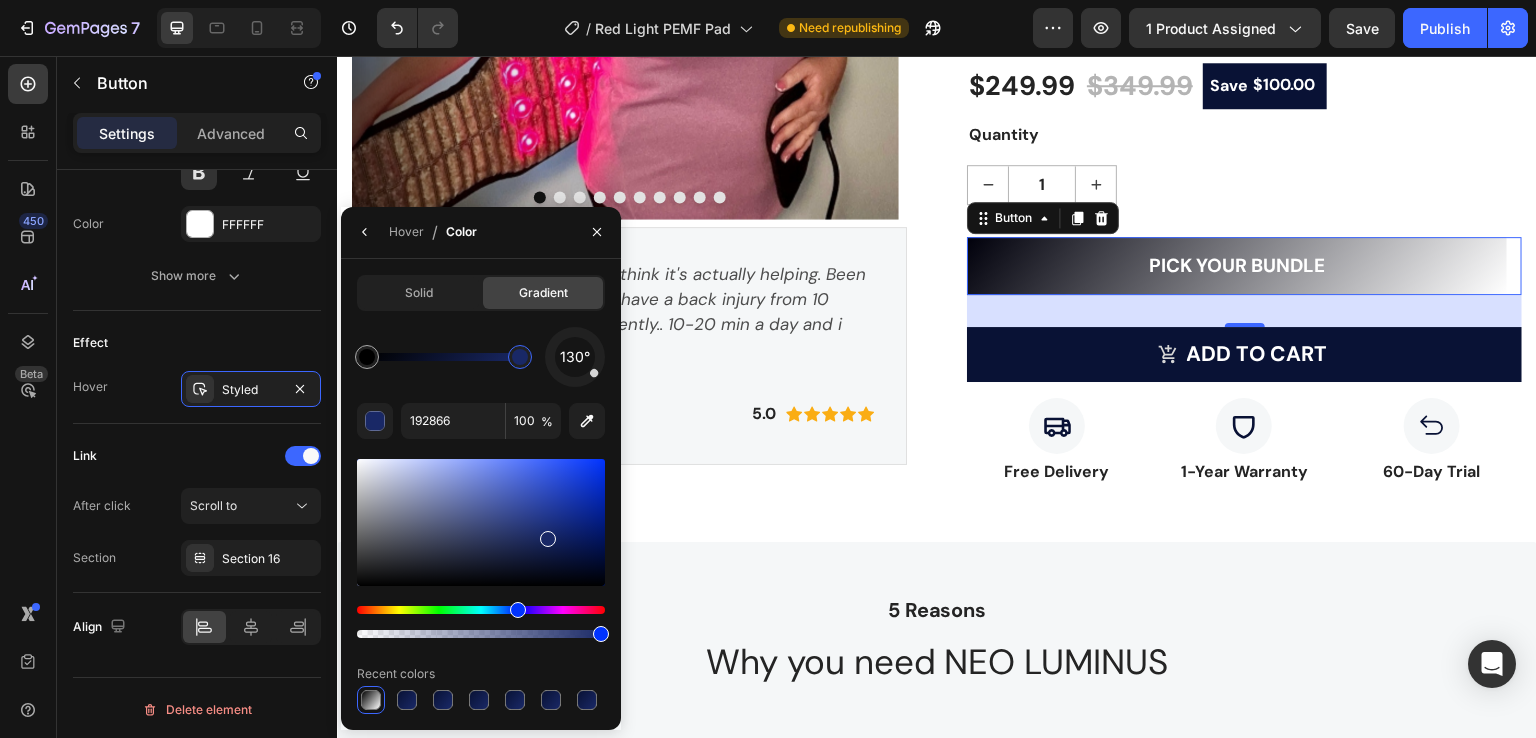 click on "130°" at bounding box center (481, 357) 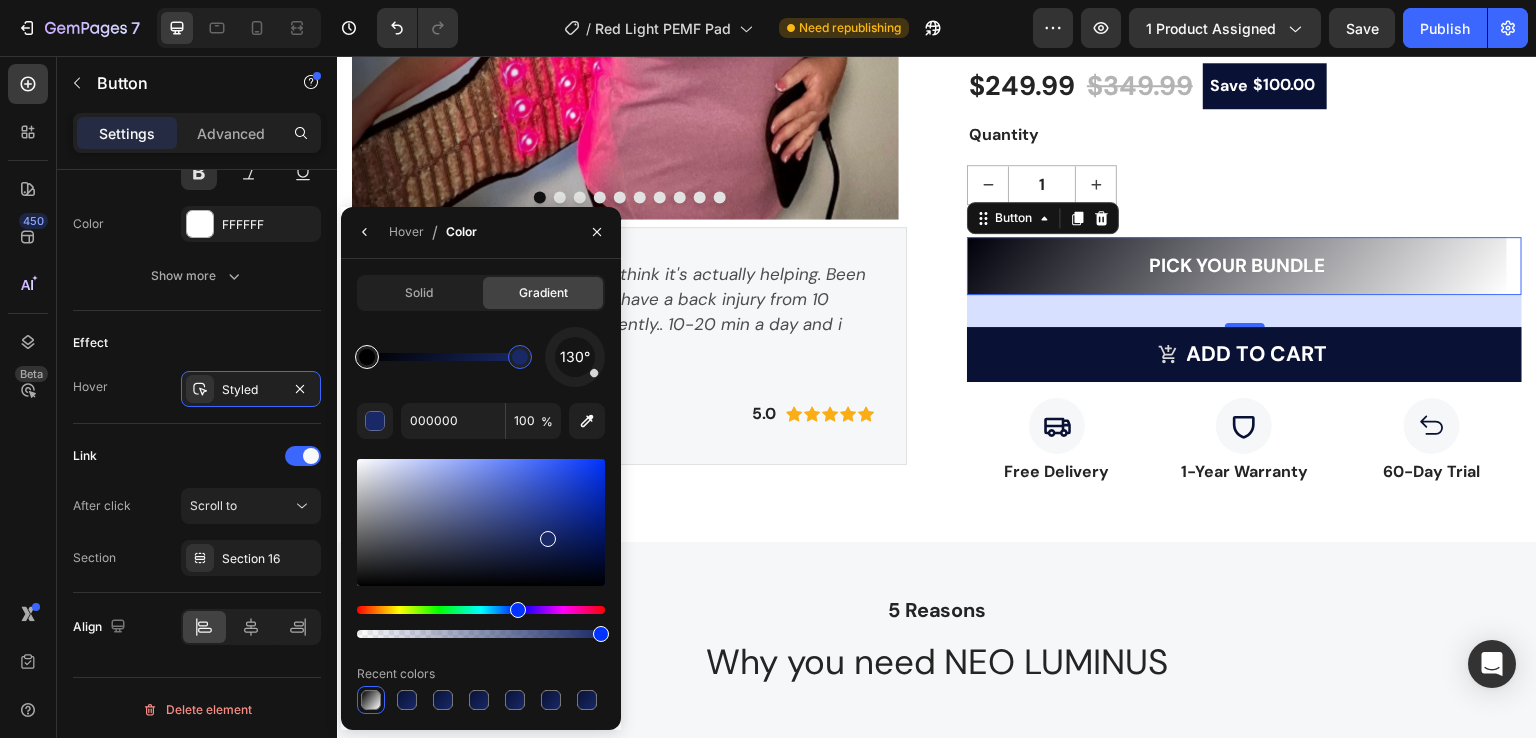 click at bounding box center (367, 357) 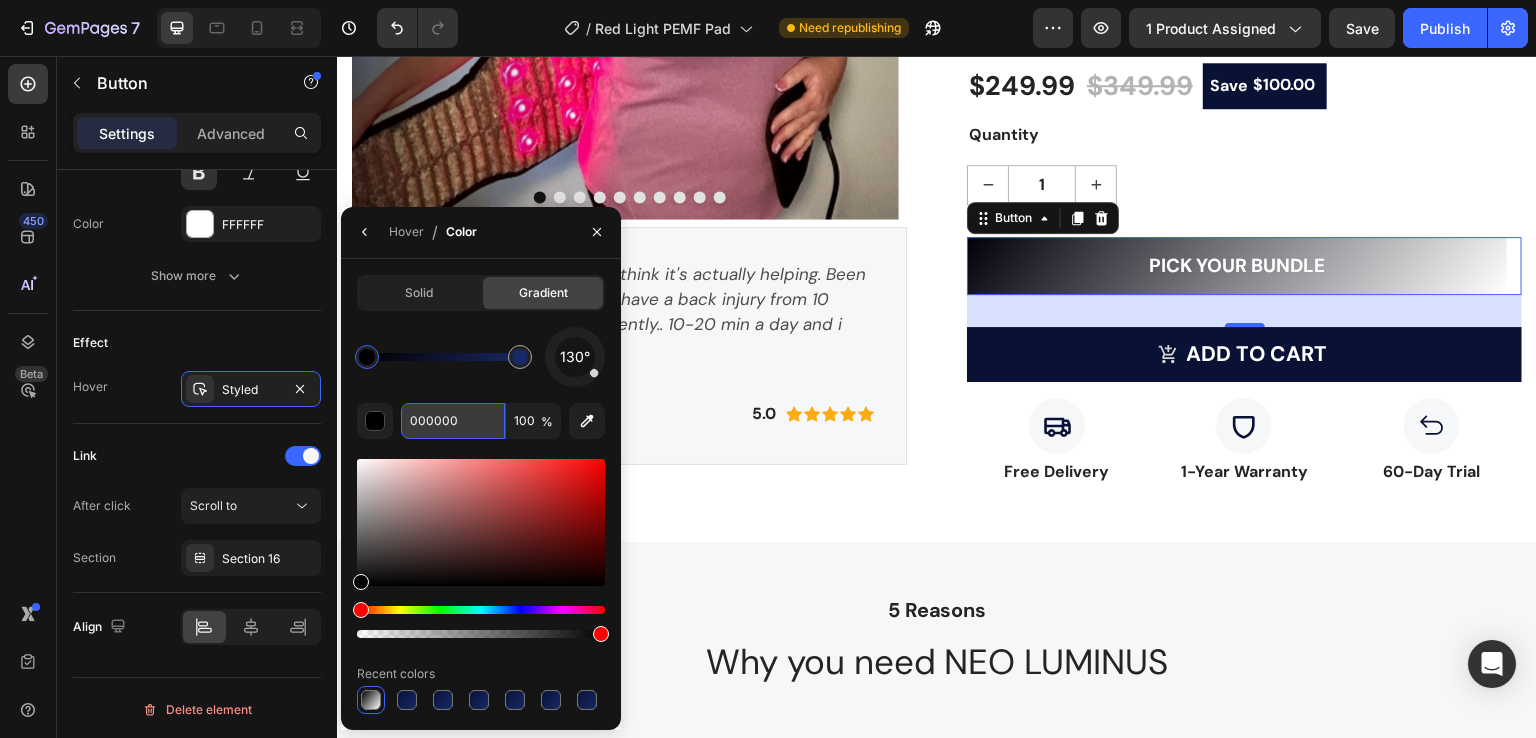 click on "000000" at bounding box center [453, 421] 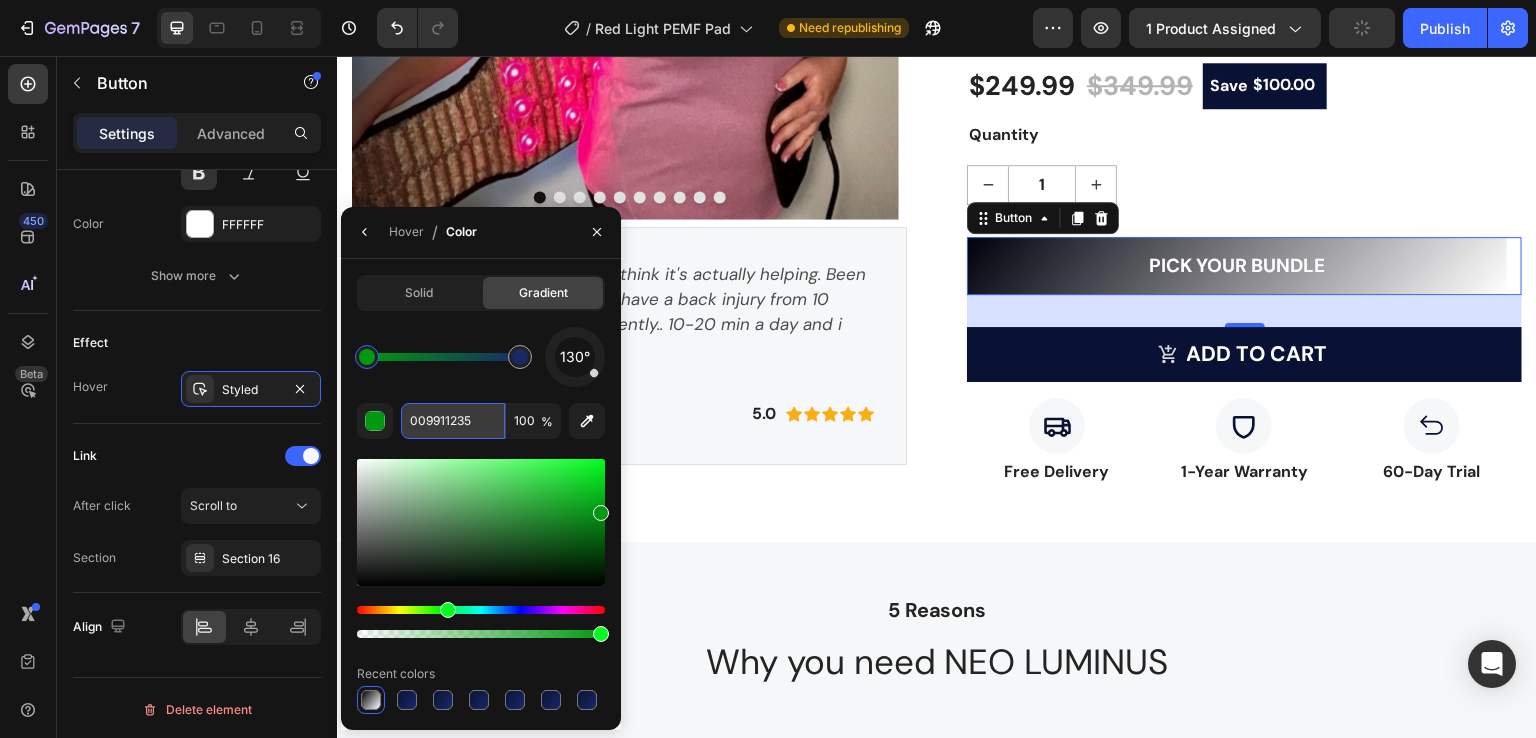 click on "009911235" at bounding box center (453, 421) 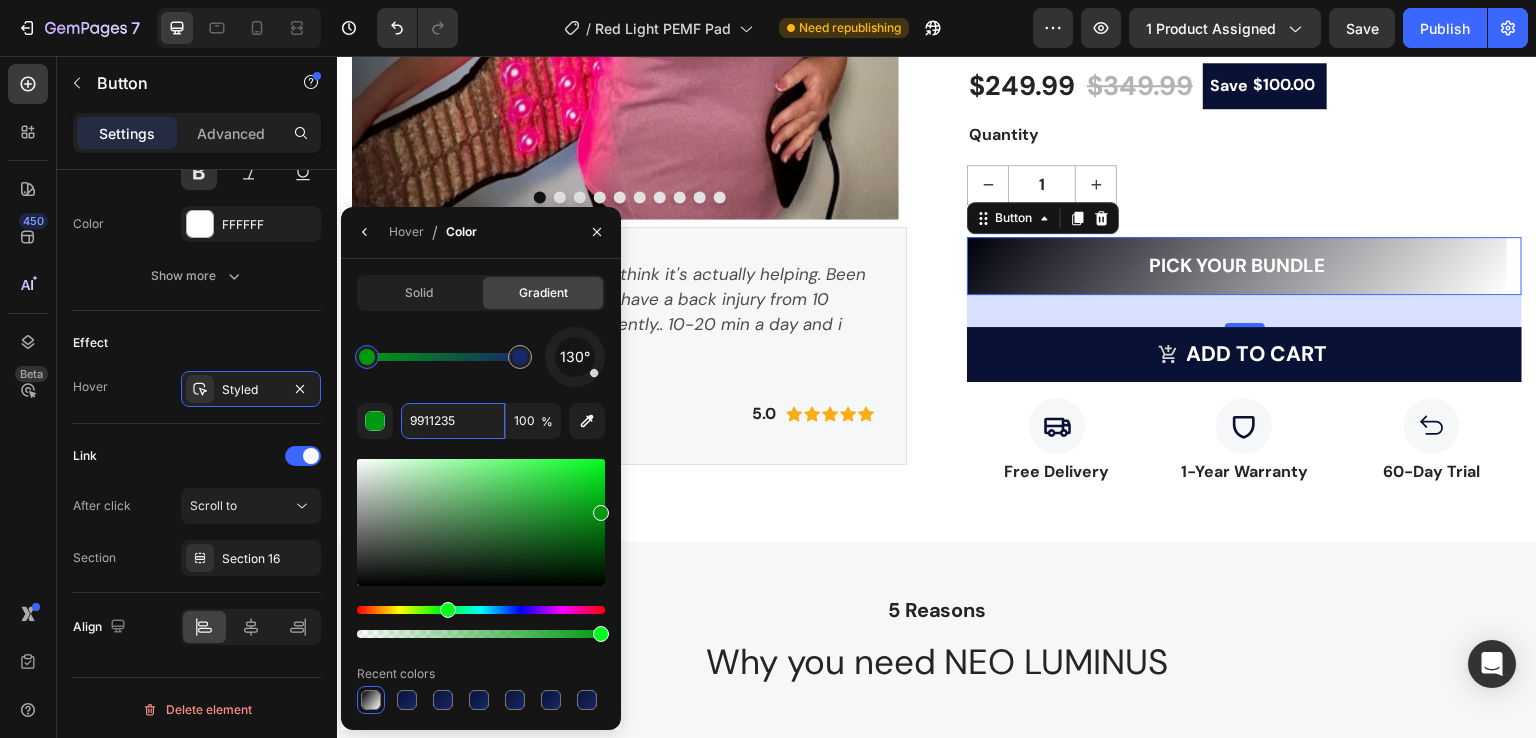 drag, startPoint x: 444, startPoint y: 418, endPoint x: 396, endPoint y: 418, distance: 48 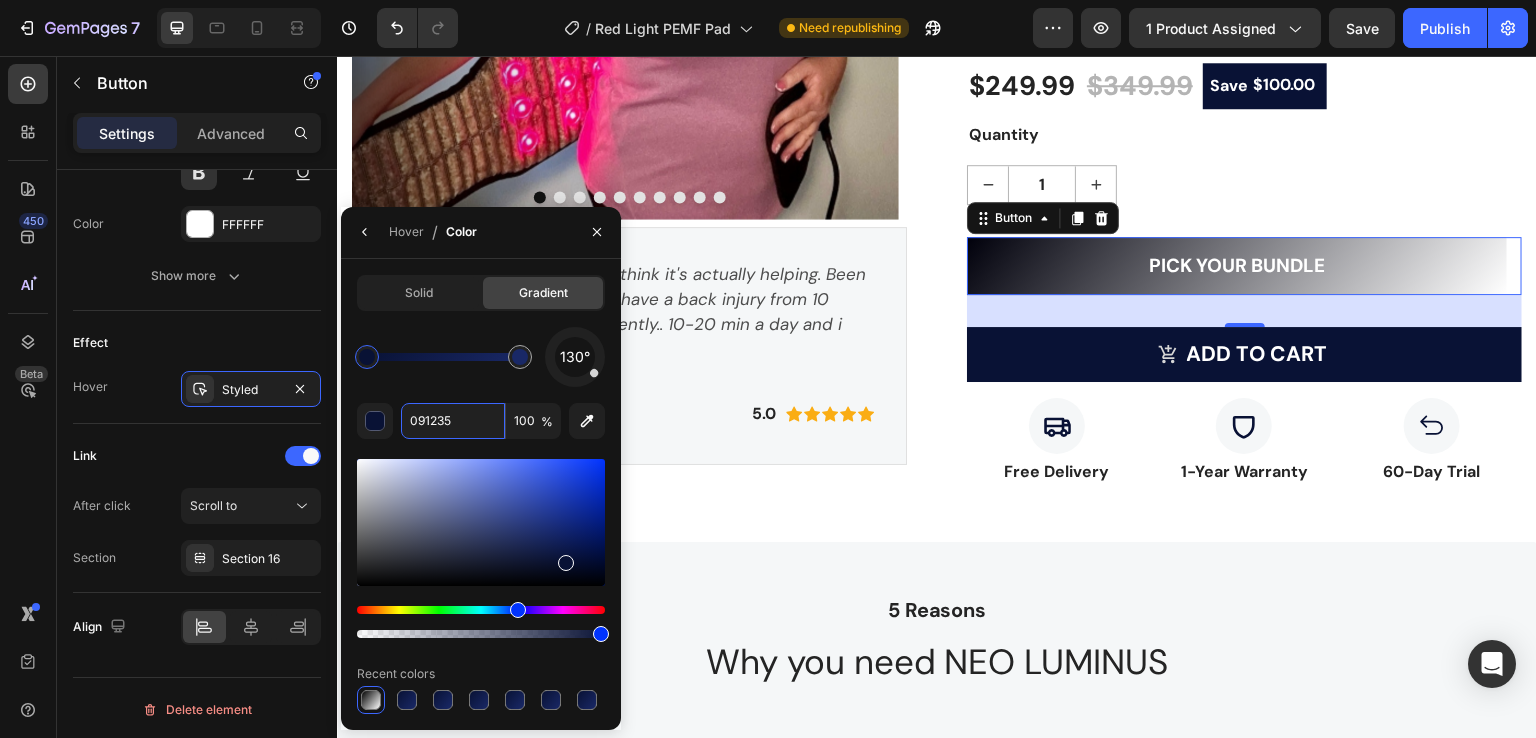 type on "091235" 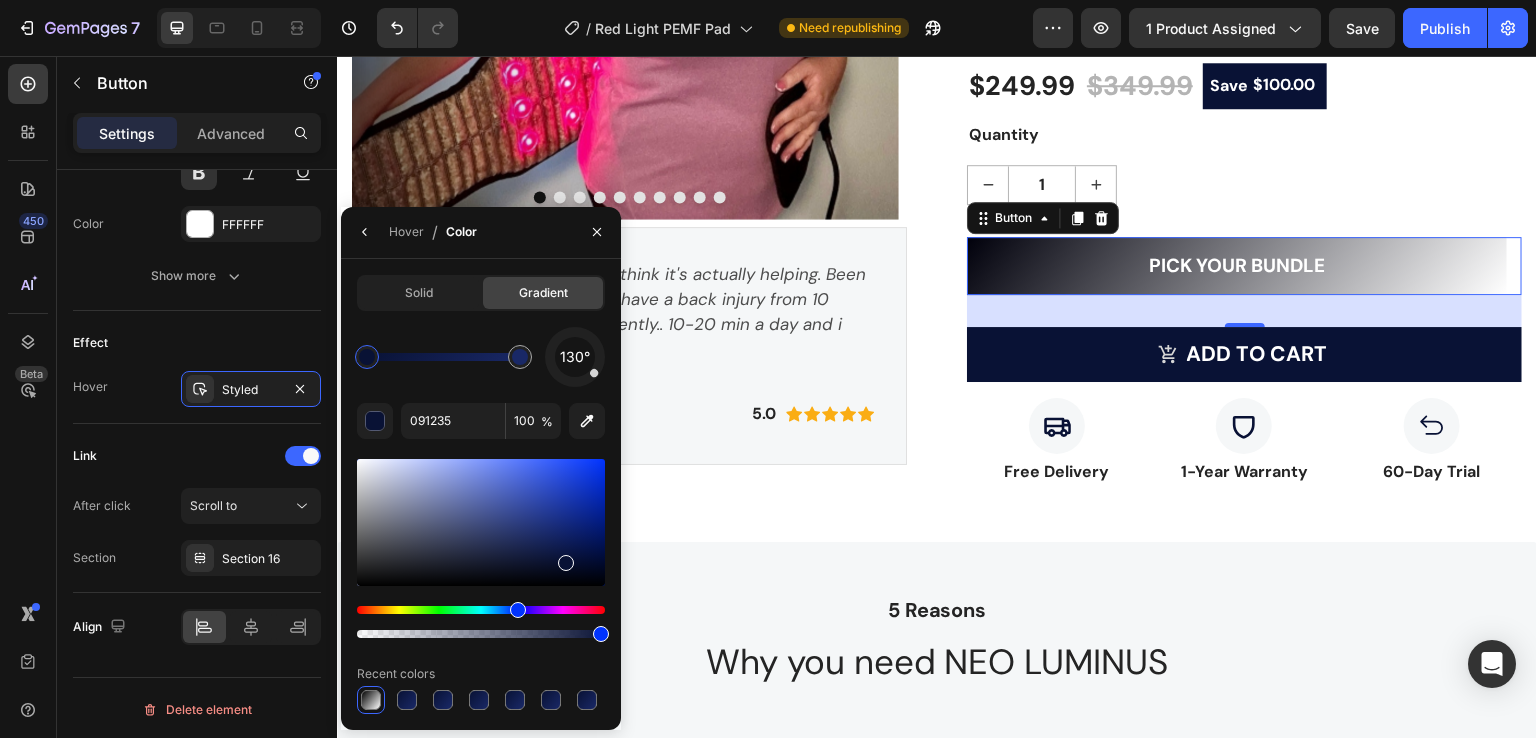 click on "130° 091235 100 % Recent colors" at bounding box center [481, 520] 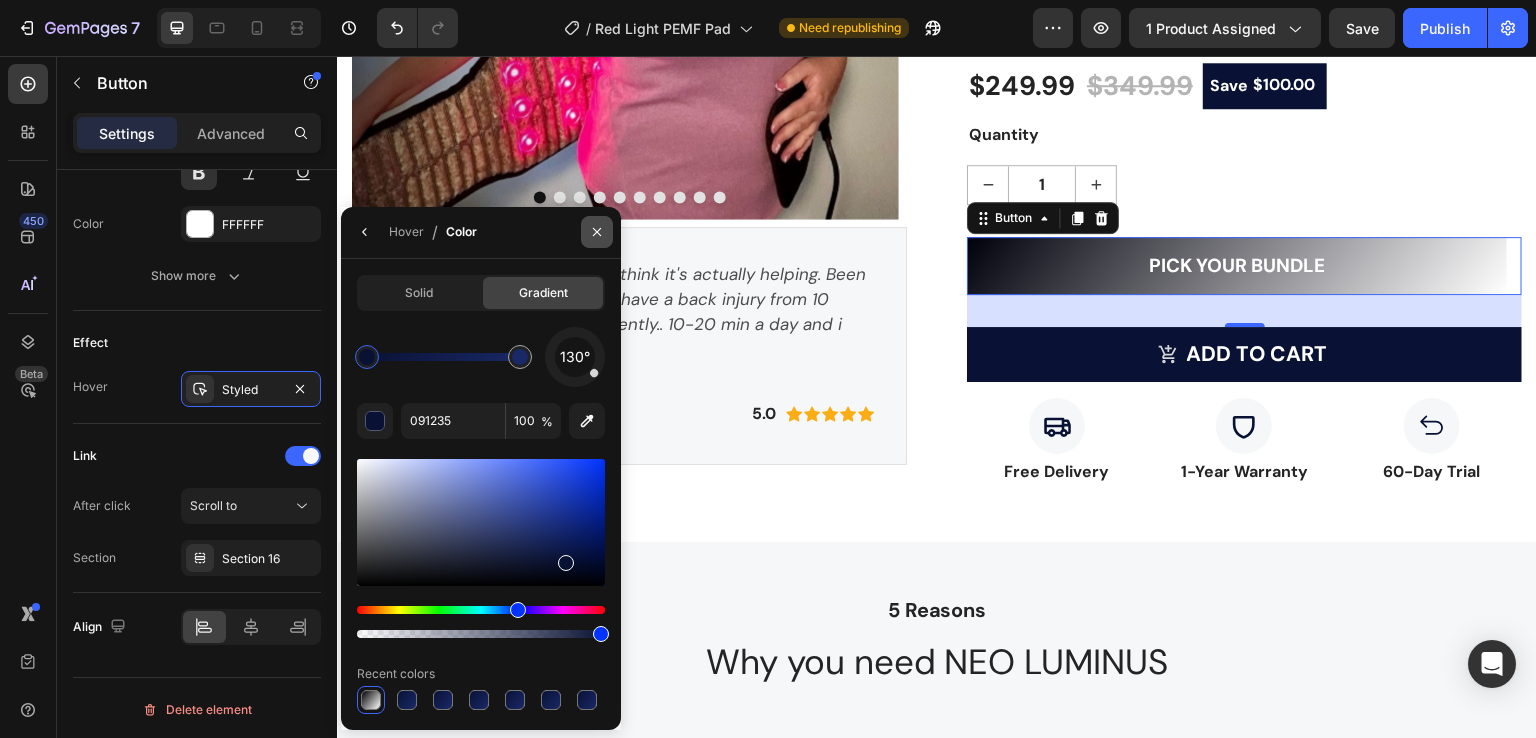 click at bounding box center [597, 232] 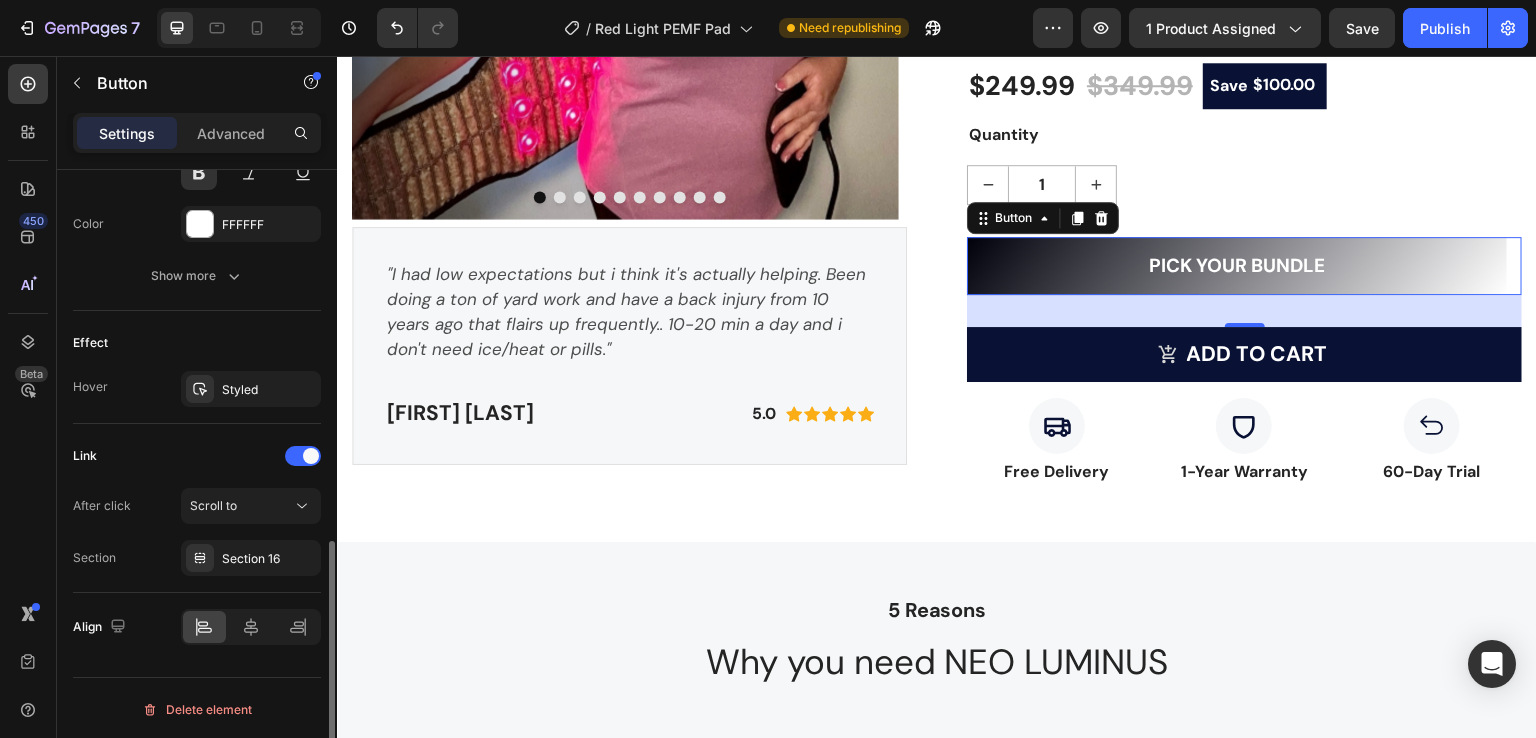 click on "Effect" at bounding box center [197, 343] 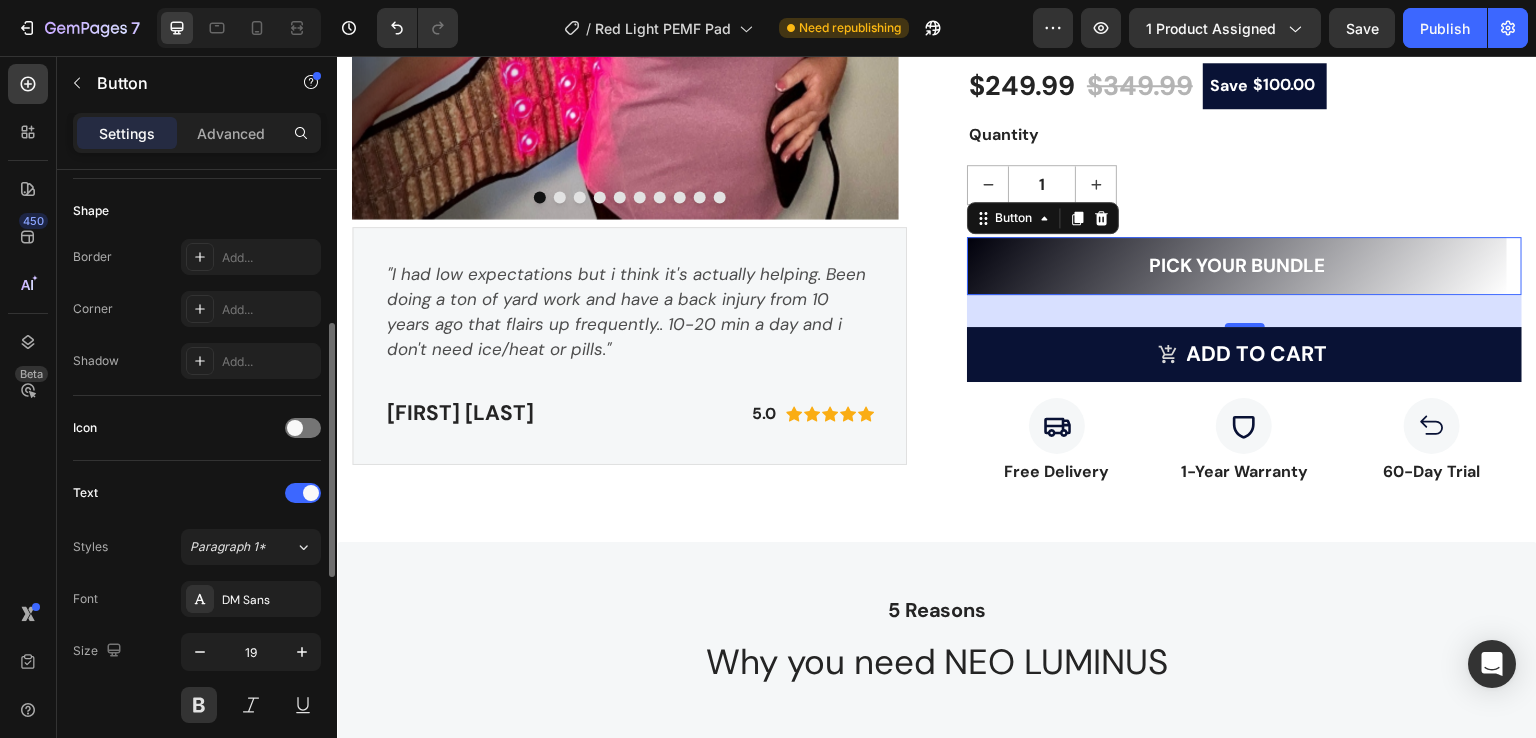 scroll, scrollTop: 0, scrollLeft: 0, axis: both 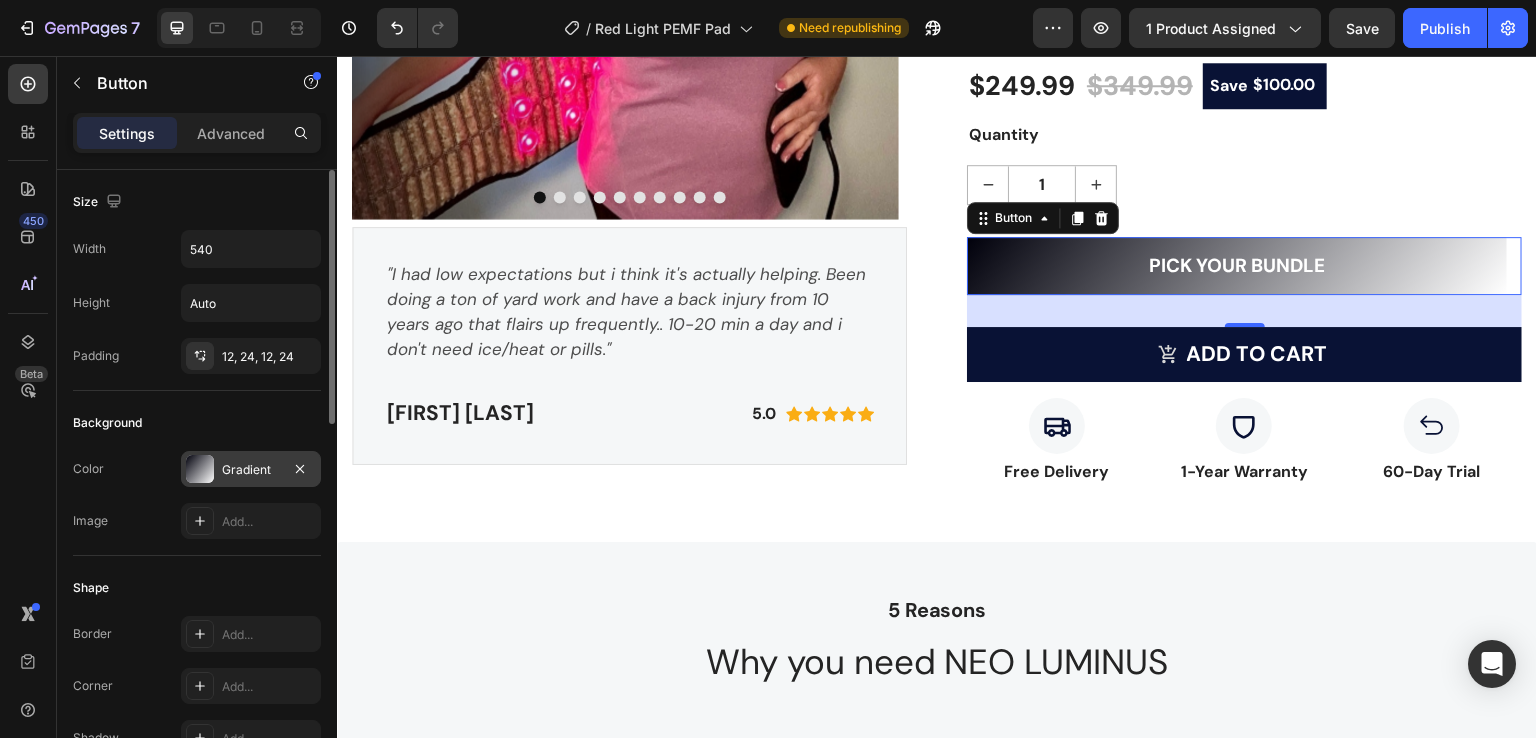 click at bounding box center [200, 469] 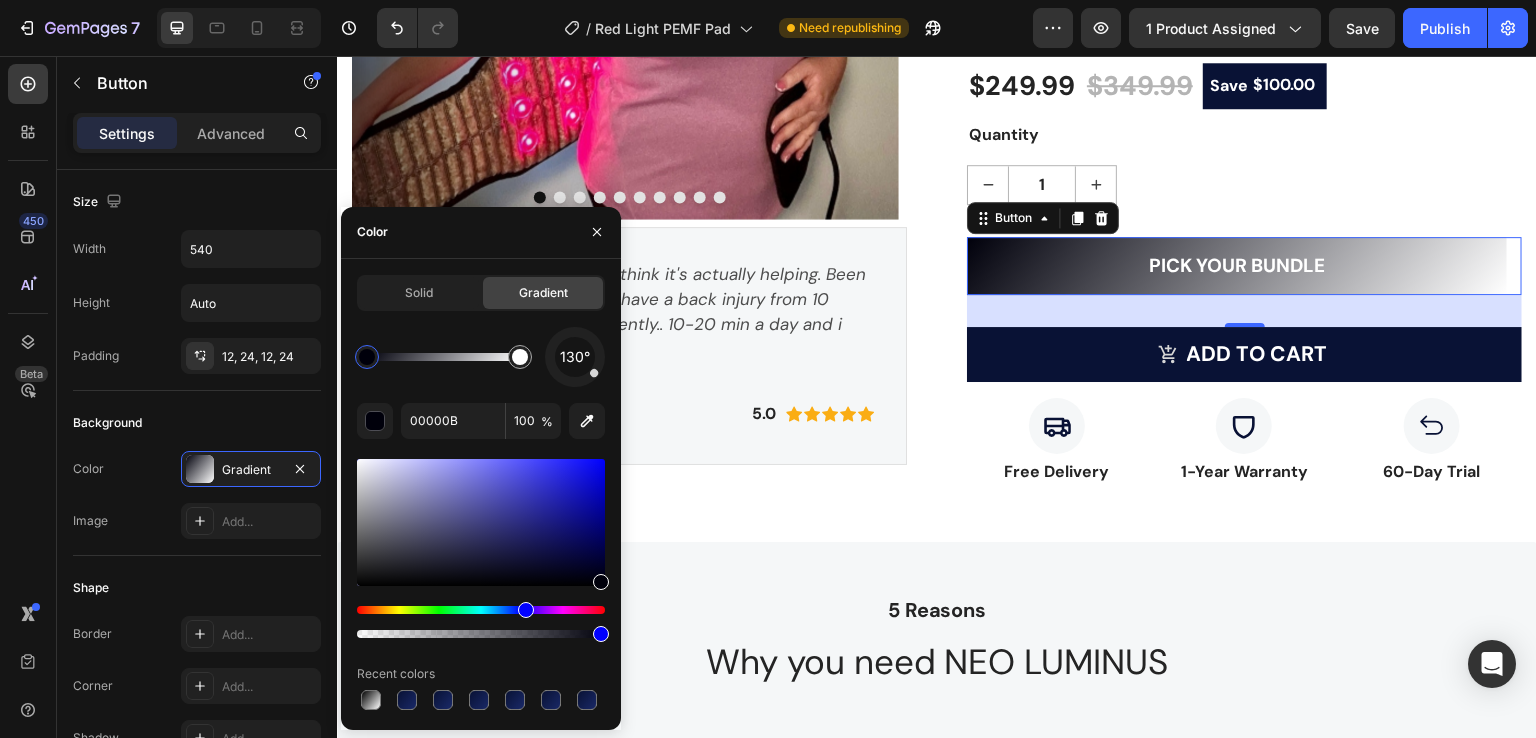 click at bounding box center (367, 357) 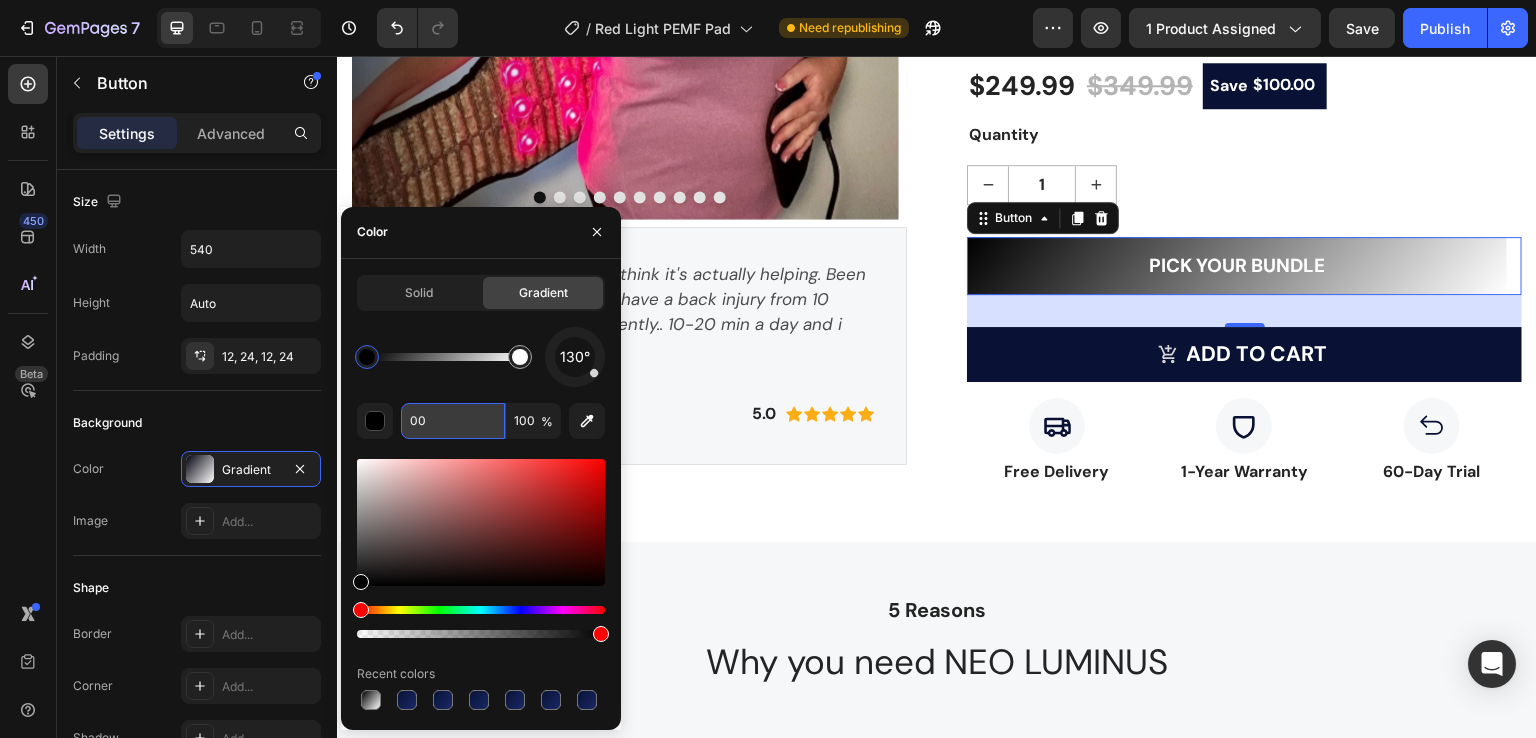 type on "0" 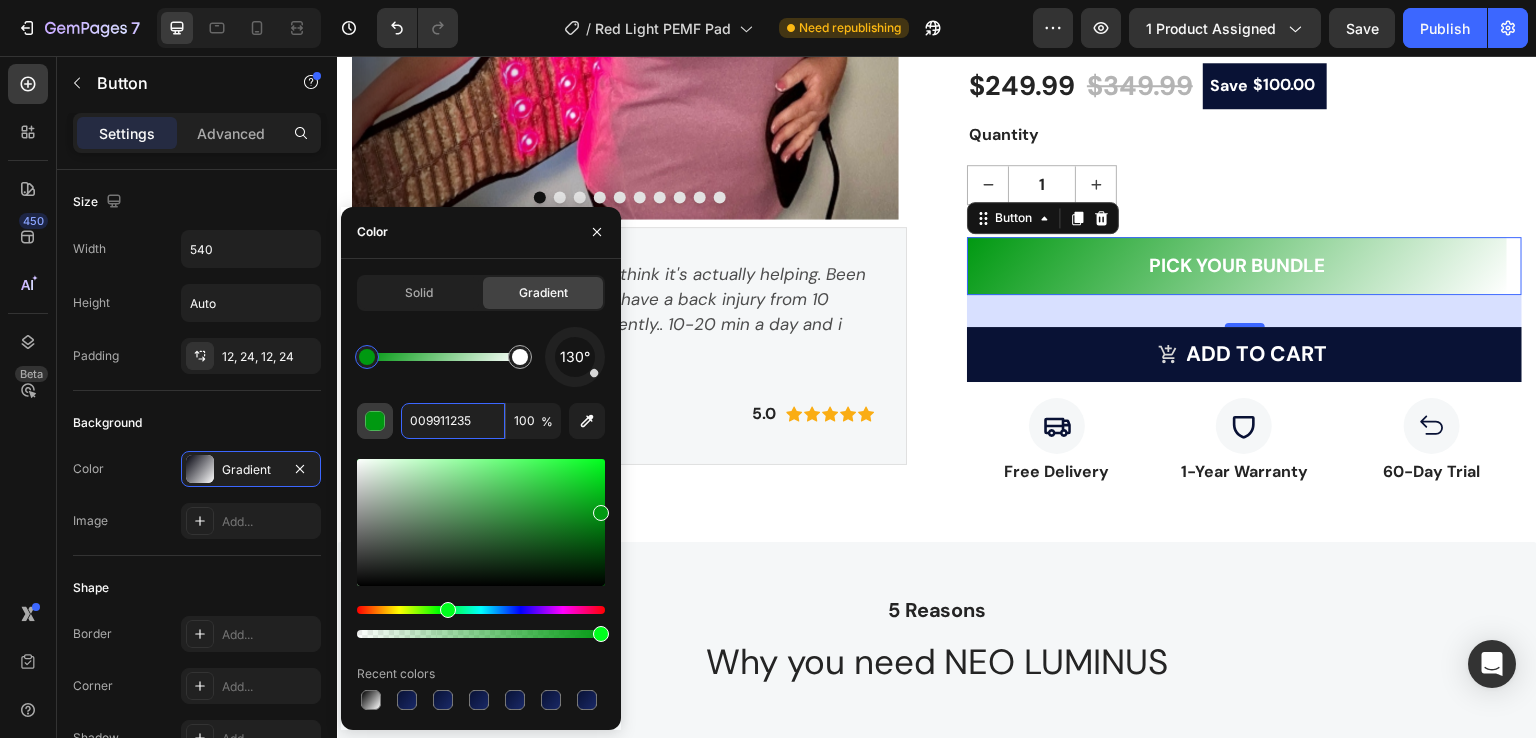 drag, startPoint x: 436, startPoint y: 427, endPoint x: 375, endPoint y: 425, distance: 61.03278 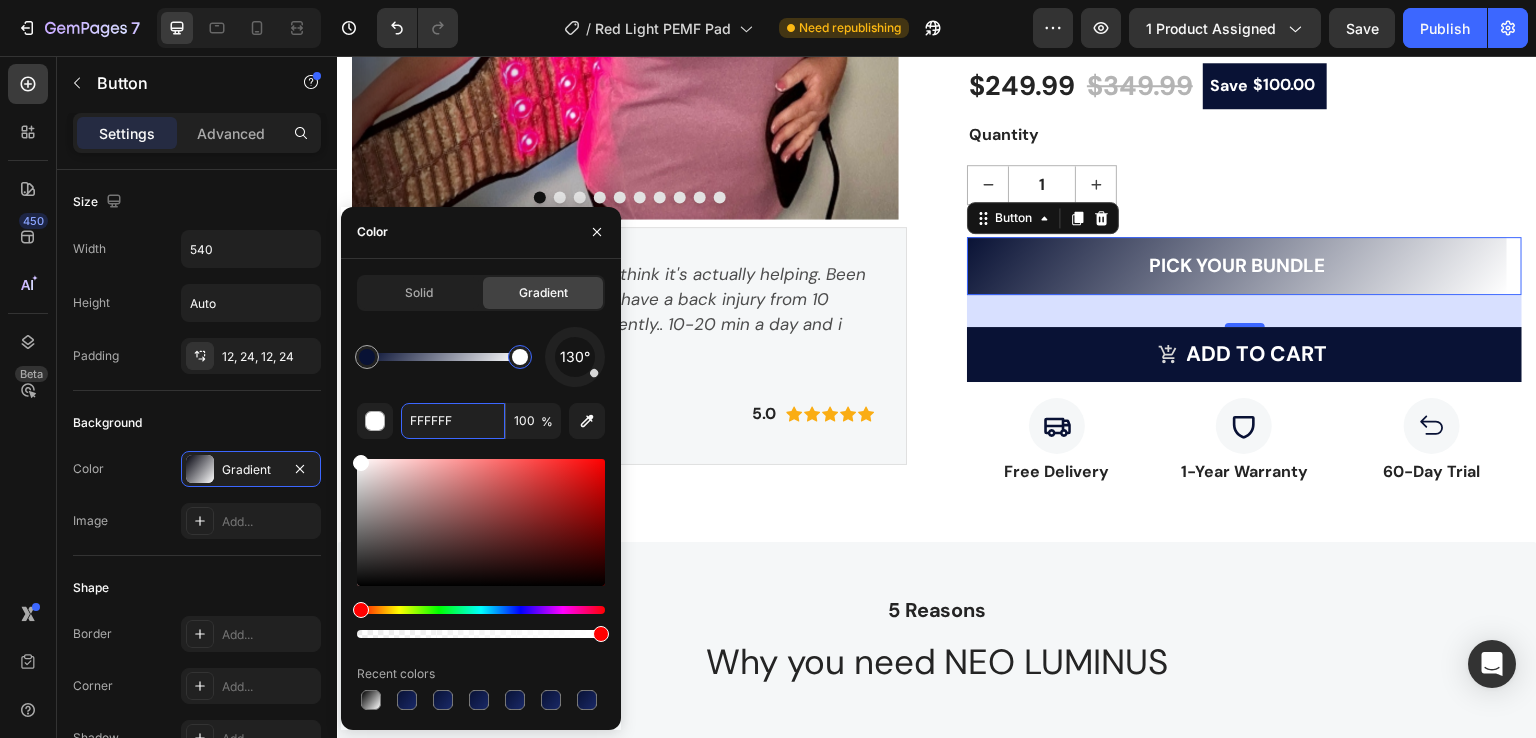 click at bounding box center (520, 357) 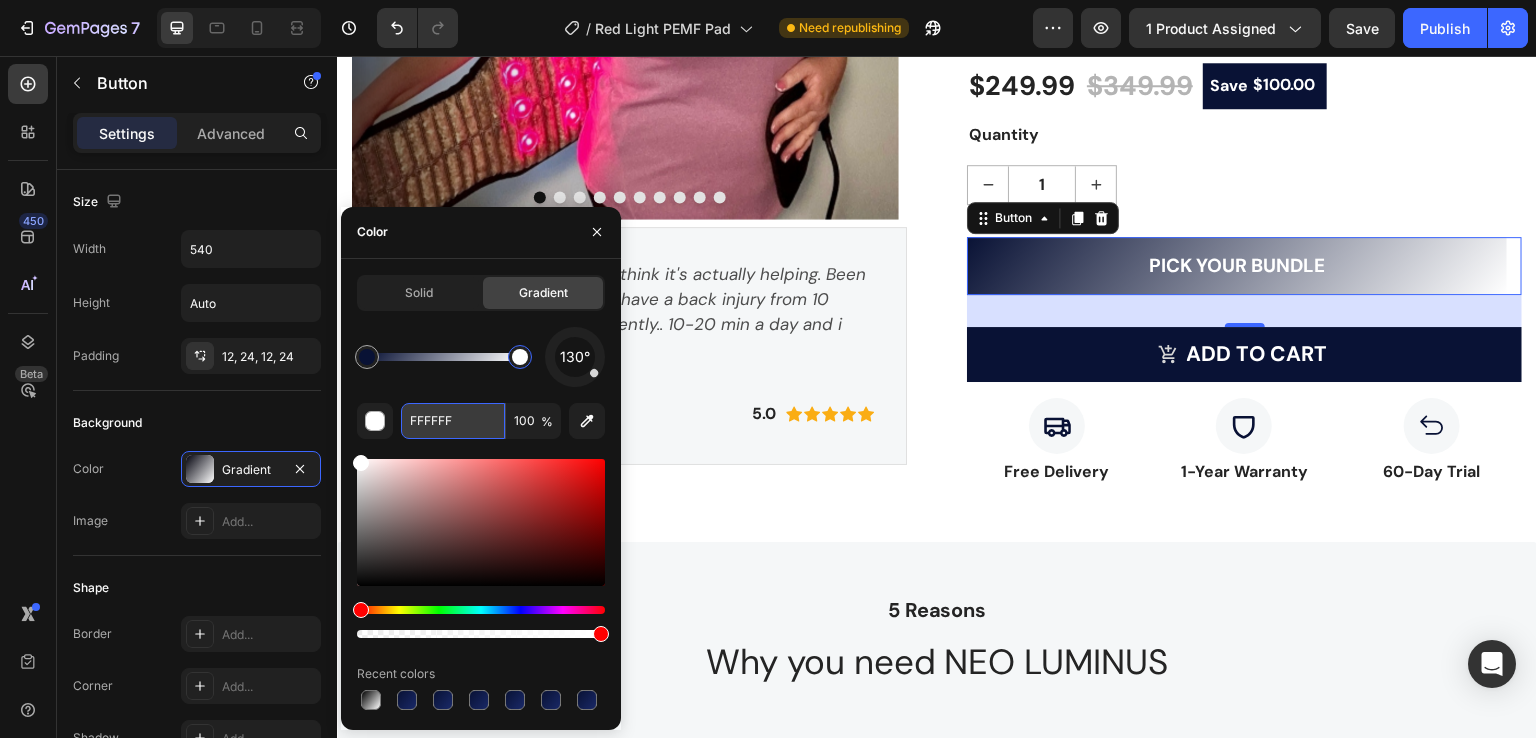 click on "FFFFFF" at bounding box center [453, 421] 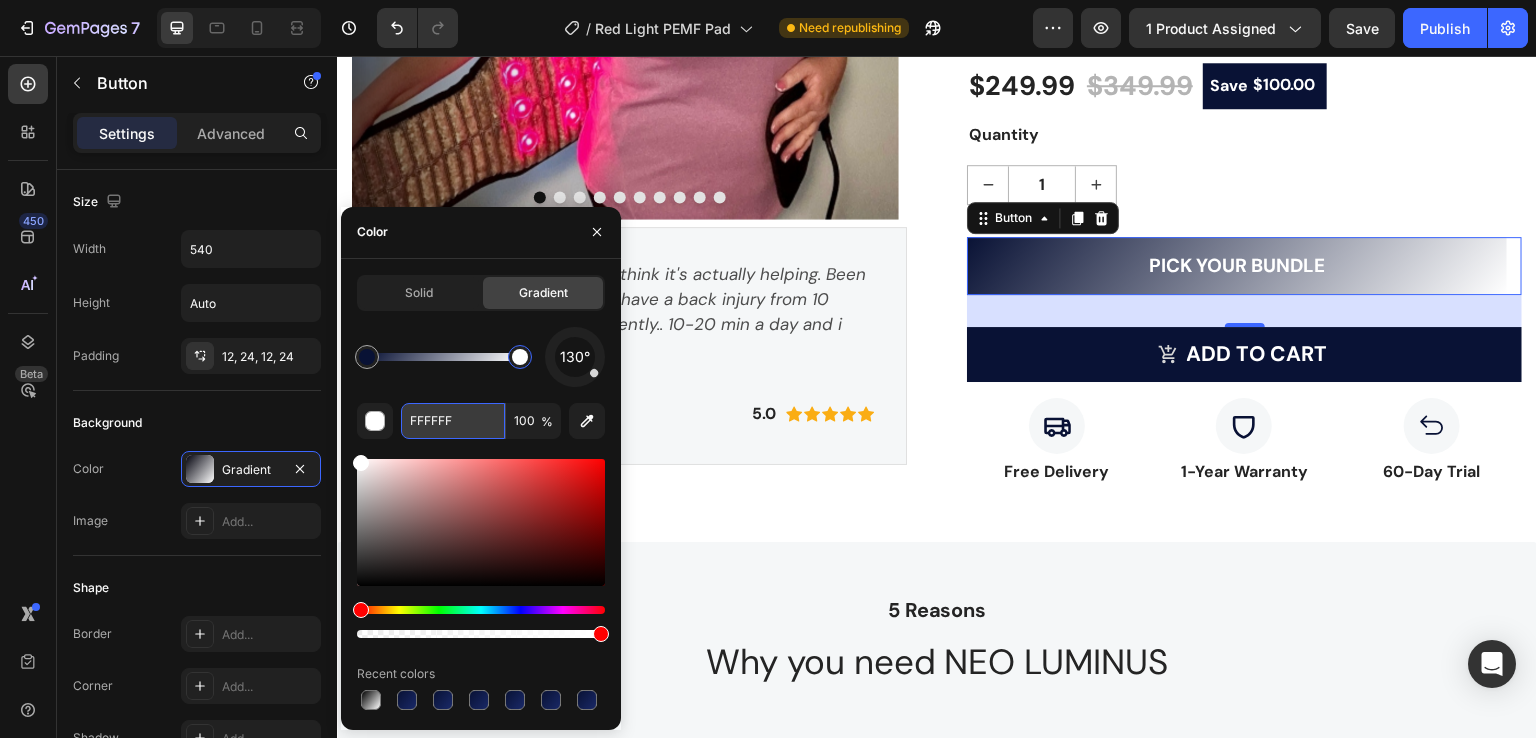 paste on "192866" 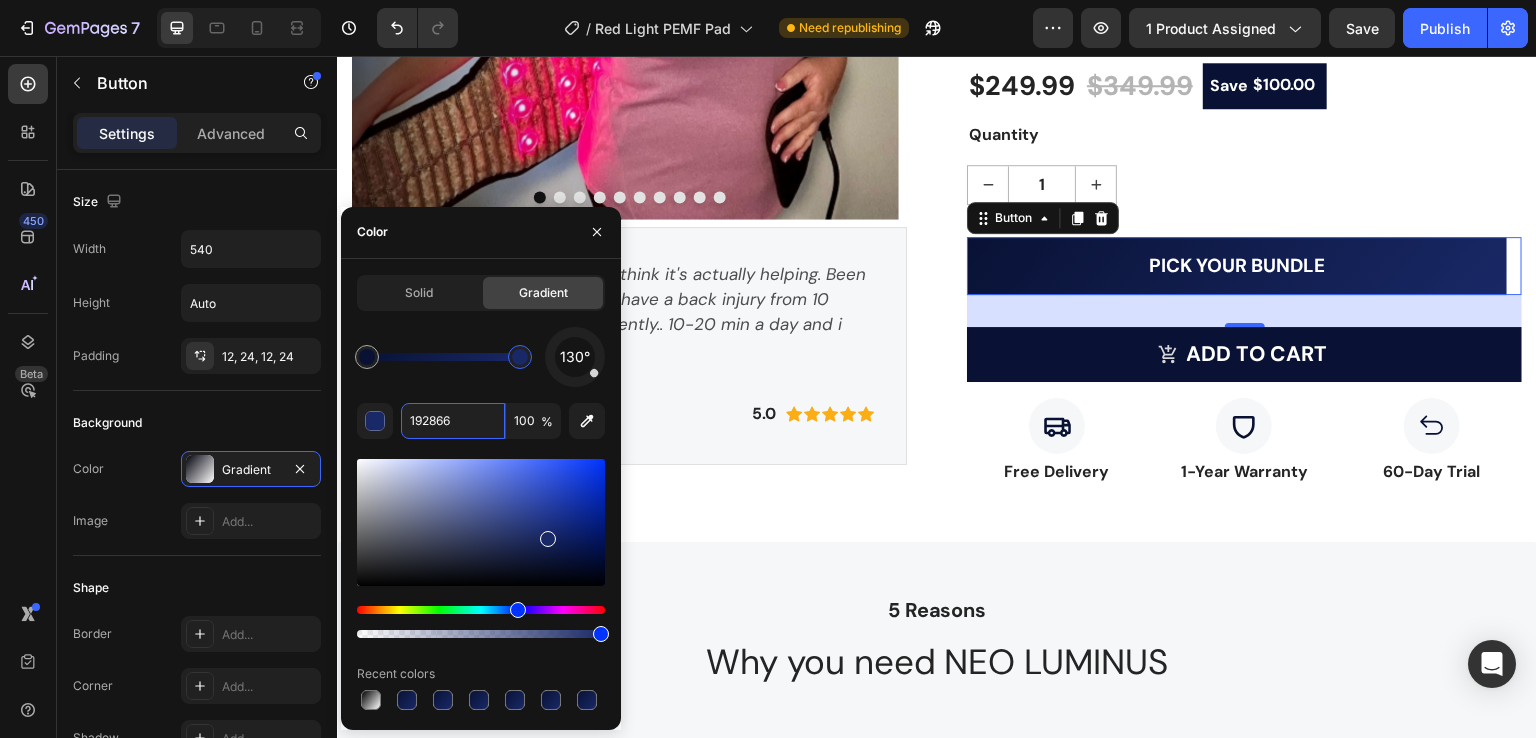 type on "192866" 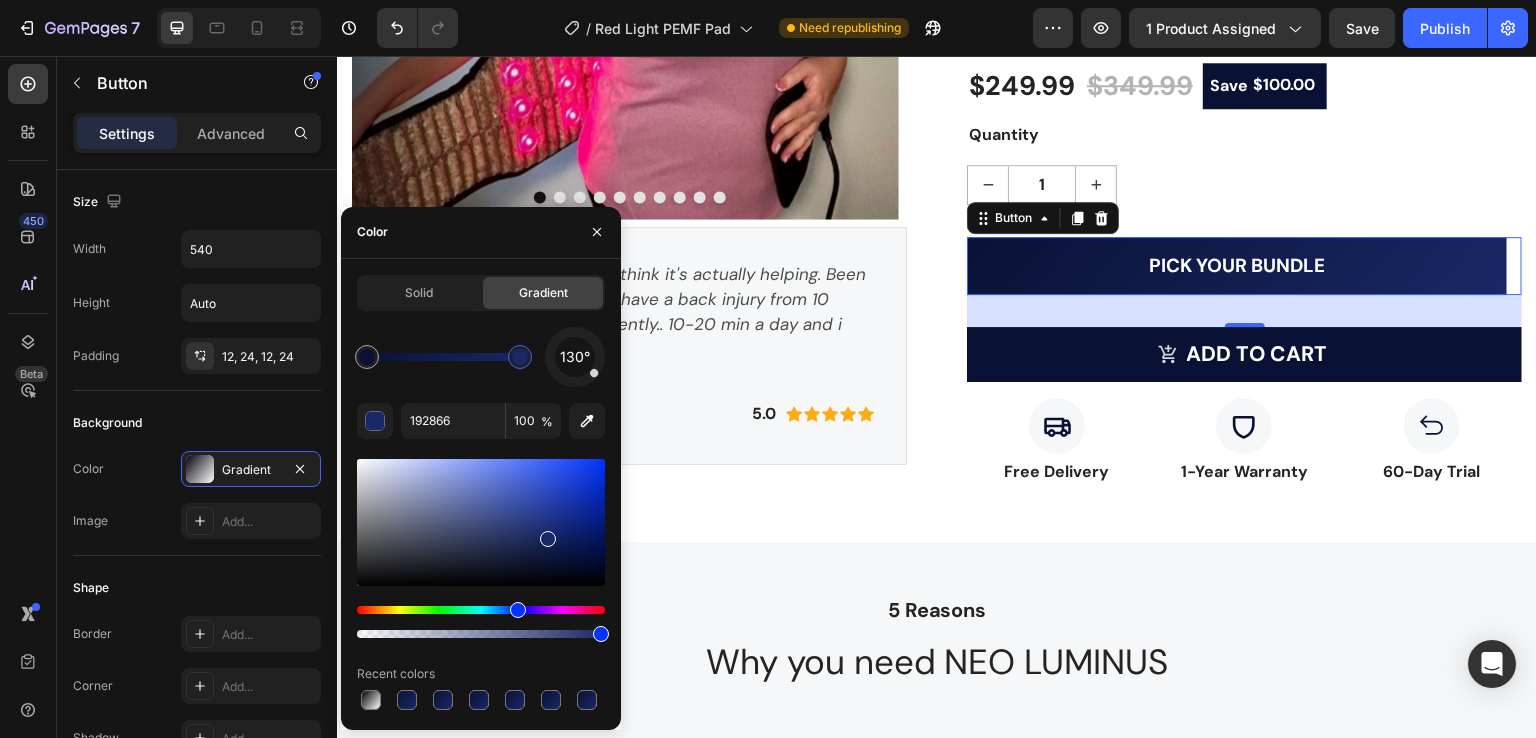 click on "130°" at bounding box center (481, 357) 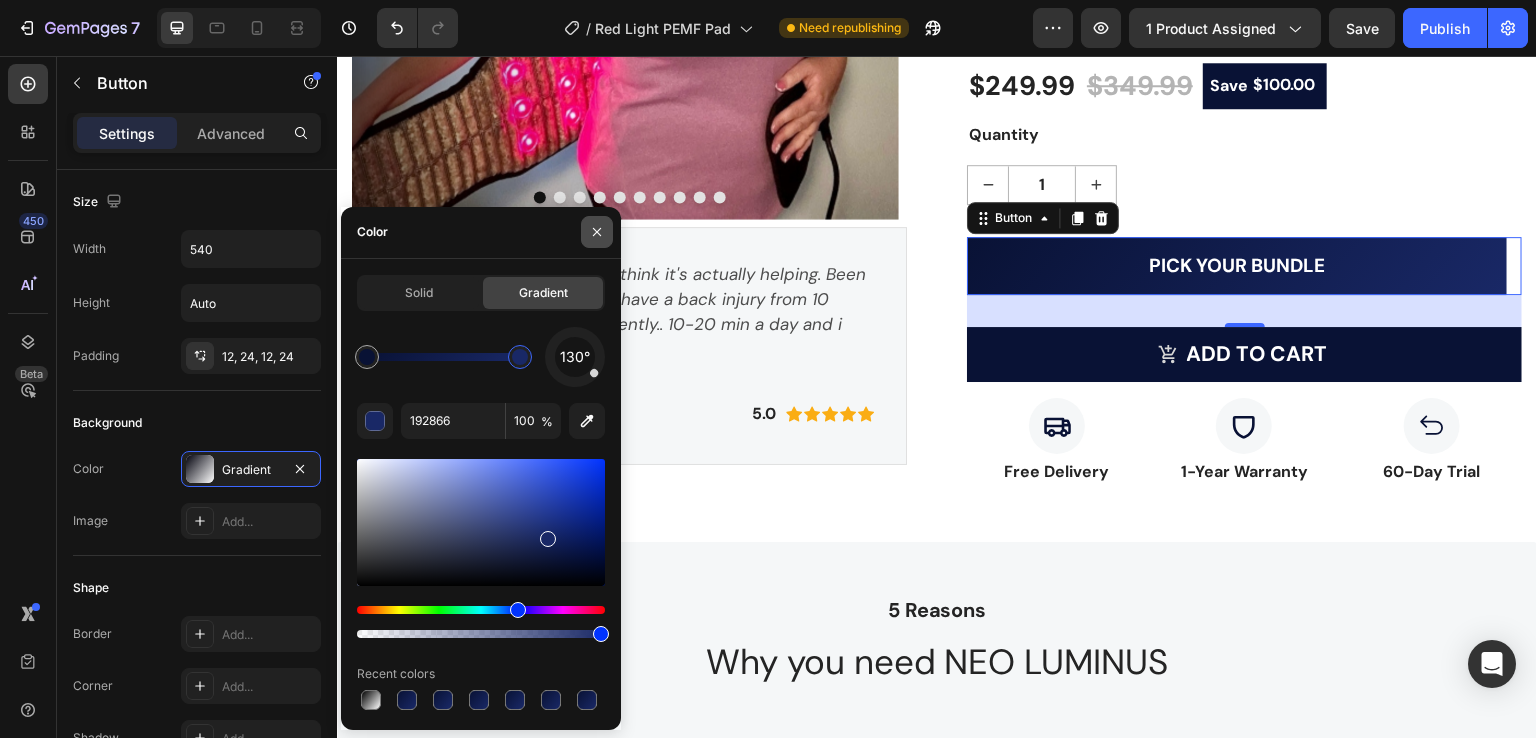 click at bounding box center [597, 232] 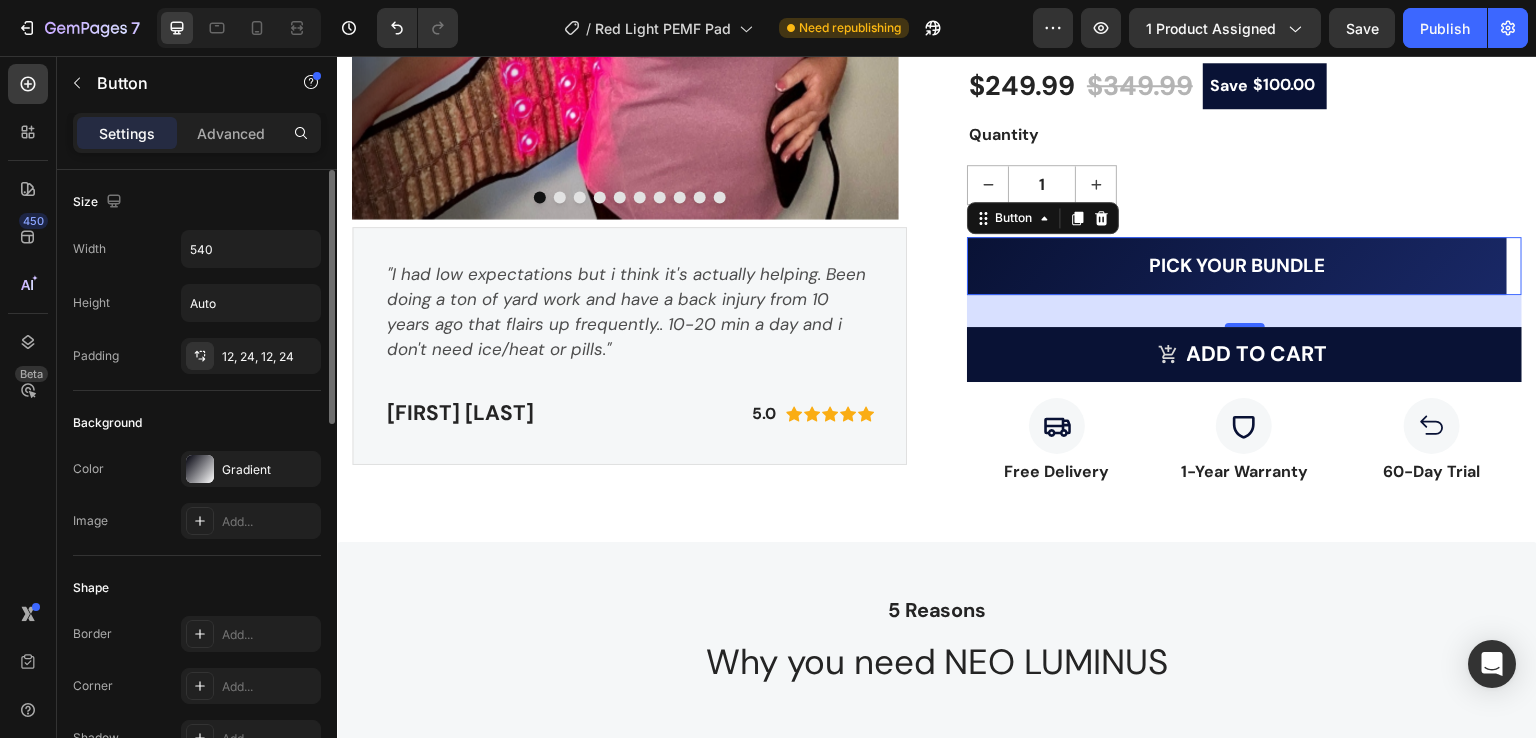 click on "Background" at bounding box center (197, 423) 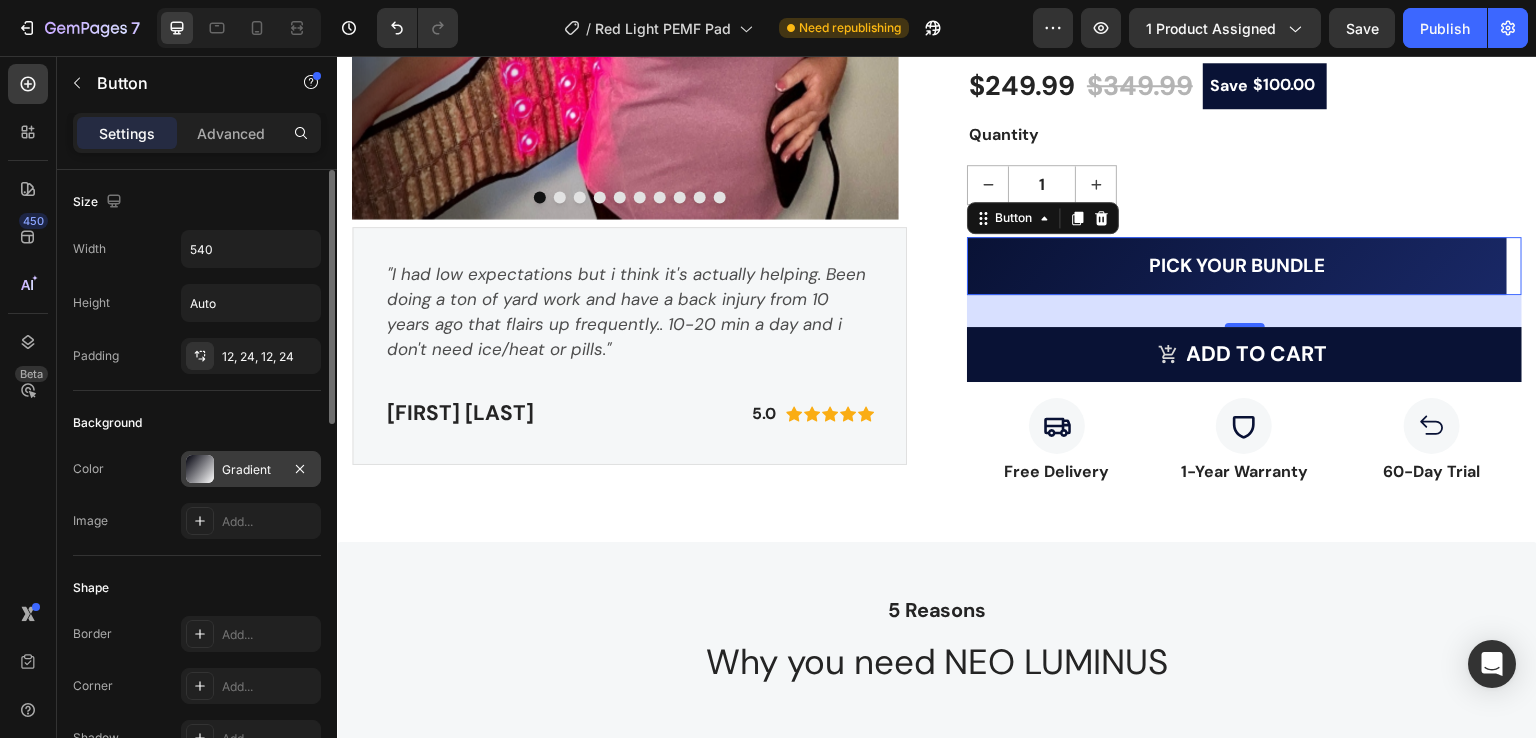 click at bounding box center (200, 469) 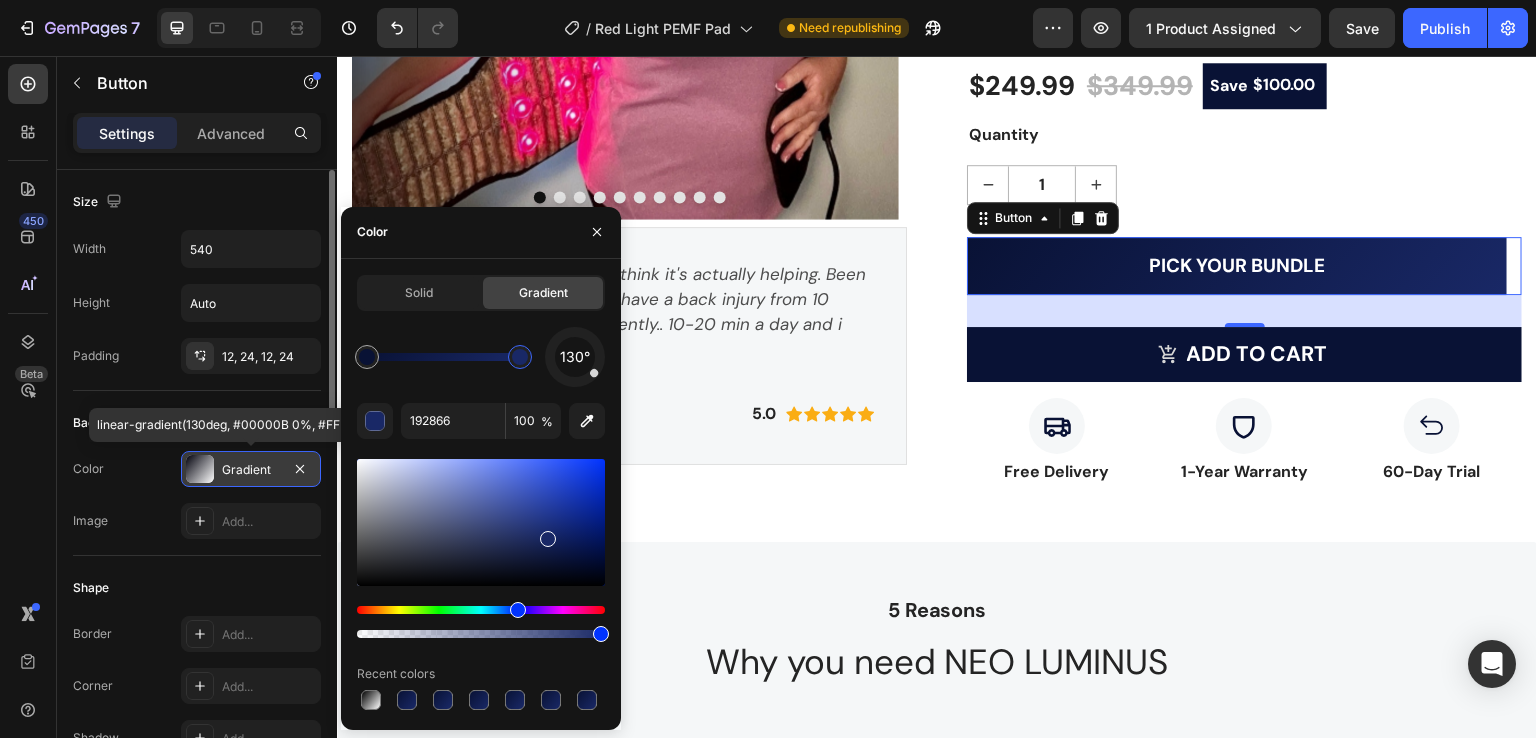 click at bounding box center (200, 469) 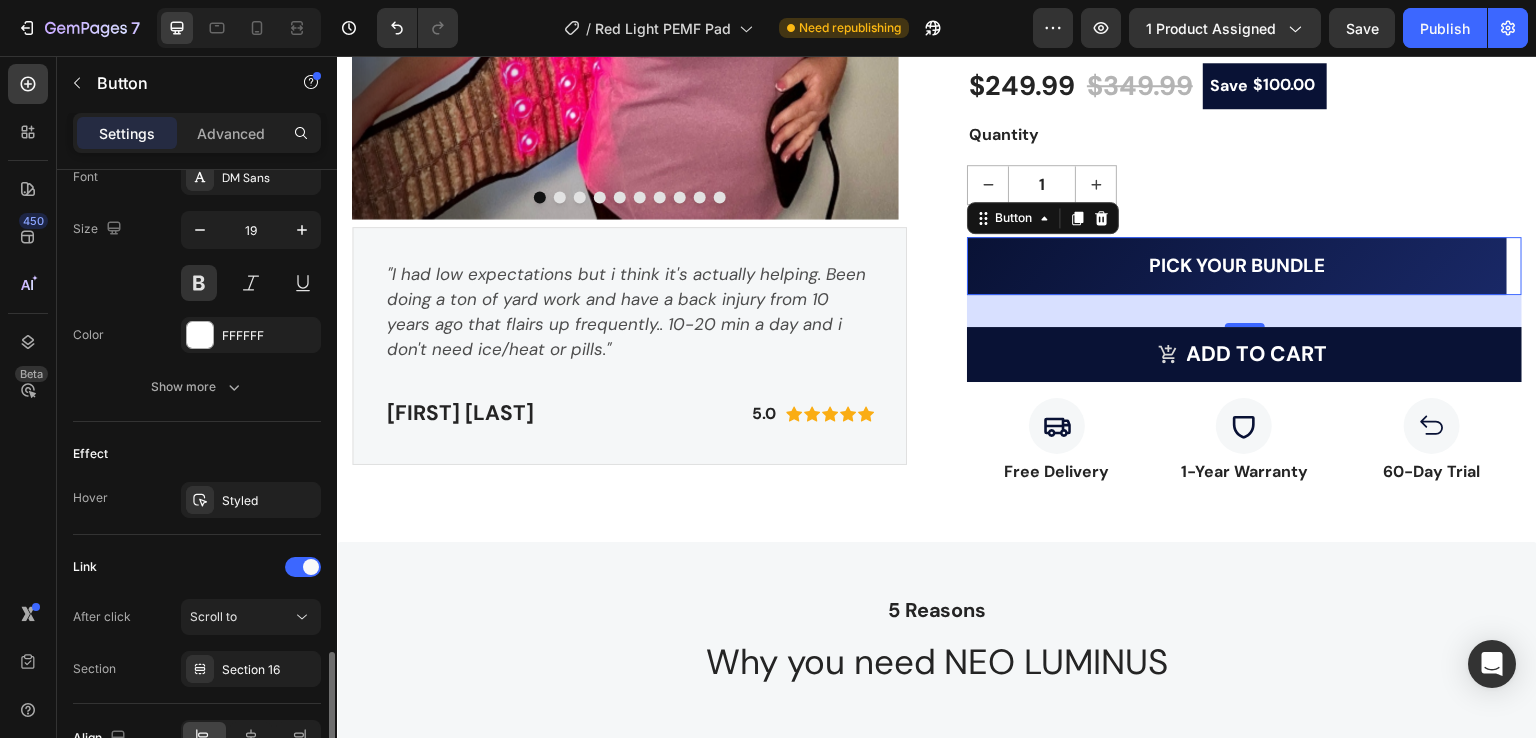 scroll, scrollTop: 910, scrollLeft: 0, axis: vertical 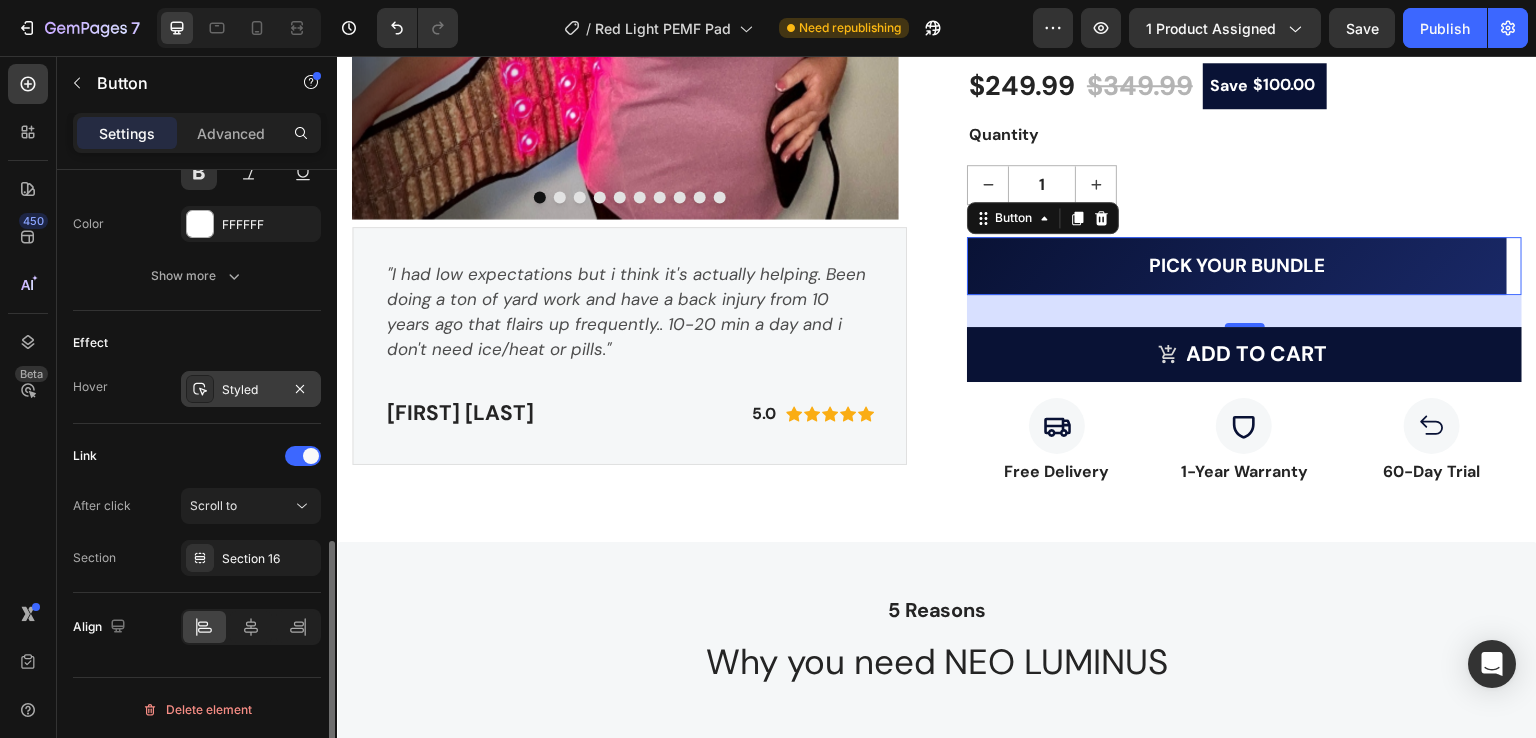 click on "Styled" at bounding box center [251, 389] 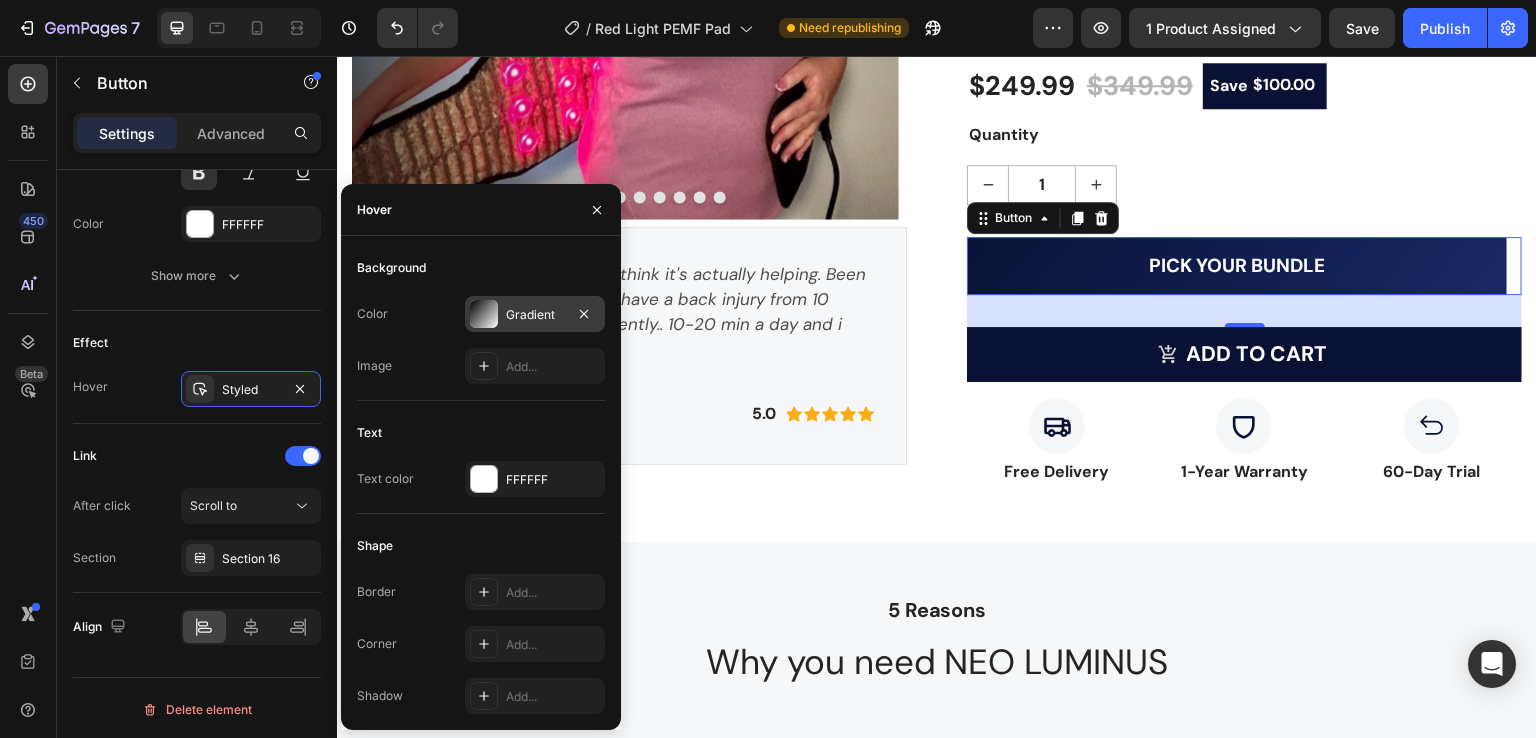 click at bounding box center [484, 314] 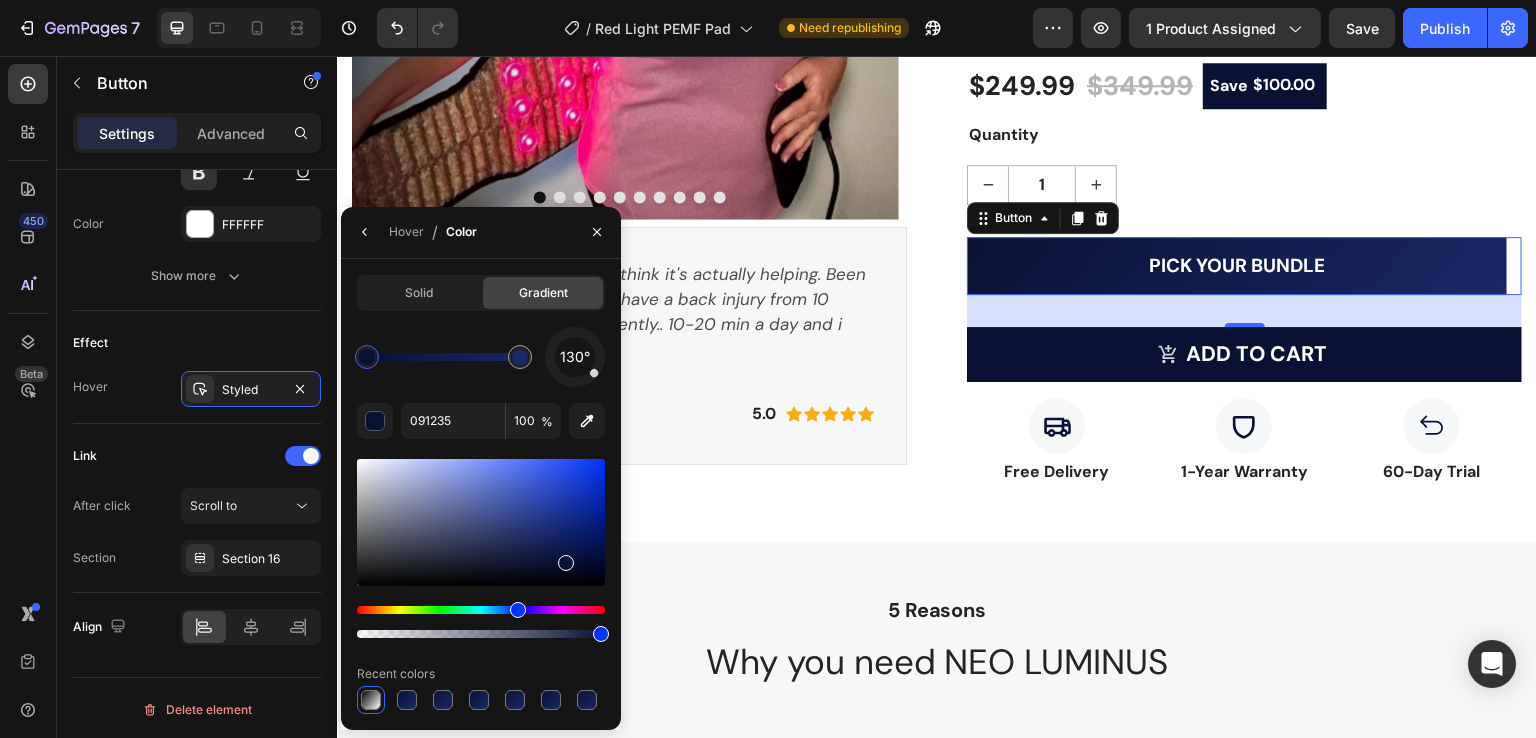 click at bounding box center (367, 357) 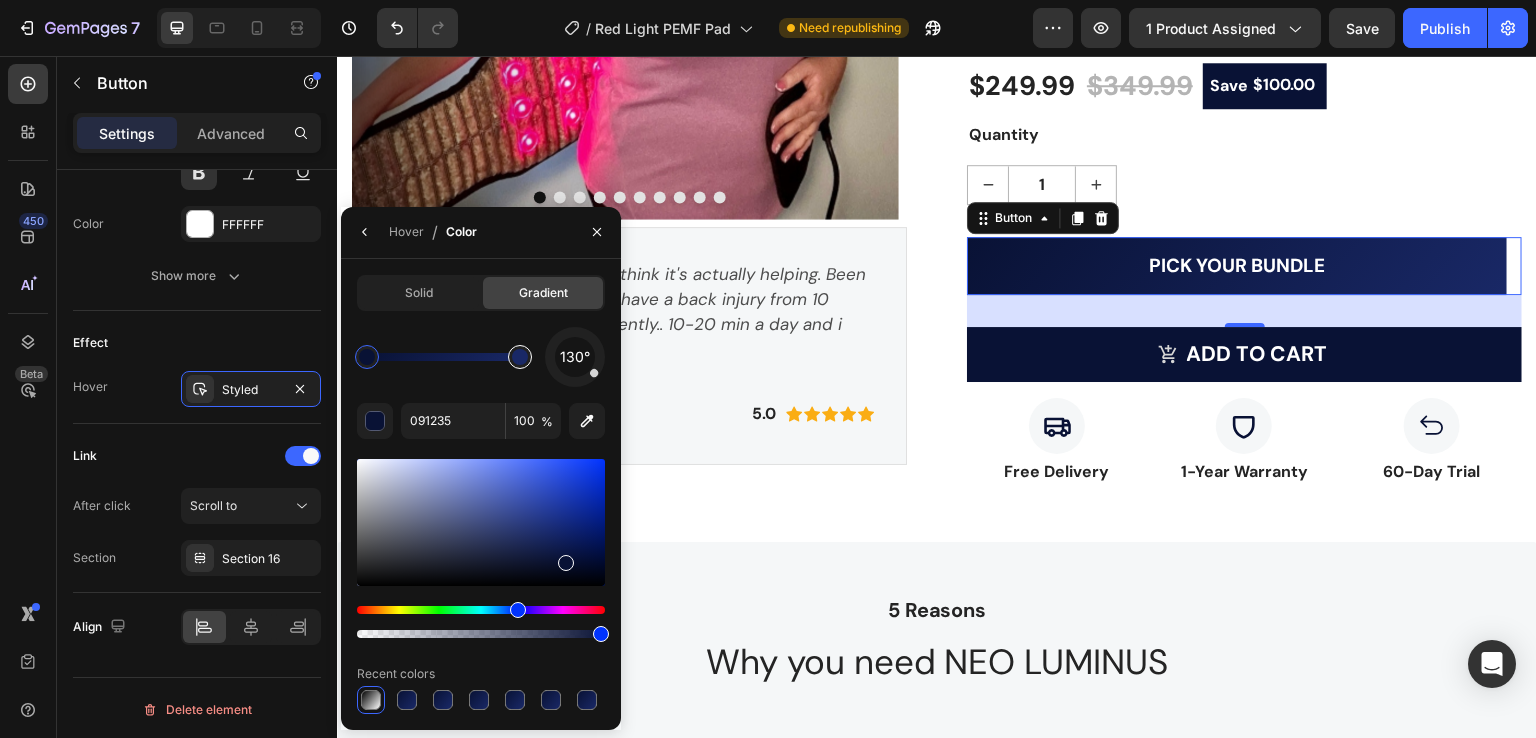 type on "192866" 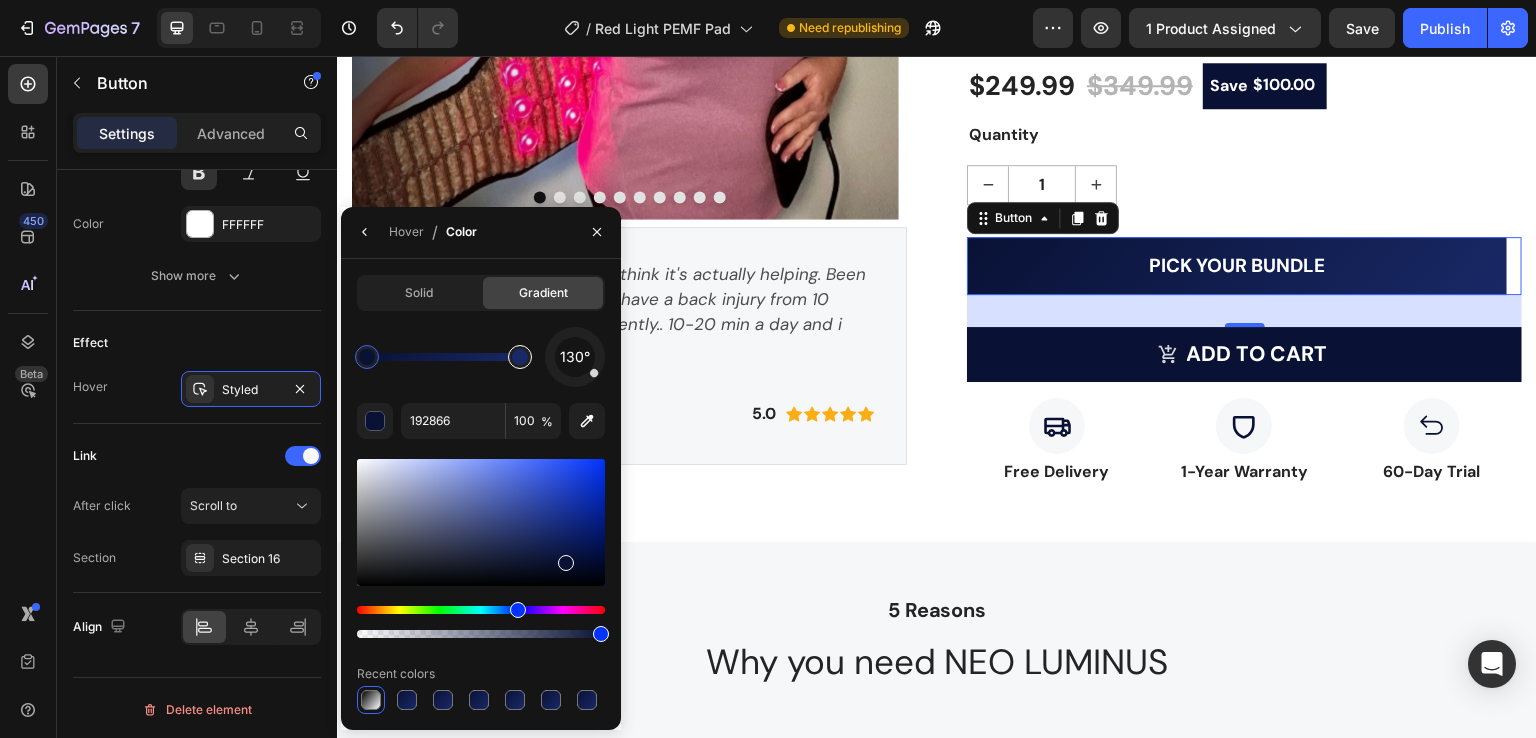 click at bounding box center (520, 357) 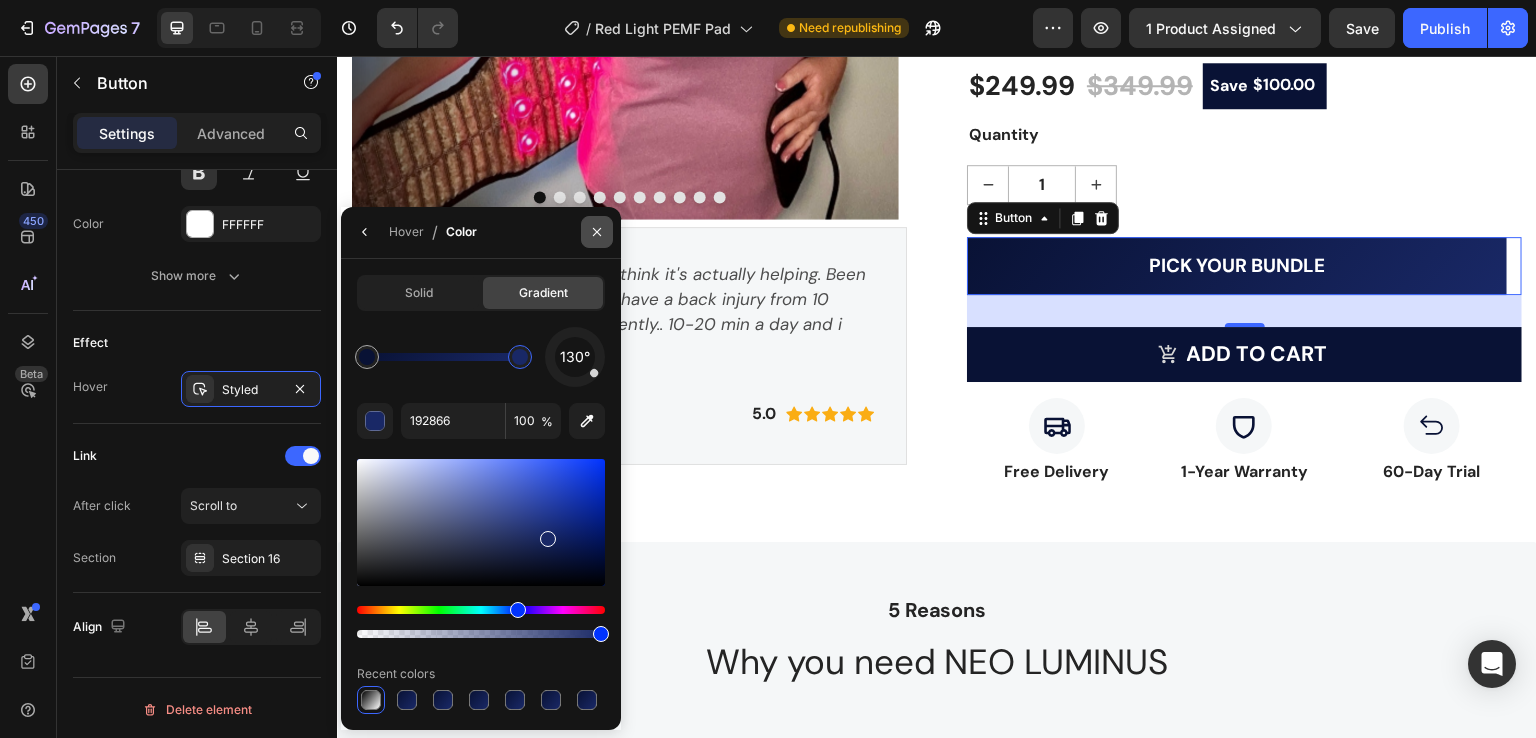 click 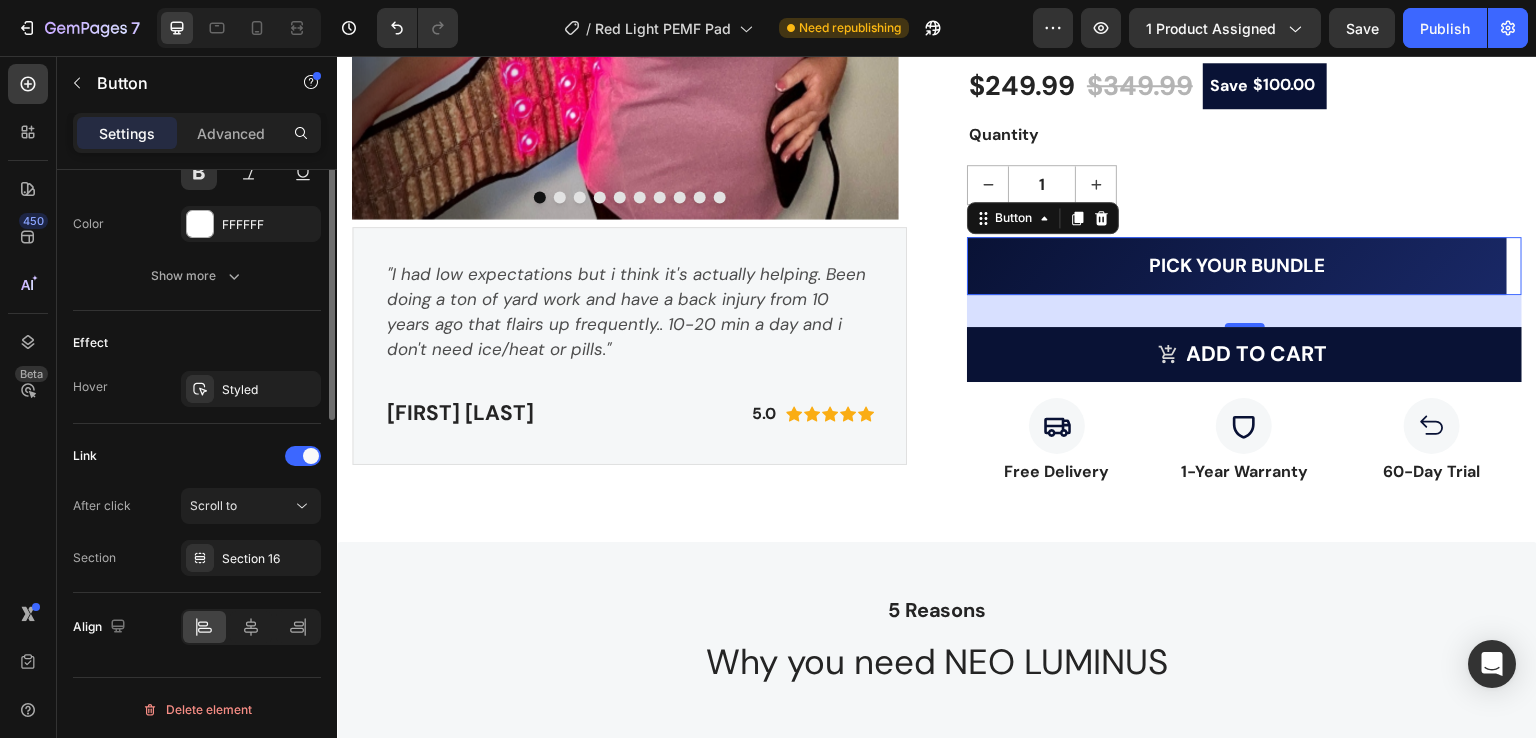 scroll, scrollTop: 644, scrollLeft: 0, axis: vertical 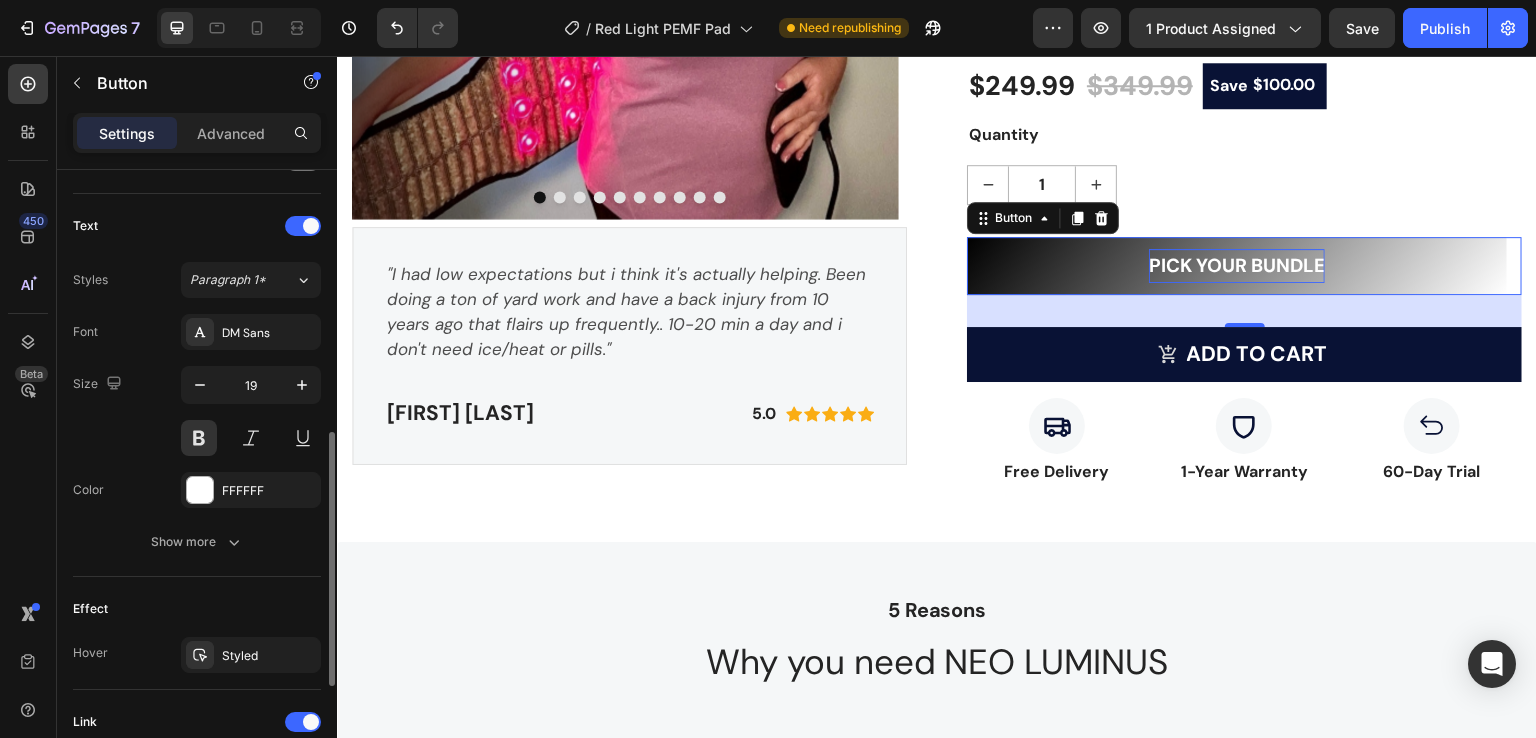 click on "PICK YOUR BUNDLE" at bounding box center (1237, 266) 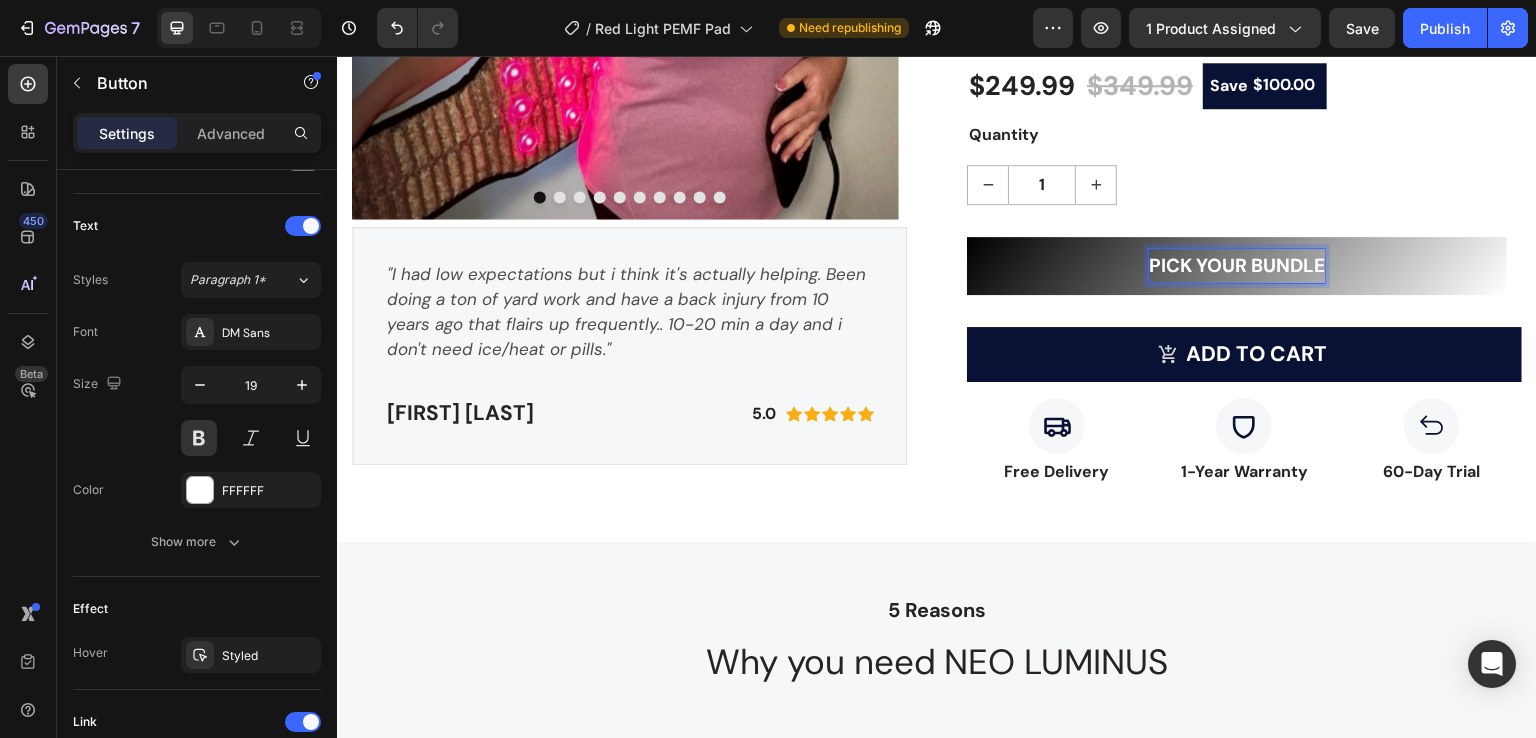 click on "PICK YOUR BUNDLE" at bounding box center [1237, 266] 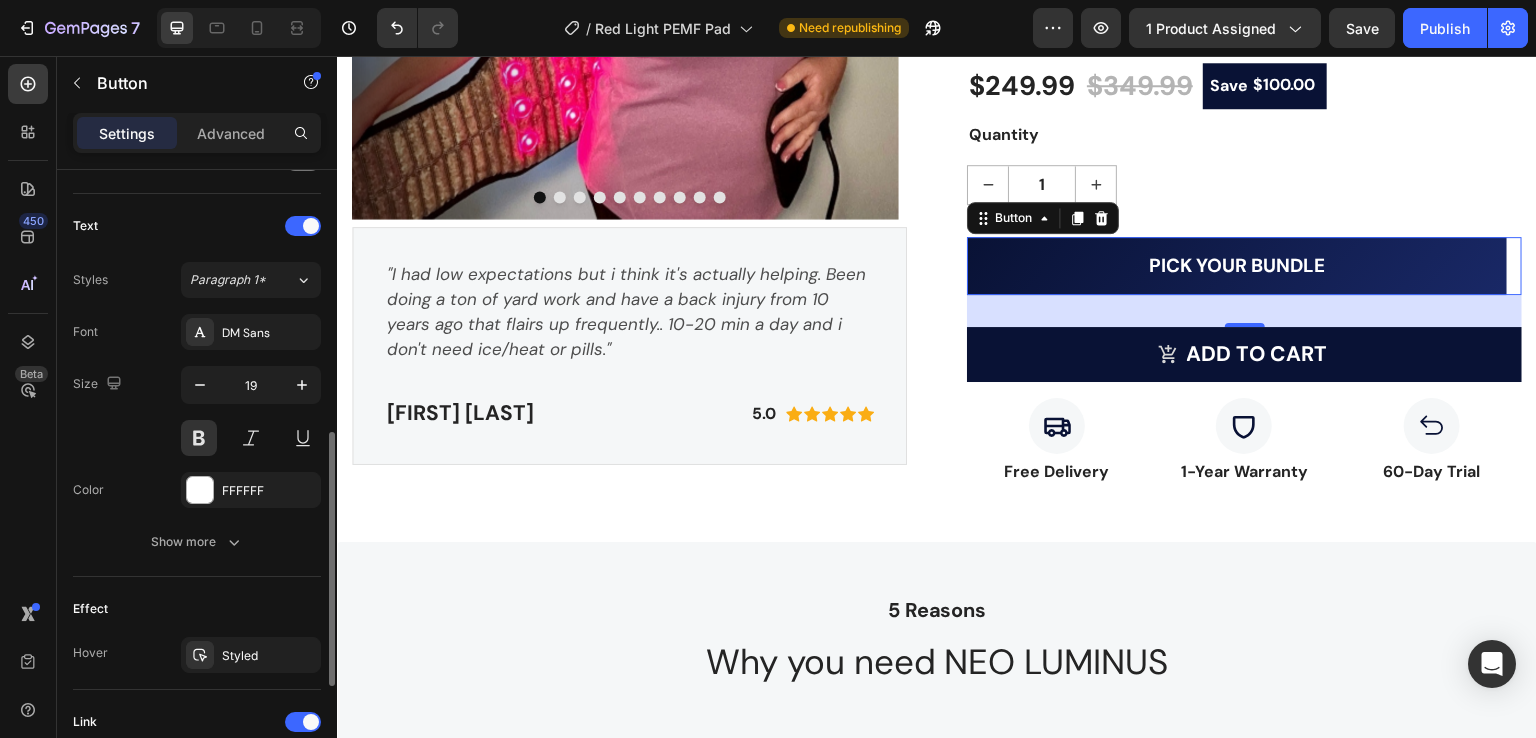 scroll, scrollTop: 0, scrollLeft: 0, axis: both 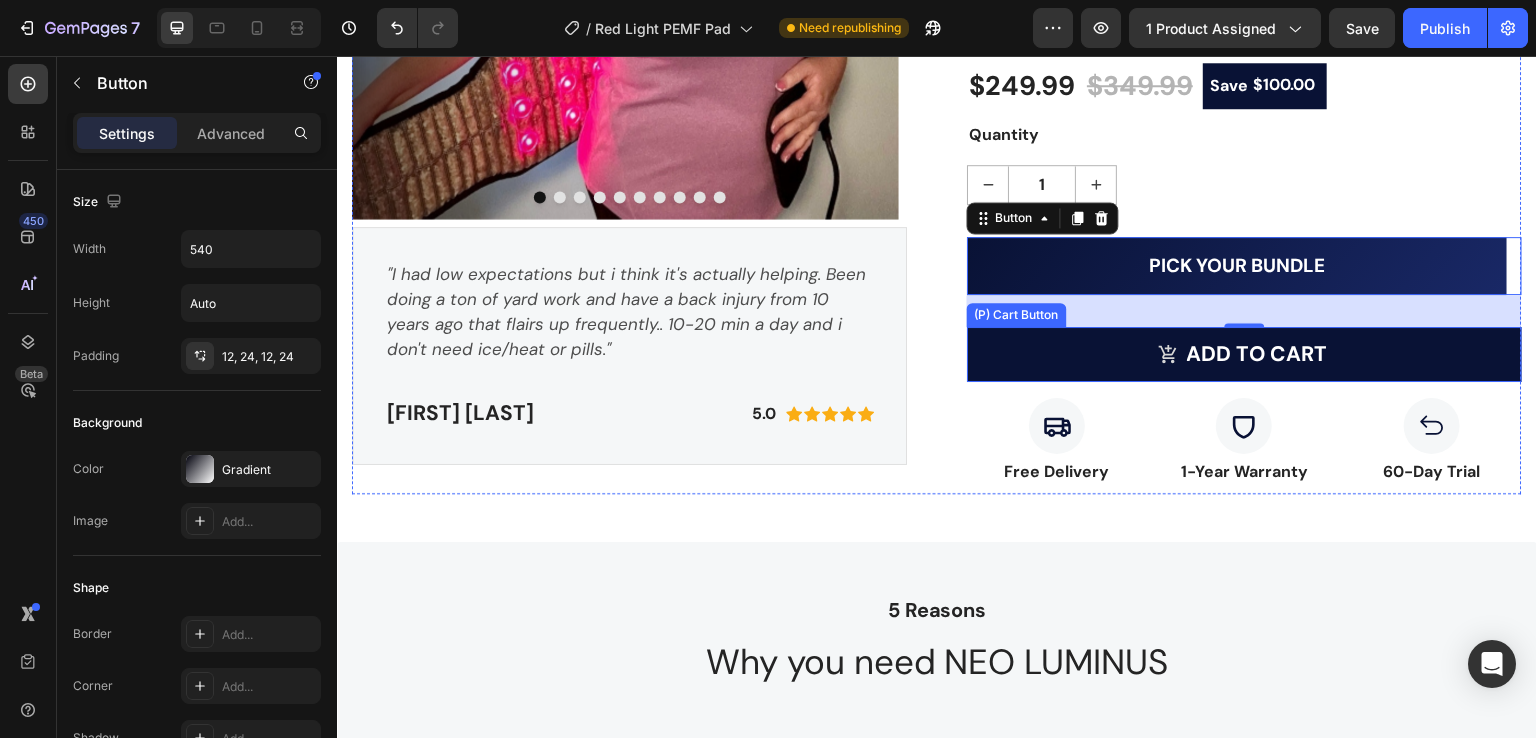 click on "ADD TO CART" at bounding box center (1244, 354) 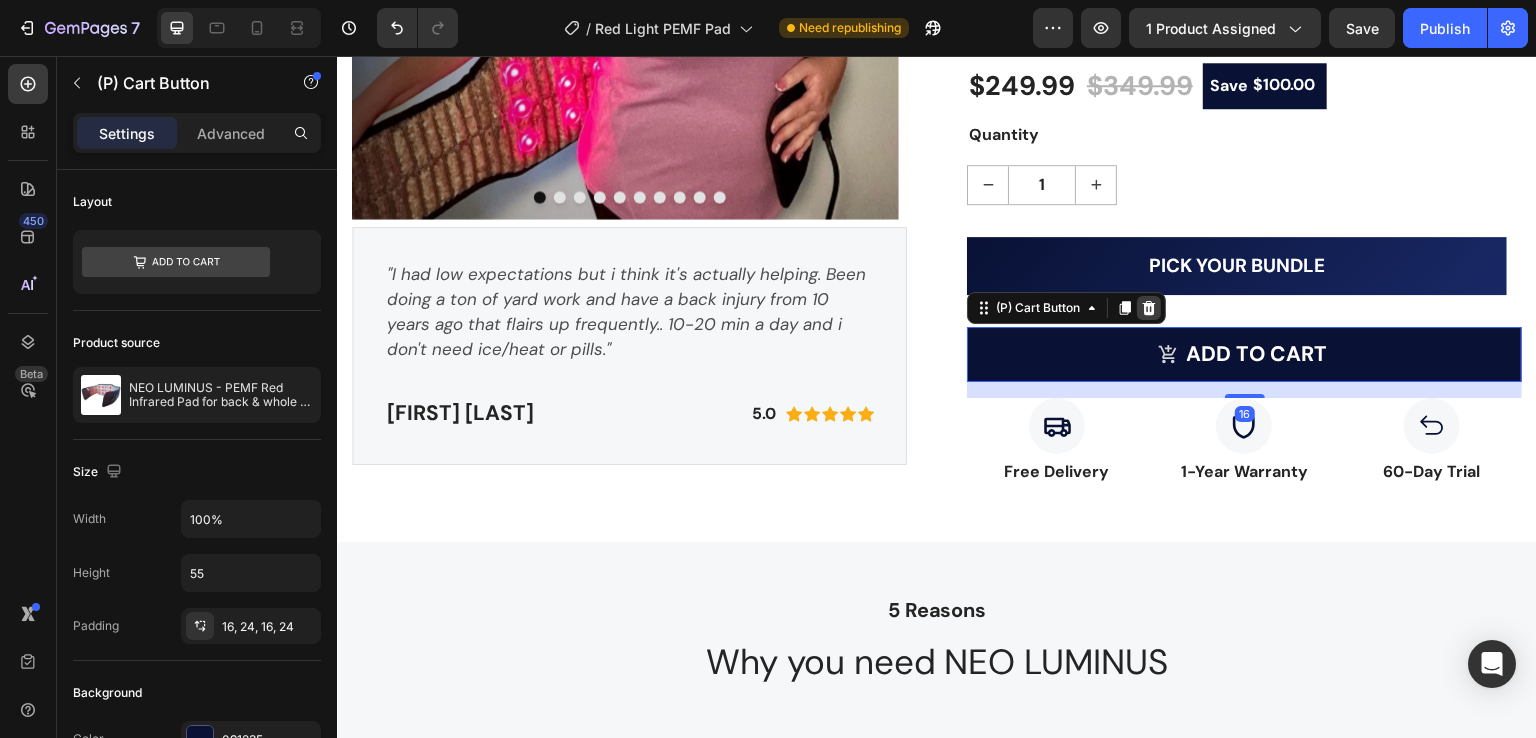click 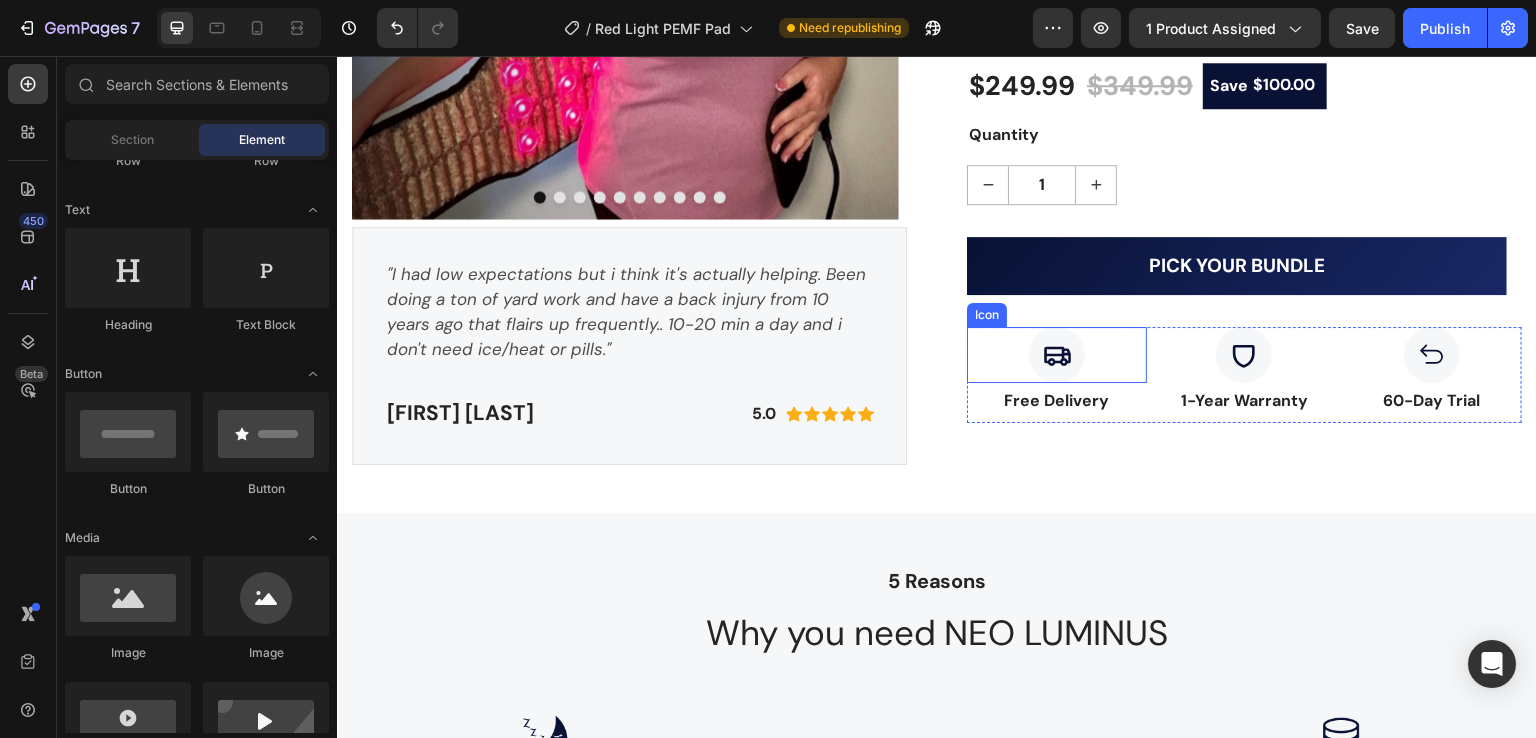 scroll, scrollTop: 266, scrollLeft: 0, axis: vertical 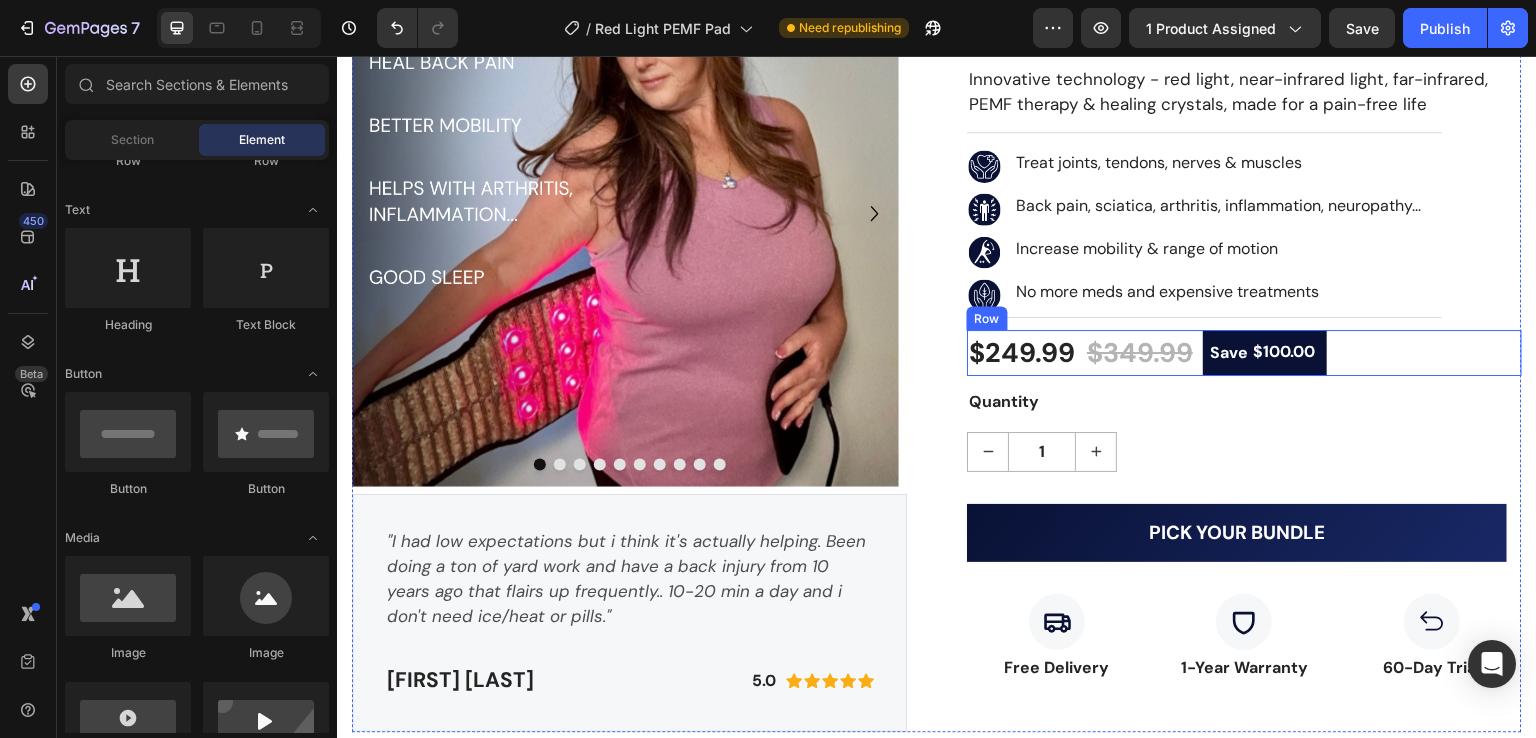 click on "$249.99 (P) Price (P) Price $349.99 (P) Price (P) Price Save $100.00 (P) Tag Row" at bounding box center (1244, 353) 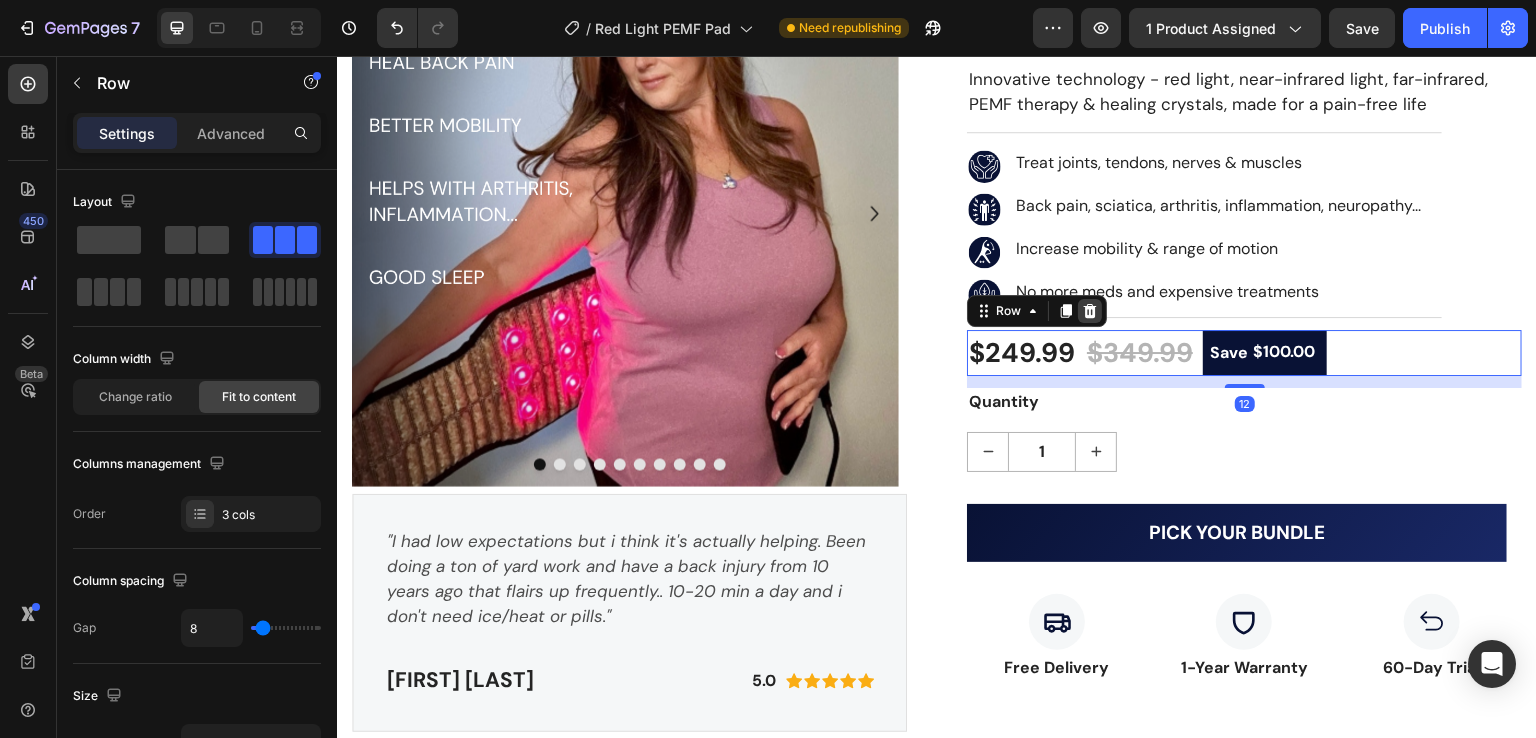click at bounding box center (1090, 311) 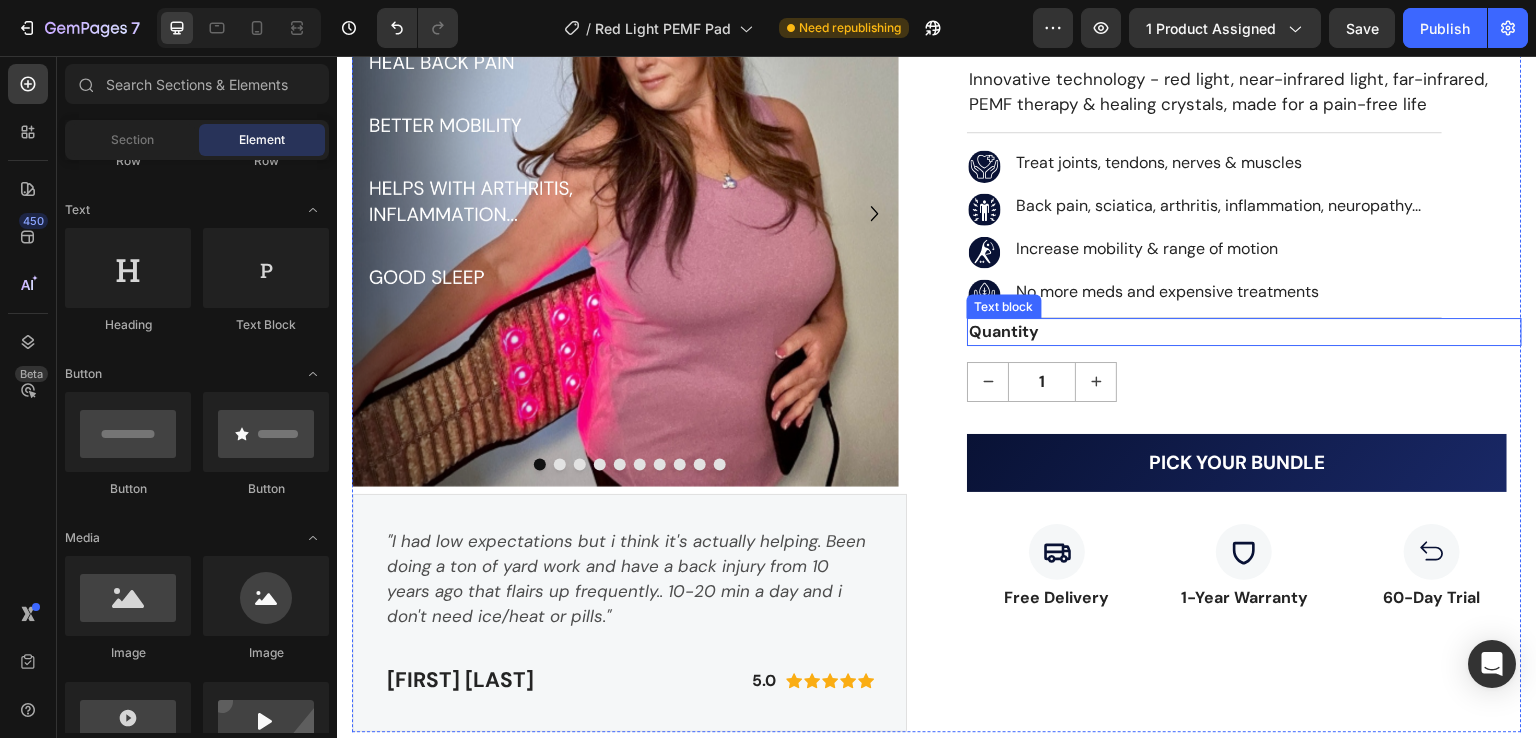 drag, startPoint x: 1061, startPoint y: 326, endPoint x: 1078, endPoint y: 326, distance: 17 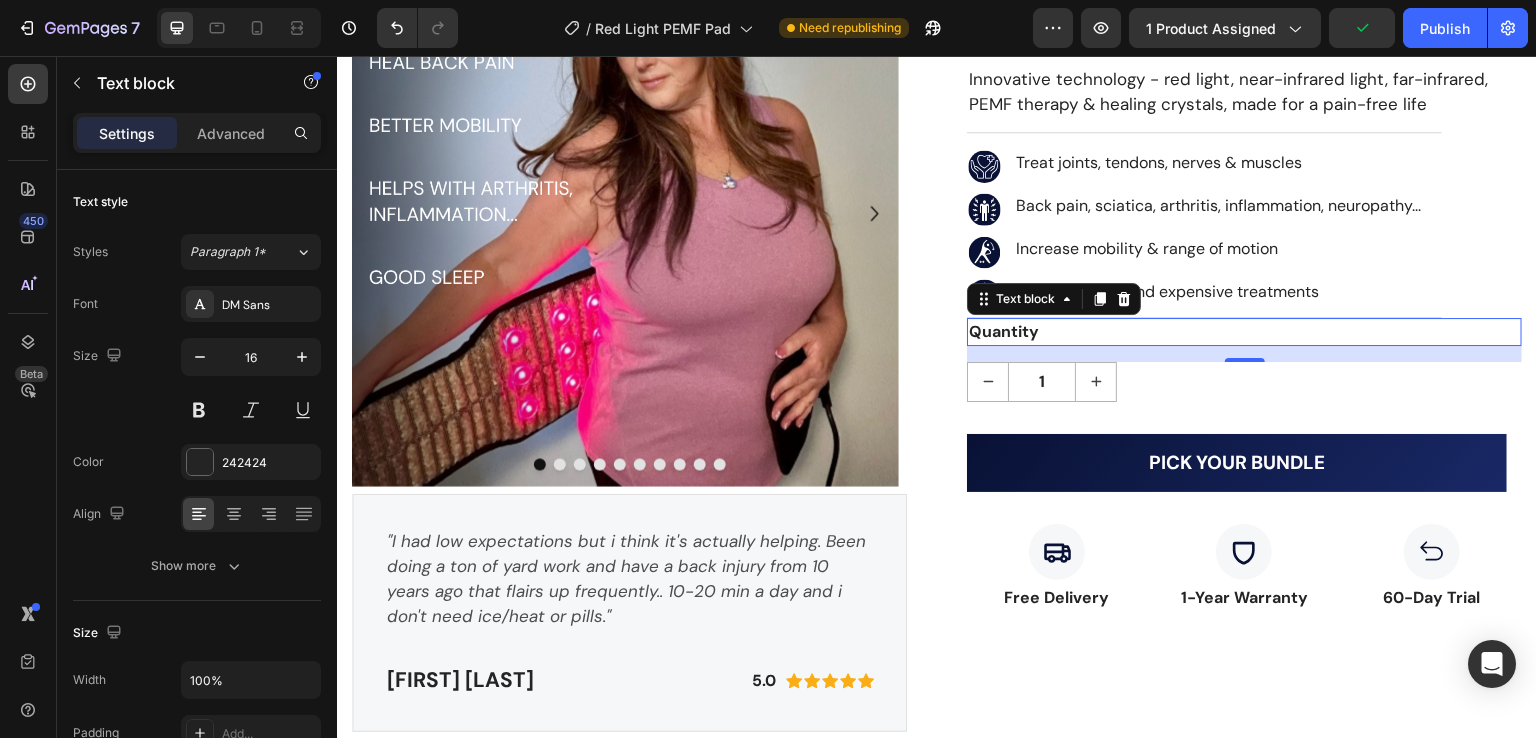 drag, startPoint x: 1117, startPoint y: 304, endPoint x: 1147, endPoint y: 305, distance: 30.016663 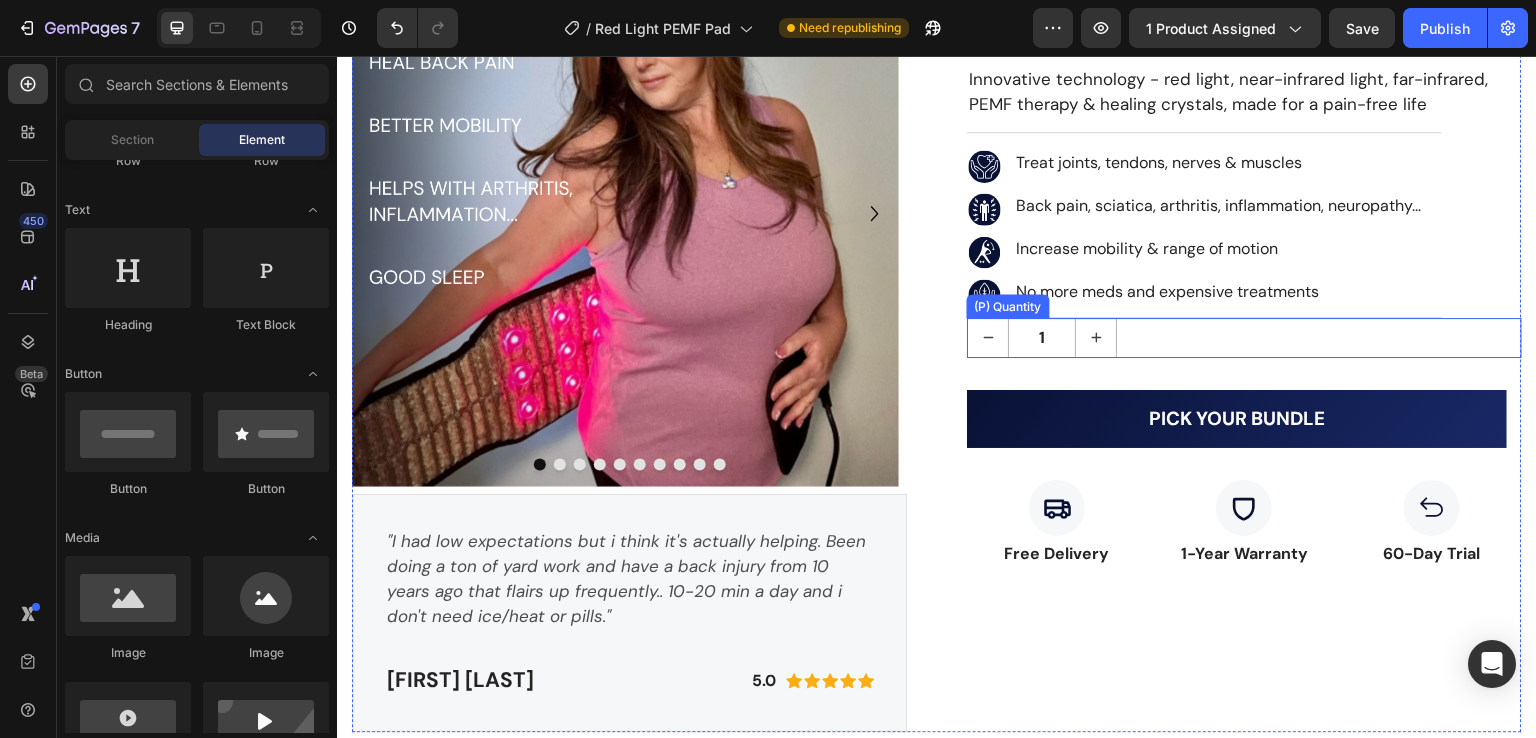 click on "1" at bounding box center [1244, 338] 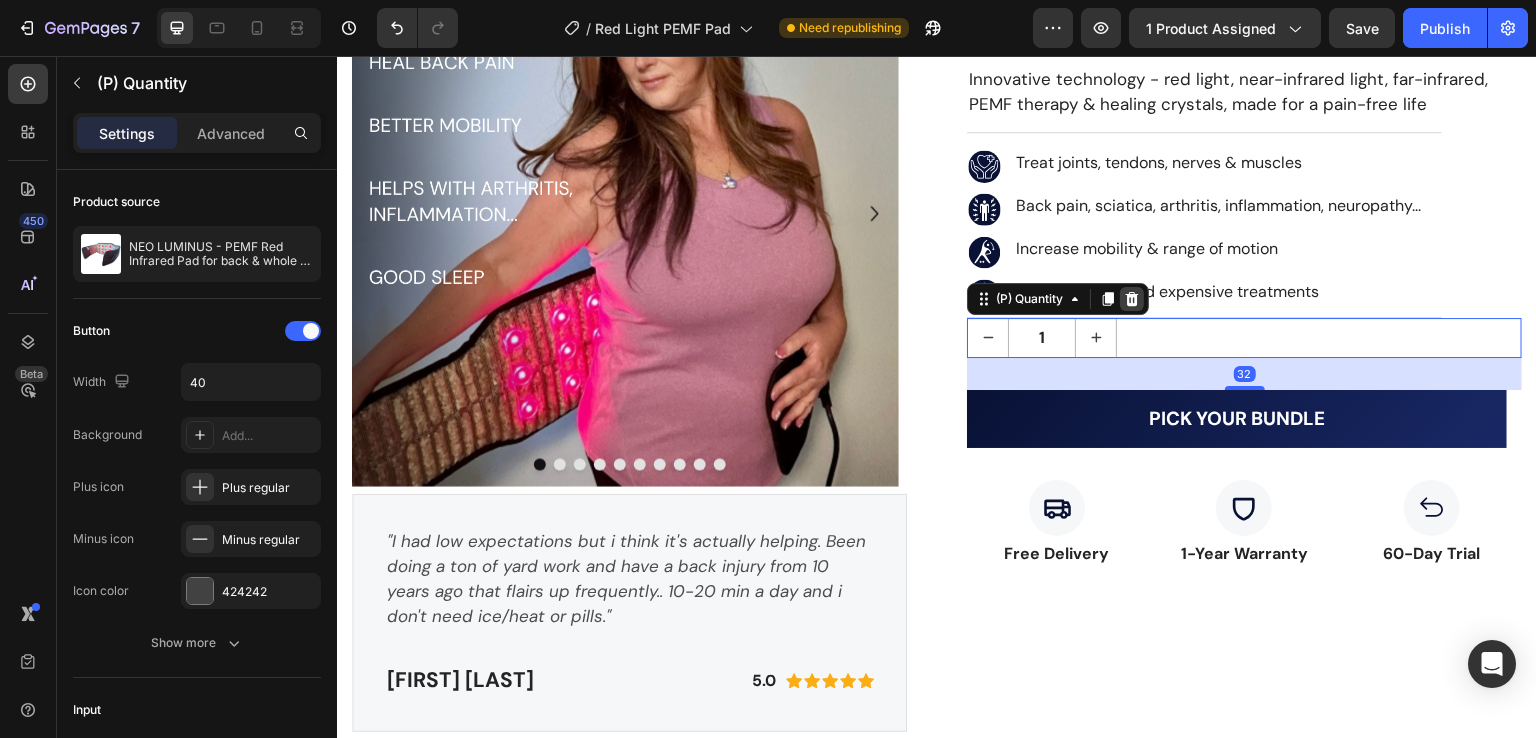 click 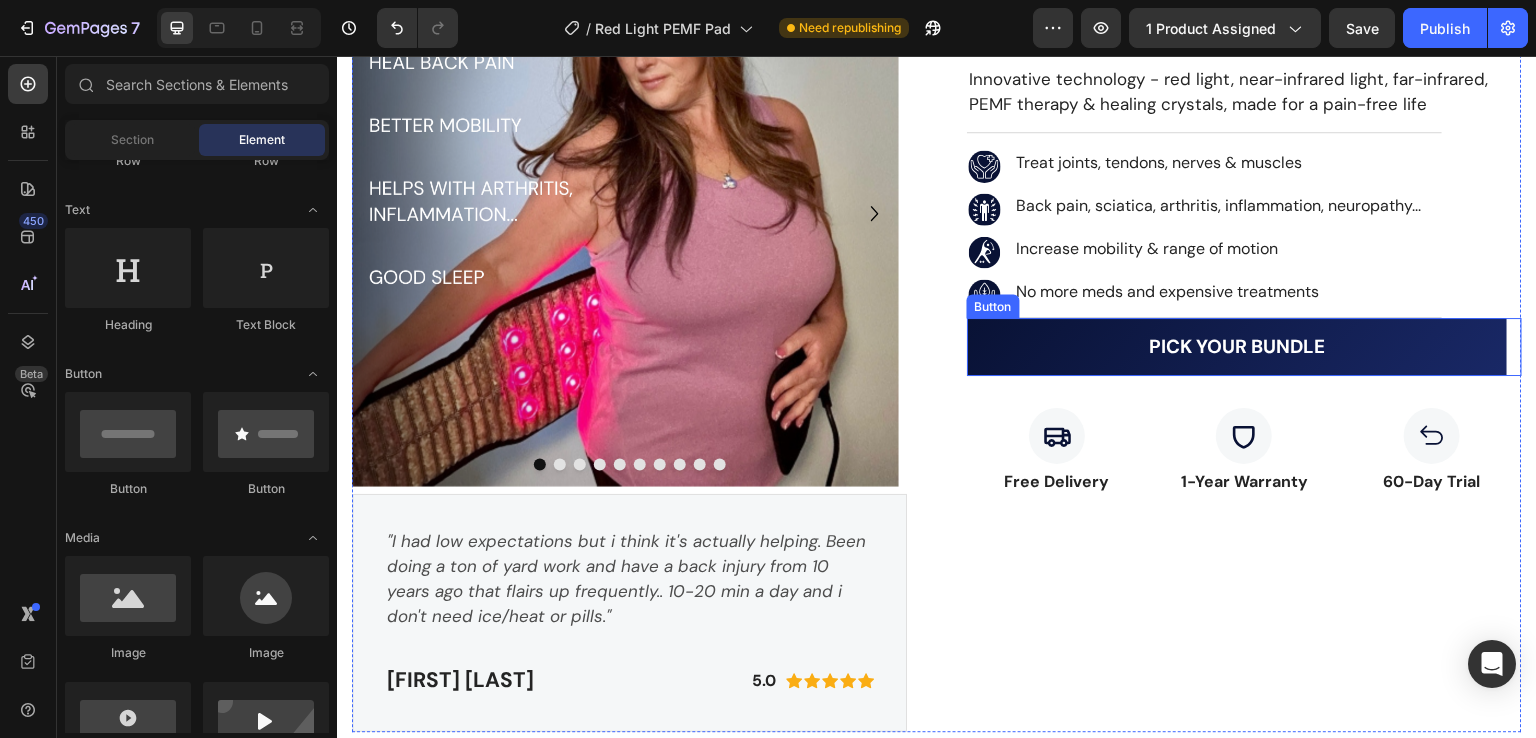 click on "PICK YOUR BUNDLE" at bounding box center [1237, 347] 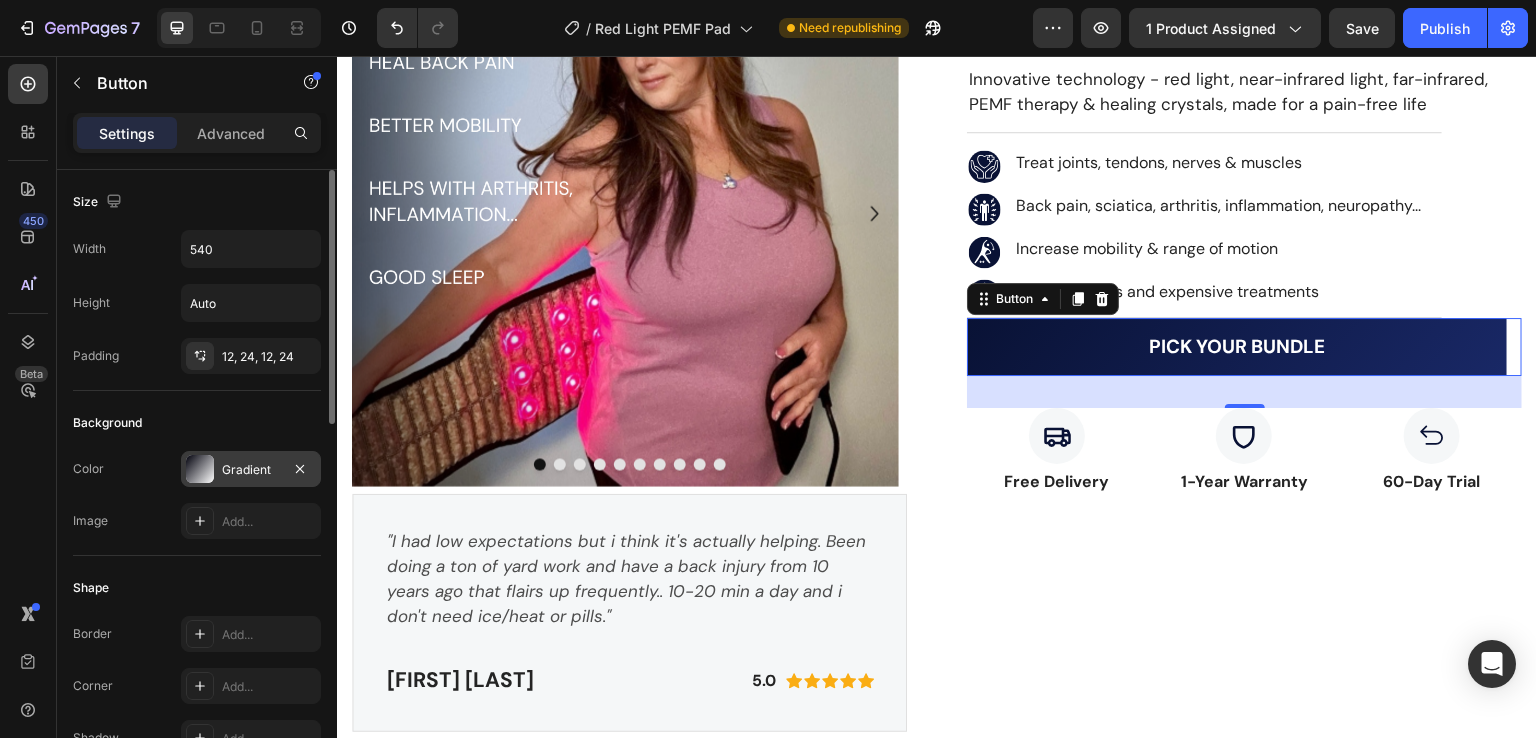 click on "Gradient" at bounding box center (251, 469) 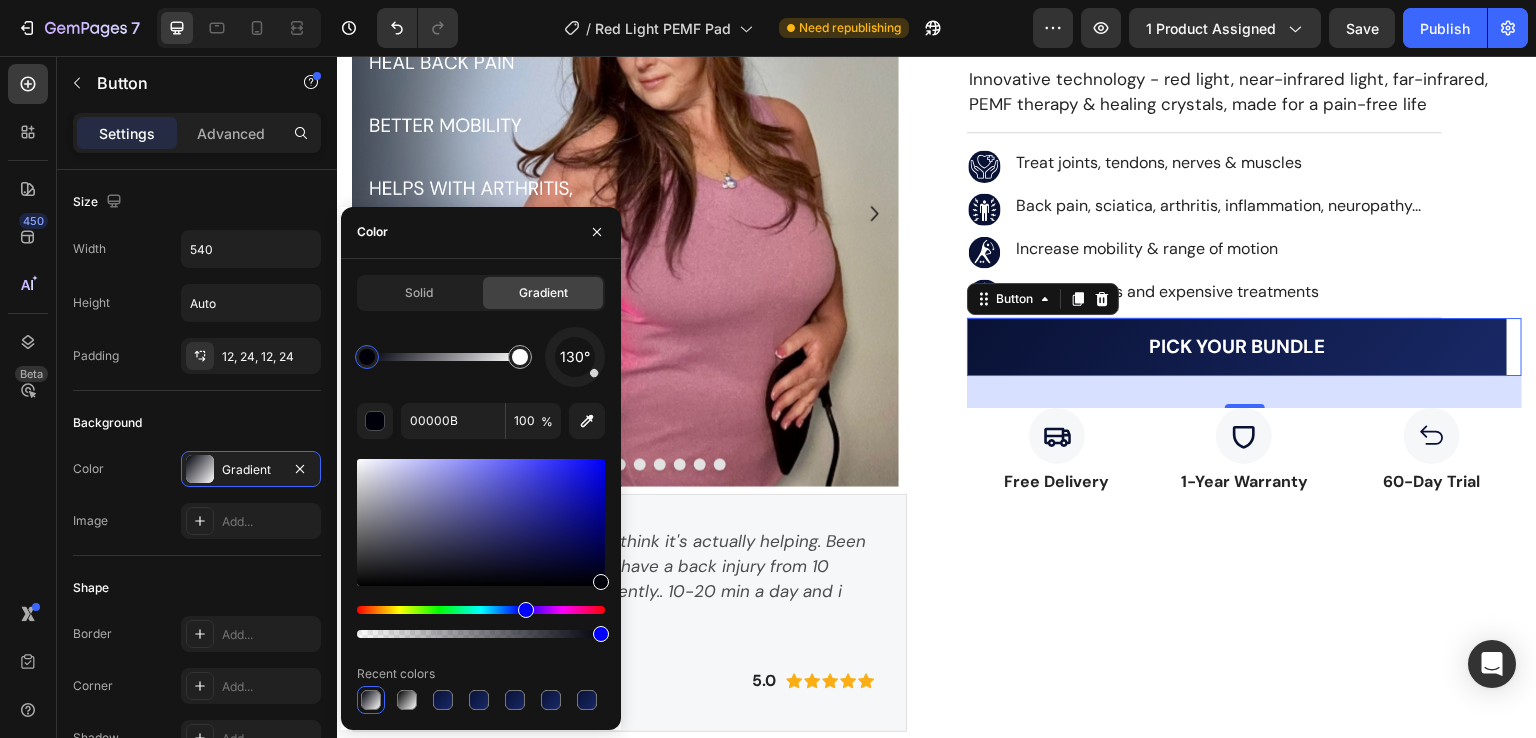 click at bounding box center (367, 357) 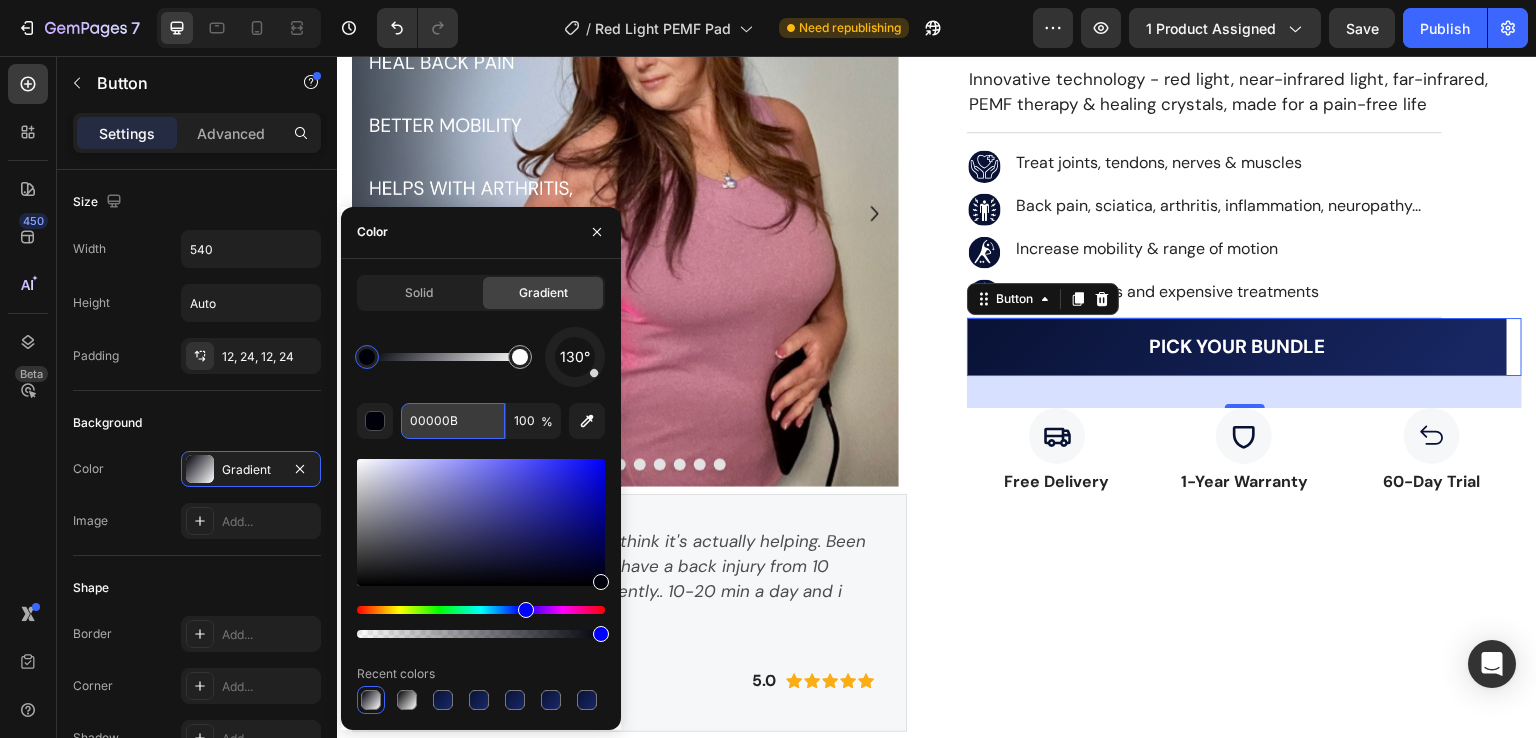 click on "00000B" at bounding box center [453, 421] 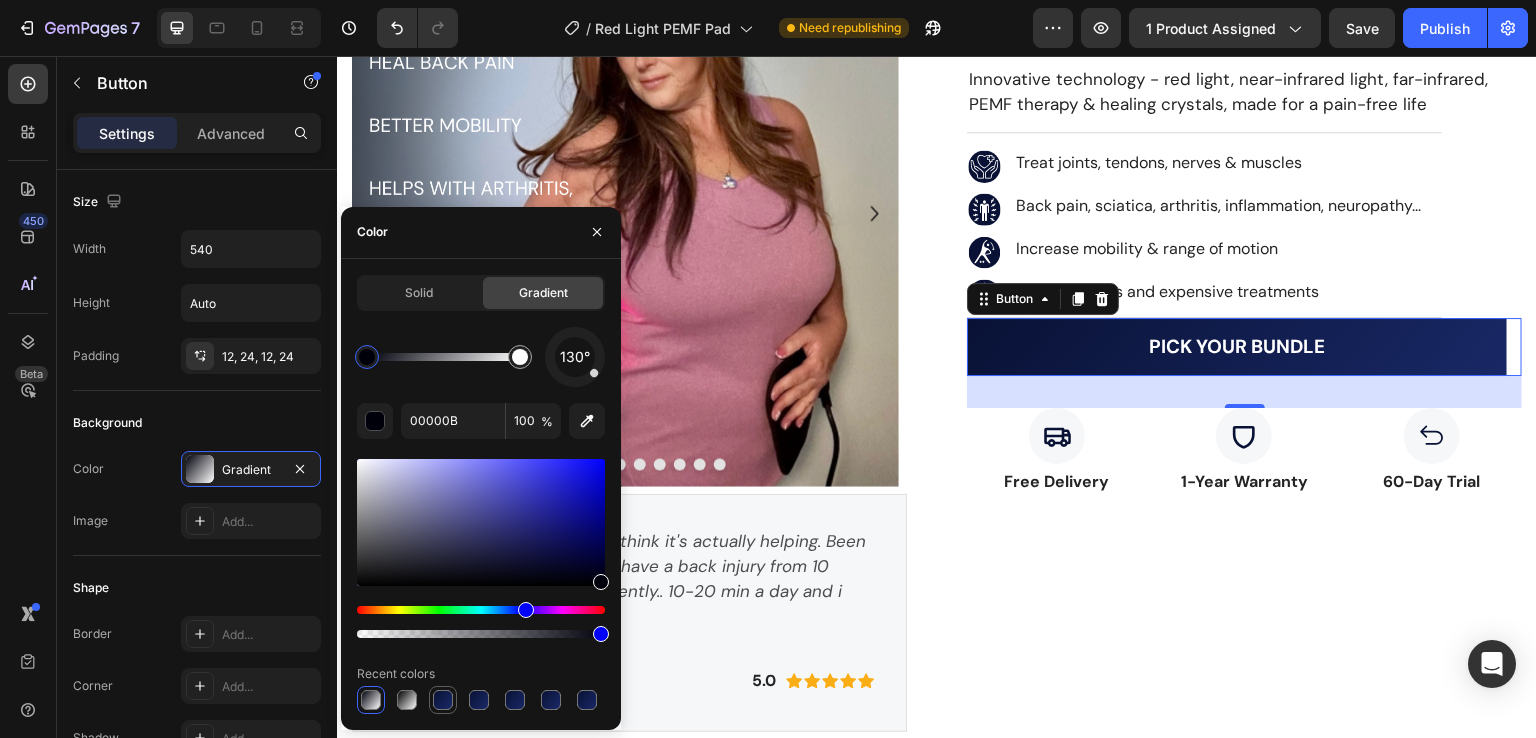 click at bounding box center (443, 700) 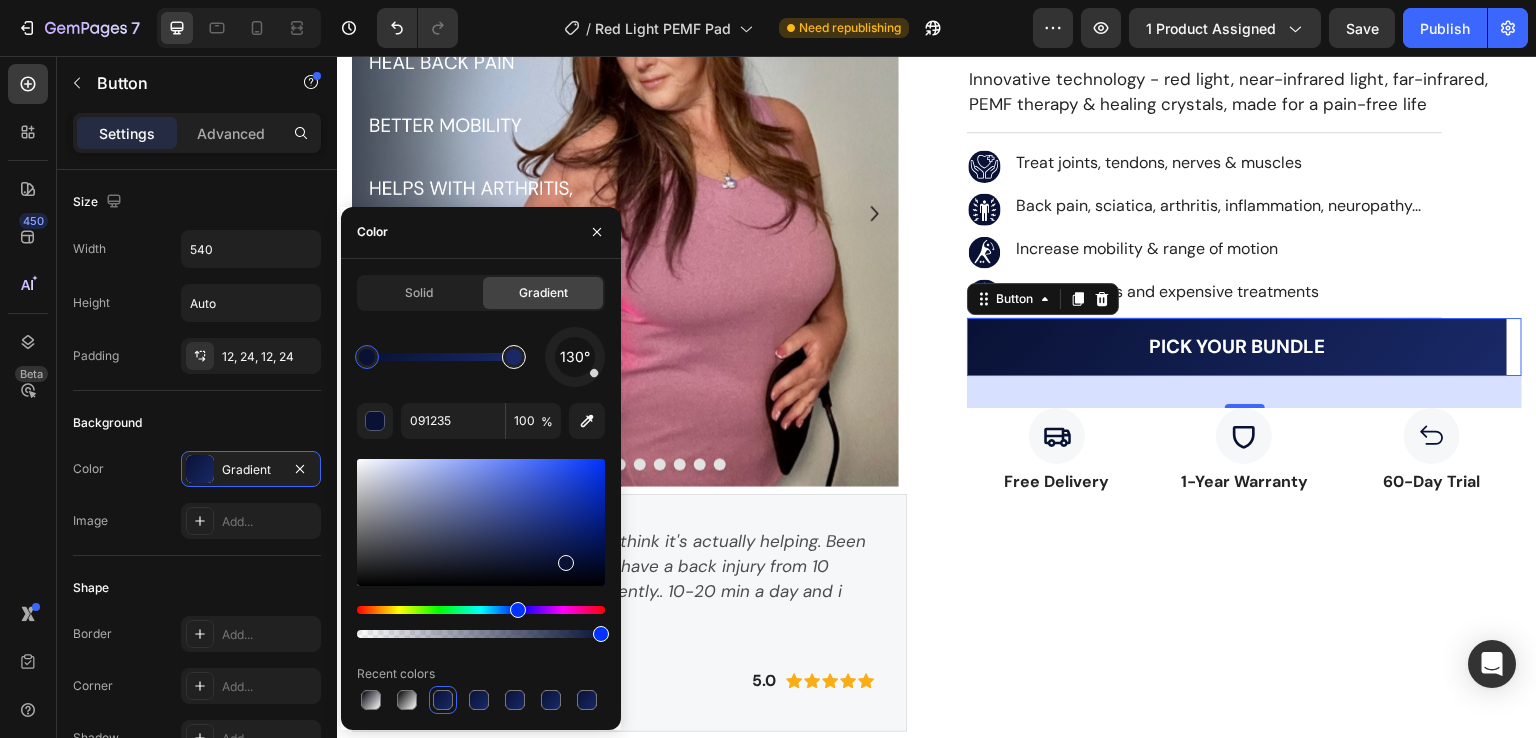 type on "192866" 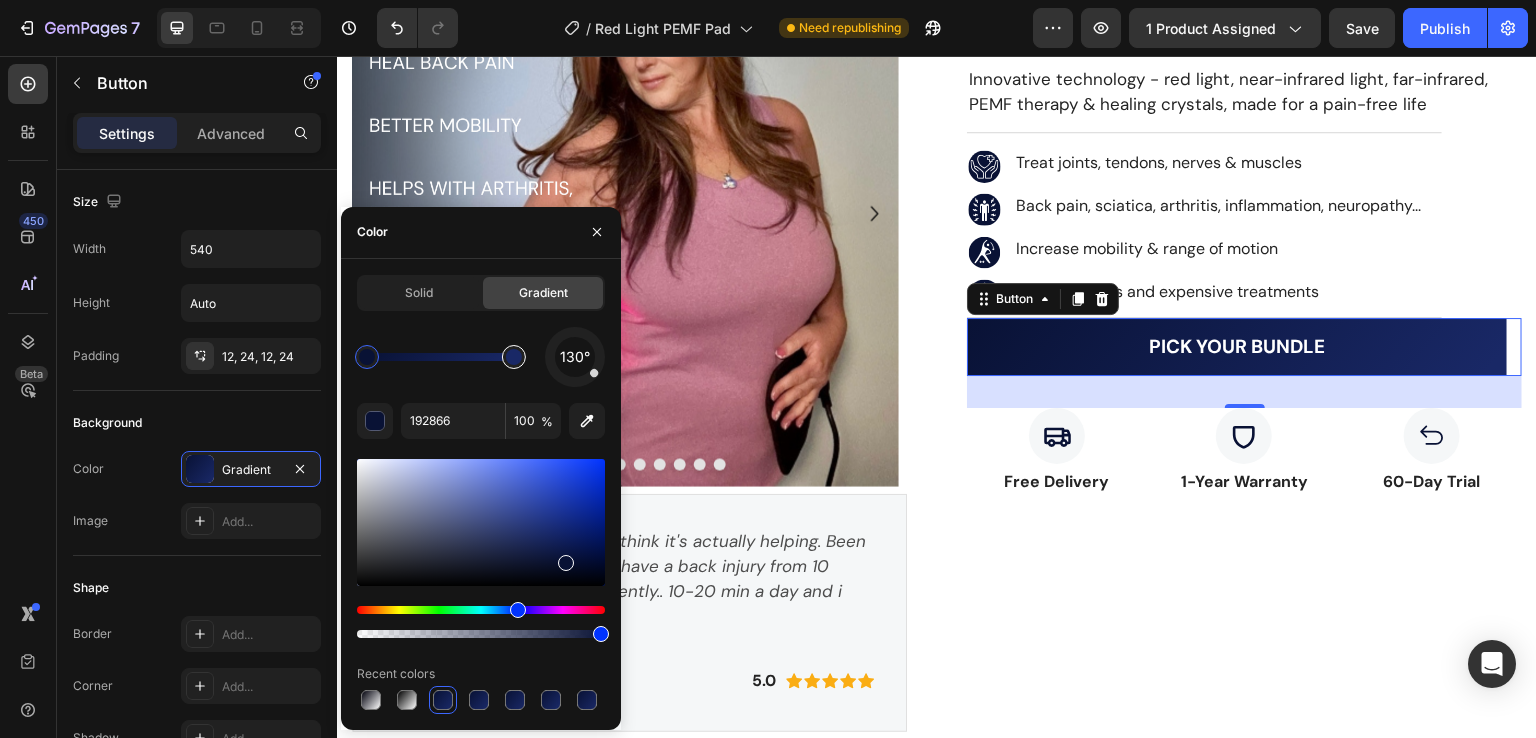 click at bounding box center (514, 357) 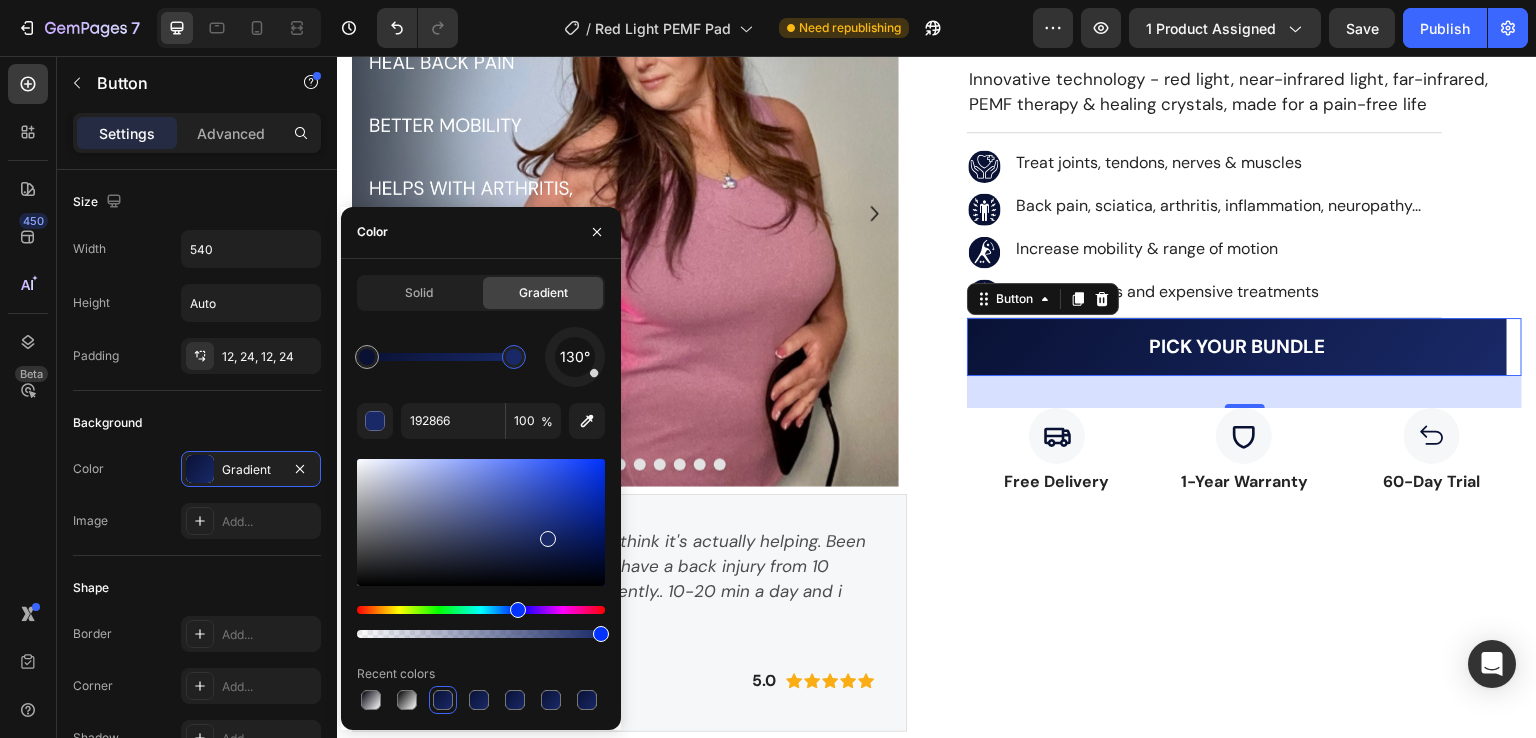 click on "Color" at bounding box center [481, 233] 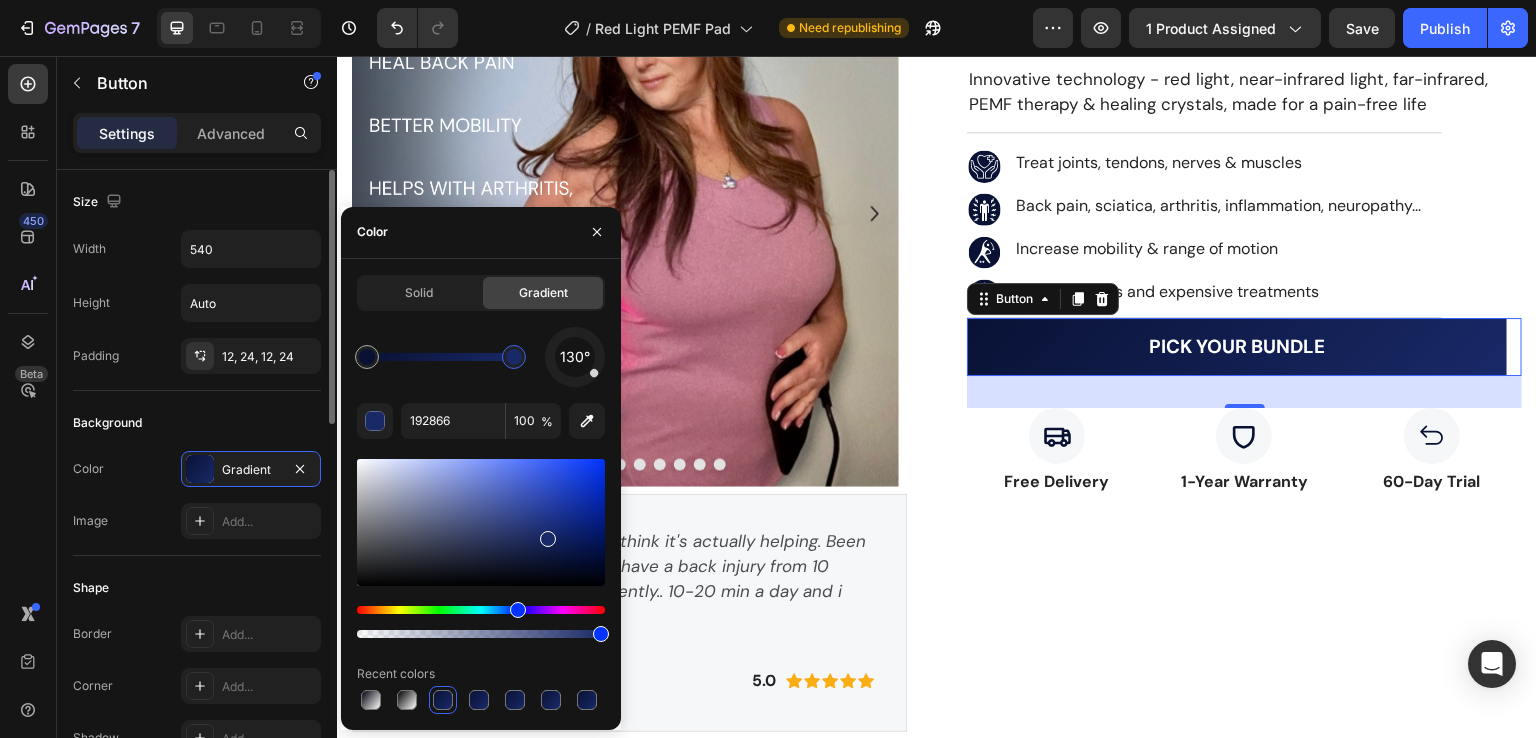 click on "Background" at bounding box center [197, 423] 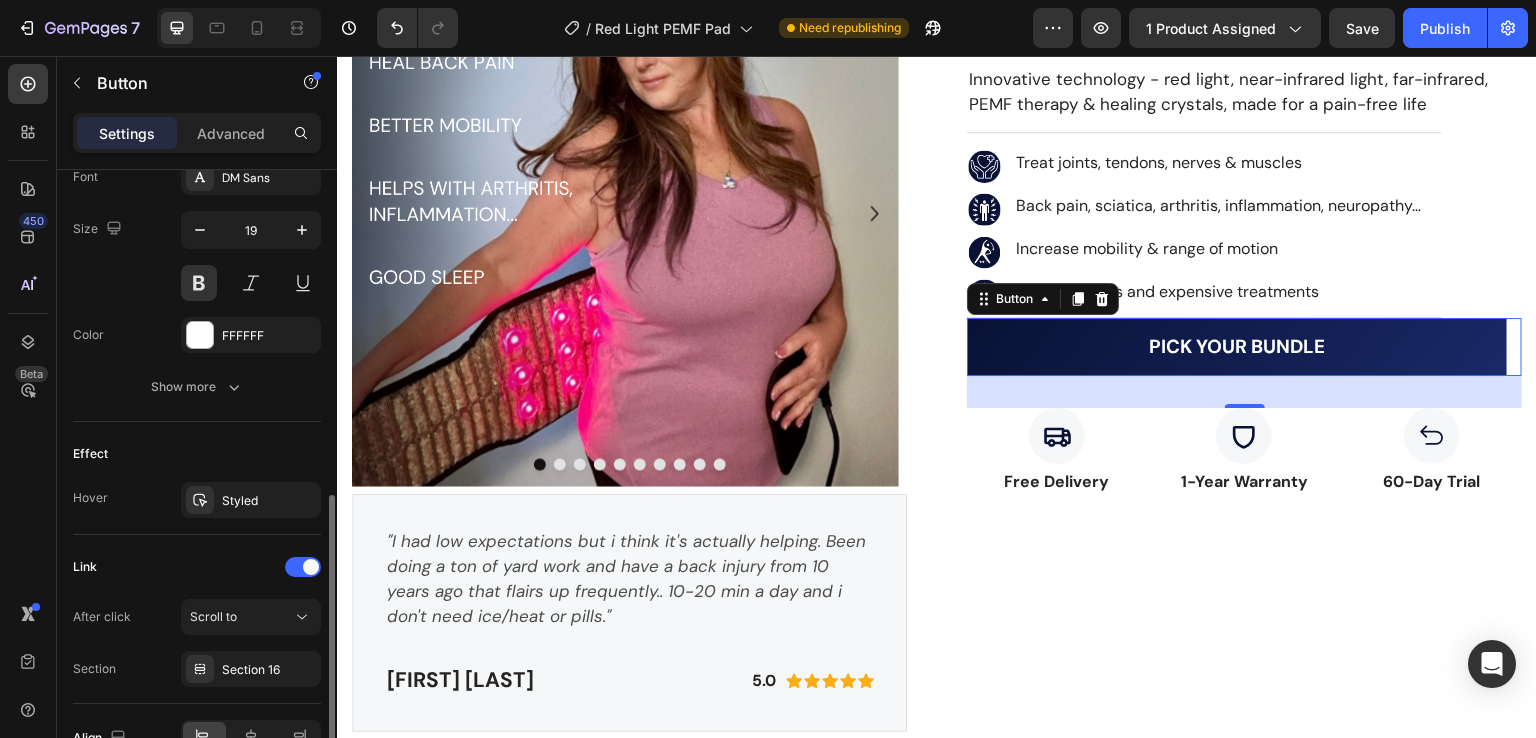 scroll, scrollTop: 910, scrollLeft: 0, axis: vertical 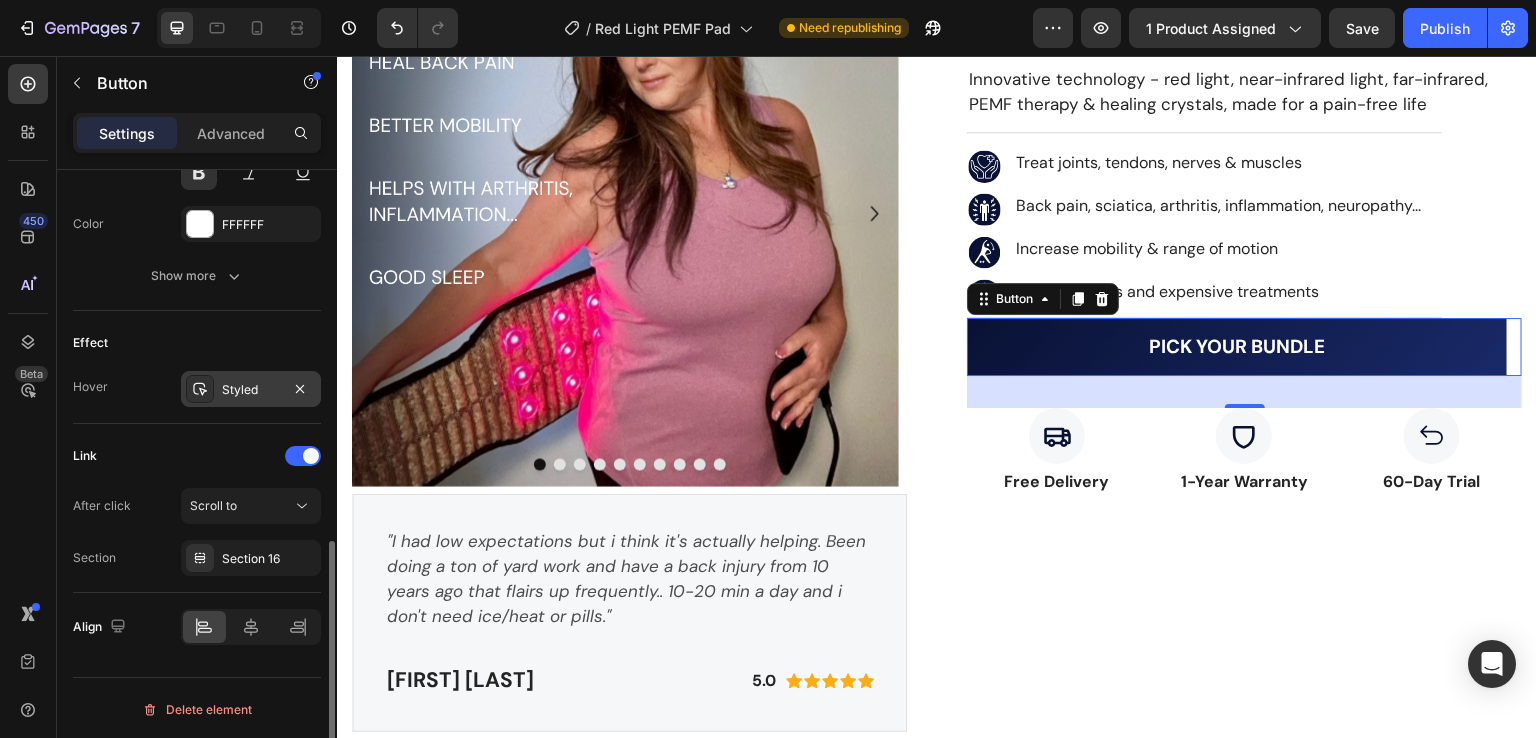 click on "Styled" at bounding box center (251, 390) 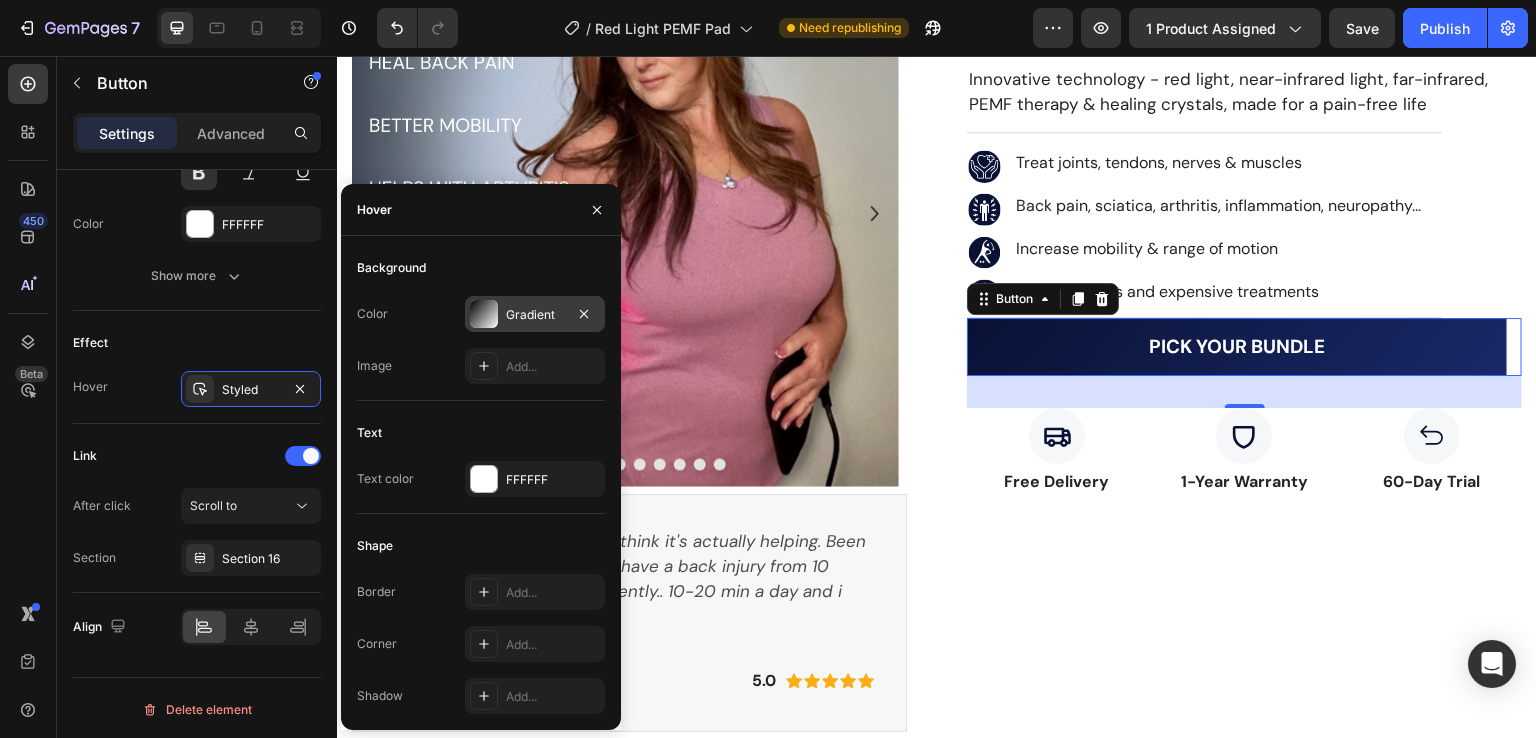 click at bounding box center [484, 314] 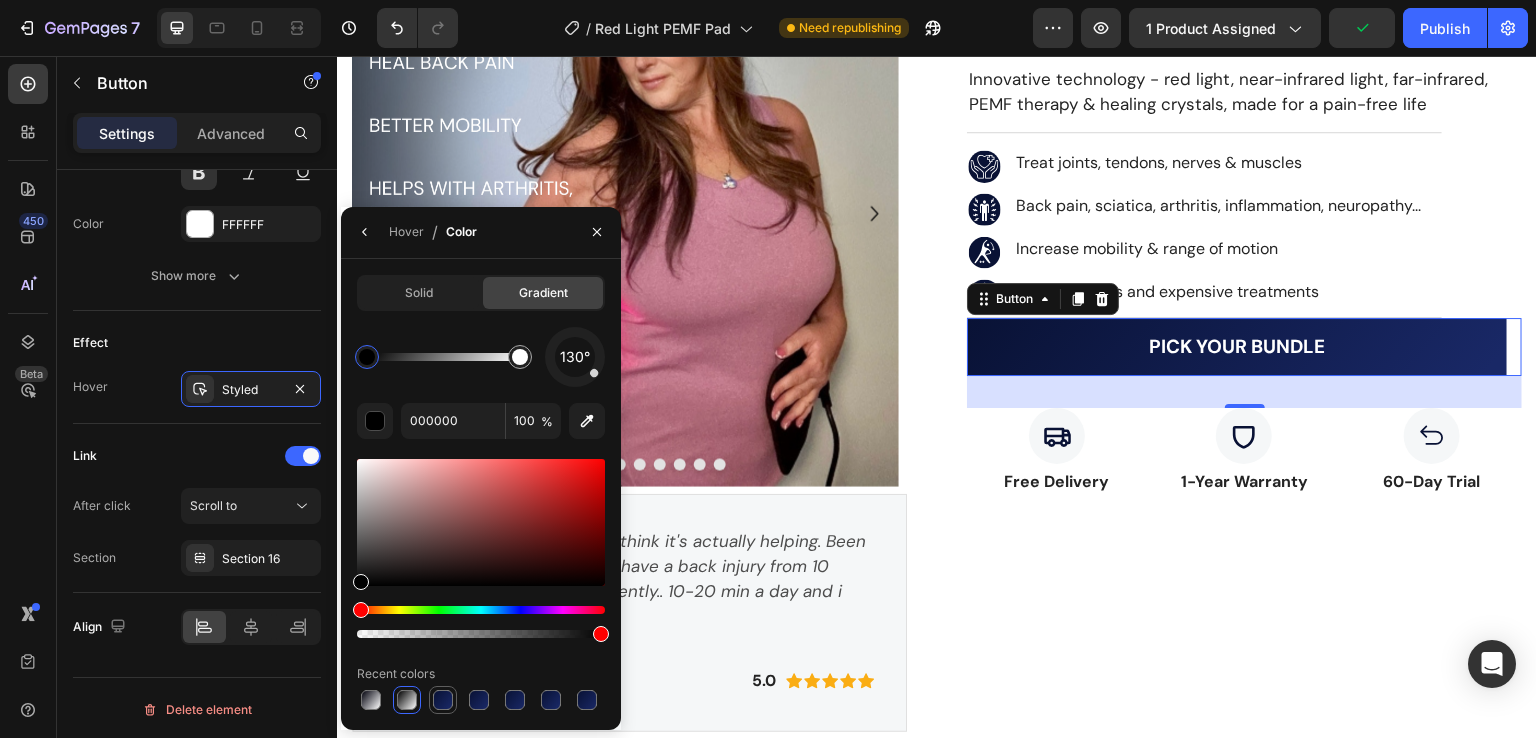 click at bounding box center [443, 700] 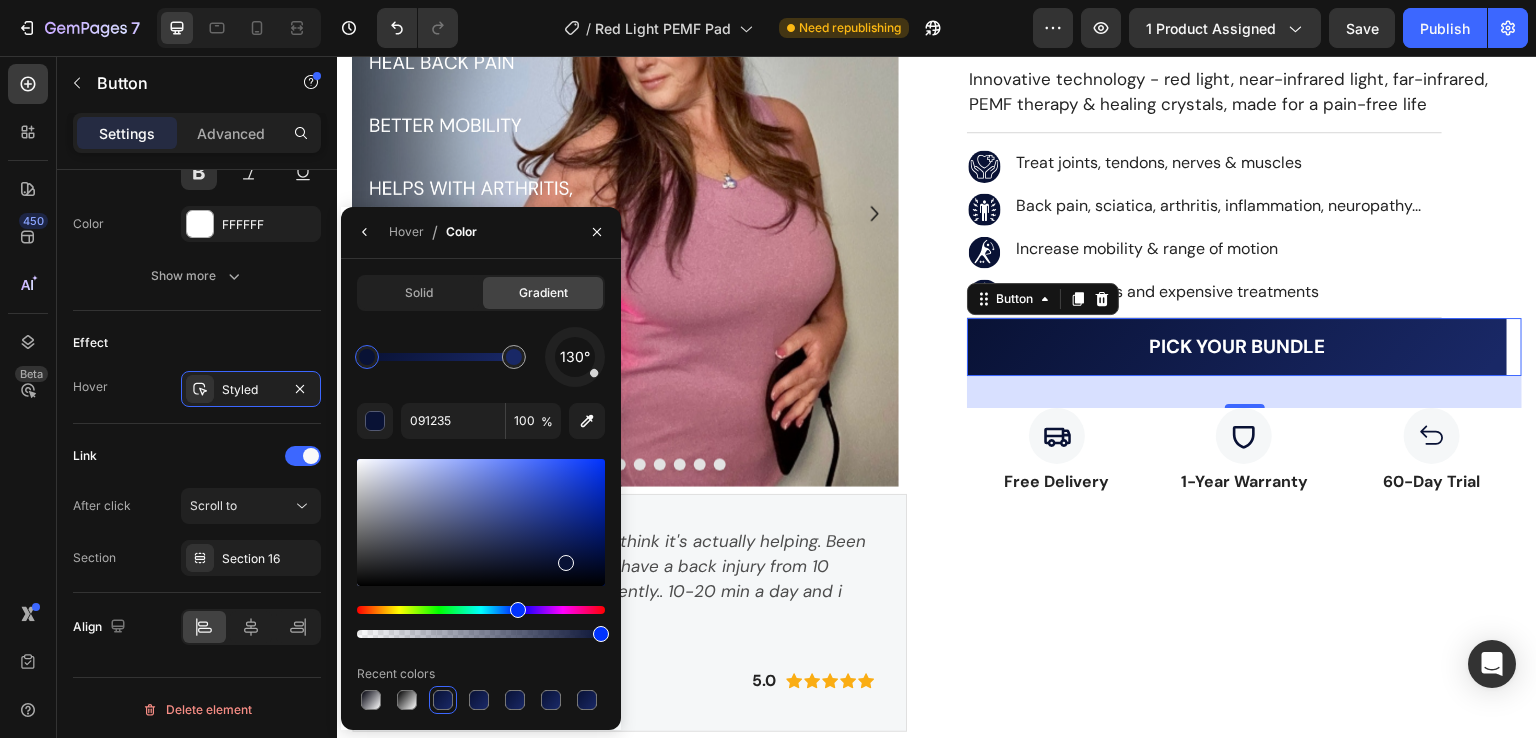click on "130°" at bounding box center (481, 357) 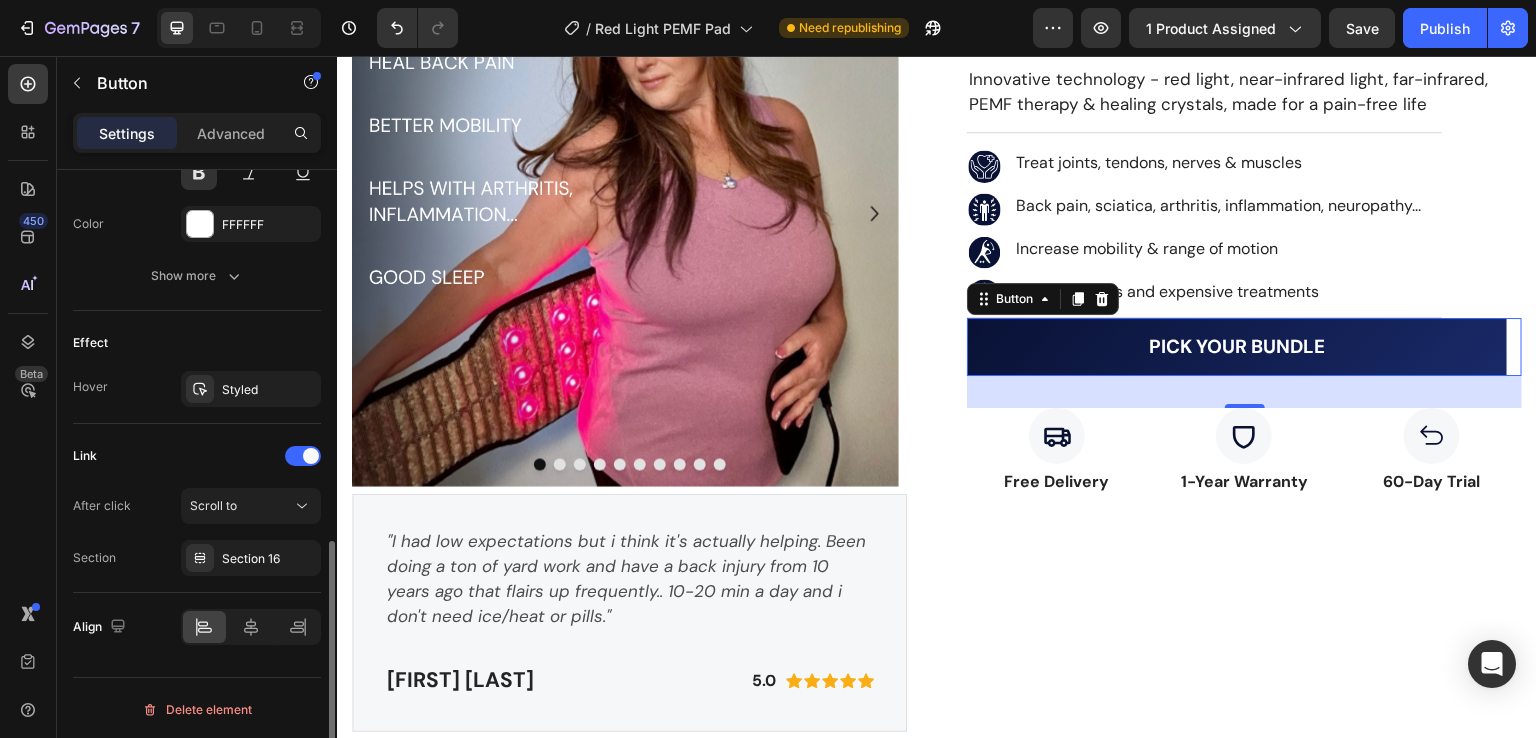 click on "Effect" at bounding box center (197, 343) 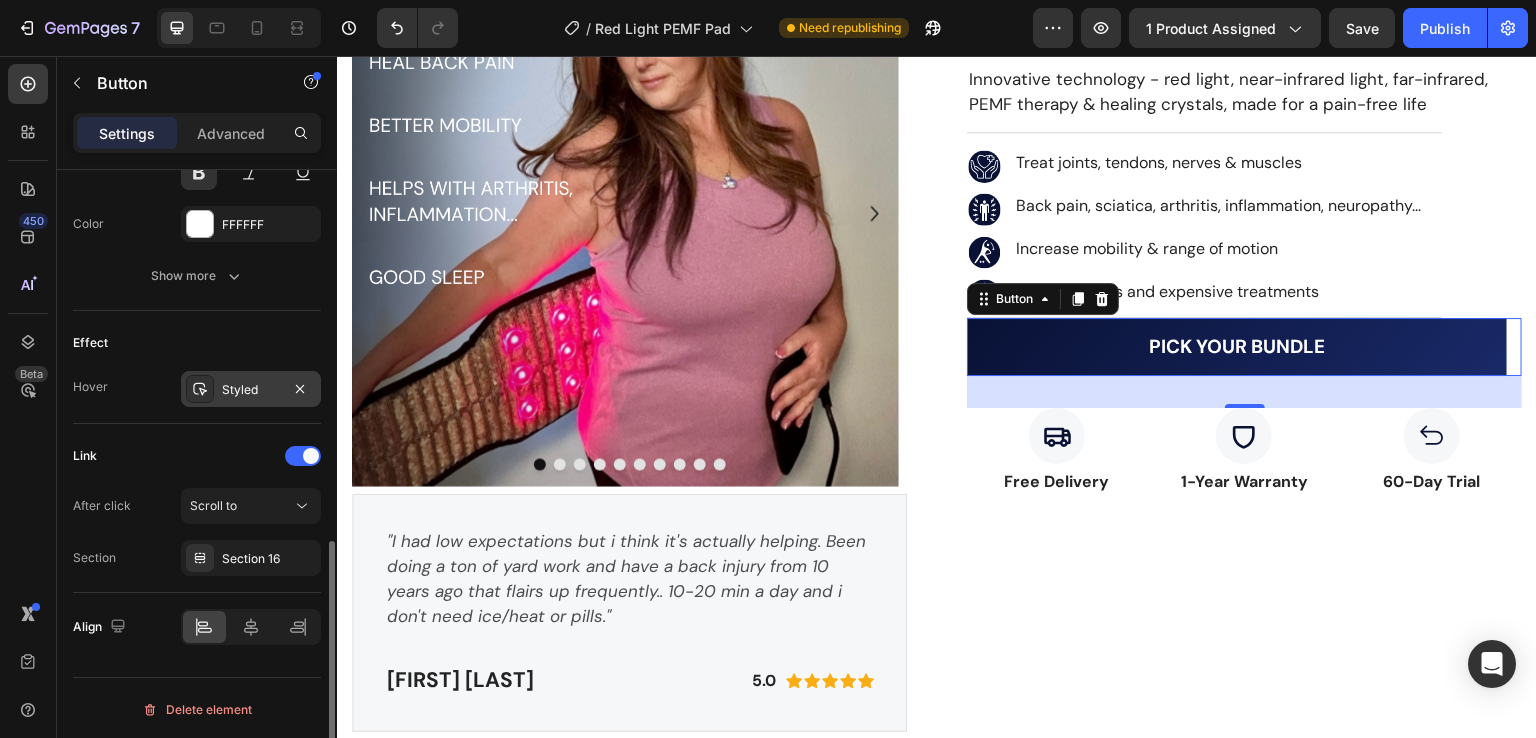 click on "Styled" at bounding box center (251, 390) 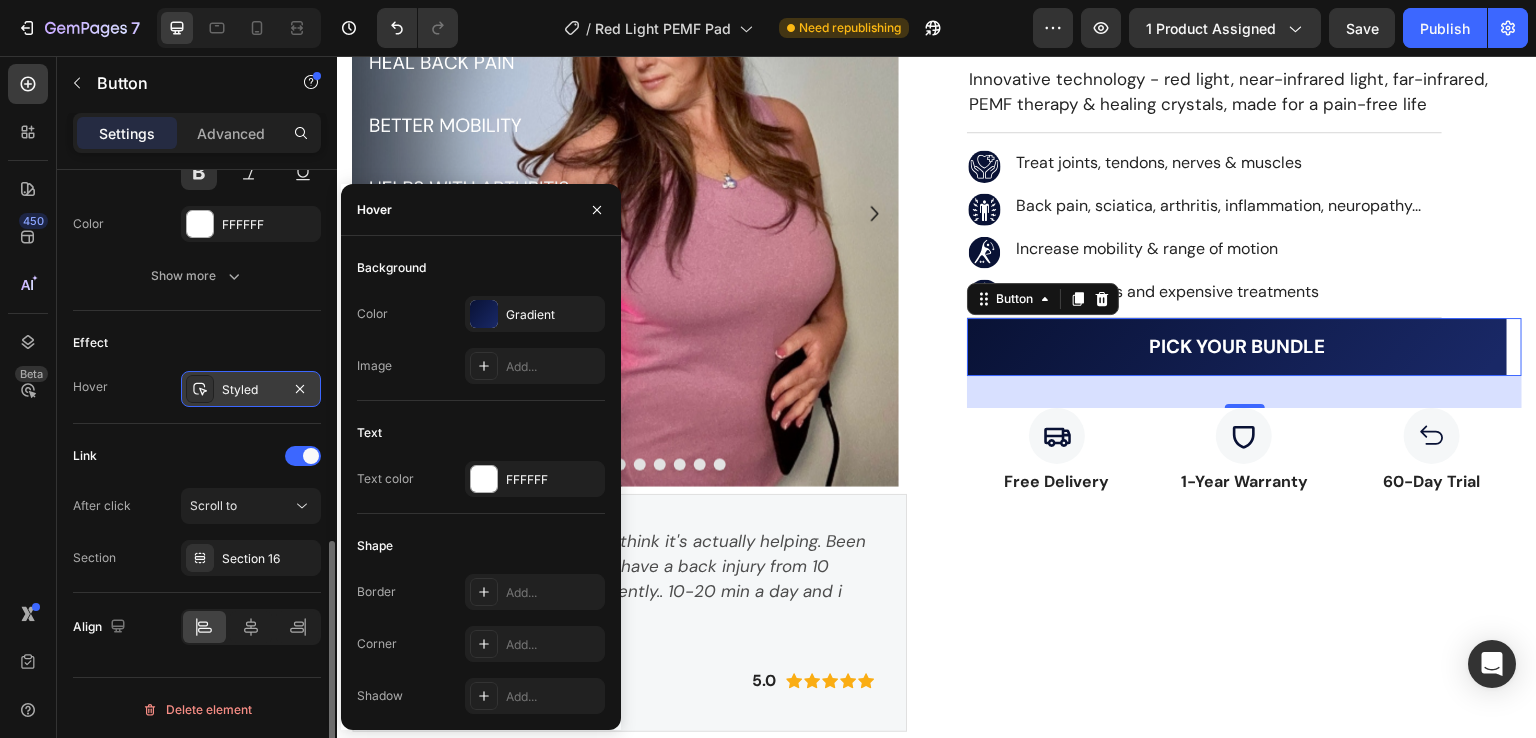 click on "Styled" at bounding box center [251, 390] 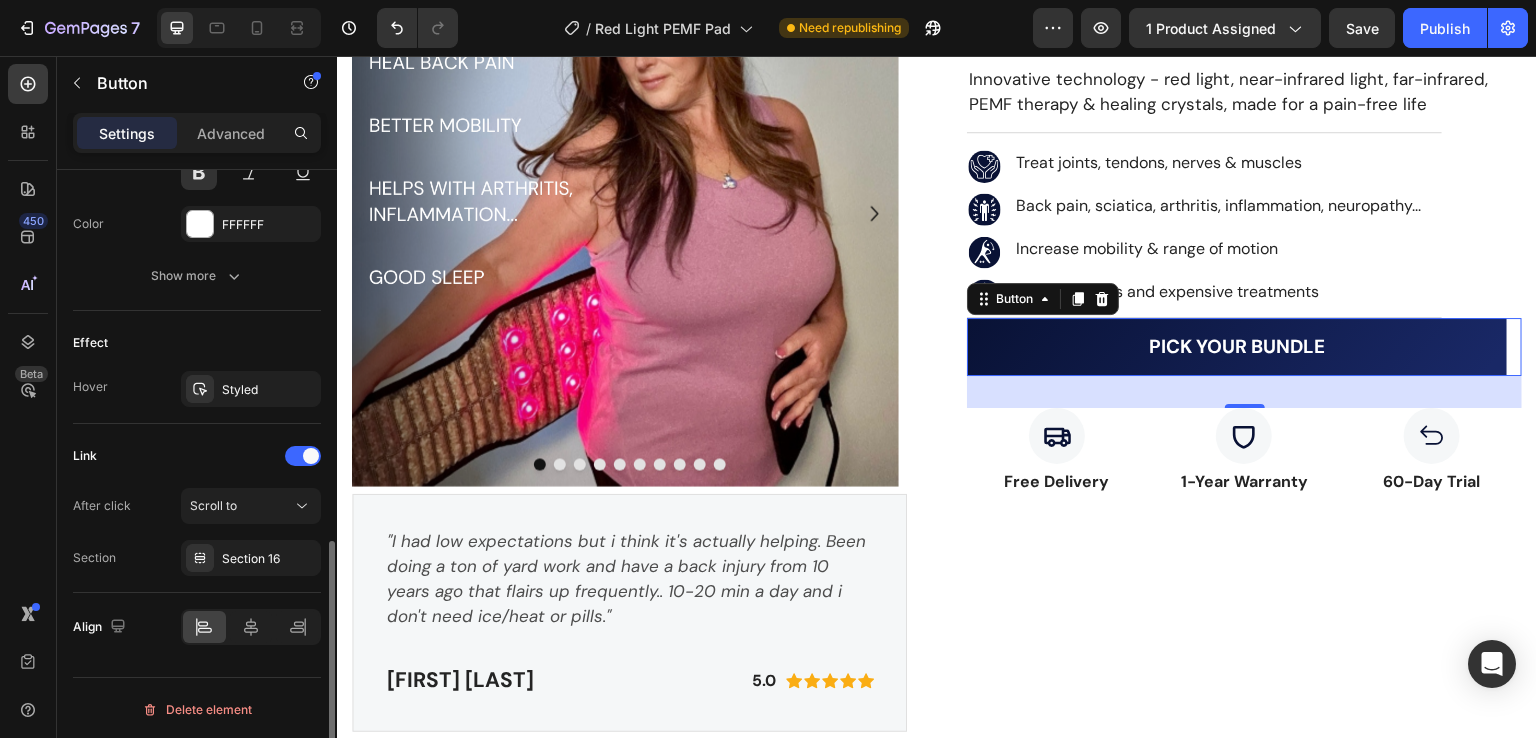 click on "Effect" at bounding box center [197, 343] 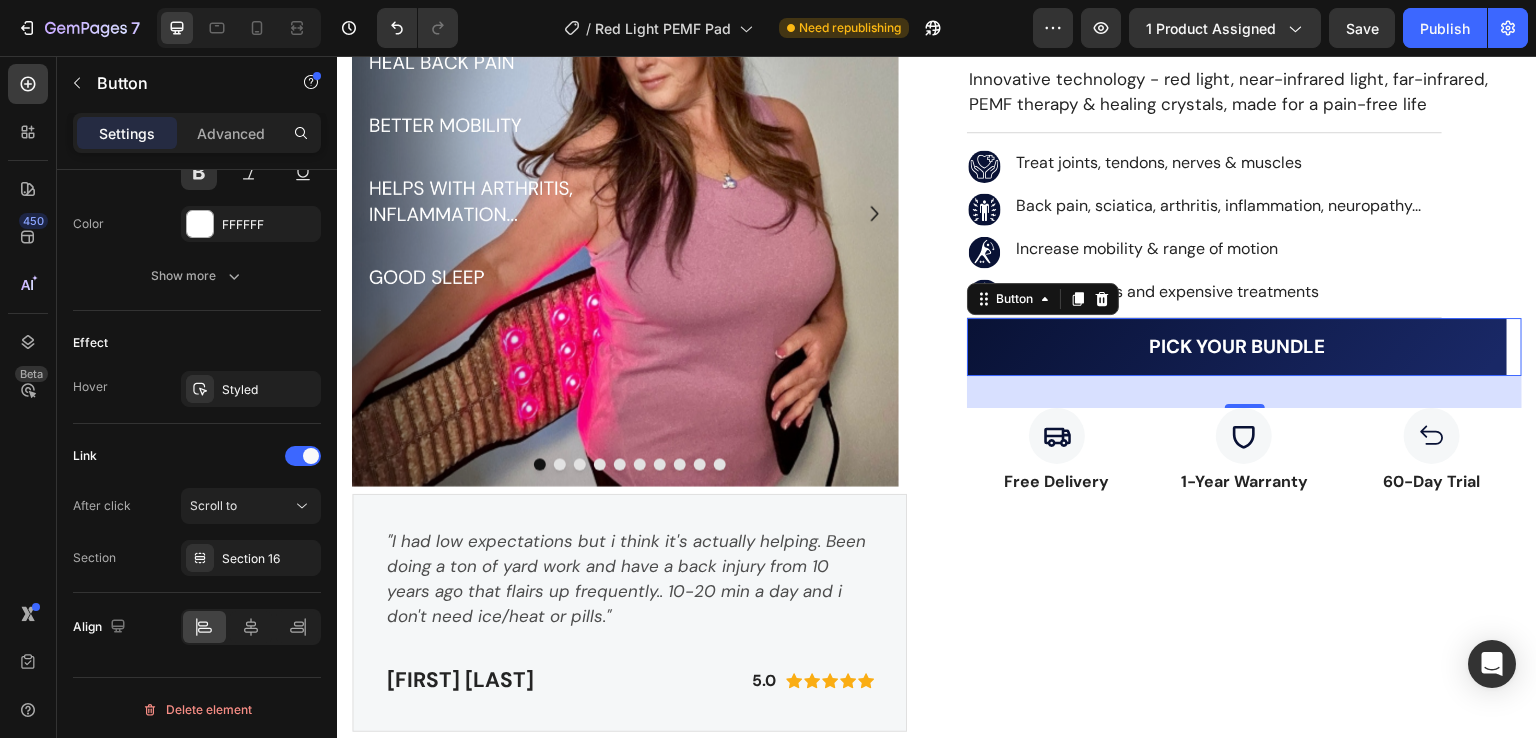 click on "PICK YOUR BUNDLE" at bounding box center (1237, 347) 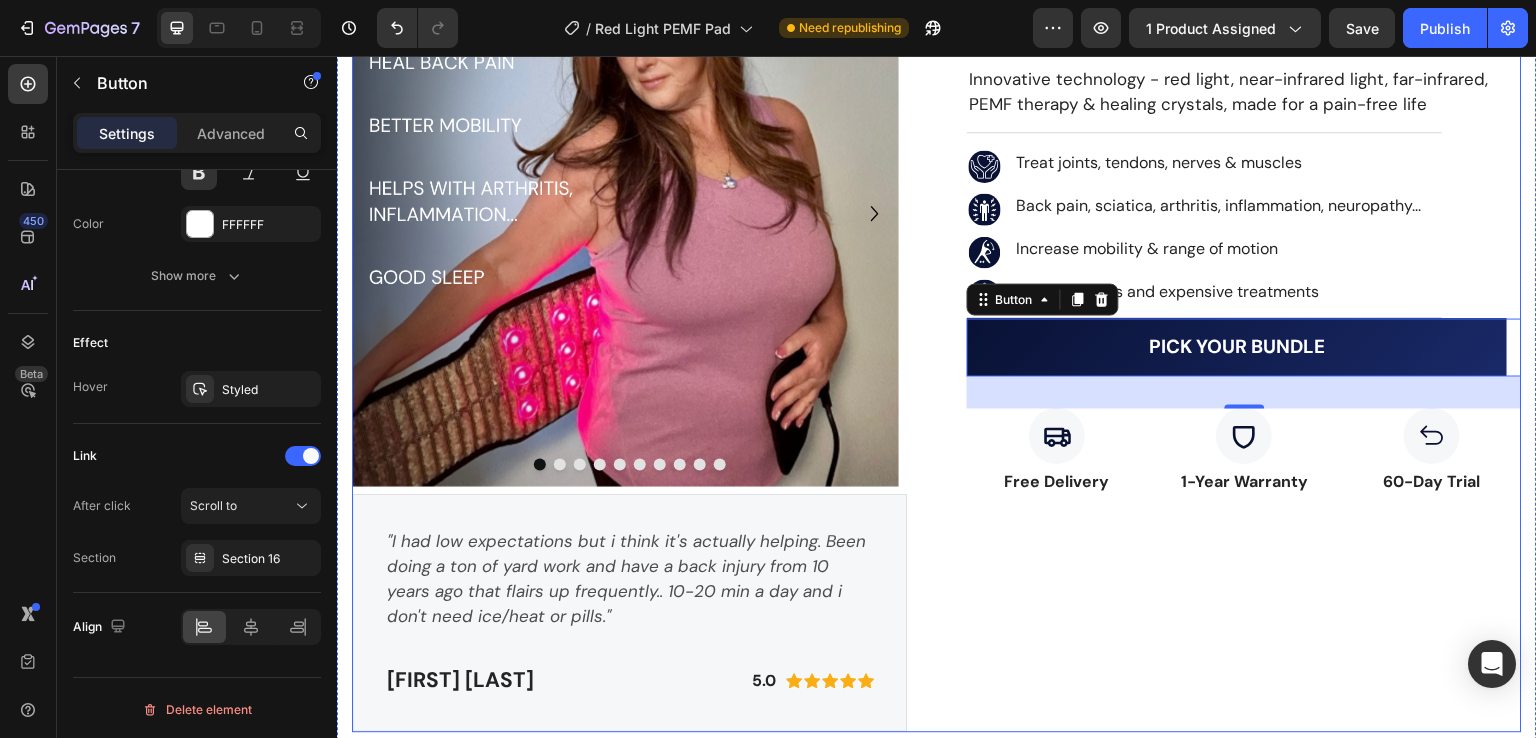 click on "NEO LUMINUS - PEMF Red Infrared Pad for back & whole body (P) Title
Icon
Icon
Icon
Icon
Icon Icon List Hoz 4.4 Verified Reviews Text block Row Innovative technology - red light, near-infrared light, far-infrared, PEMF therapy & healing crystals, made for a pain-free life Text block                Title Line Icon Icon List Hoz Treat joints, tendons, nerves & muscles Text block Row Icon Icon List Hoz Back pain, sciatica, arthritis, inflammation, neuropathy... Text block Row Icon Icon List Hoz Increase mobility & range of motion Text block Row Icon Icon List Hoz No more meds and expensive treatments Text block Row                Title Line Pay in 4, 12 or 36 installments with Text block Image Row PICK YOUR BUNDLE Button   32
Icon Free Delivery Text block
Icon 1-Year Warranty Text block
Icon 60-Day Trial Text block Row
Icon Free Delivery Text block" at bounding box center [1244, 335] 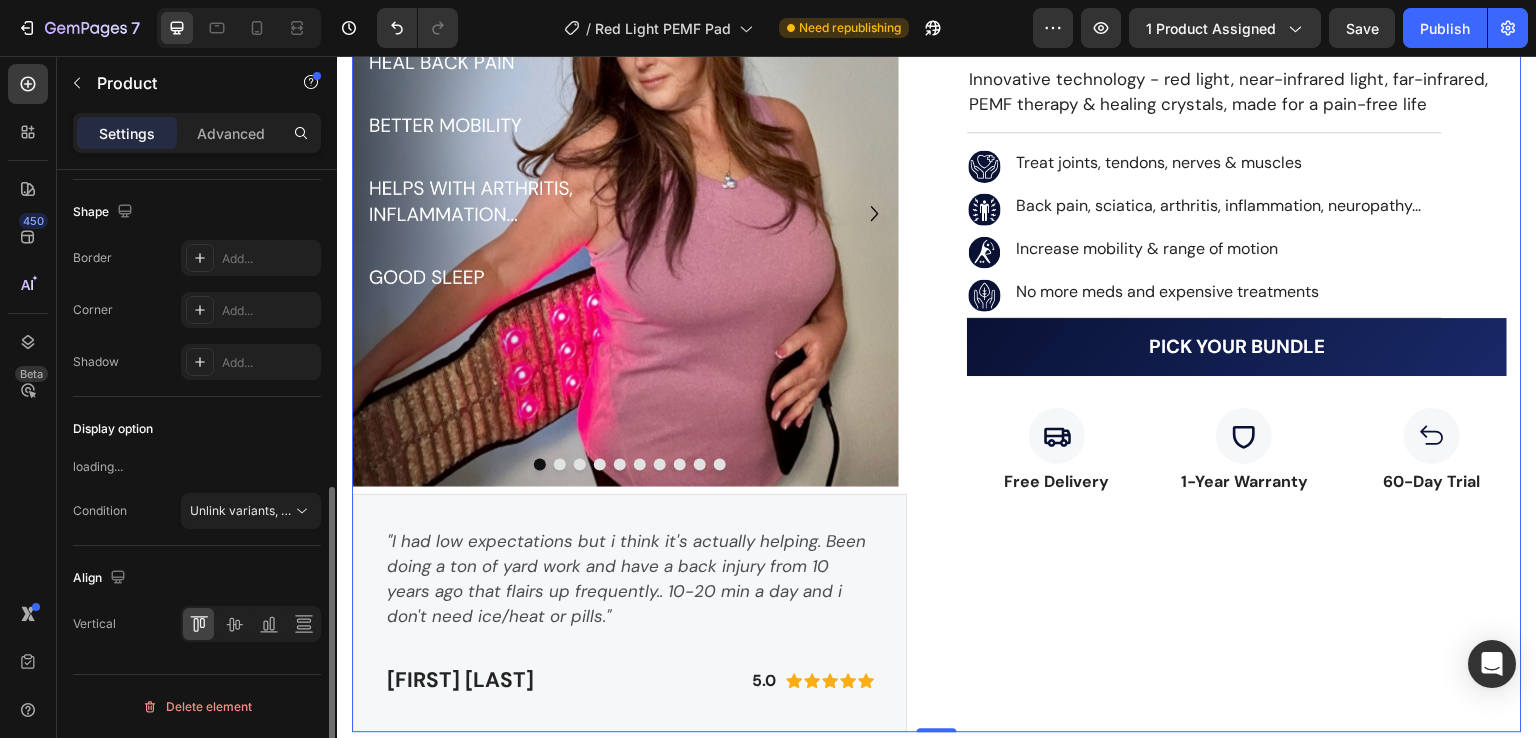 scroll, scrollTop: 0, scrollLeft: 0, axis: both 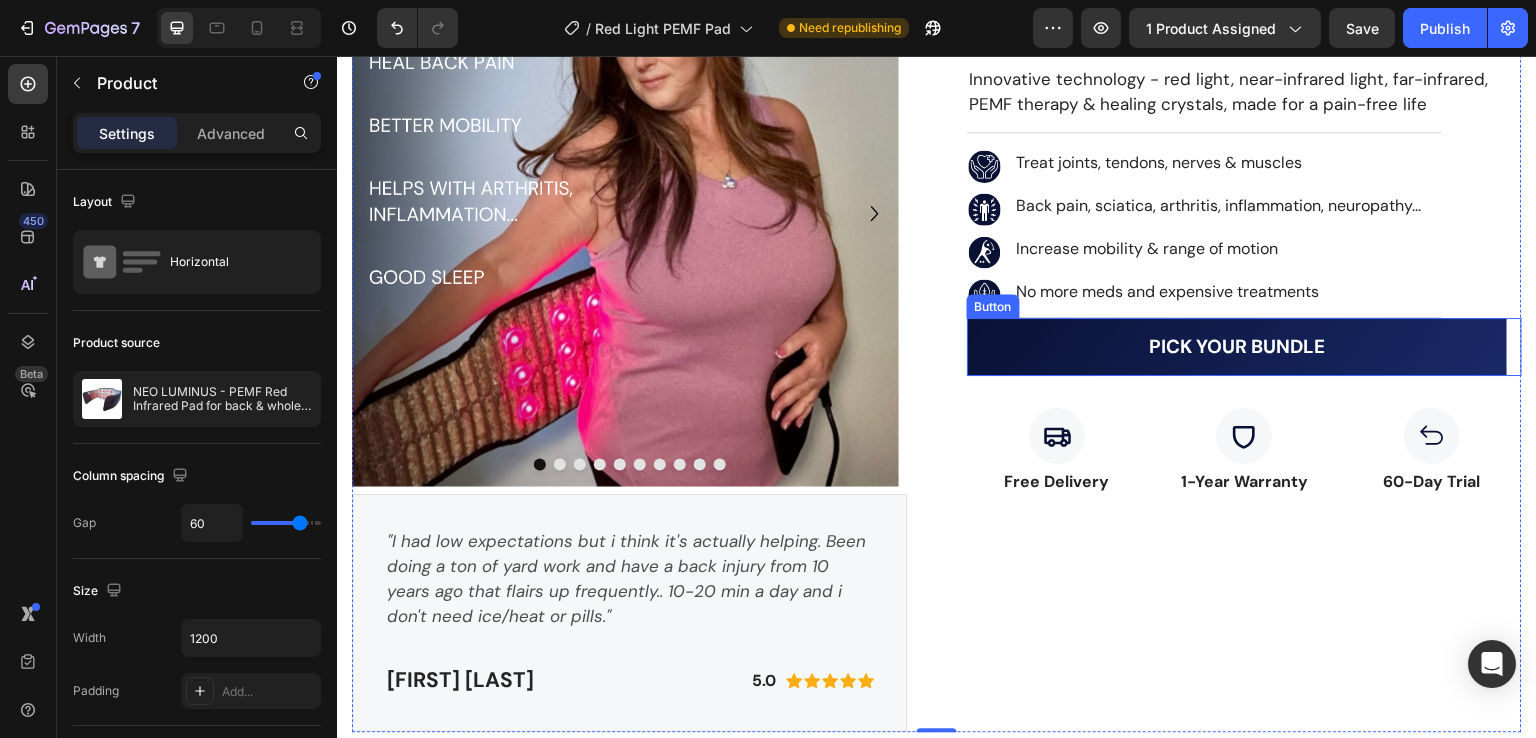 click on "PICK YOUR BUNDLE" at bounding box center [1237, 347] 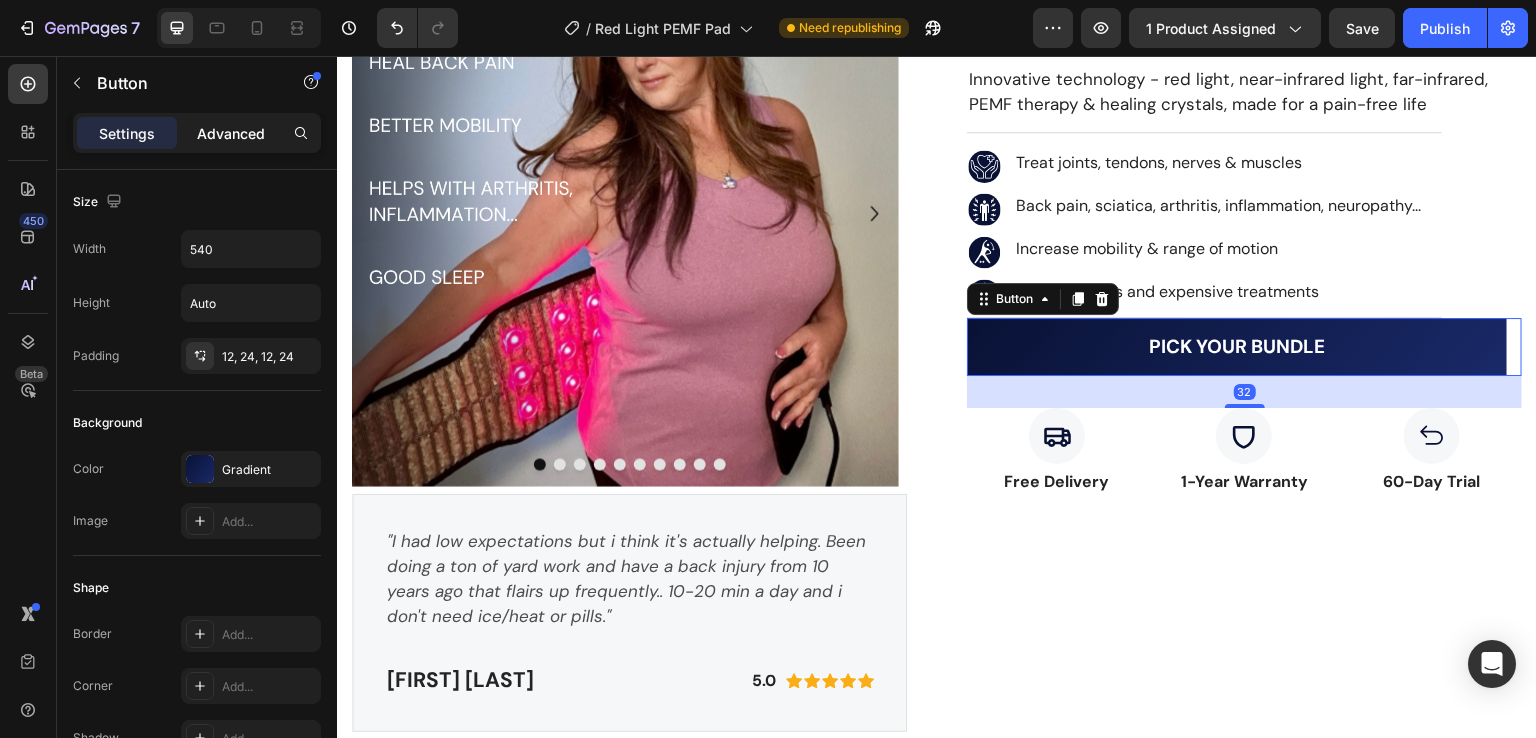 click on "Advanced" at bounding box center [231, 133] 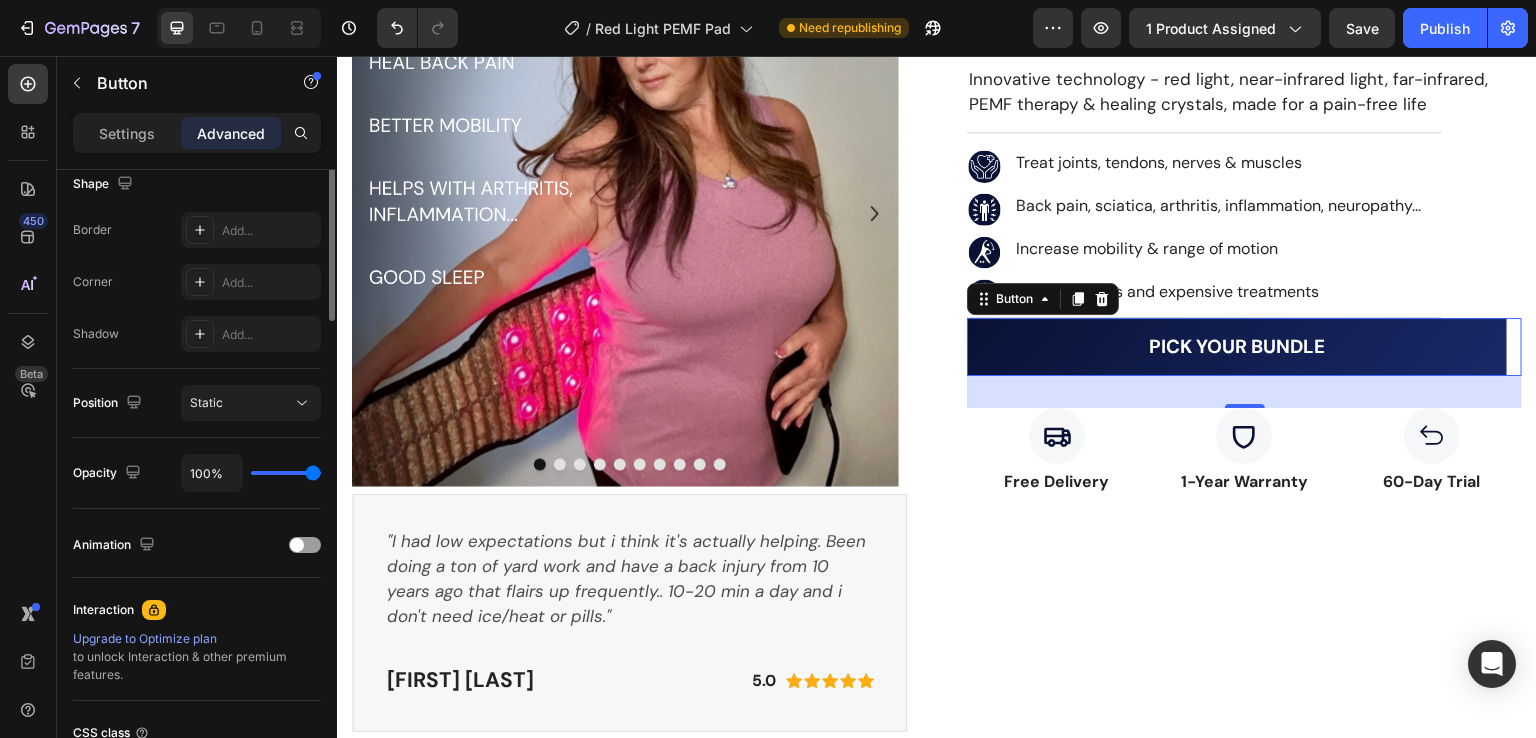 scroll, scrollTop: 266, scrollLeft: 0, axis: vertical 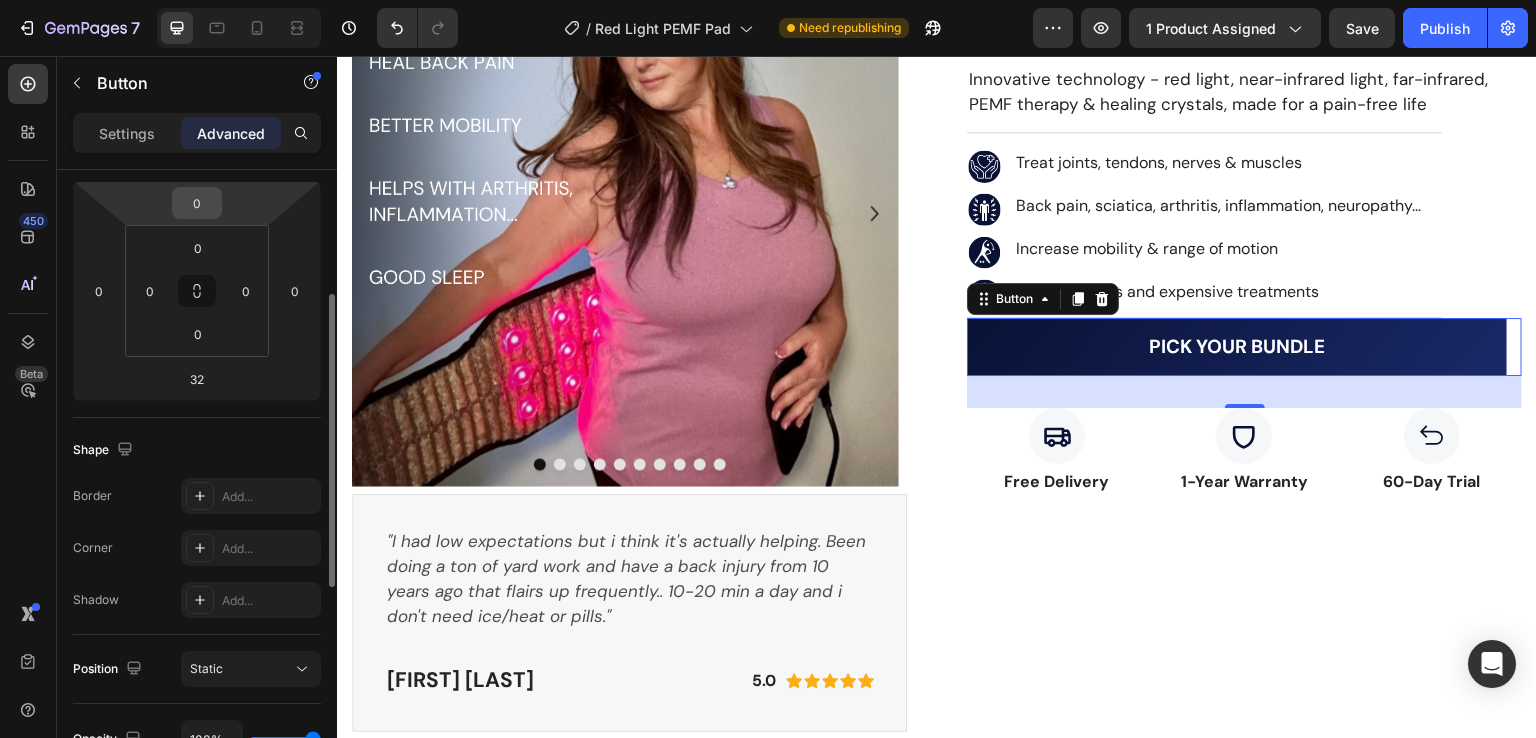 click on "0" at bounding box center (197, 203) 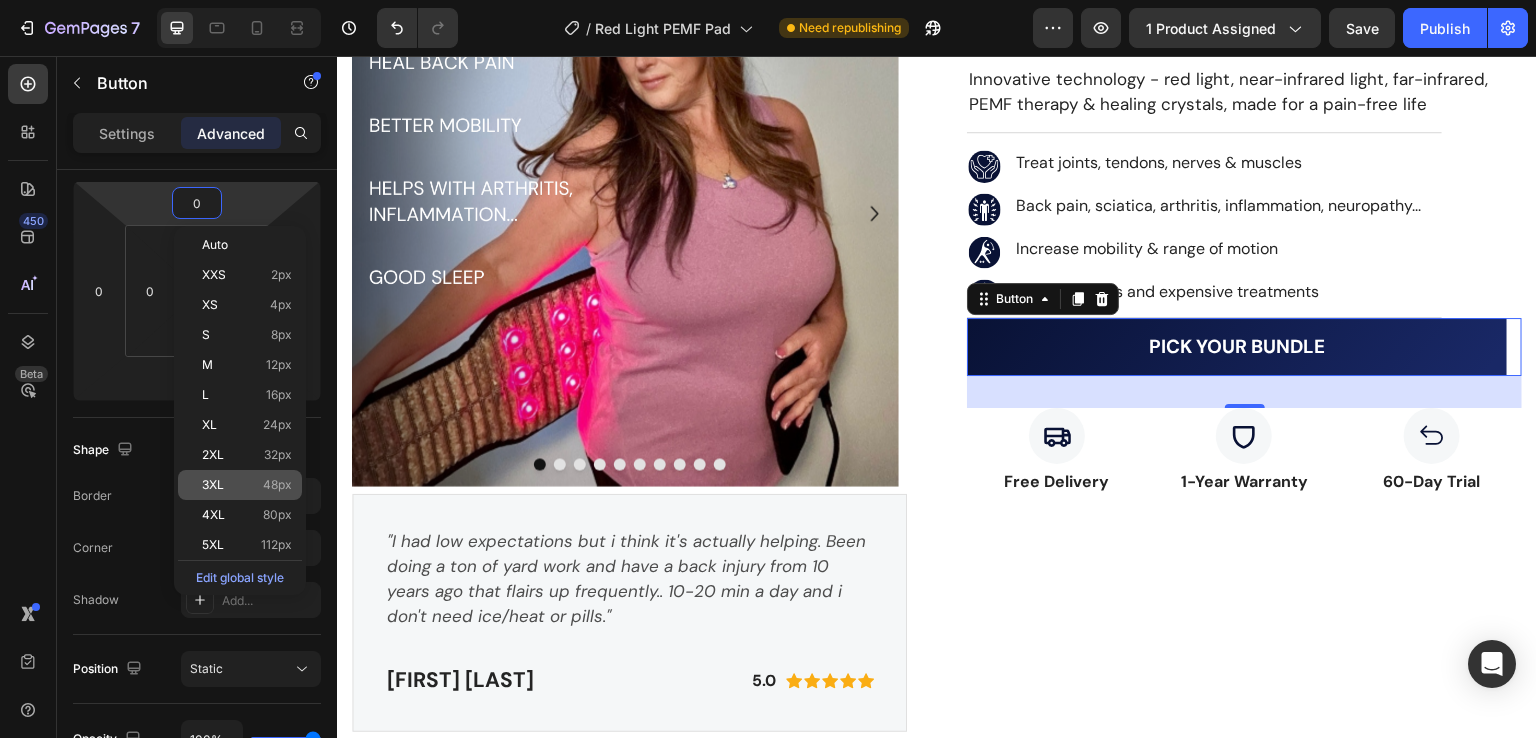 click on "3XL 48px" 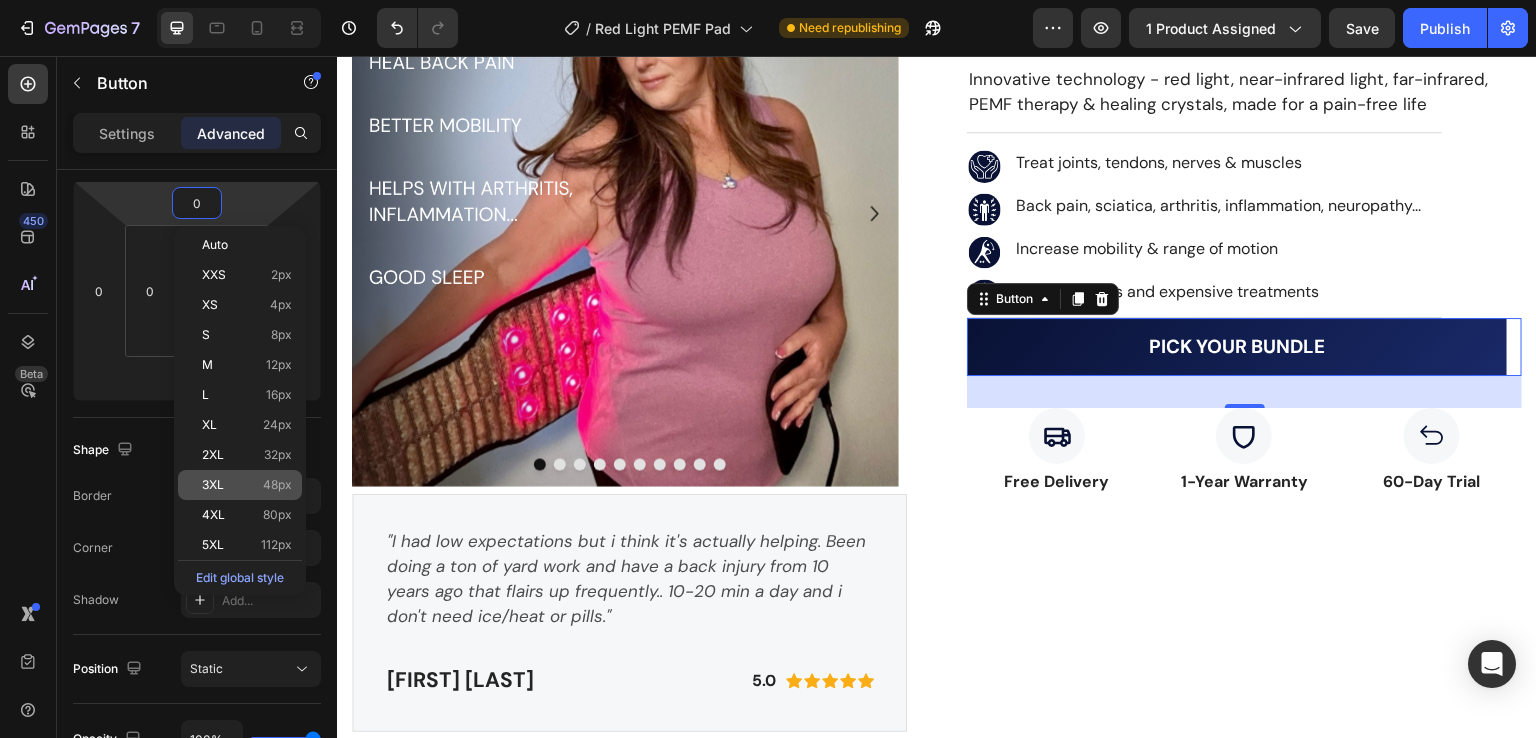 type on "48" 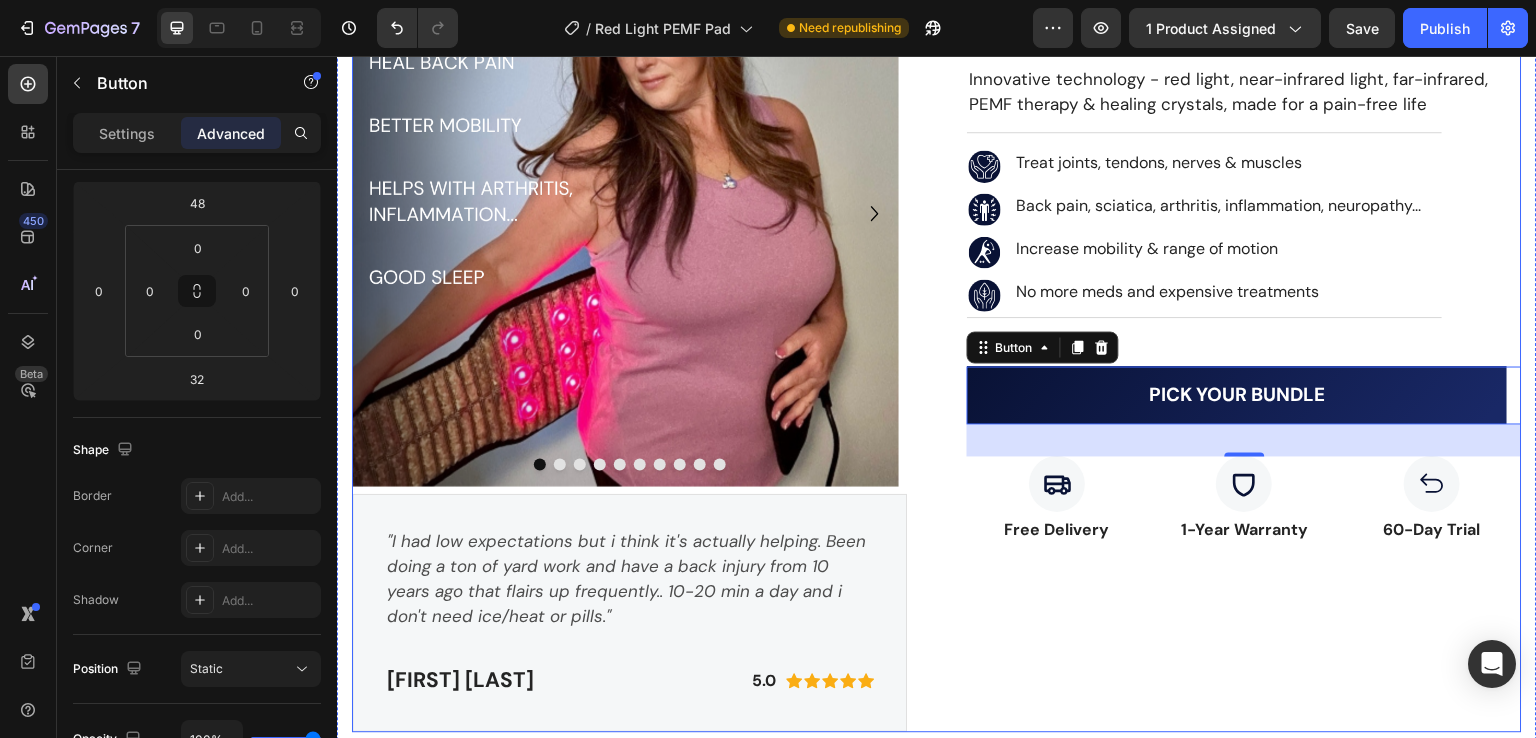 click on "Image Image Image Image Image Image Image Image Image Image
Carousel "I had low expectations but i think it's actually helping. Been doing a ton of yard work and have a back injury from 10 years ago that flairs up frequently.. 10-20 min a day and i don't need ice/heat or pills." Text block Justine B. Heading 5.0 Text block
Icon
Icon
Icon
Icon
Icon Icon List Hoz Row Row Row NEO LUMINUS - PEMF Red Infrared Pad for back & whole body (P) Title
Icon
Icon
Icon
Icon
Icon Icon List Hoz 4.4 Verified Reviews Text block Row Innovative technology - red light, near-infrared light, far-infrared, PEMF therapy & healing crystals, made for a pain-free life Text block                Title Line Icon Icon List Hoz Treat joints, tendons, nerves & muscles Text block Row Icon Row" at bounding box center (937, 335) 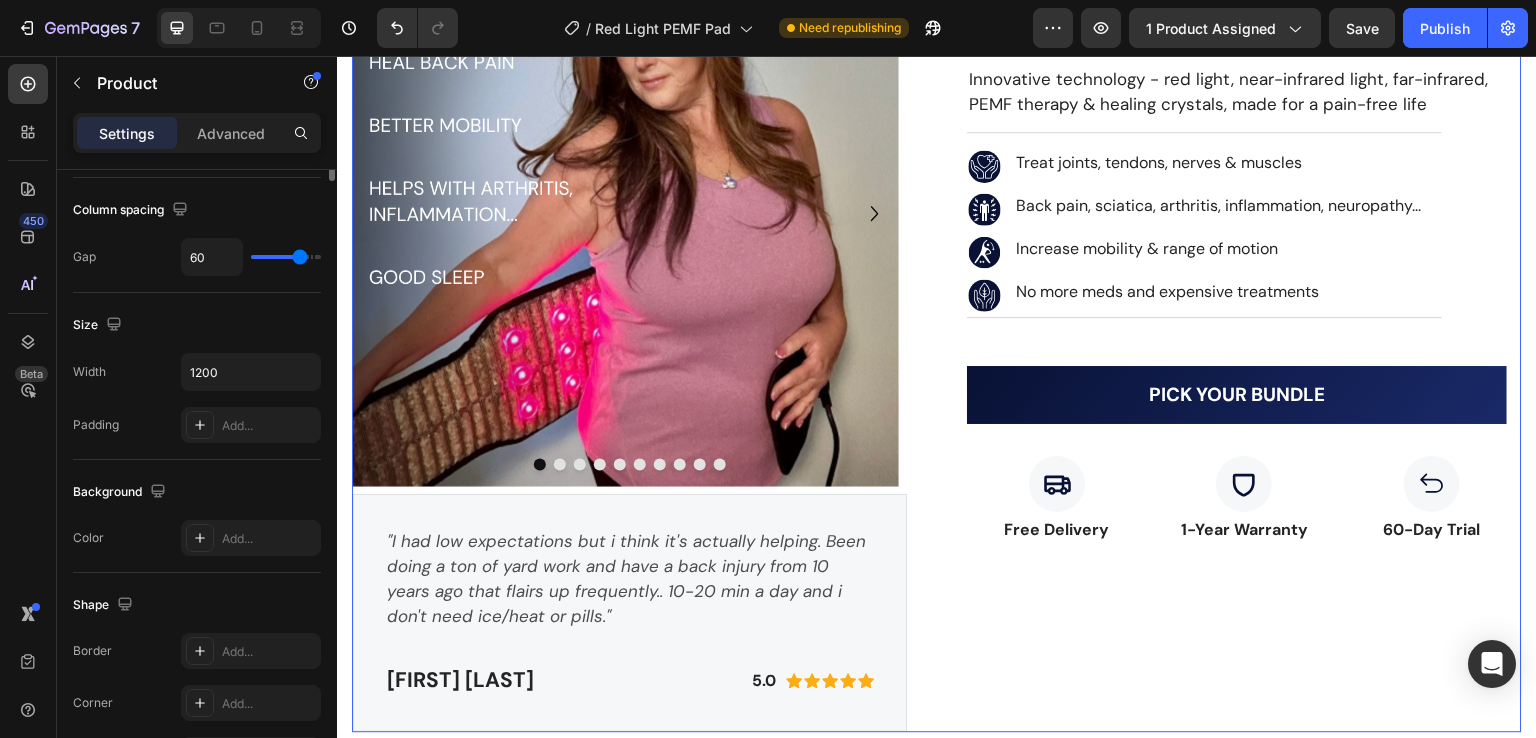 scroll, scrollTop: 0, scrollLeft: 0, axis: both 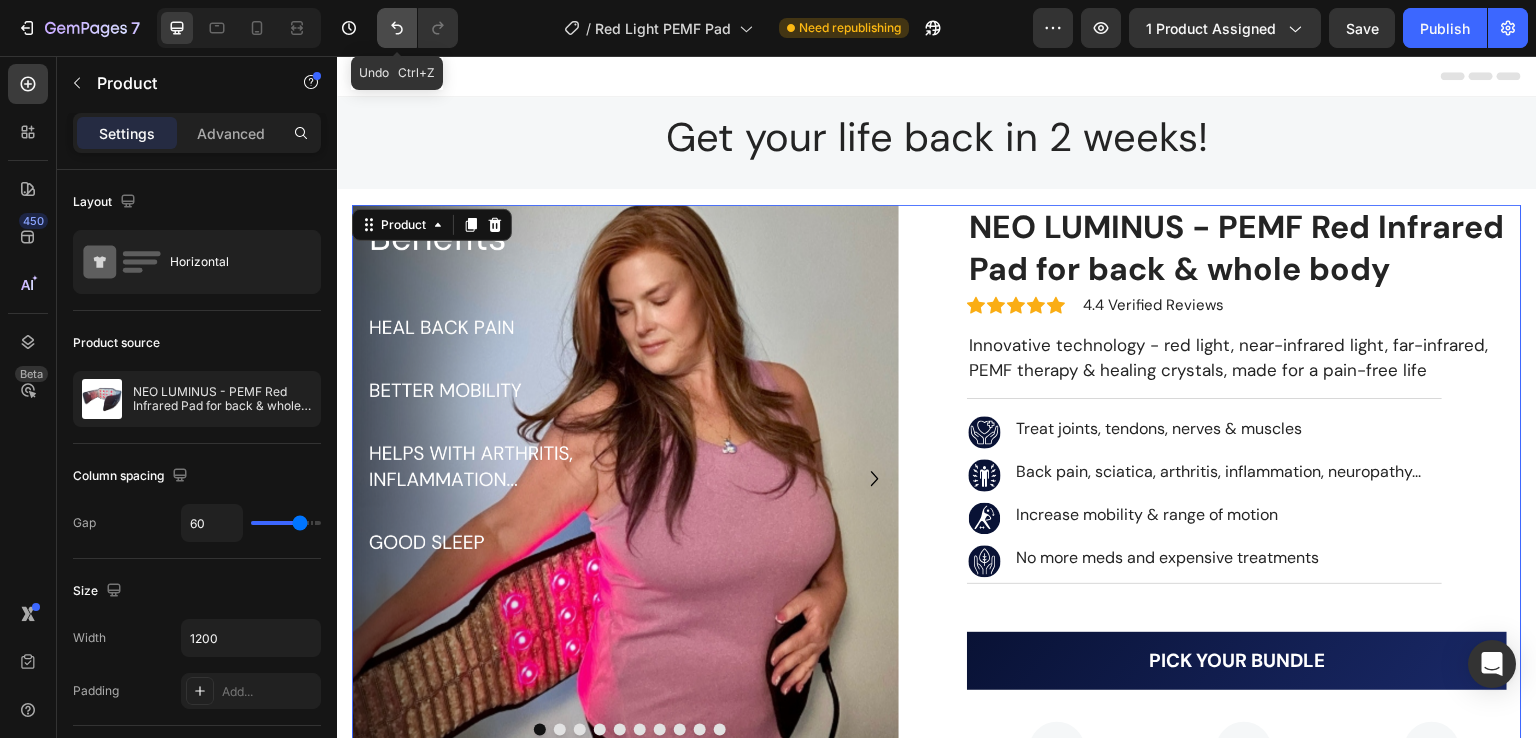 click 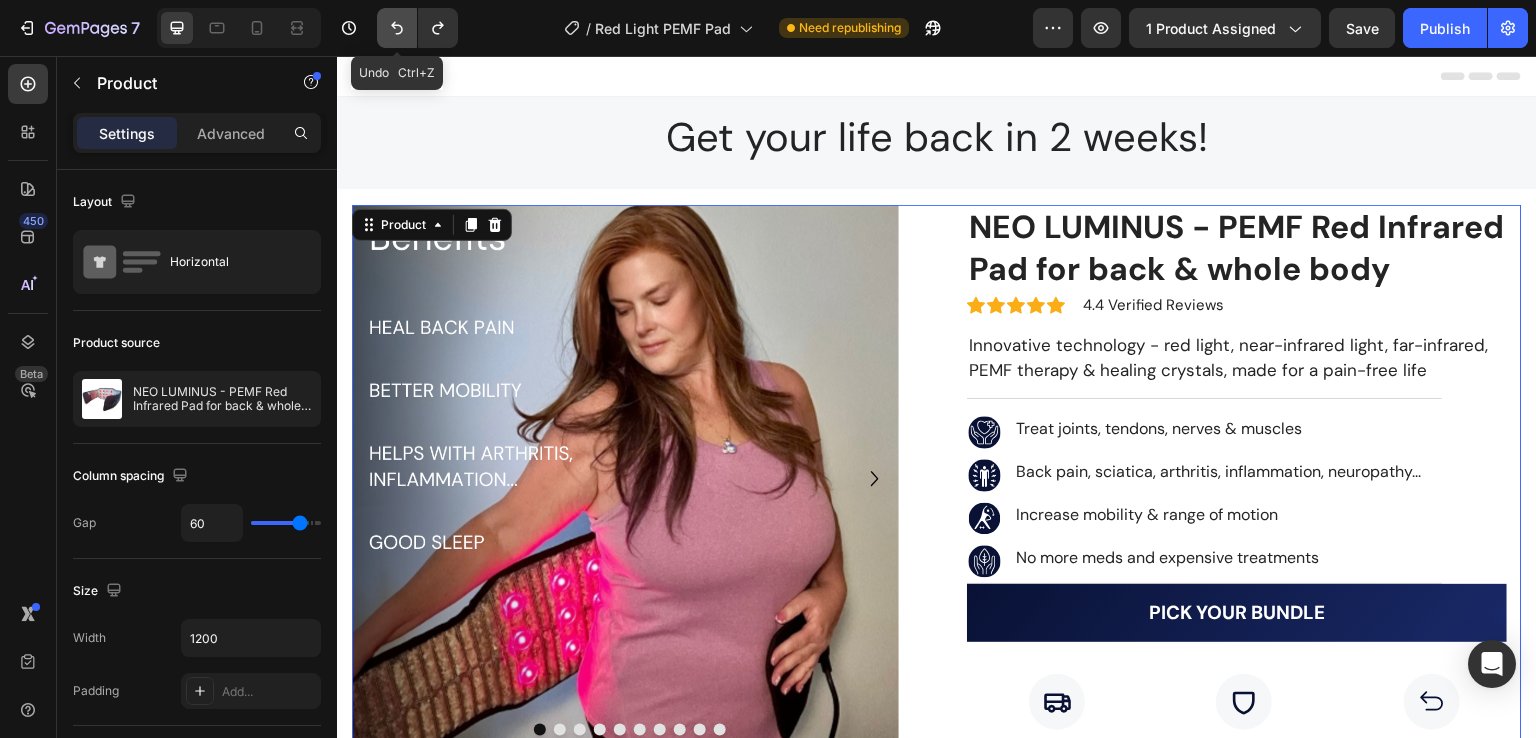click 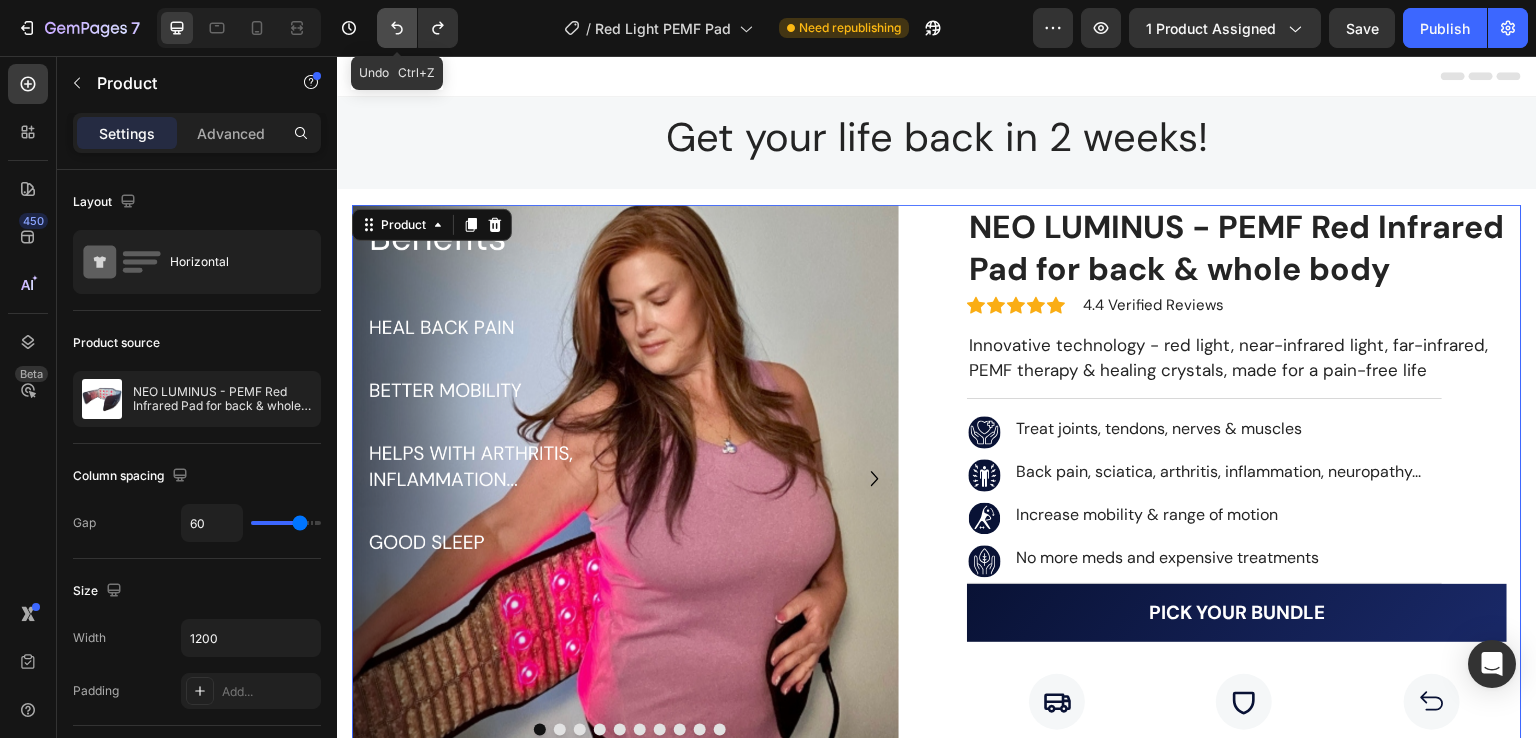 click 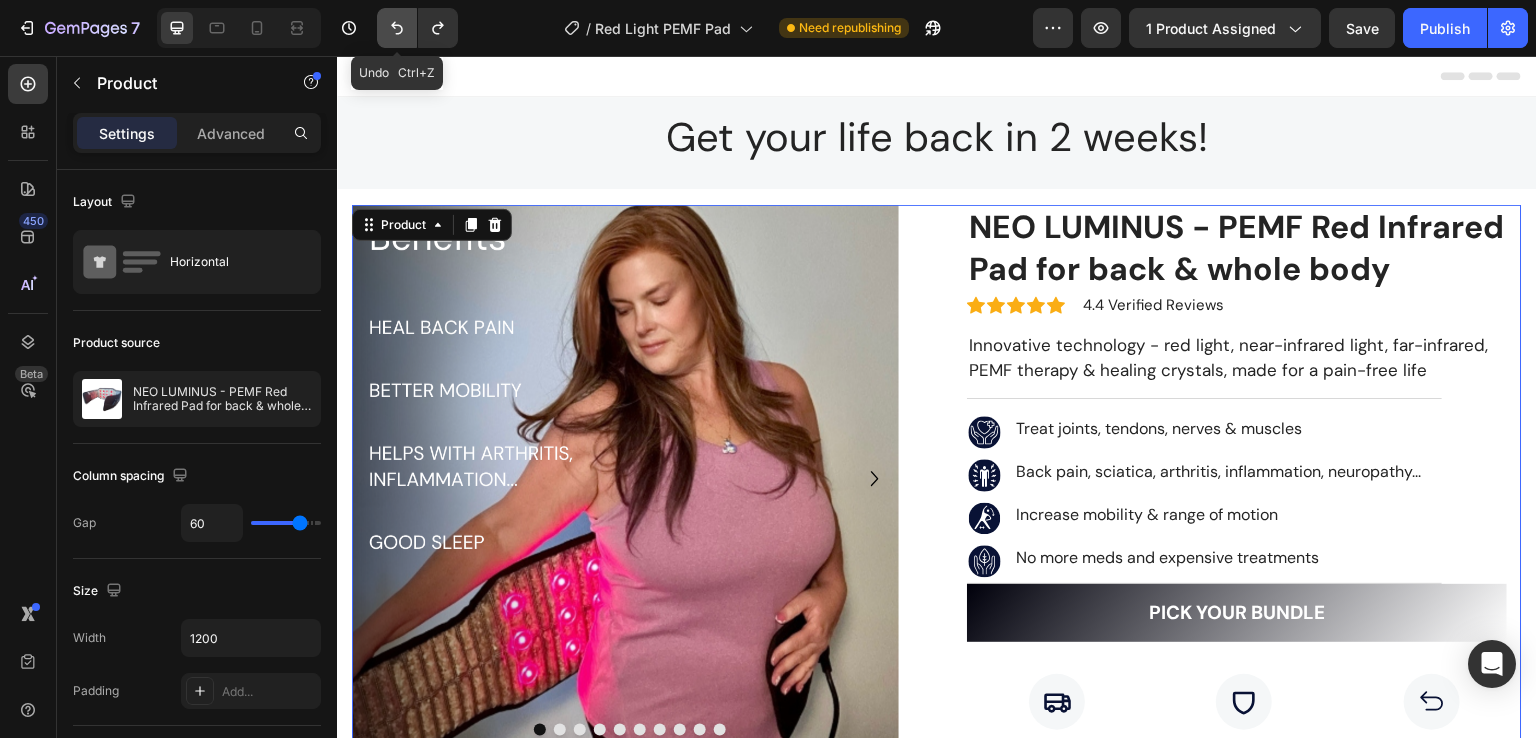 click 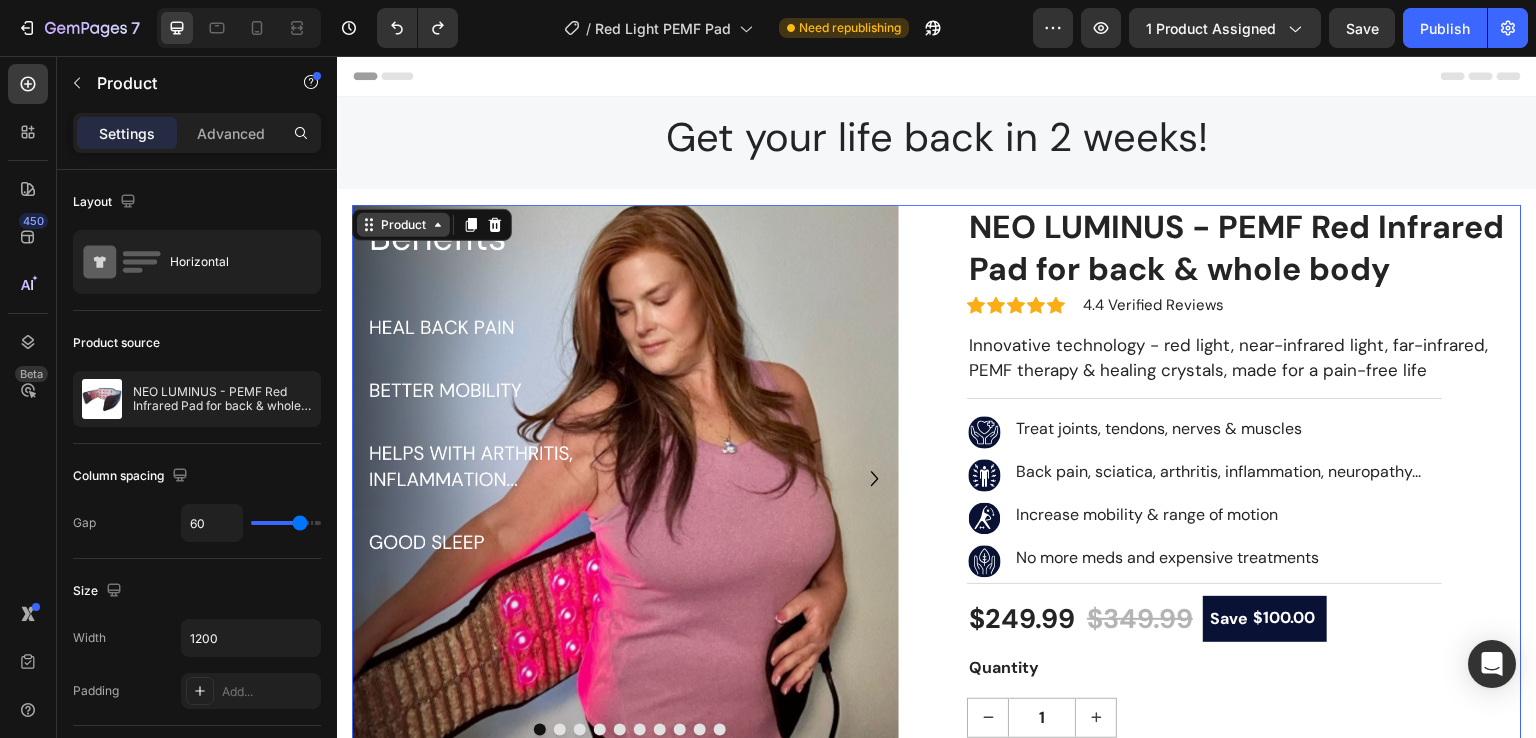 scroll, scrollTop: 266, scrollLeft: 0, axis: vertical 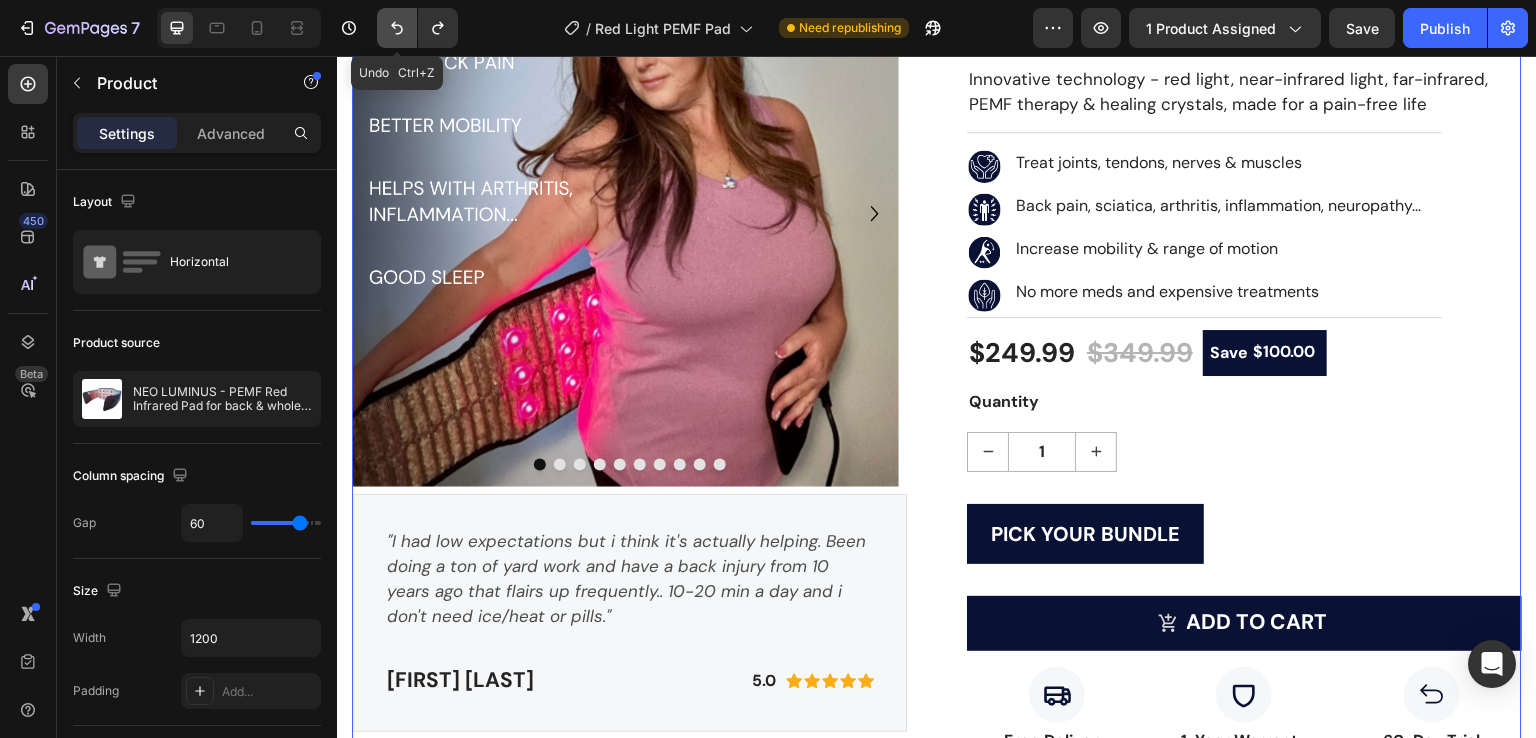 click 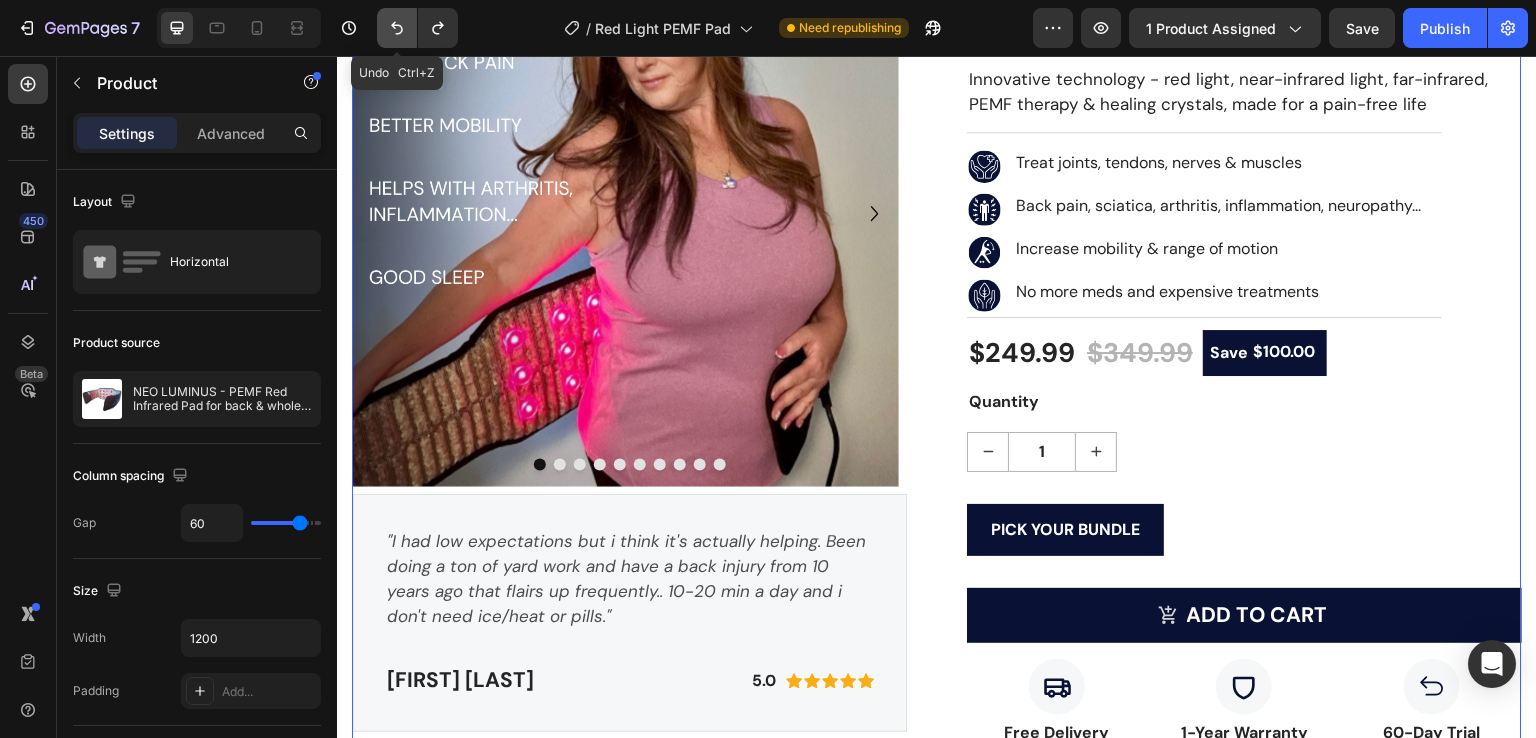 click 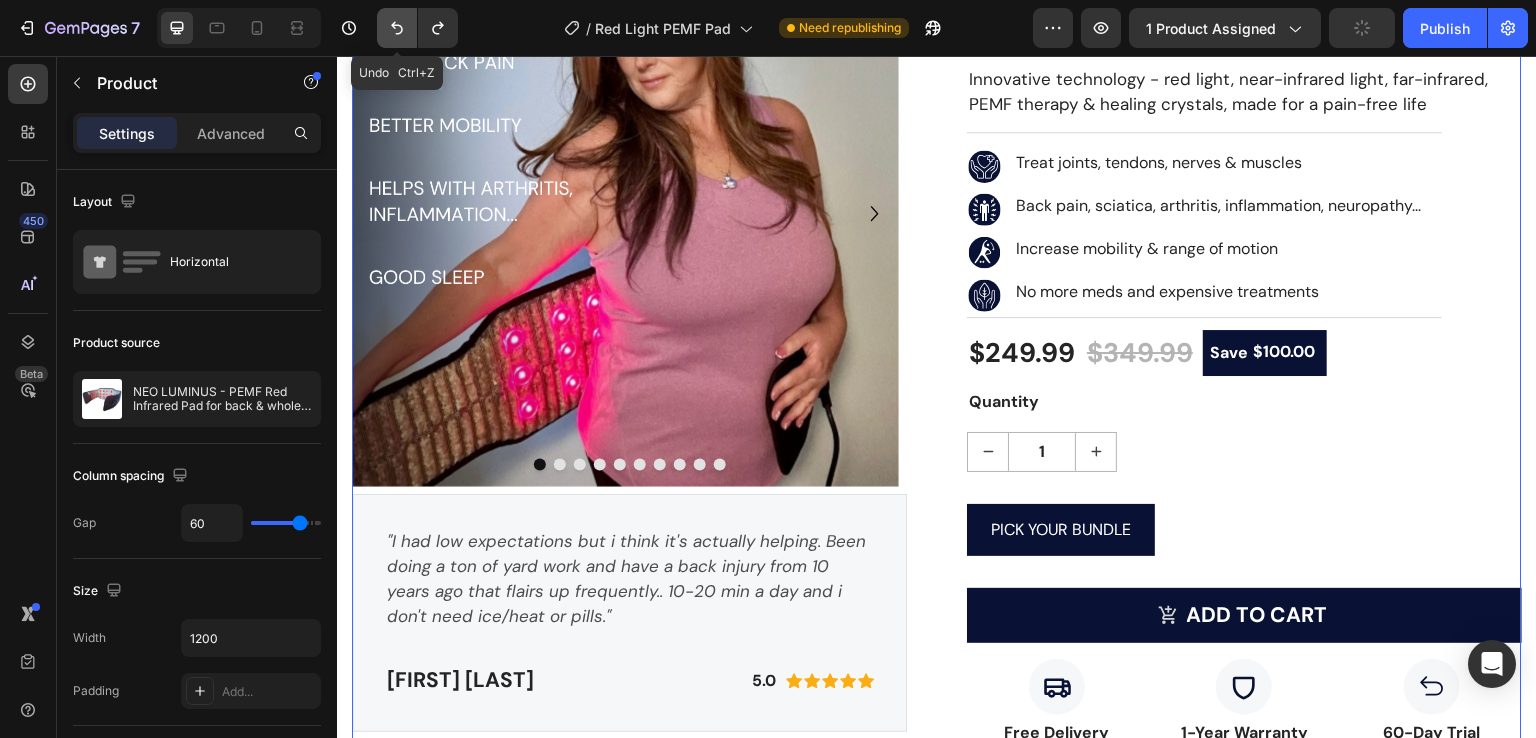 click 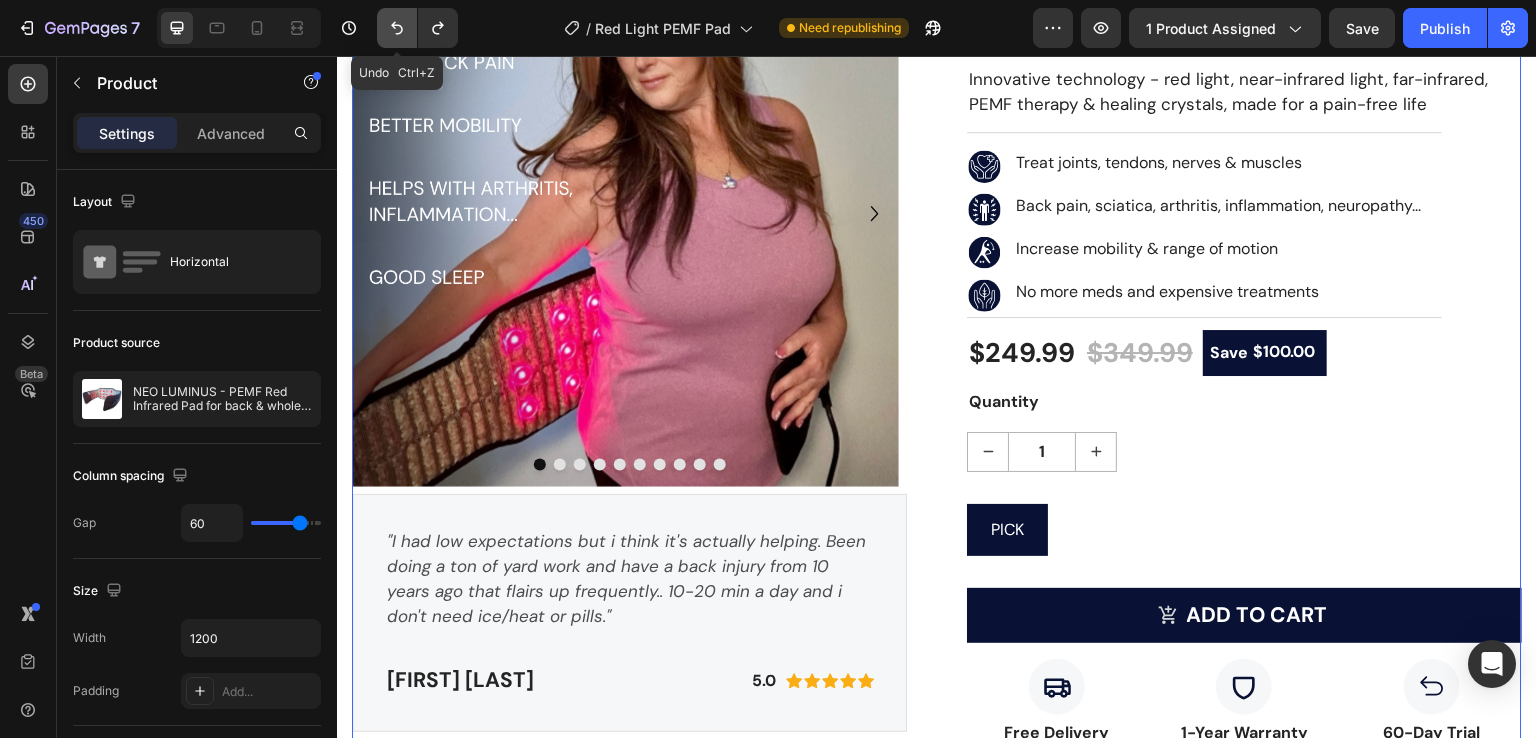 click 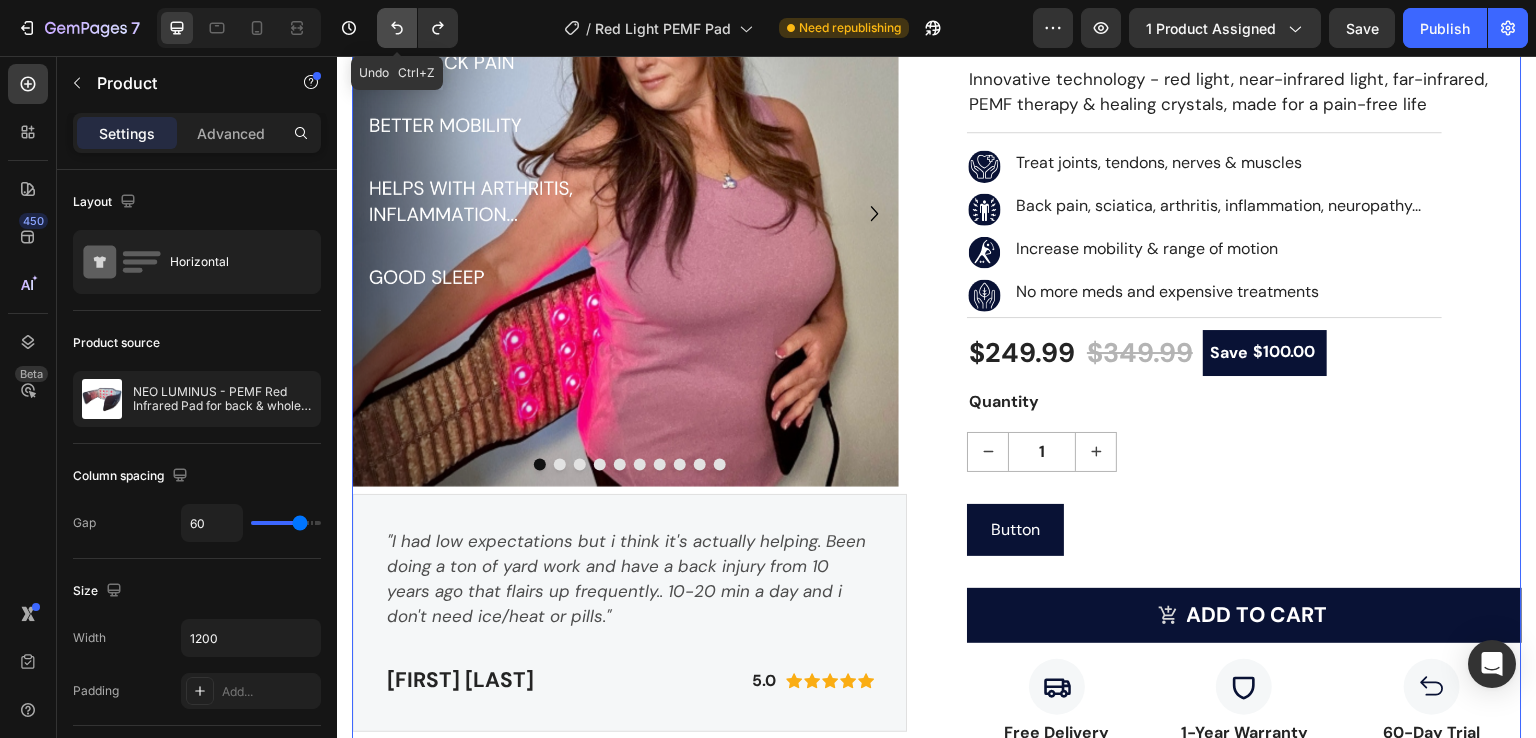 click 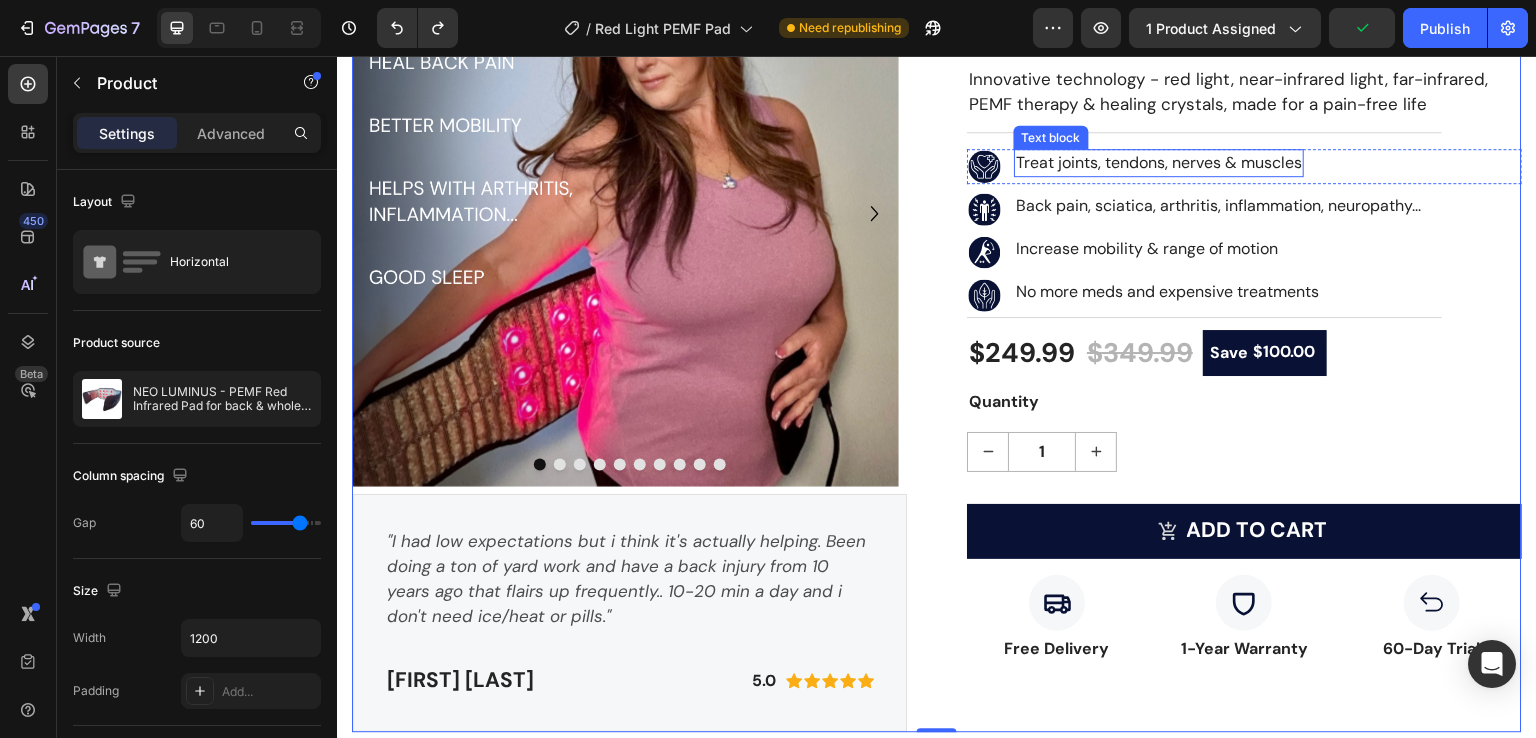 click on "Treat joints, tendons, nerves & muscles" at bounding box center (1159, 163) 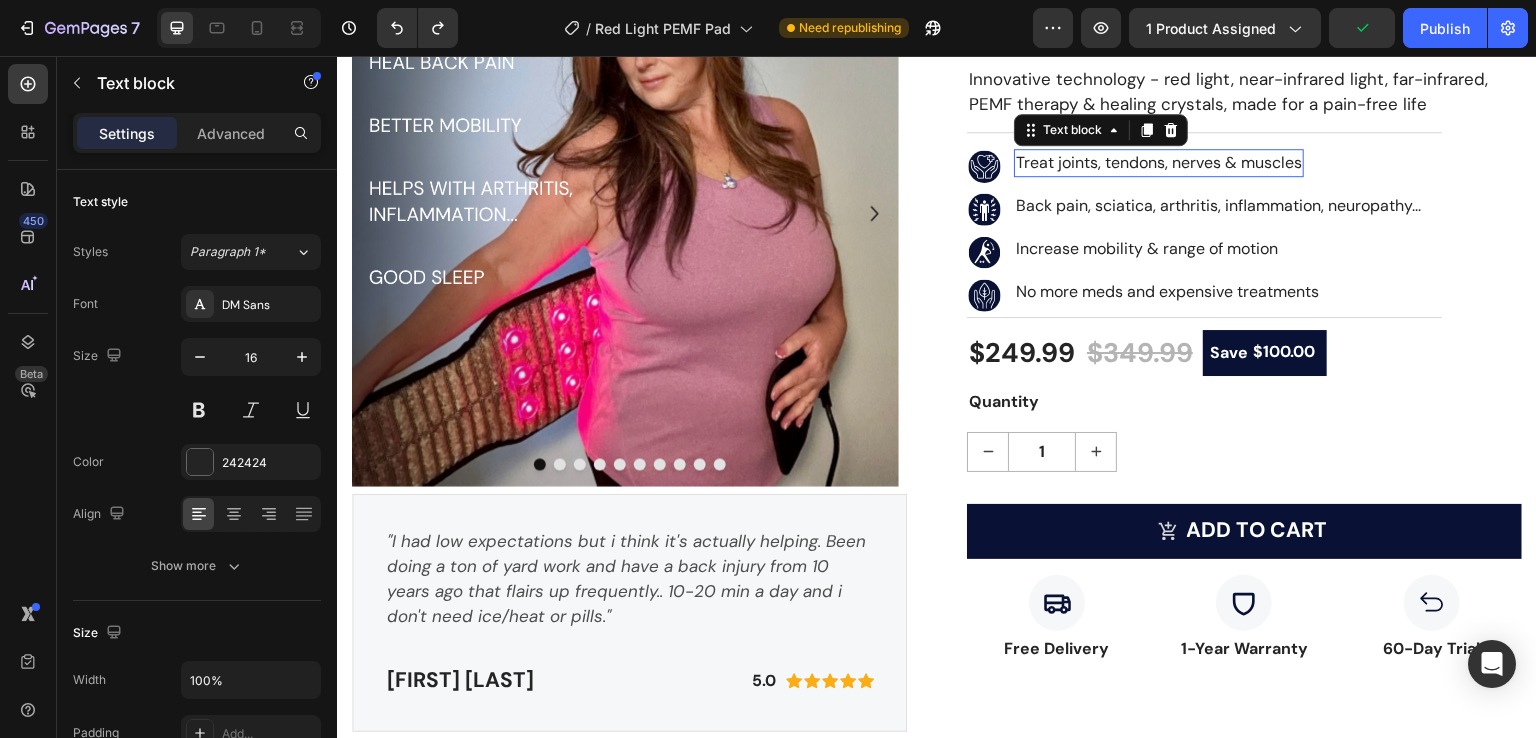 click on "Treat joints, tendons, nerves & muscles" at bounding box center (1159, 163) 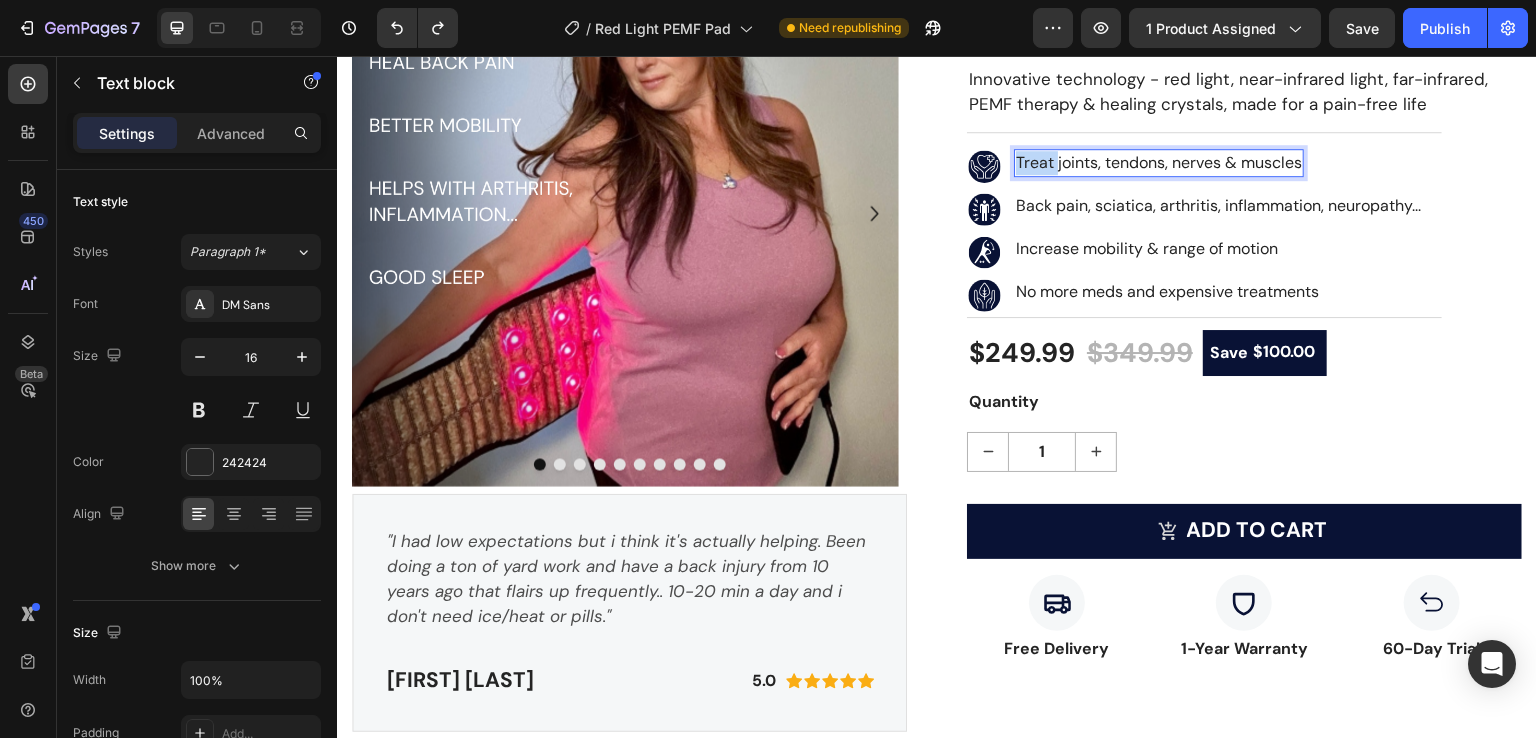 drag, startPoint x: 1048, startPoint y: 164, endPoint x: 1009, endPoint y: 166, distance: 39.051247 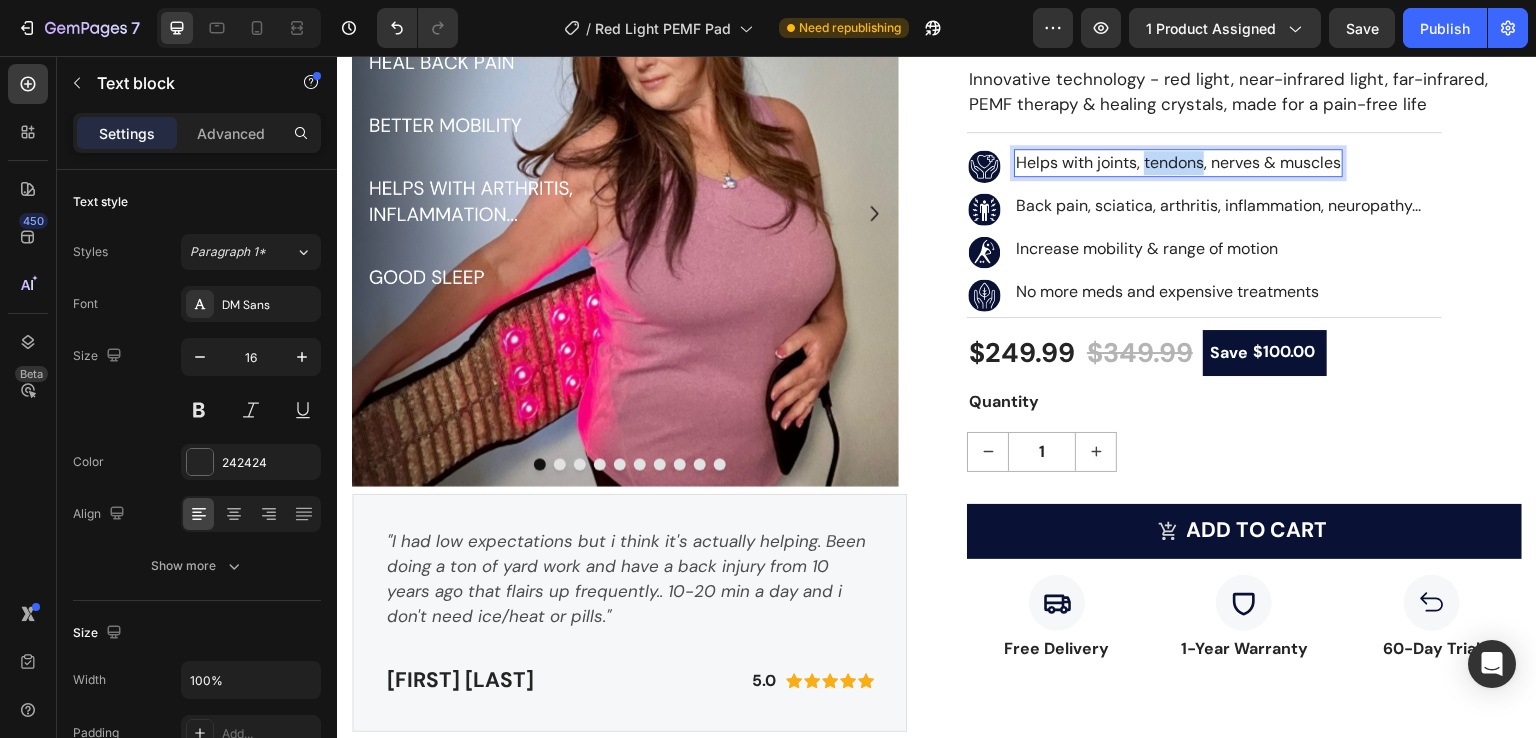 drag, startPoint x: 1199, startPoint y: 161, endPoint x: 1180, endPoint y: 180, distance: 26.870058 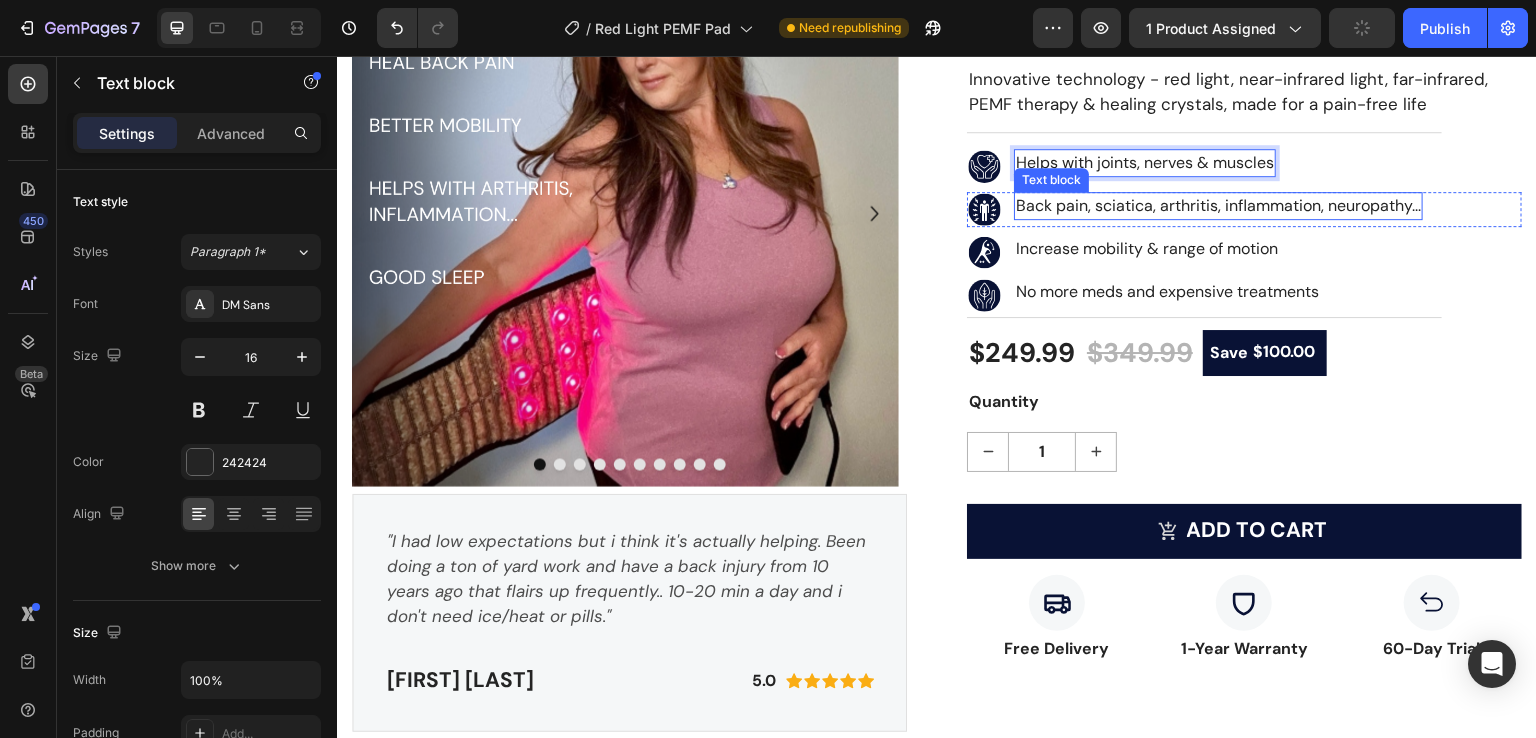 drag, startPoint x: 1040, startPoint y: 208, endPoint x: 1026, endPoint y: 207, distance: 14.035668 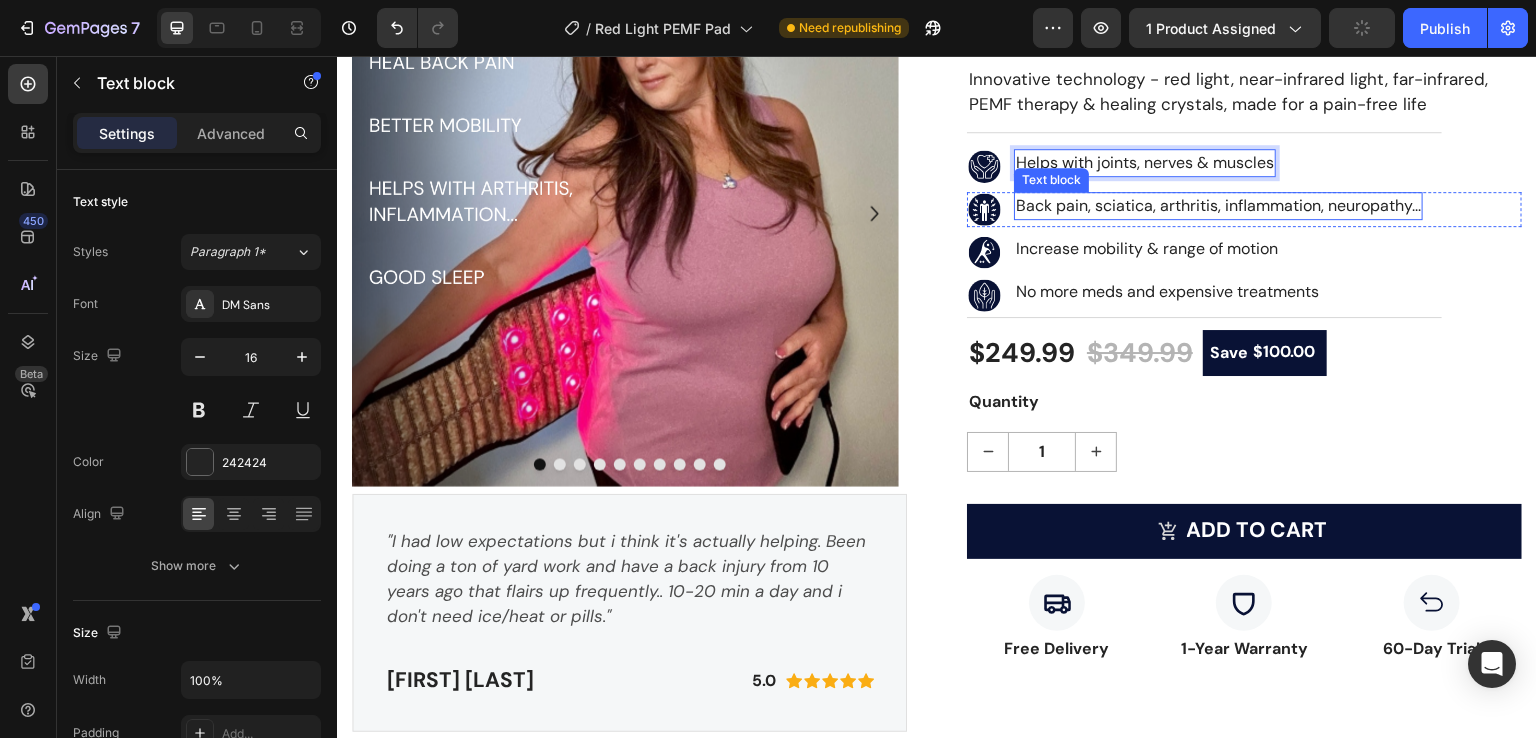 click on "Back pain, sciatica, arthritis, inflammation, neuropathy..." at bounding box center [1218, 206] 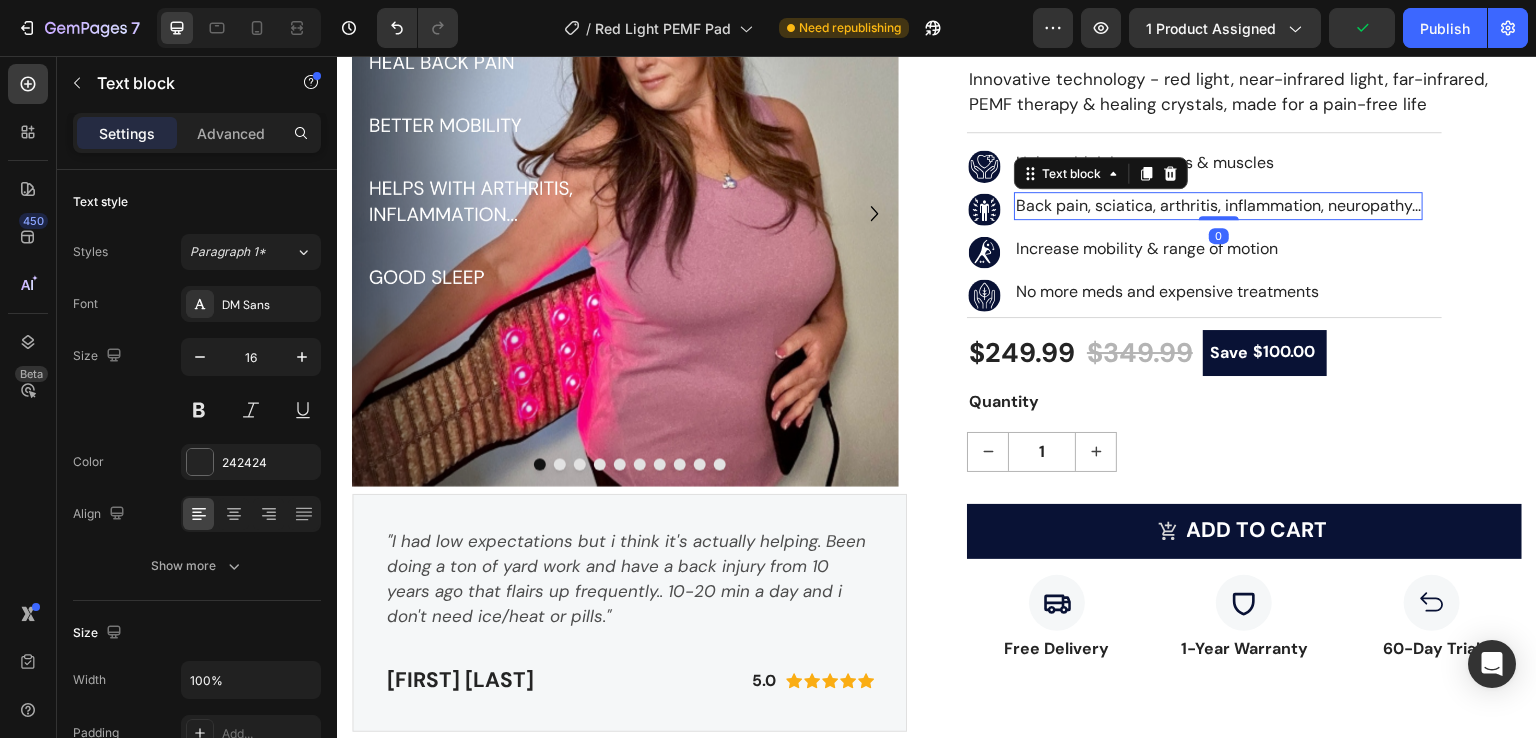 click on "Back pain, sciatica, arthritis, inflammation, neuropathy..." at bounding box center [1218, 206] 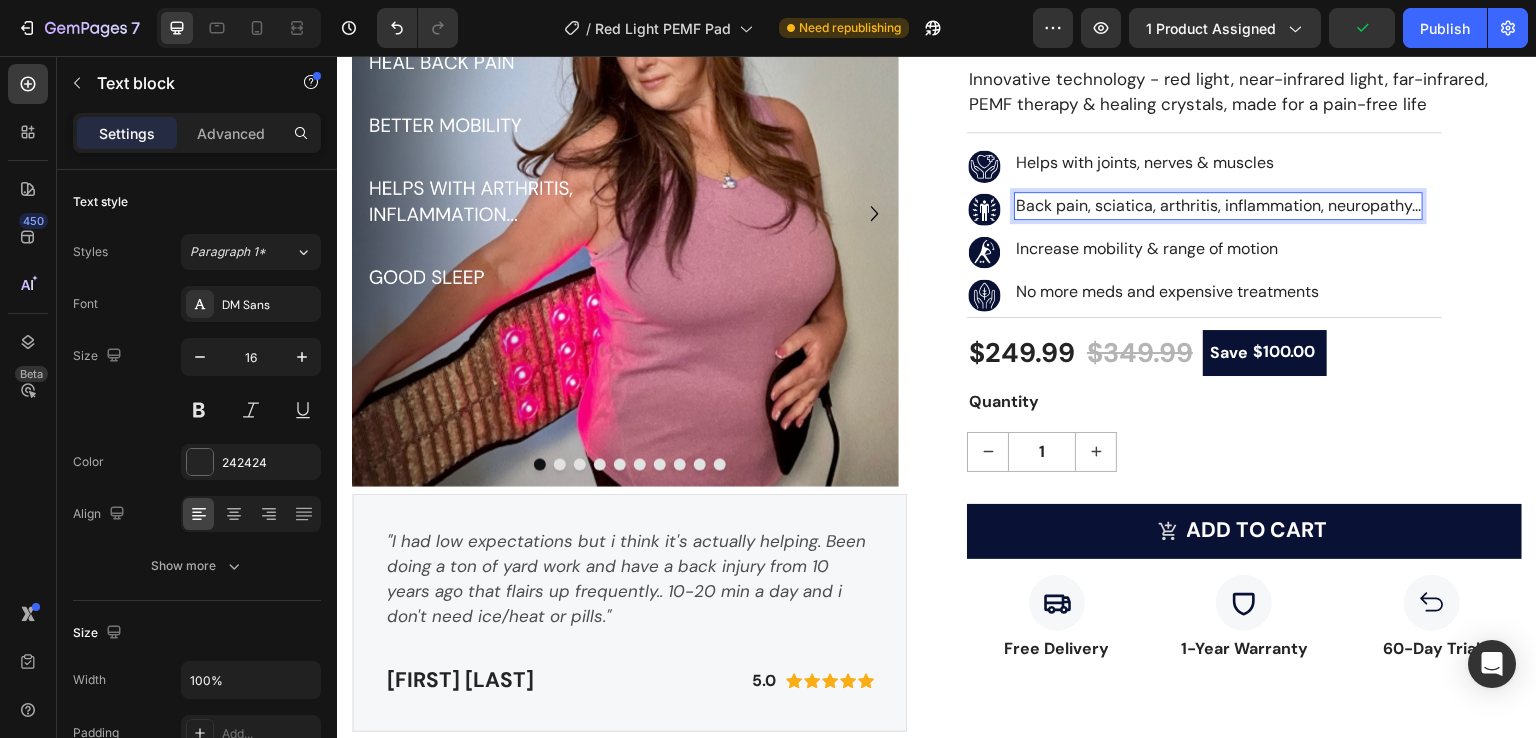 click on "Back pain, sciatica, arthritis, inflammation, neuropathy..." at bounding box center [1218, 206] 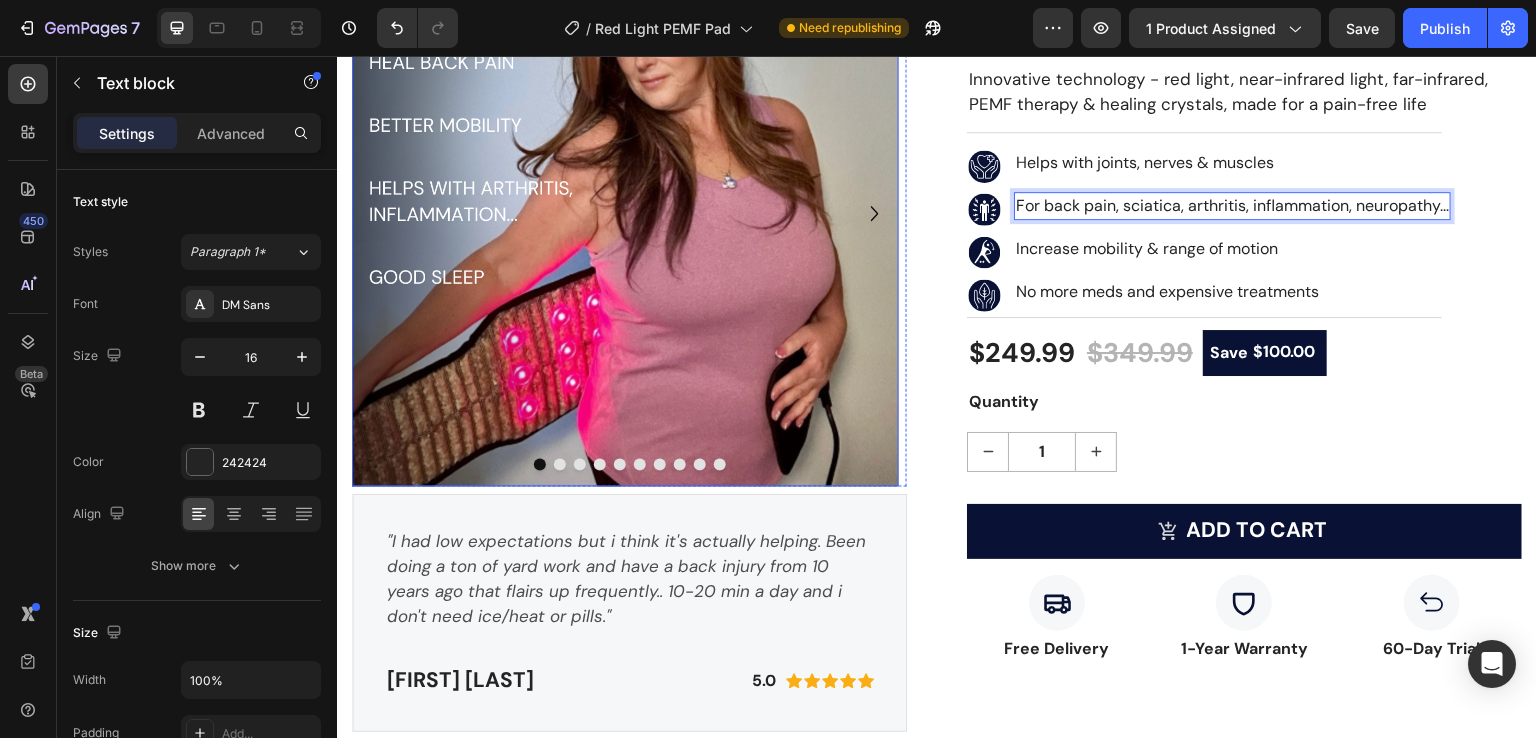 click at bounding box center (625, 212) 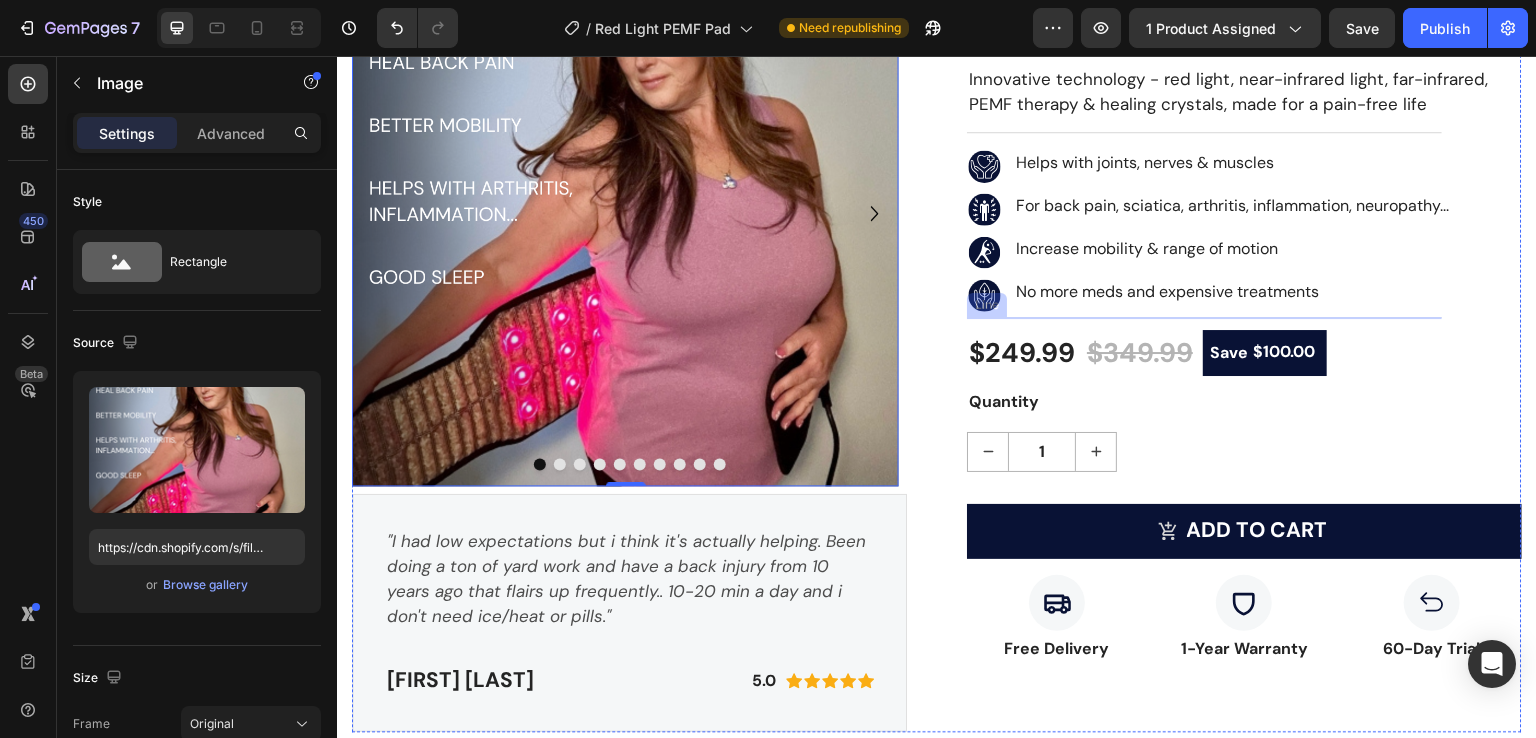 click at bounding box center [1204, 317] 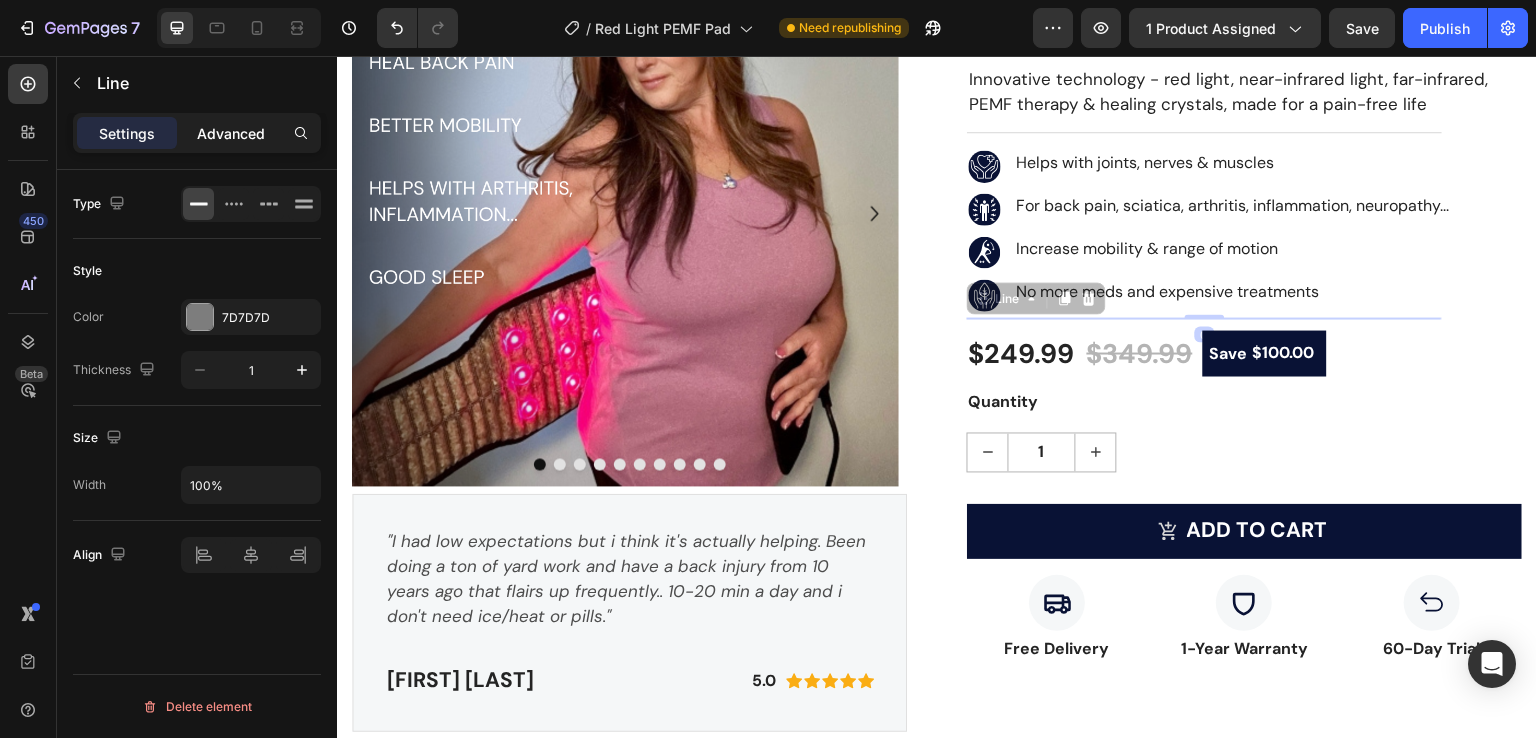 click on "Advanced" at bounding box center (231, 133) 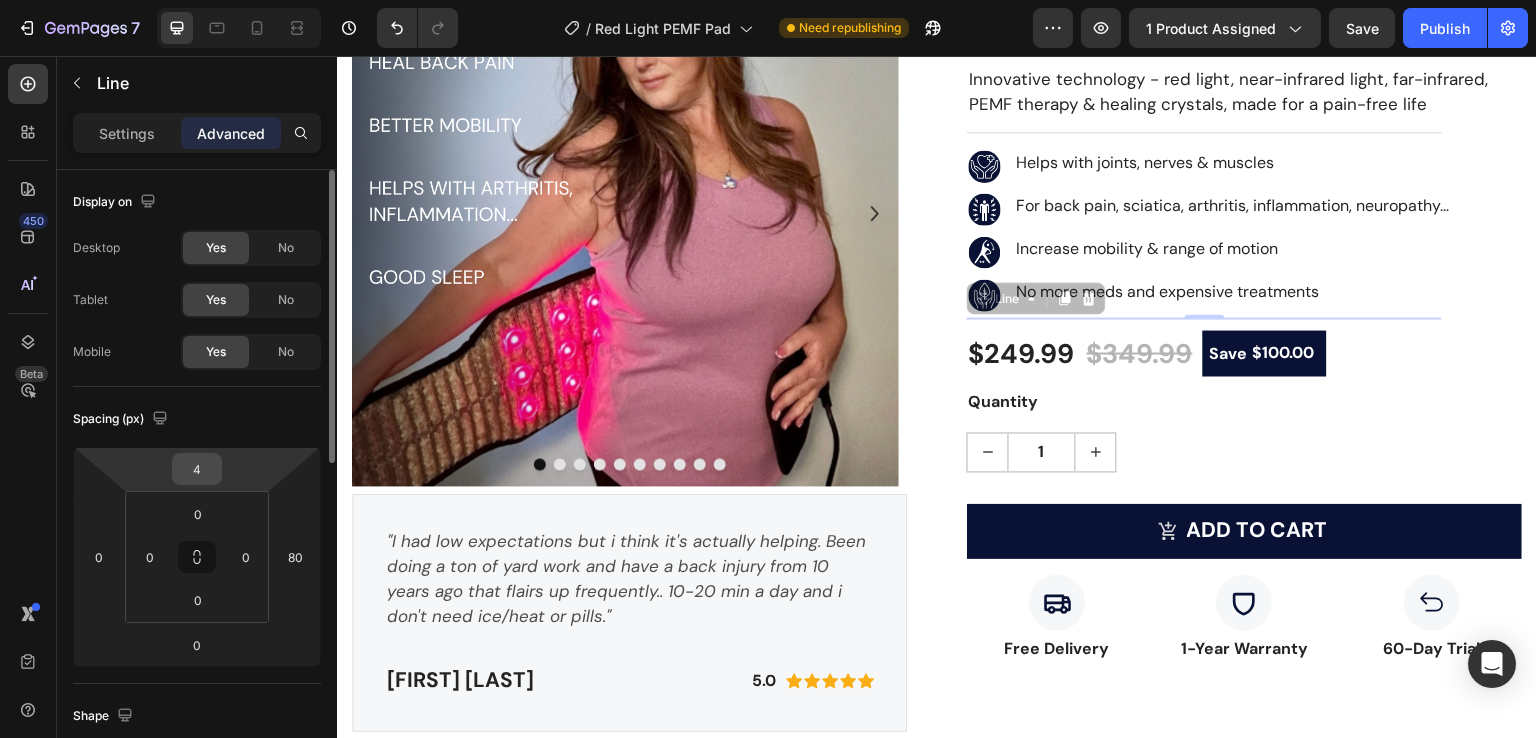click on "4" at bounding box center [197, 469] 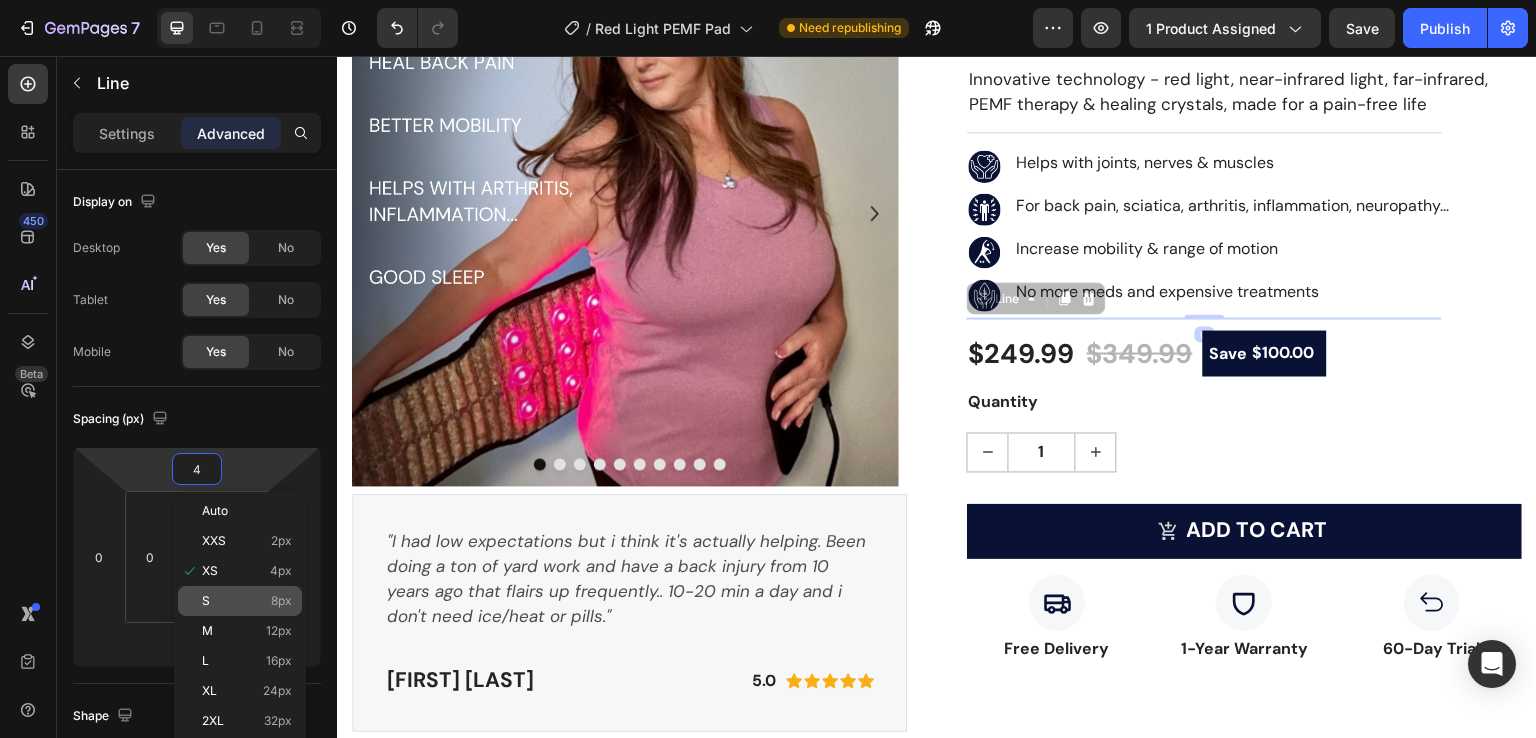 click on "S 8px" at bounding box center [247, 601] 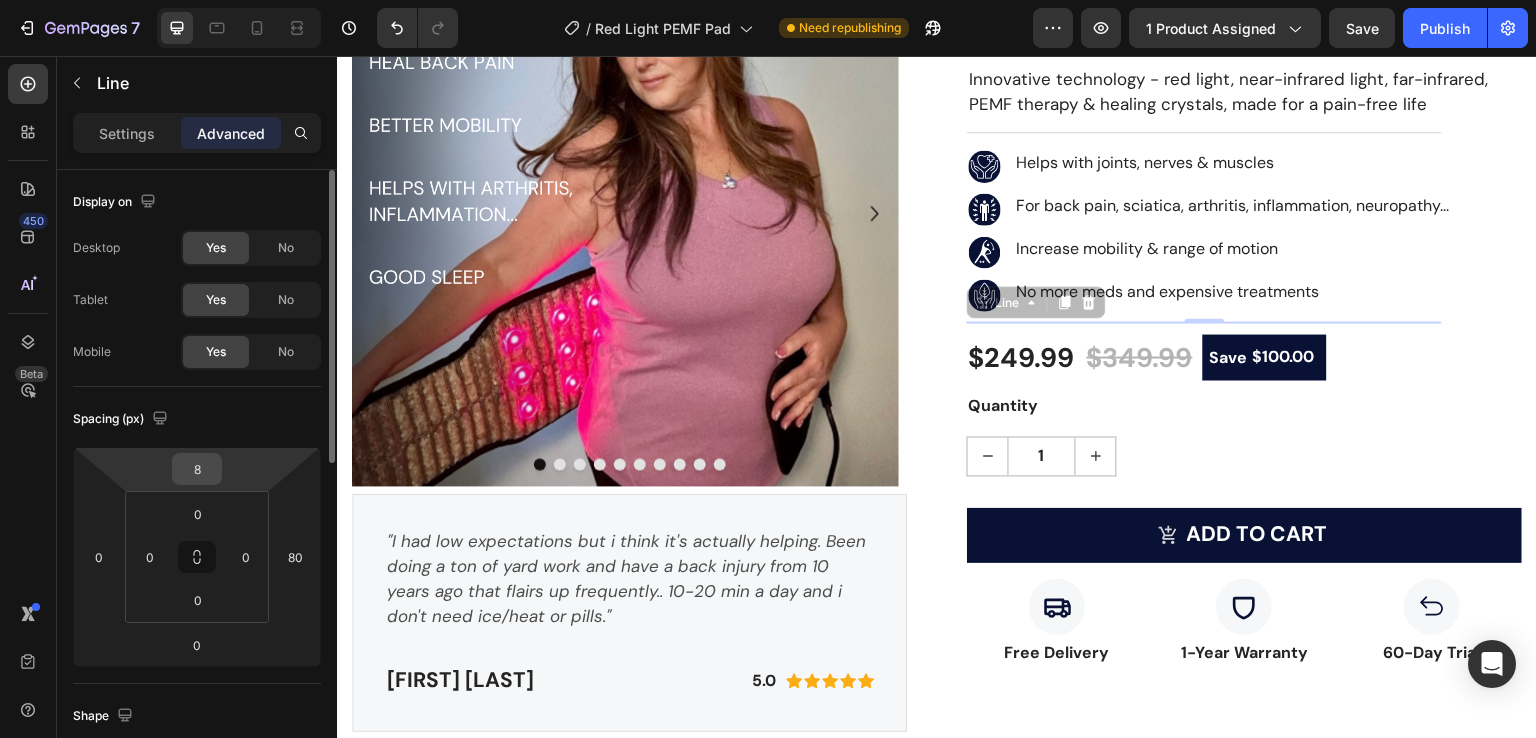 click on "8" at bounding box center [197, 469] 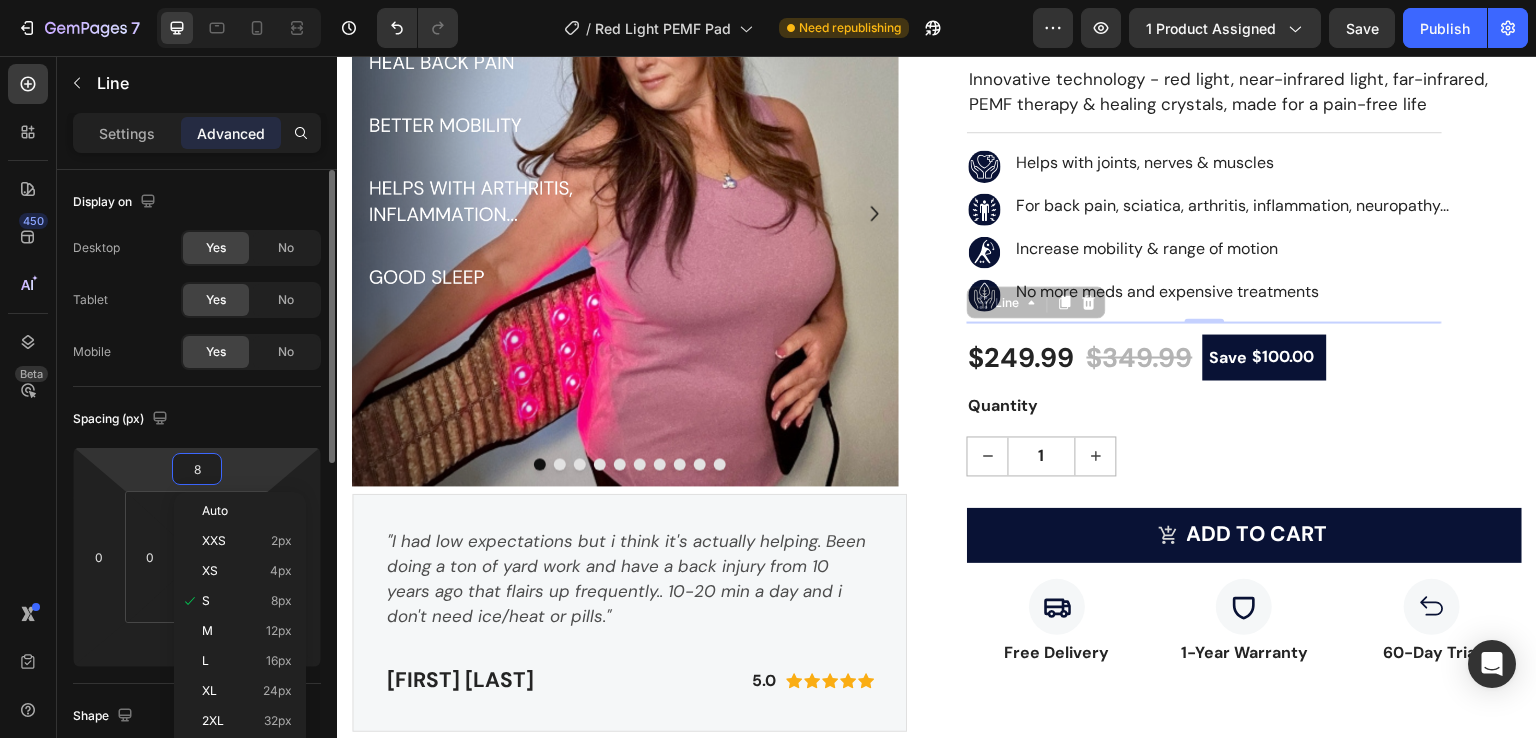 click on "M 12px" at bounding box center (247, 631) 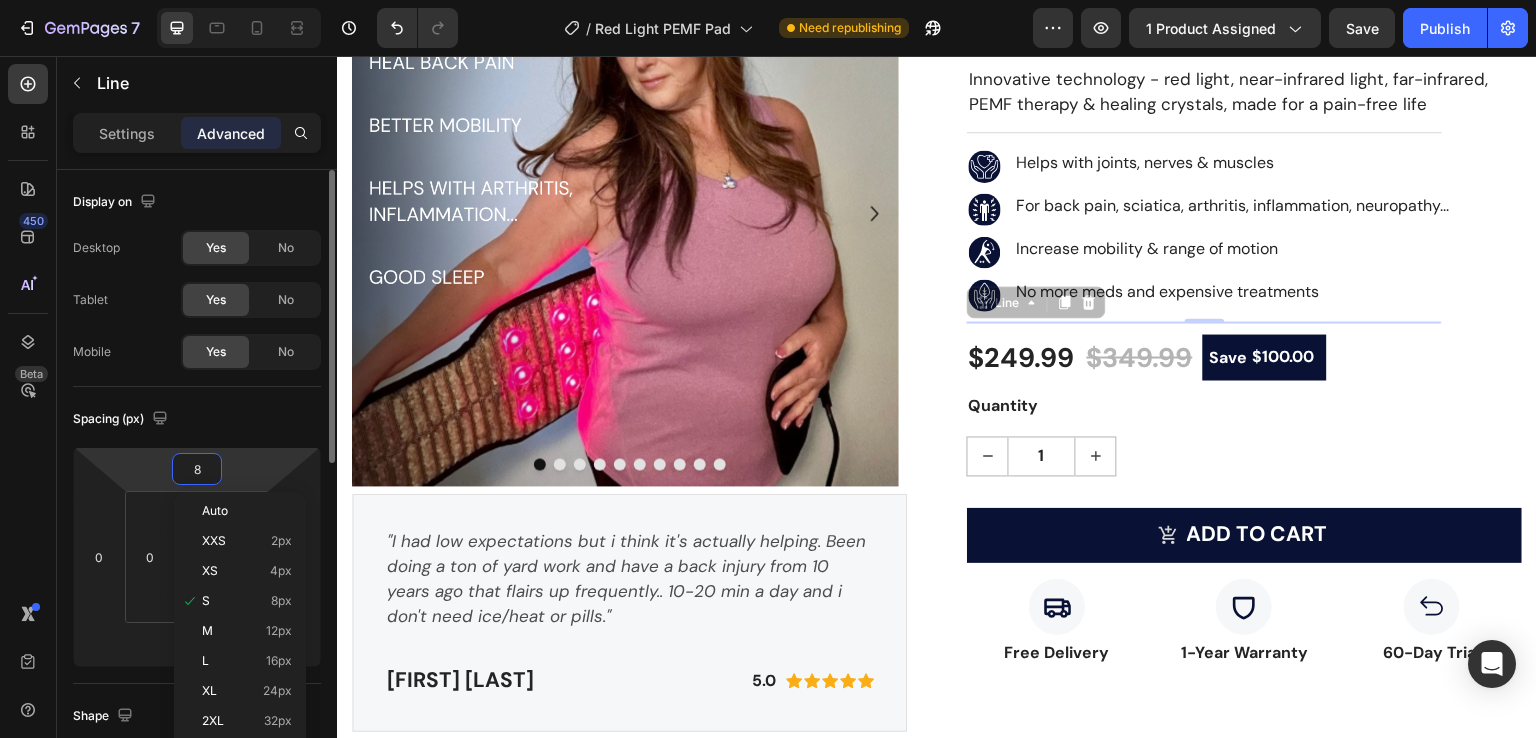 type on "12" 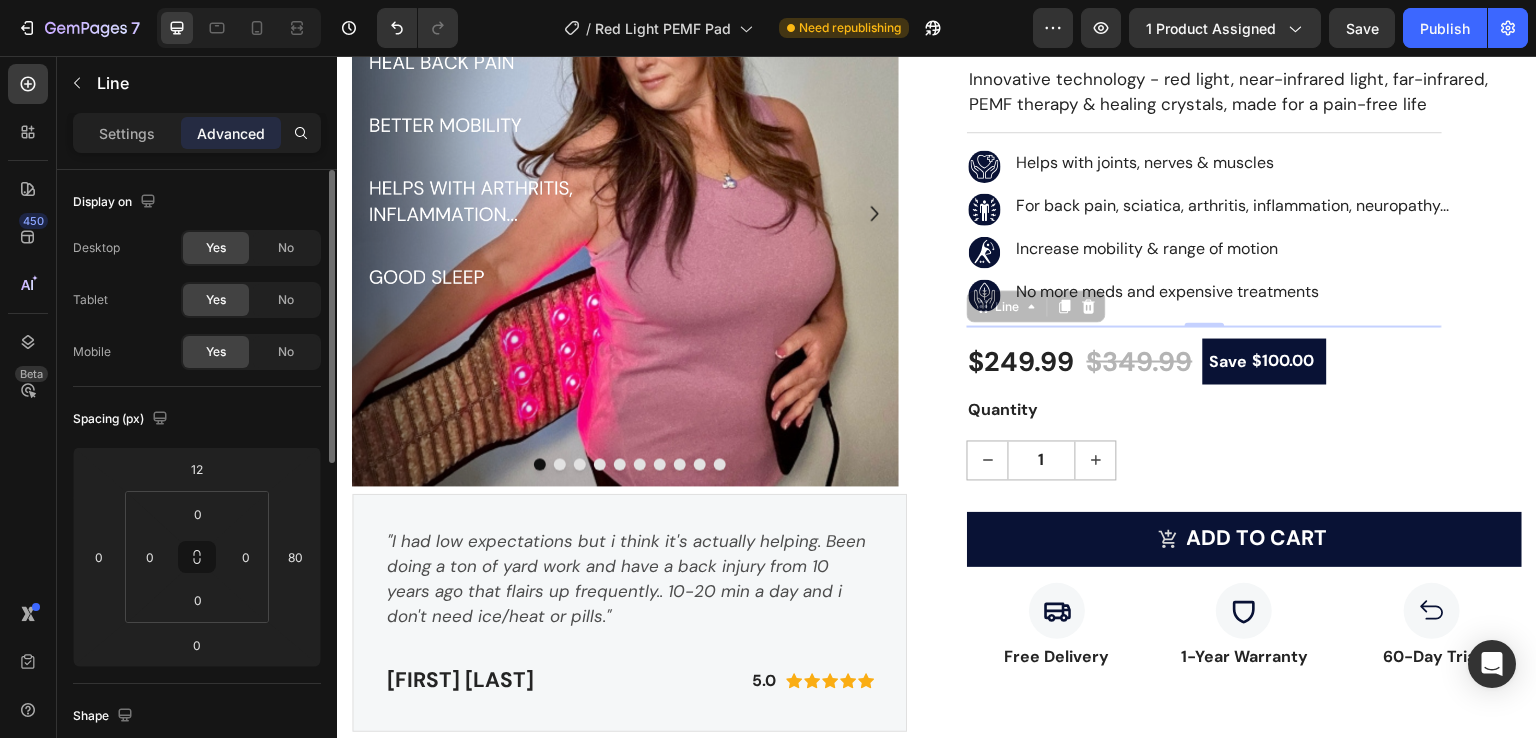 click on "Spacing (px)" at bounding box center [197, 419] 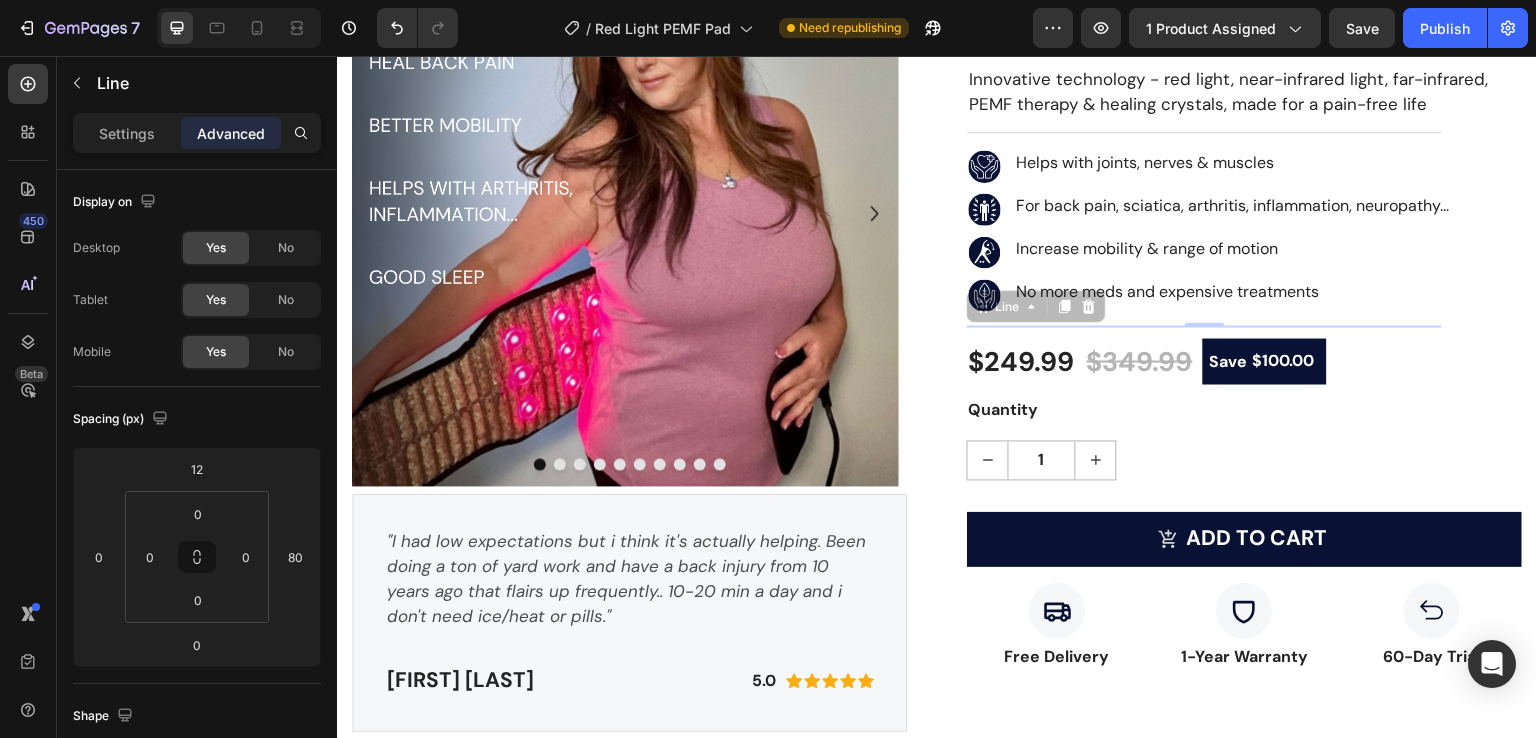 click at bounding box center [625, 212] 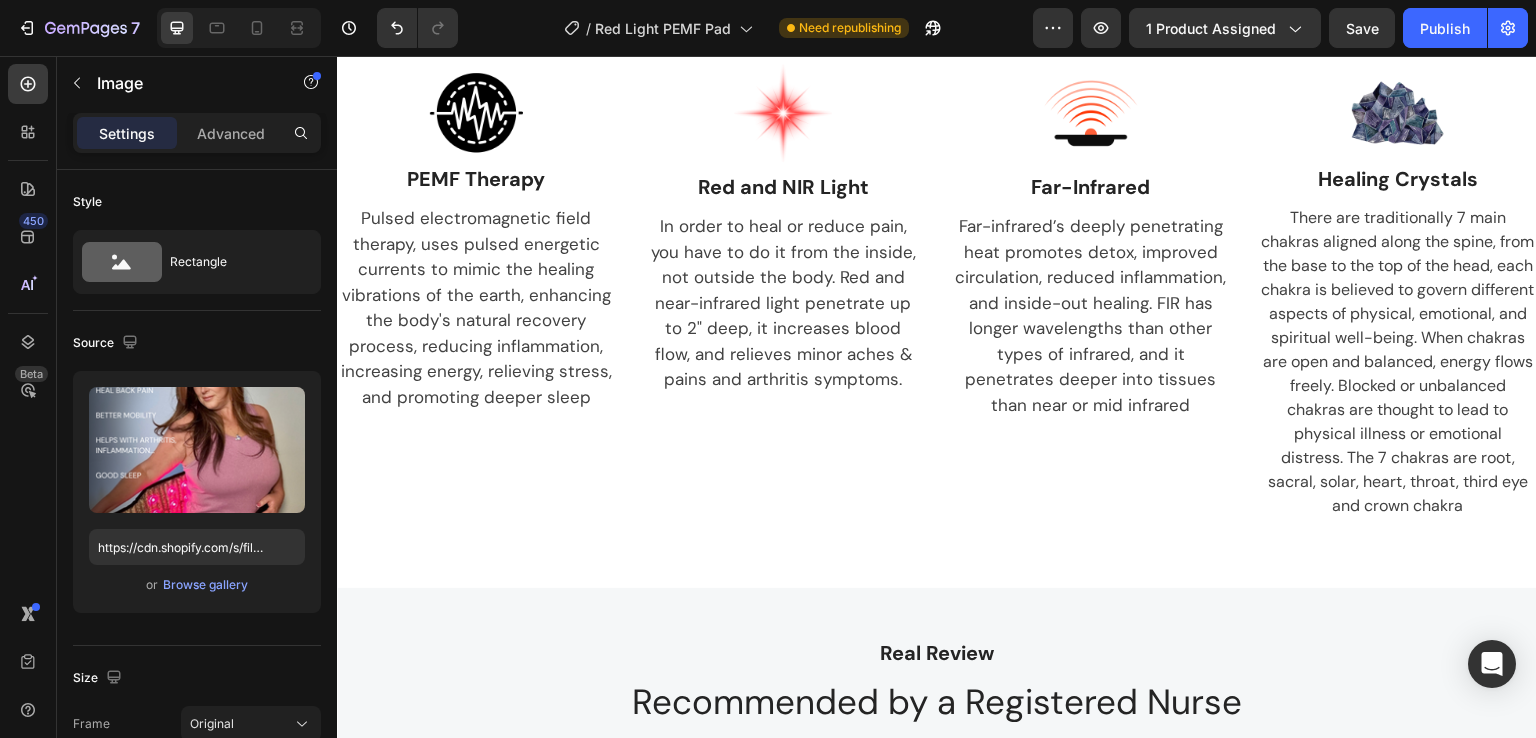 scroll, scrollTop: 2133, scrollLeft: 0, axis: vertical 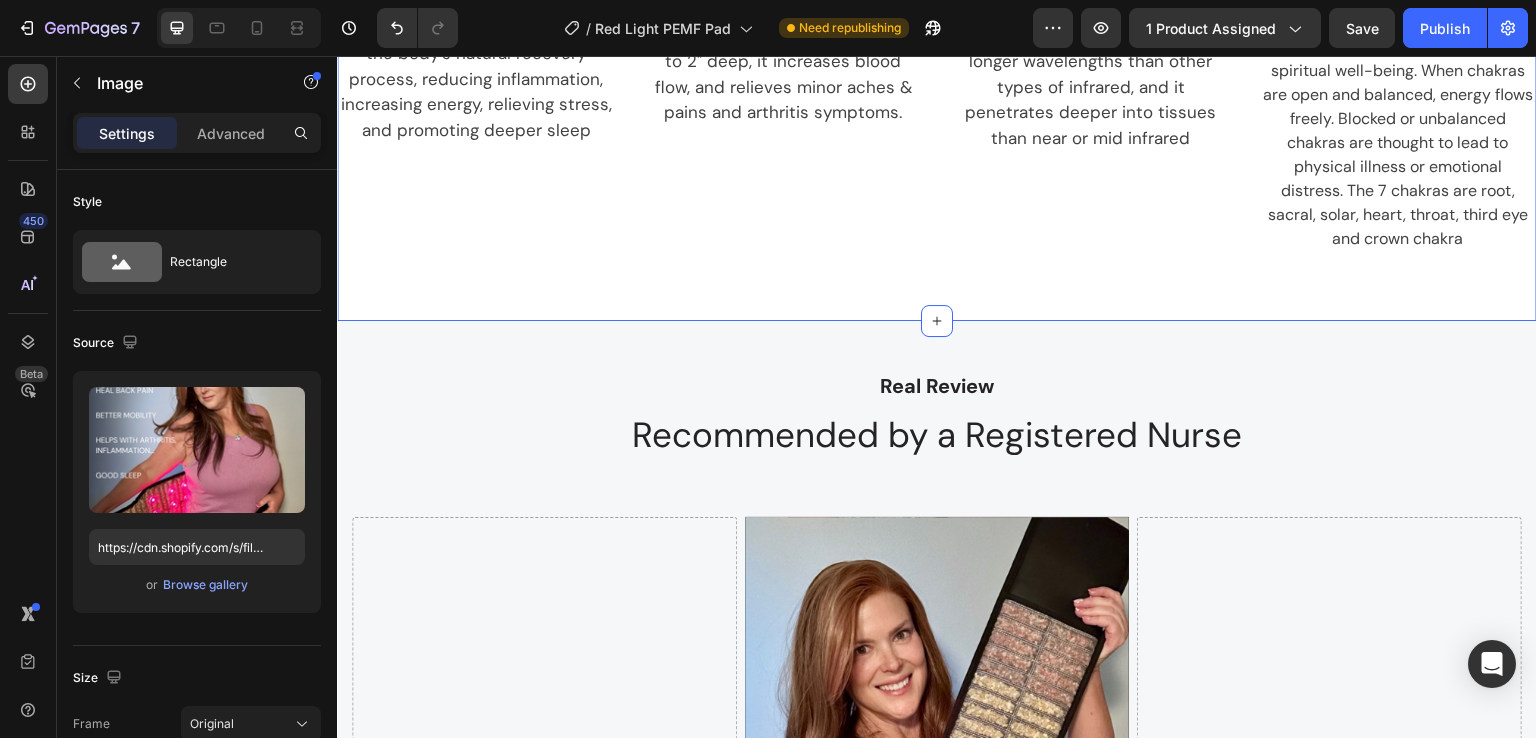 click on "The Explanation Text block What is red light, PEMF and crystals? Heading Image PEMF Therapy Text block Pulsed electromagnetic field therapy, uses pulsed energetic currents to mimic the healing vibrations of the earth, enhancing the body's natural recovery process, reducing inflammation, increasing energy, relieving stress, and promoting deeper sleep Text block Image Red and NIR Light Text block In order to heal or reduce pain, you have to do it from the inside, not outside the body. Red and near-infrared light penetrate up to 2" deep, it increases blood flow, and relieves minor aches & pains and arthritis symptoms. Text block Image Far-Infrared Text block Far-infrared’s deeply penetrating heat promotes detox, improved circulation, reduced inflammation, and inside-out healing. FIR has longer wavelengths than other types of infrared, and it penetrates deeper into tissues than near or mid infrared Text block Image Healing Crystals Text block Text block Row" at bounding box center [937, -20] 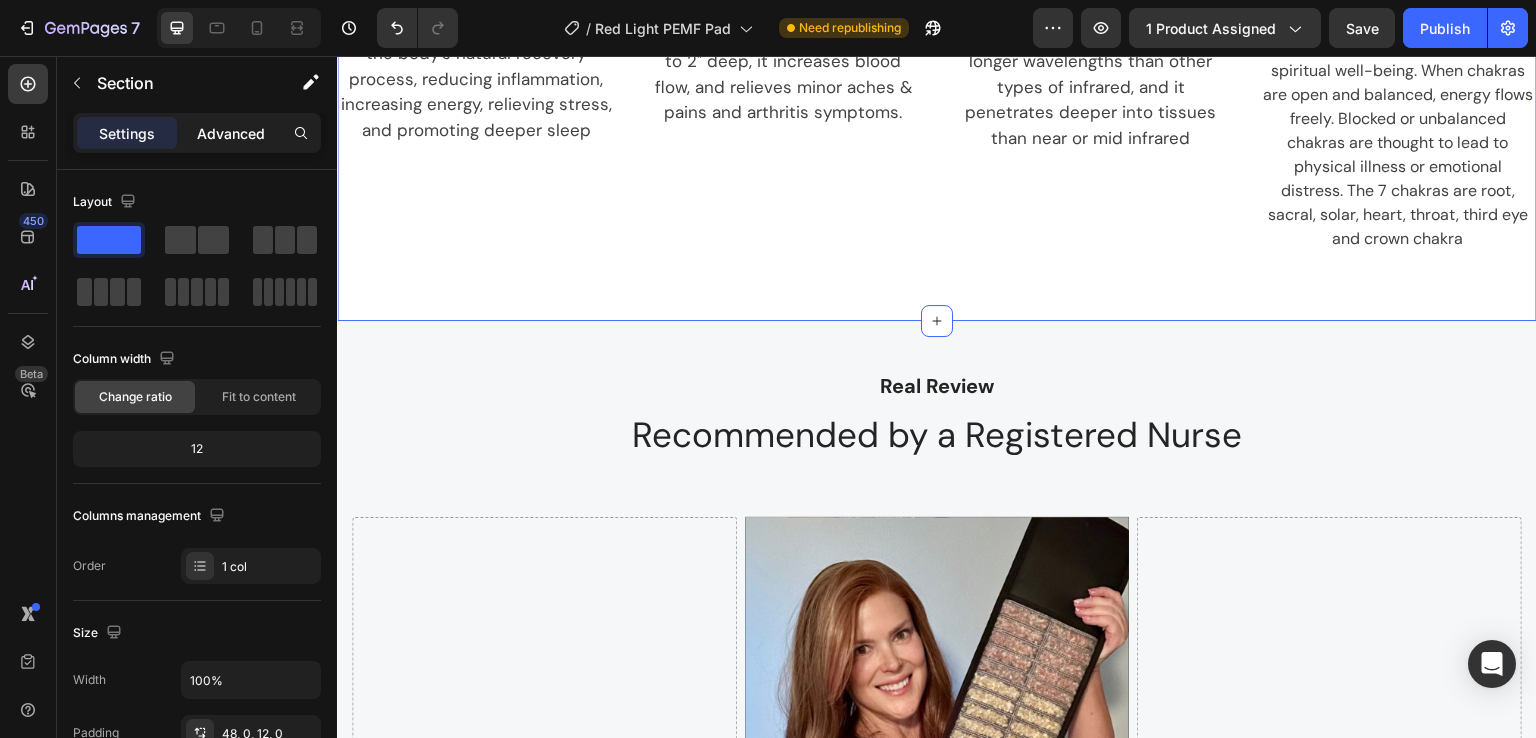 click on "Advanced" at bounding box center (231, 133) 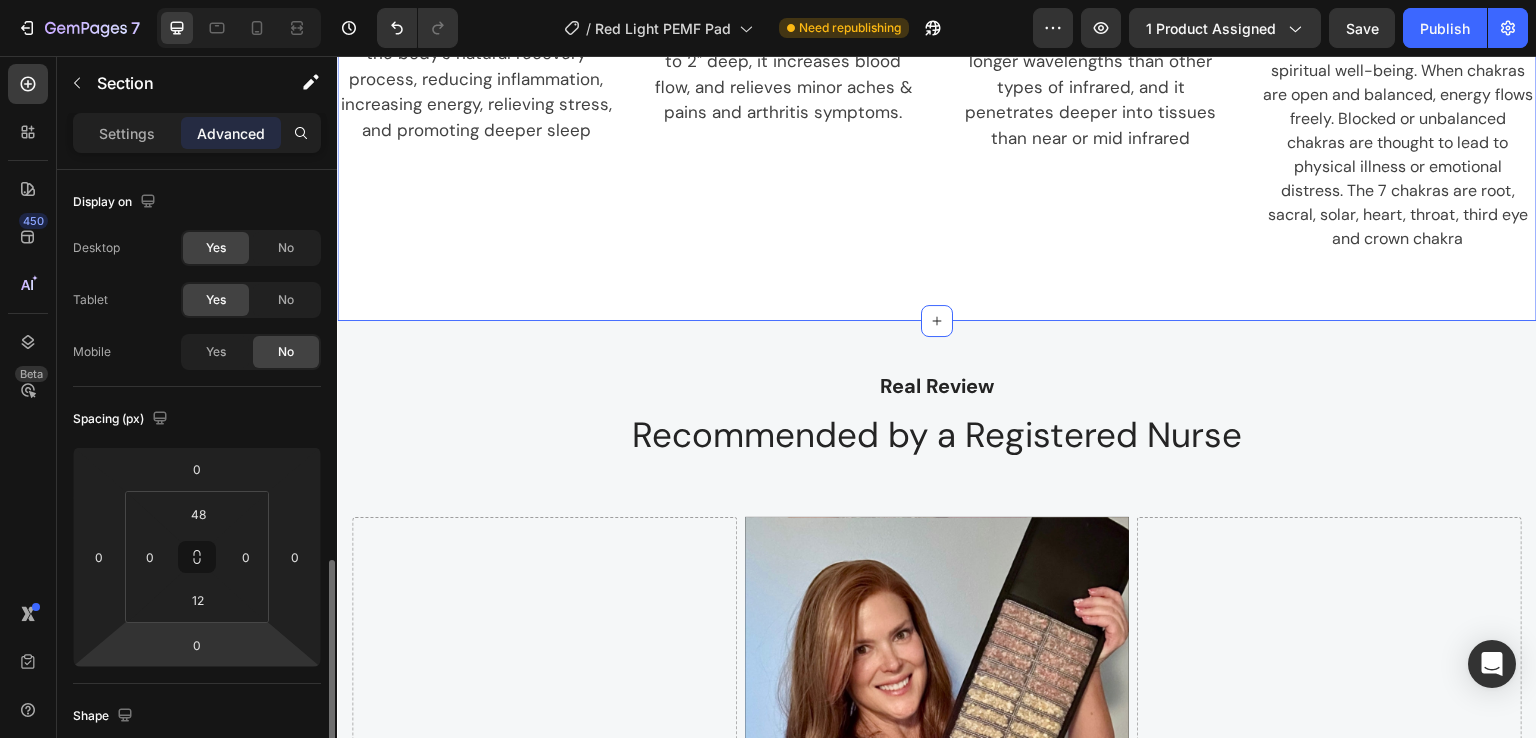 scroll, scrollTop: 266, scrollLeft: 0, axis: vertical 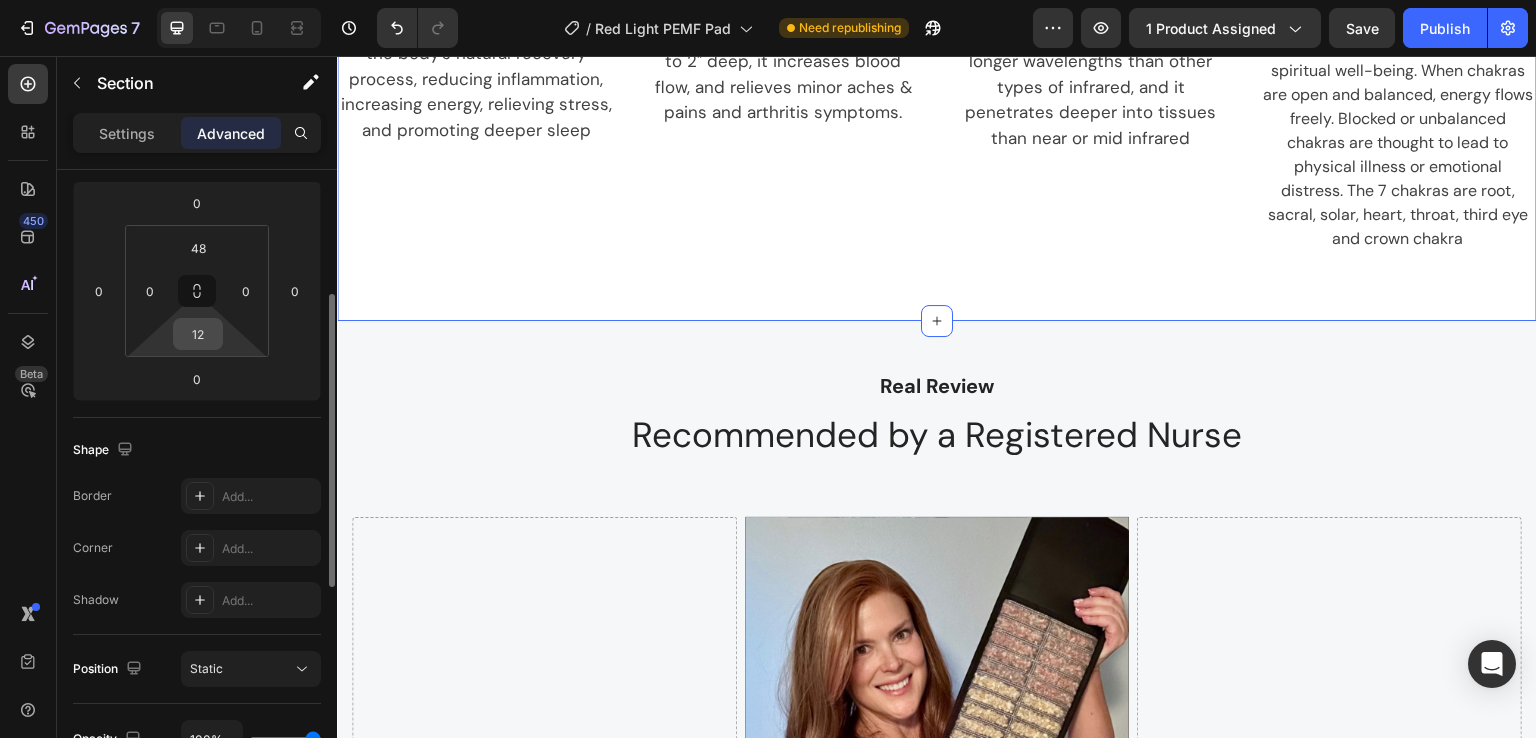 click on "12" at bounding box center [198, 334] 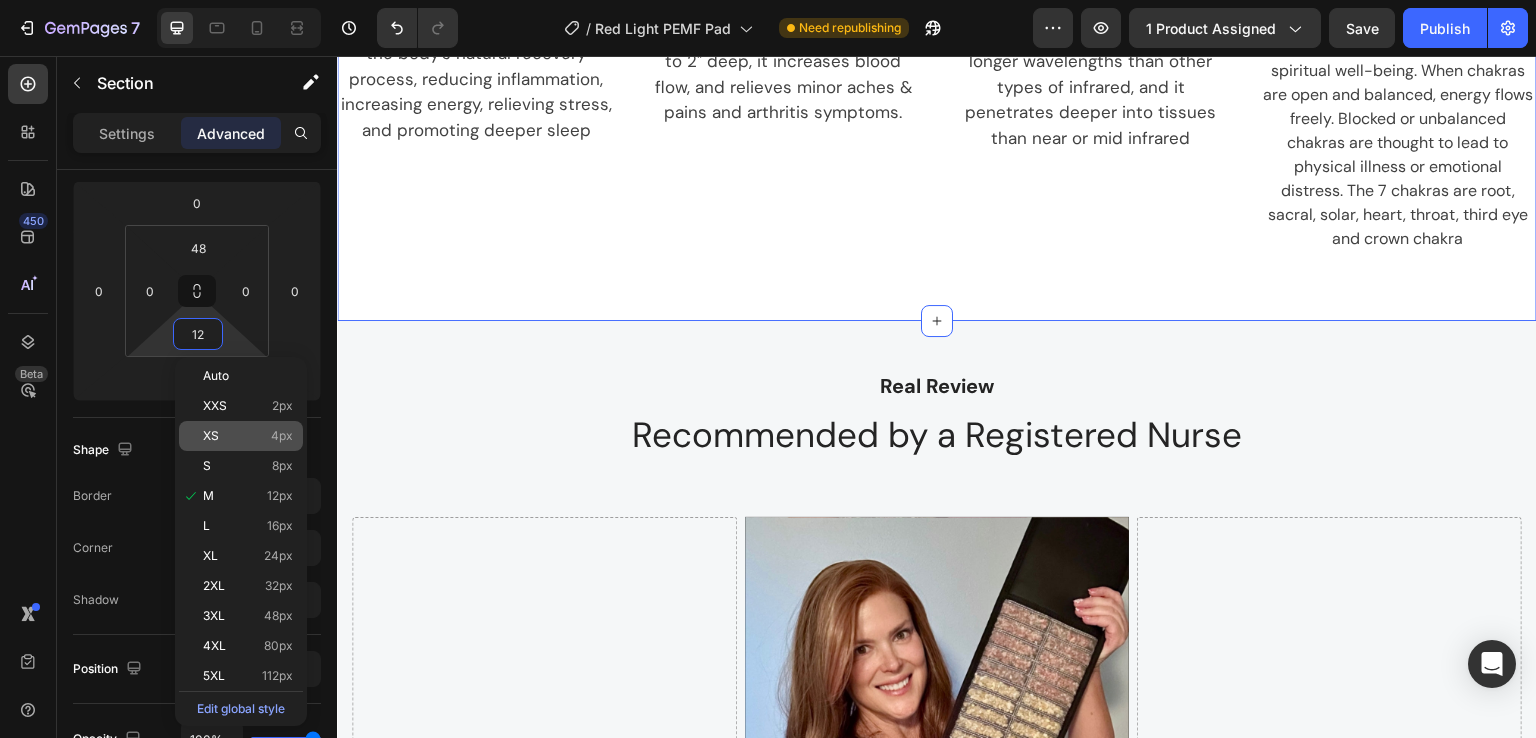 click on "XS 4px" 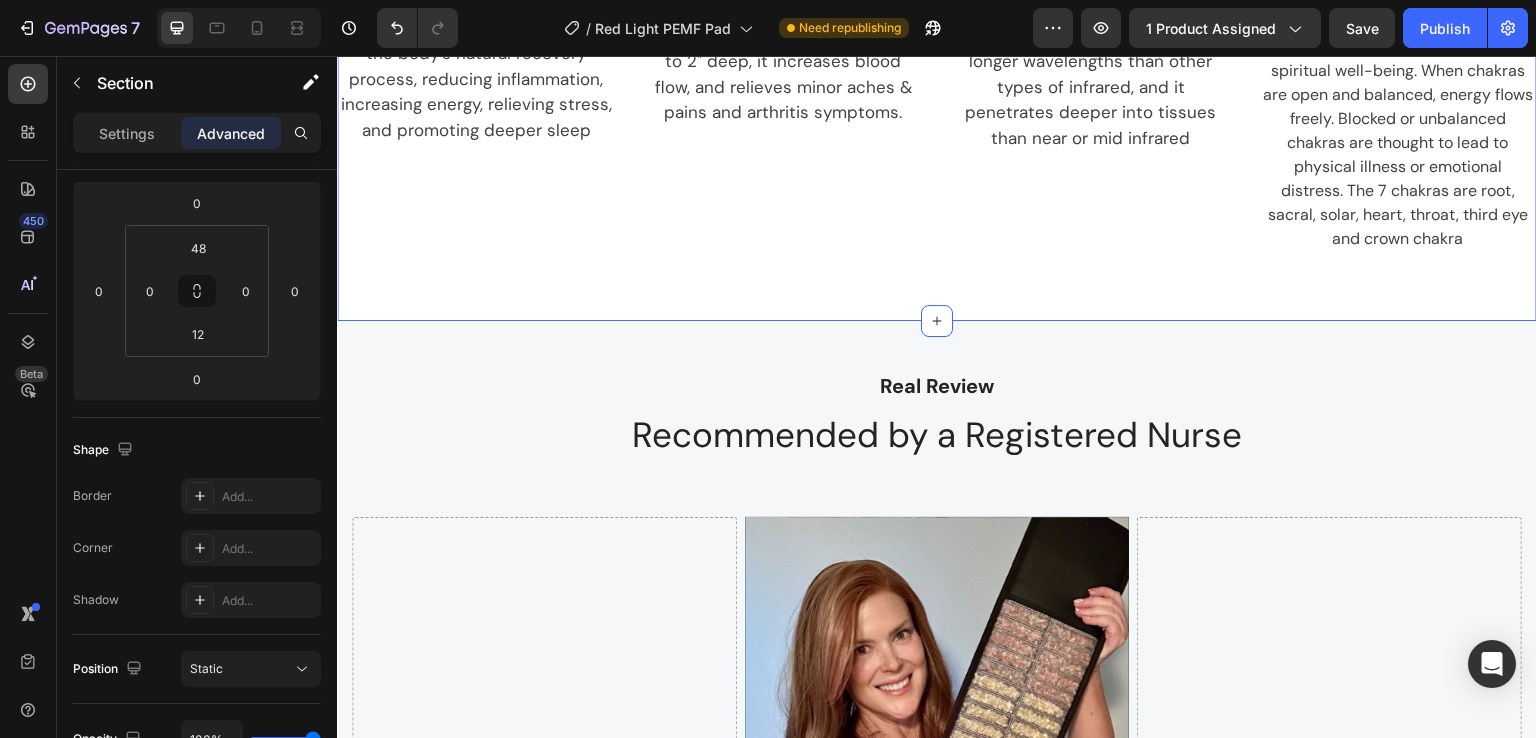 type on "4" 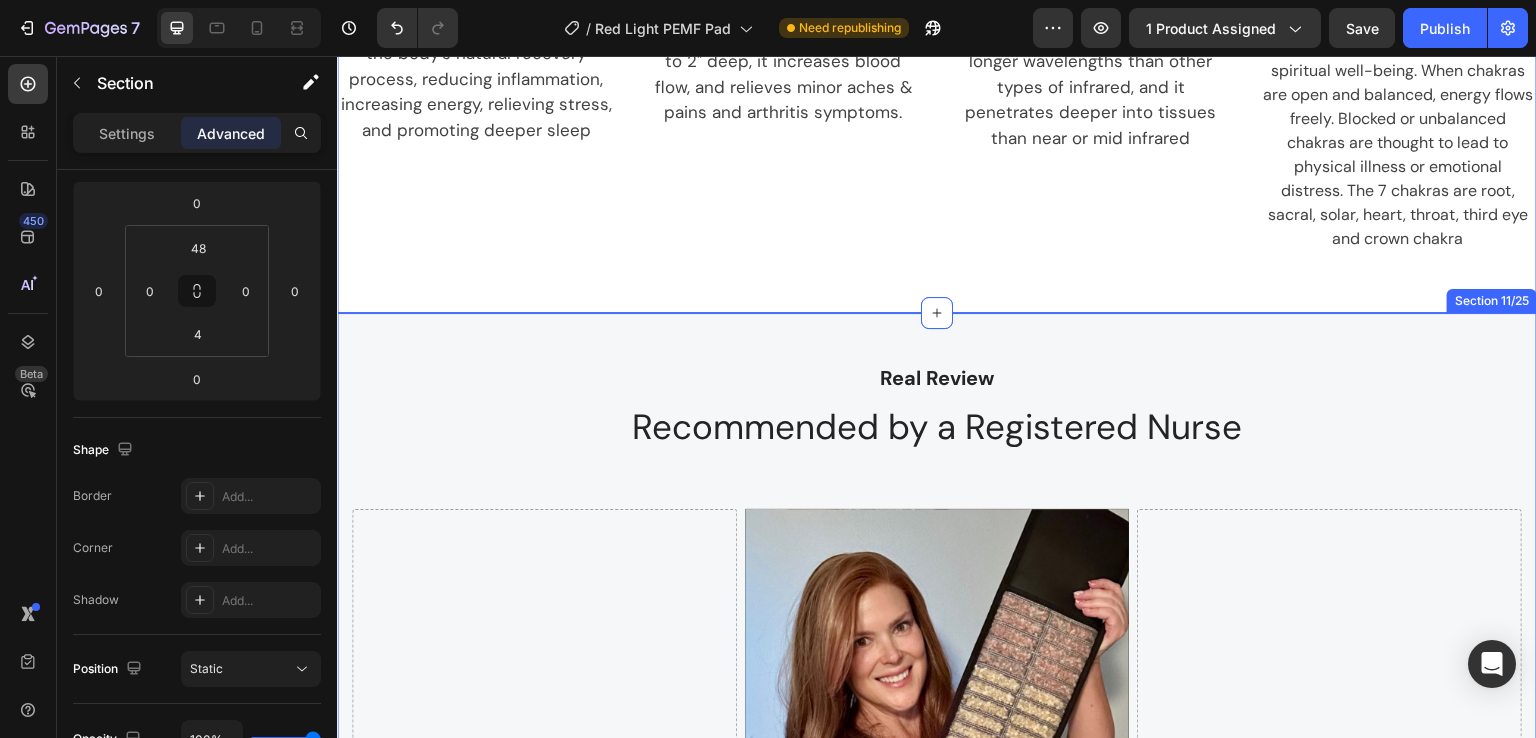 click on "Real Review Text block Recommended by a Registered Nurse Heading
Drop element here Video
Drop element here Row Section 11/25" at bounding box center (937, 729) 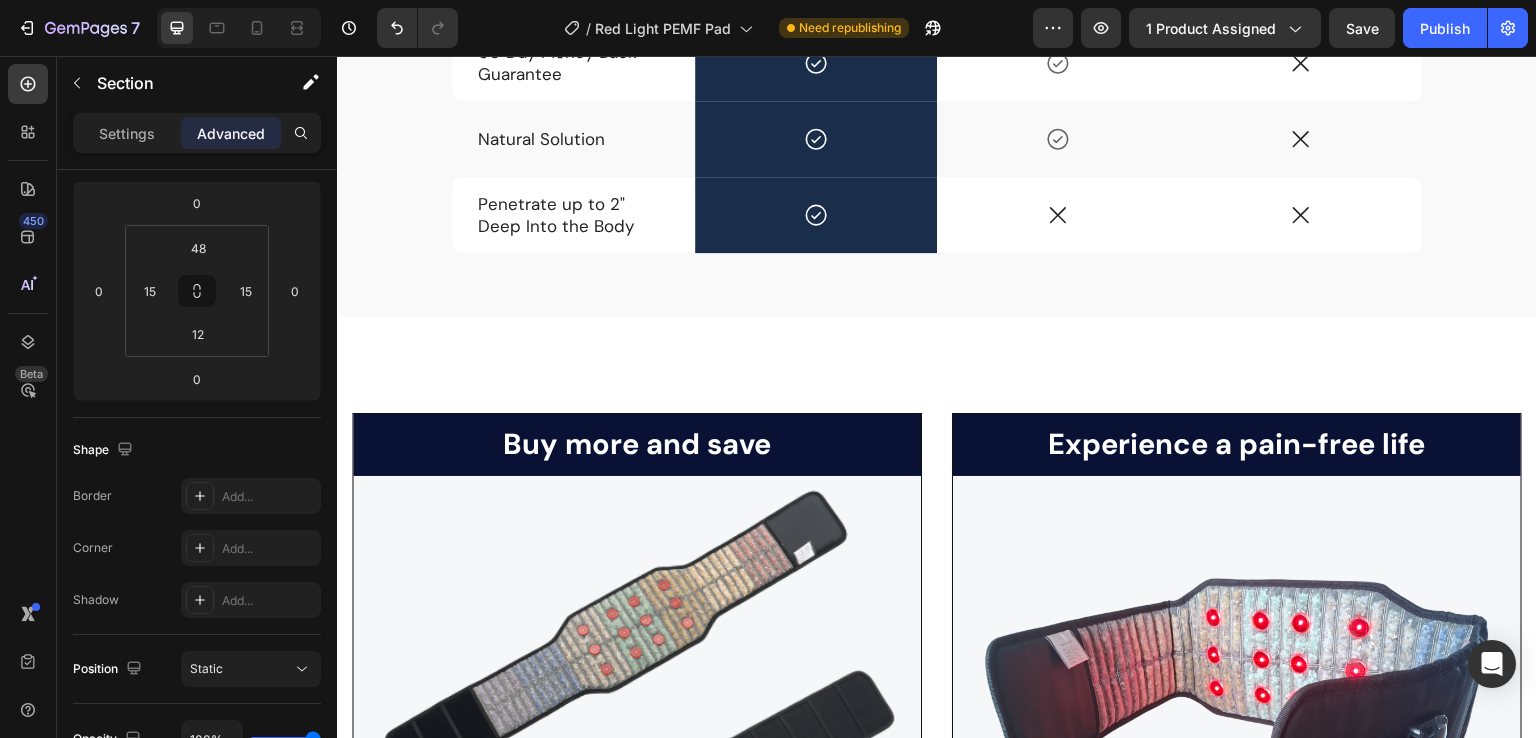 scroll, scrollTop: 4000, scrollLeft: 0, axis: vertical 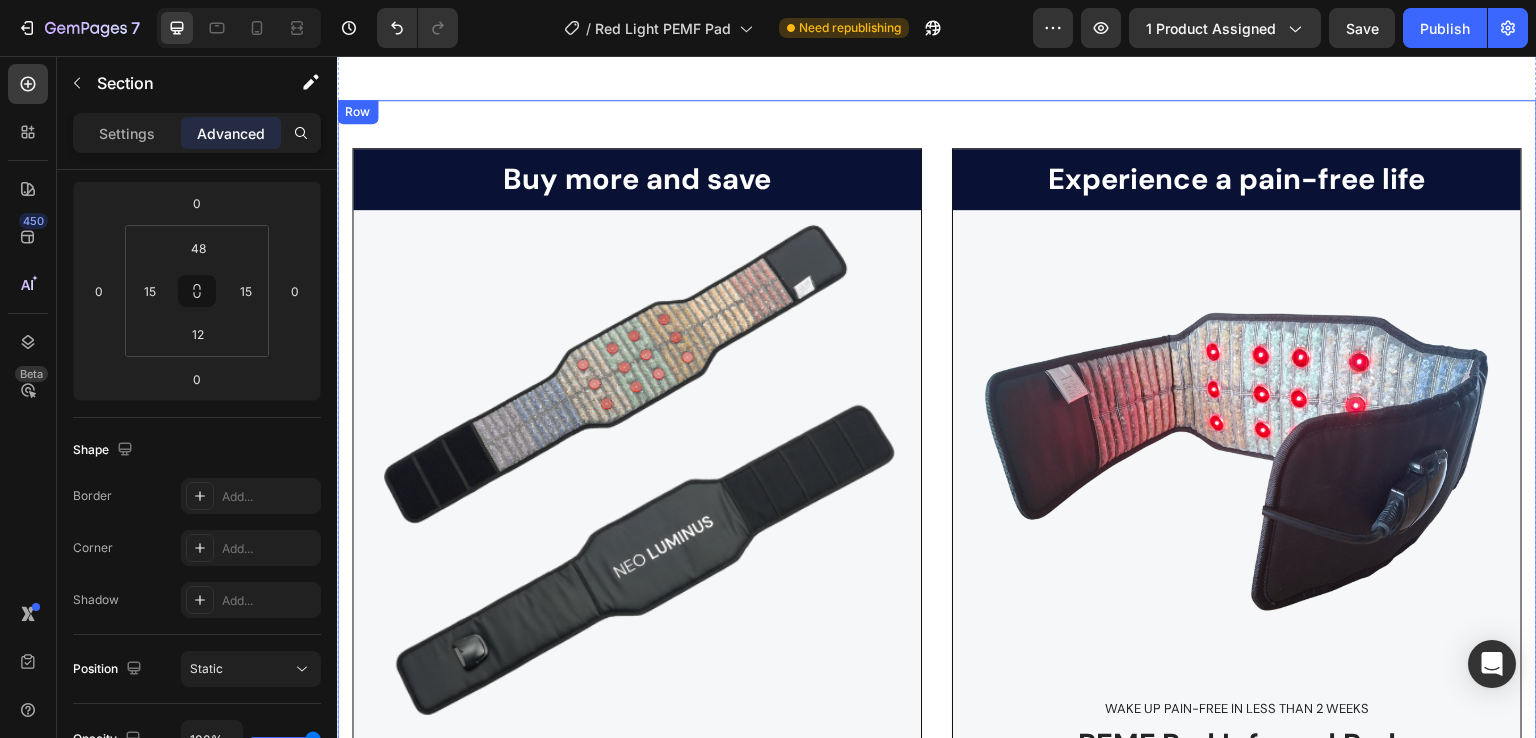 click on "Buy more and save Heading Image 2x PEMF Red Infrared Pad Heading $699.98 Product Price Product Price $469.99 Product Price Product Price Row 60-Day money back guarantee Text Block
1
Product Quantity Add to cart Add to Cart Row Product Row Experience a pain-free life Heading Image Wake up pain-free in less than 2 weeks Text Block PEMF Red Infrared Pad Heading Icon Icon Icon Icon Icon Icon List 32 Reviews Text Block Row $349.99 Product Price Product Price $249.99 Product Price Product Price Row 60-Day money back guarantee Text Block
1
Product Quantity Add to cart Add to Cart Row Product Row Row" at bounding box center [937, 585] 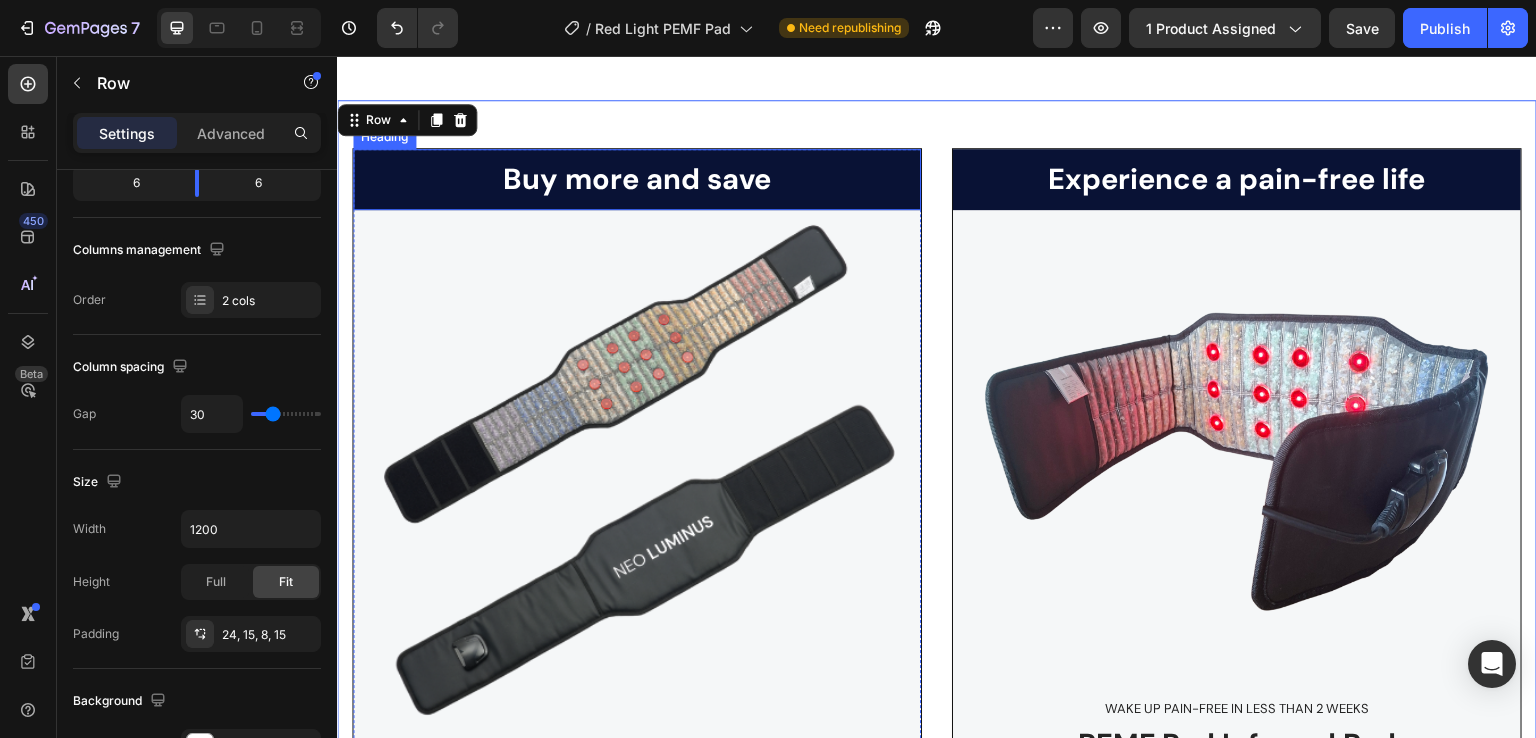 scroll, scrollTop: 0, scrollLeft: 0, axis: both 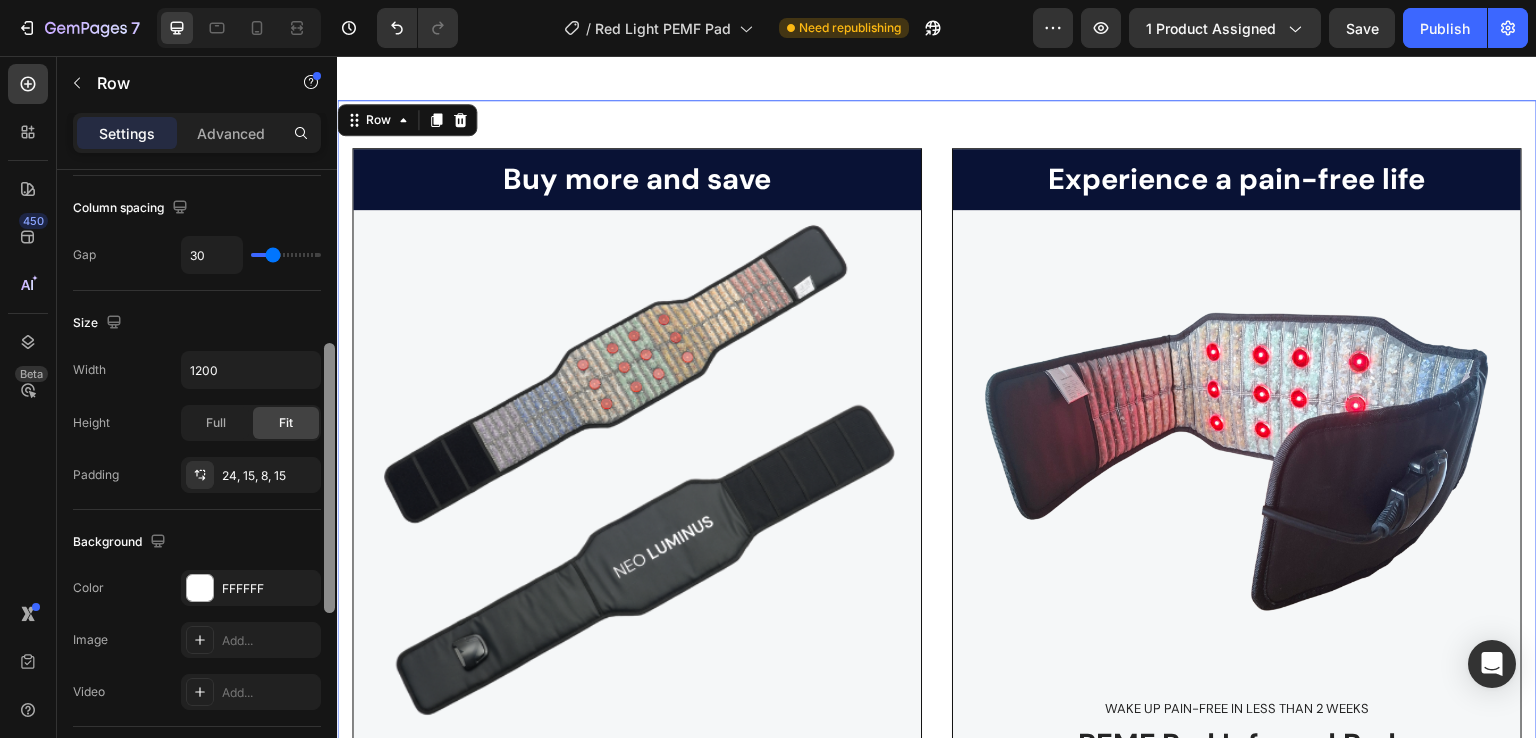 drag, startPoint x: 328, startPoint y: 293, endPoint x: 329, endPoint y: 477, distance: 184.00272 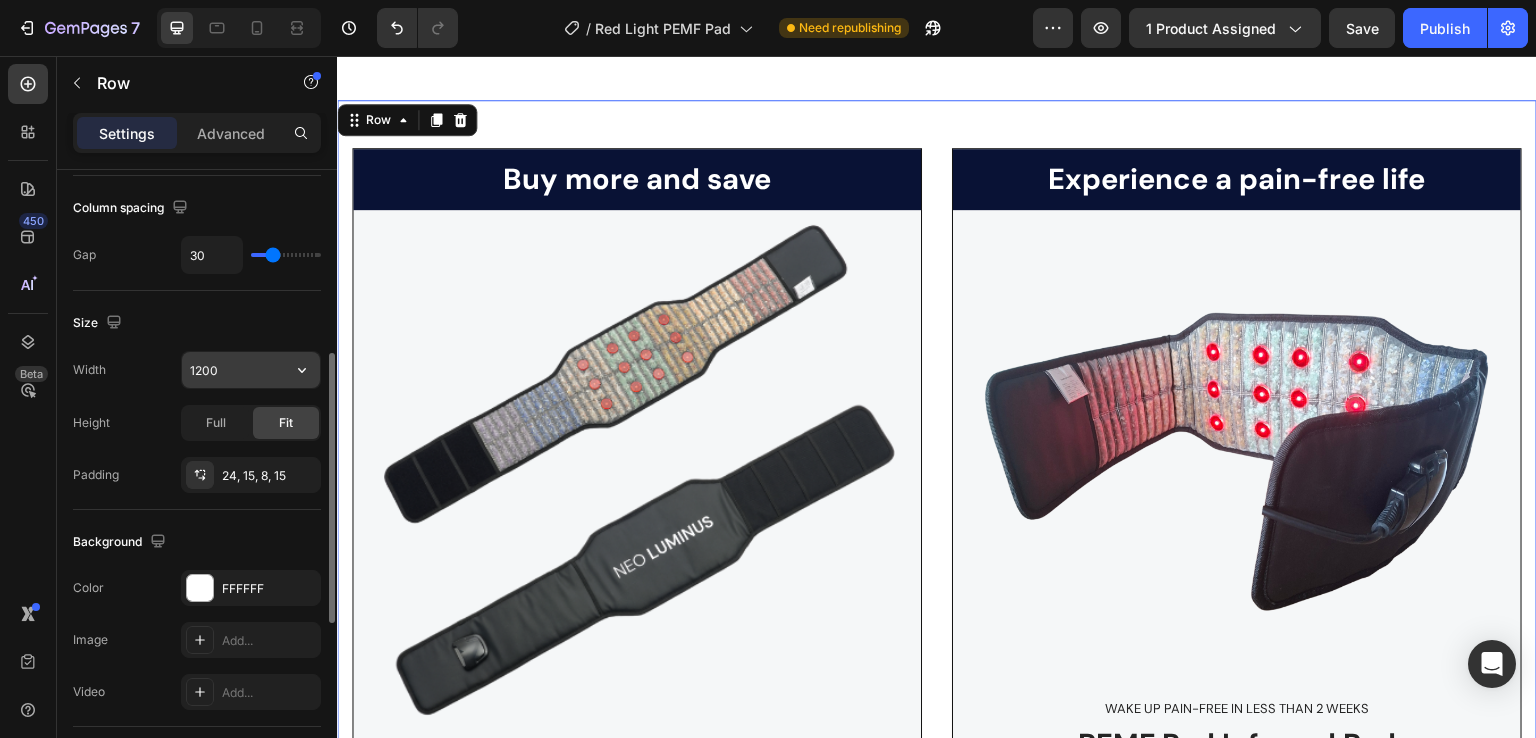 click on "1200" at bounding box center [251, 370] 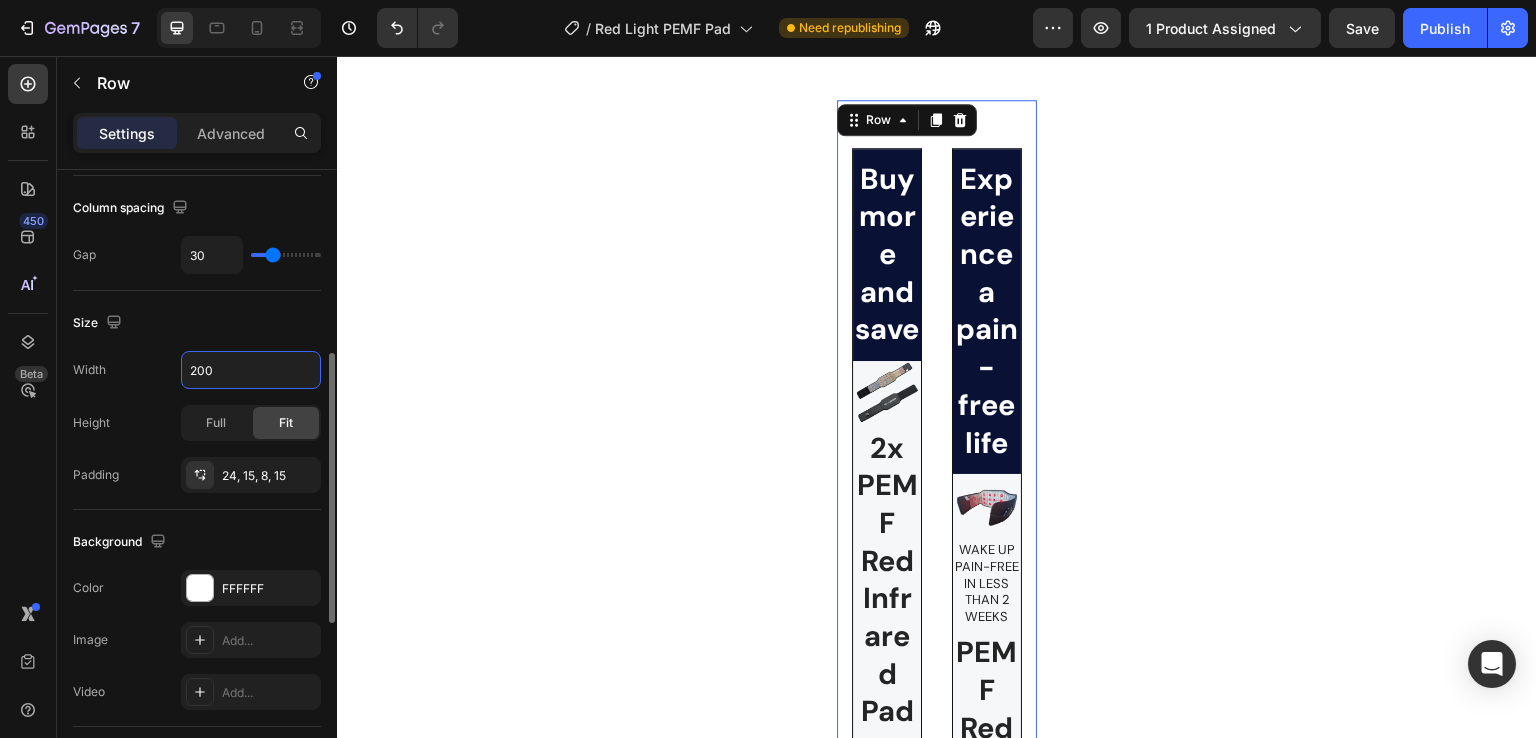 drag, startPoint x: 218, startPoint y: 368, endPoint x: 167, endPoint y: 366, distance: 51.0392 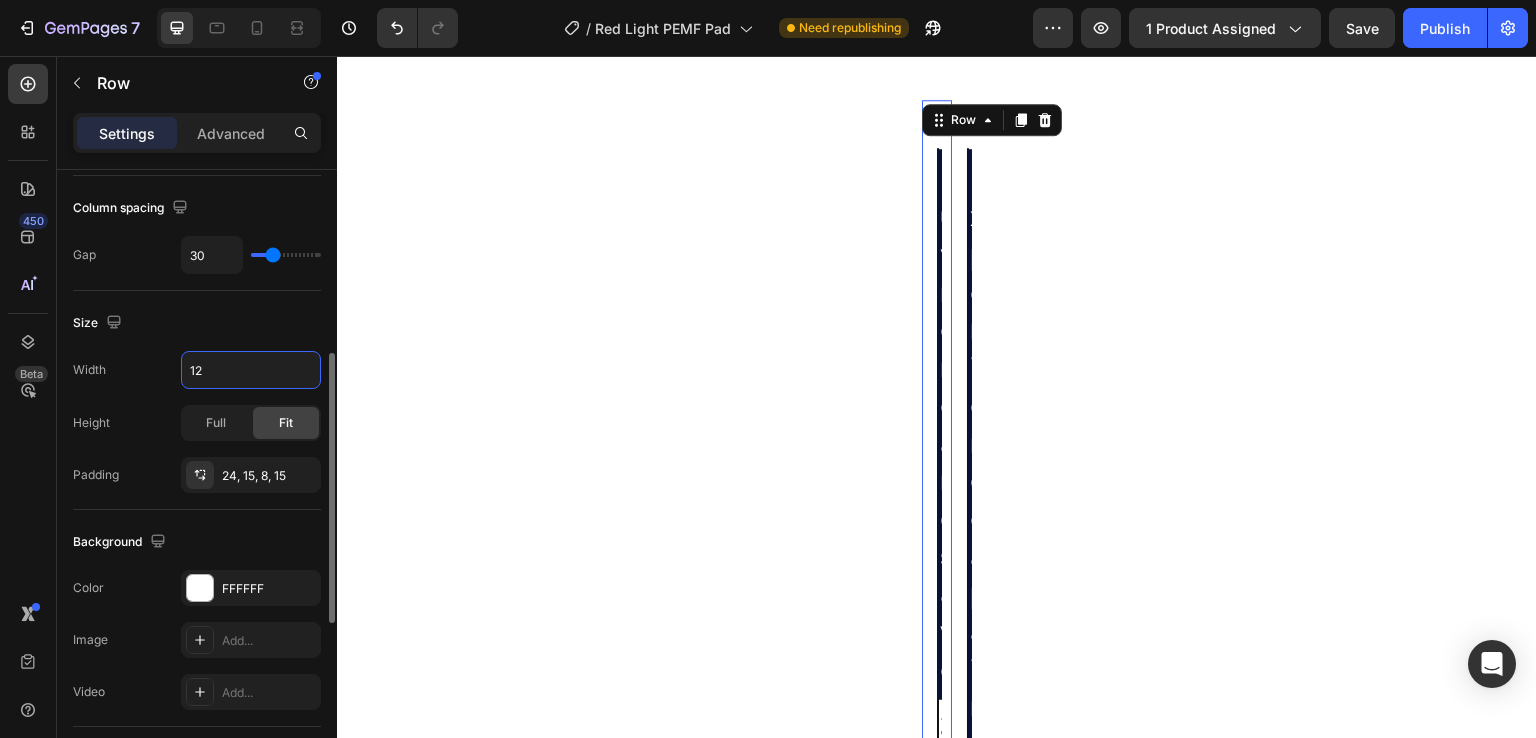 type on "1" 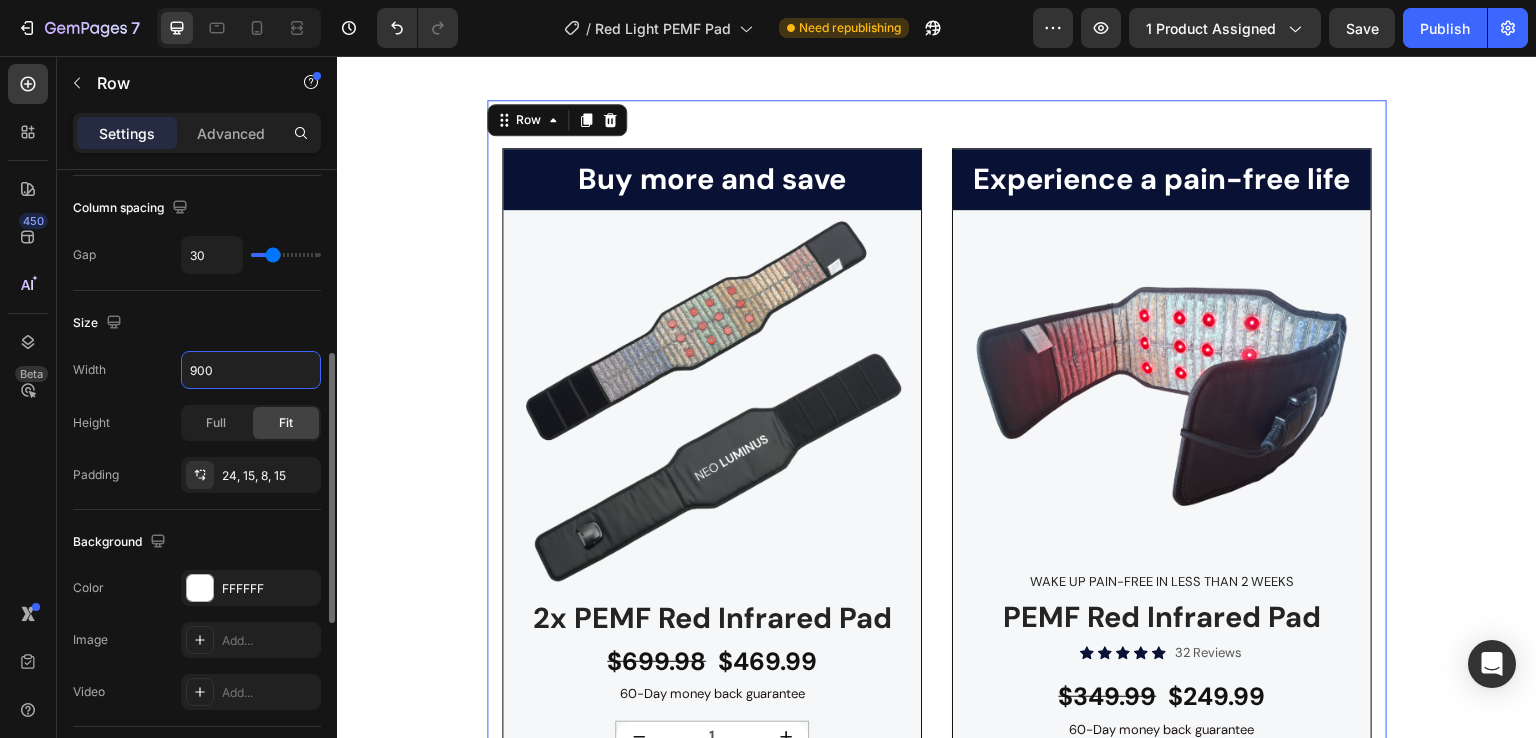 type on "900" 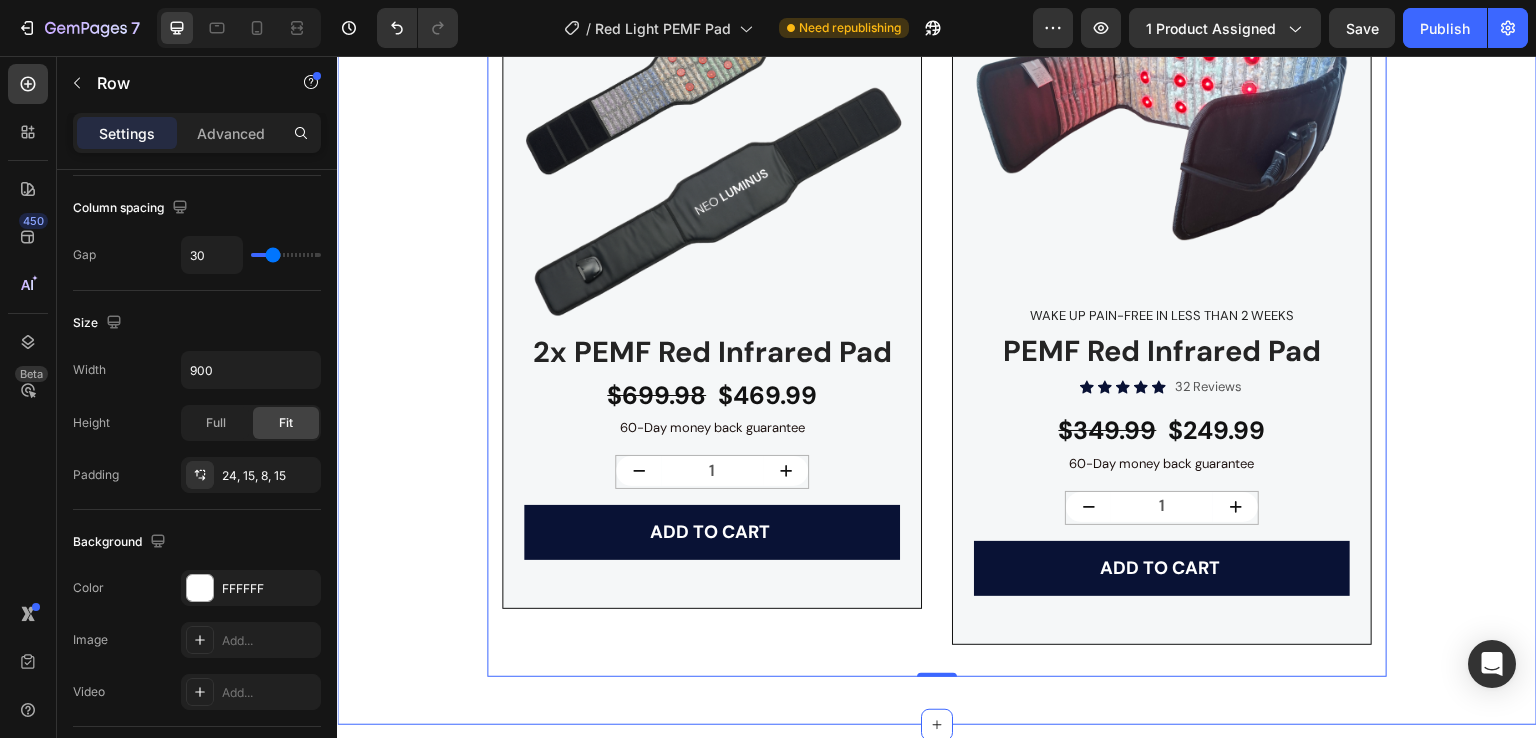 scroll, scrollTop: 4000, scrollLeft: 0, axis: vertical 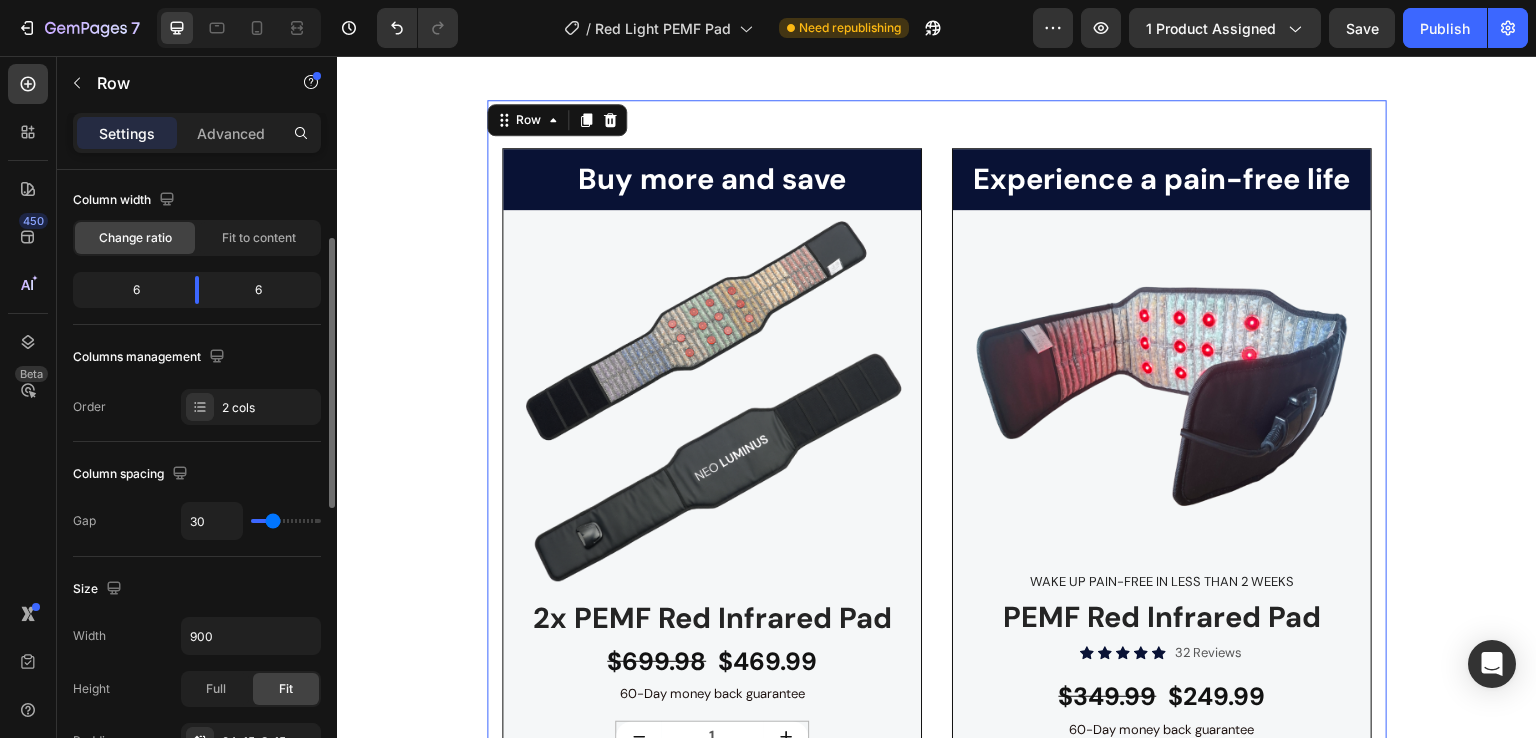 type on "45" 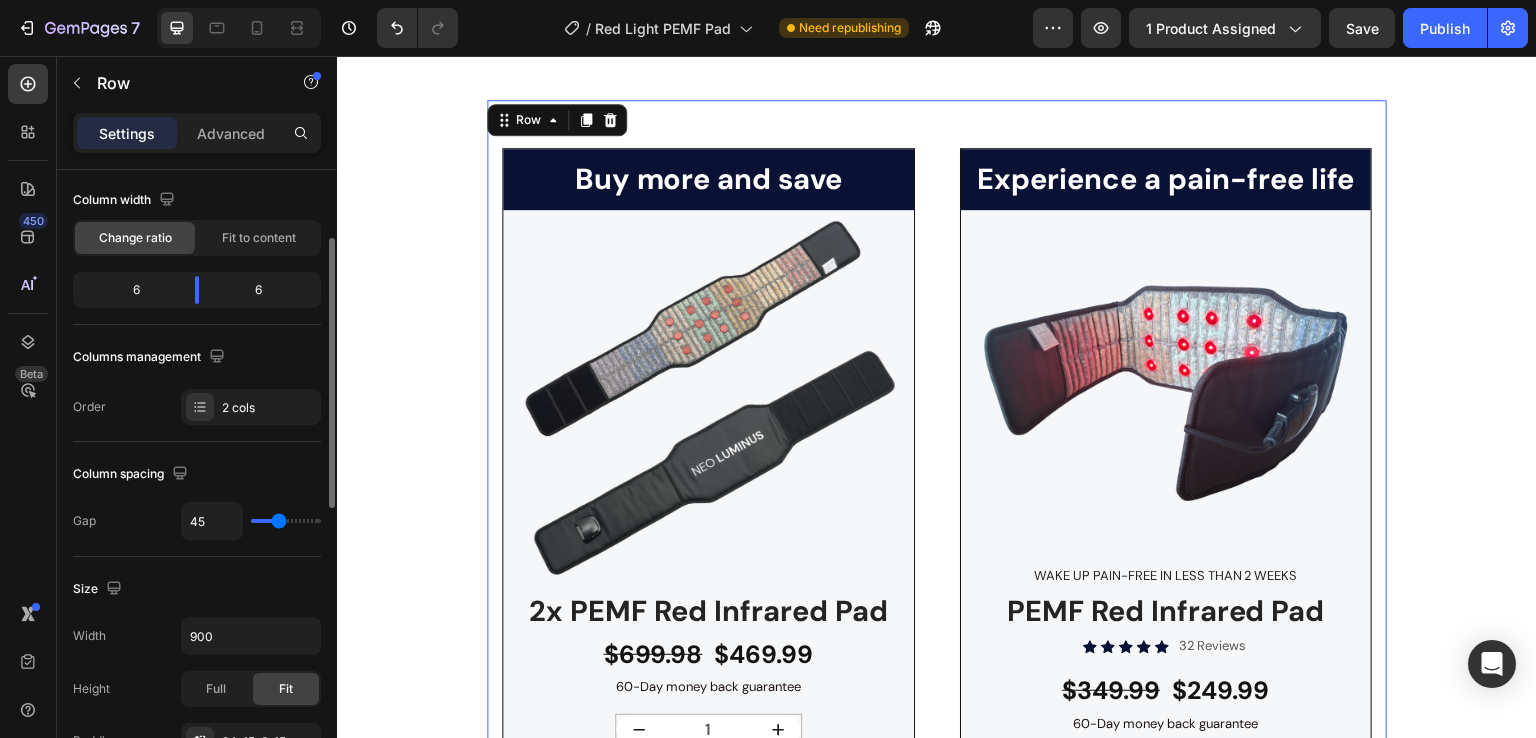 type on "47" 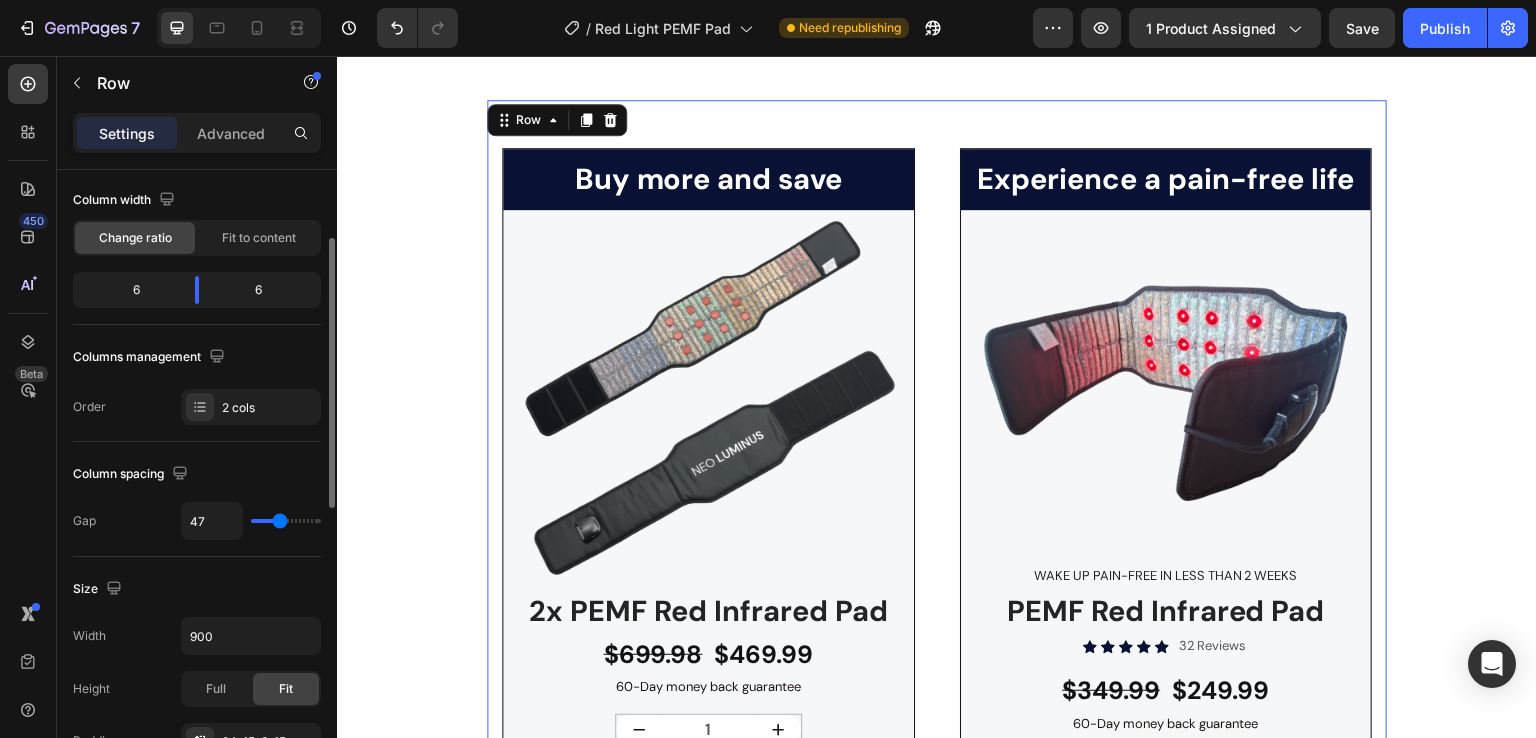type on "48" 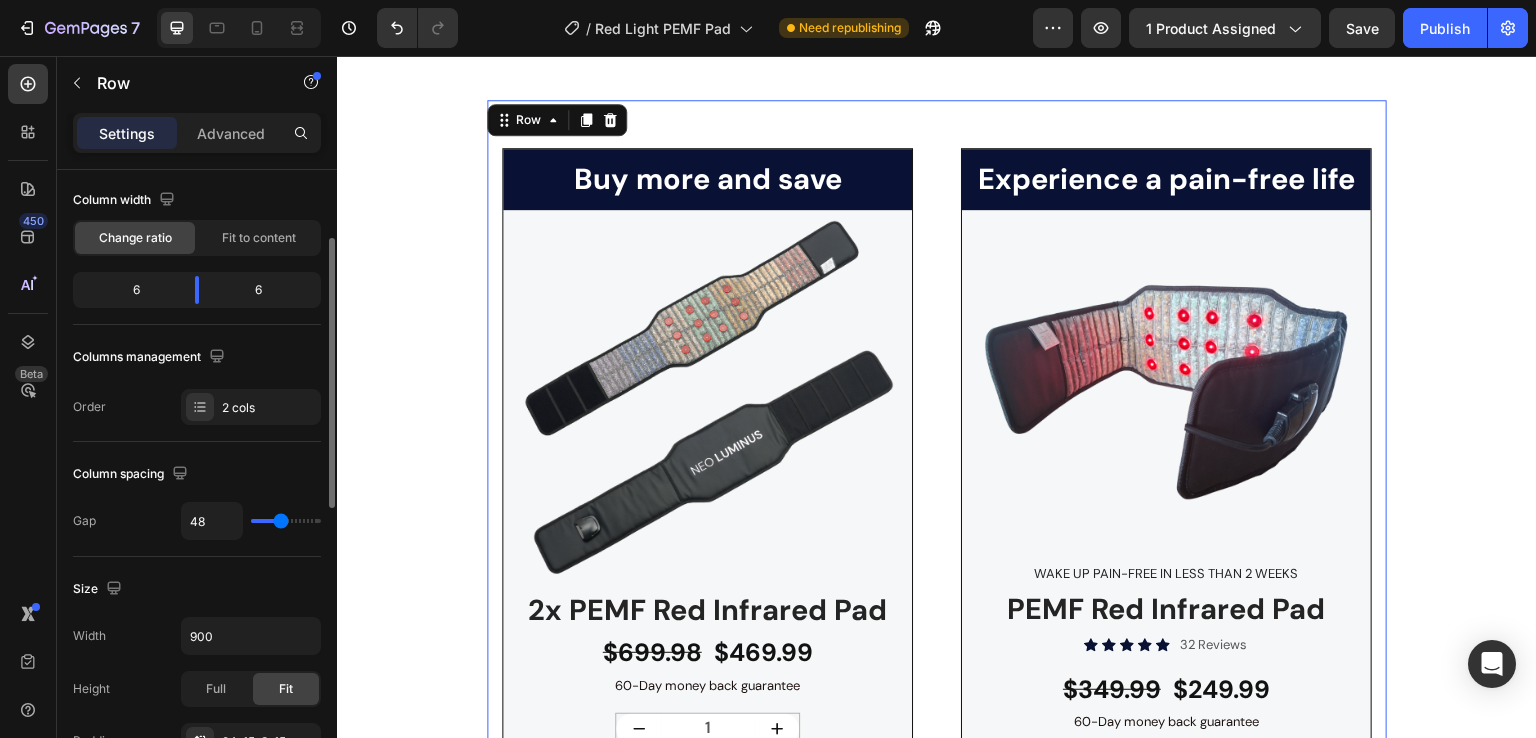 type on "59" 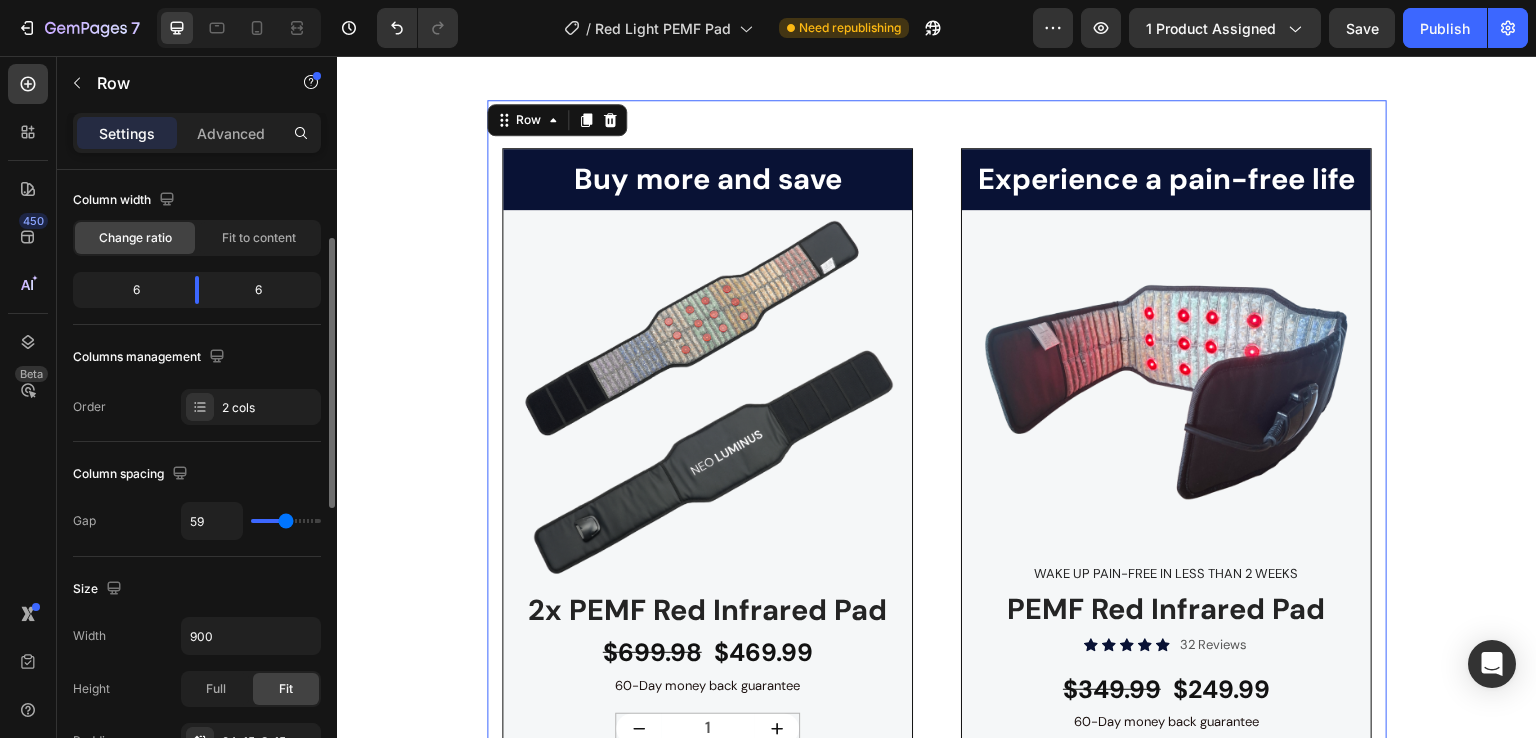 type on "70" 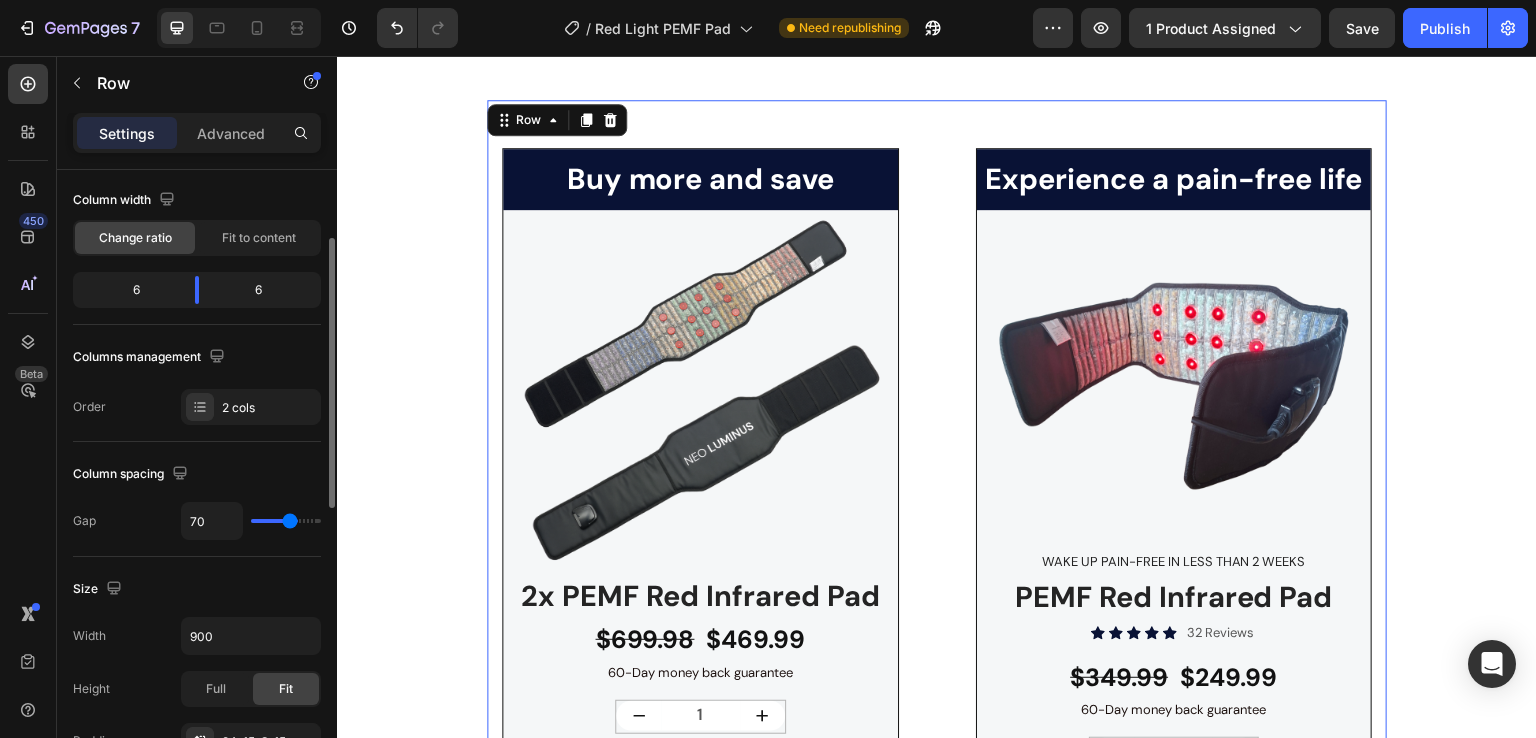 type on "77" 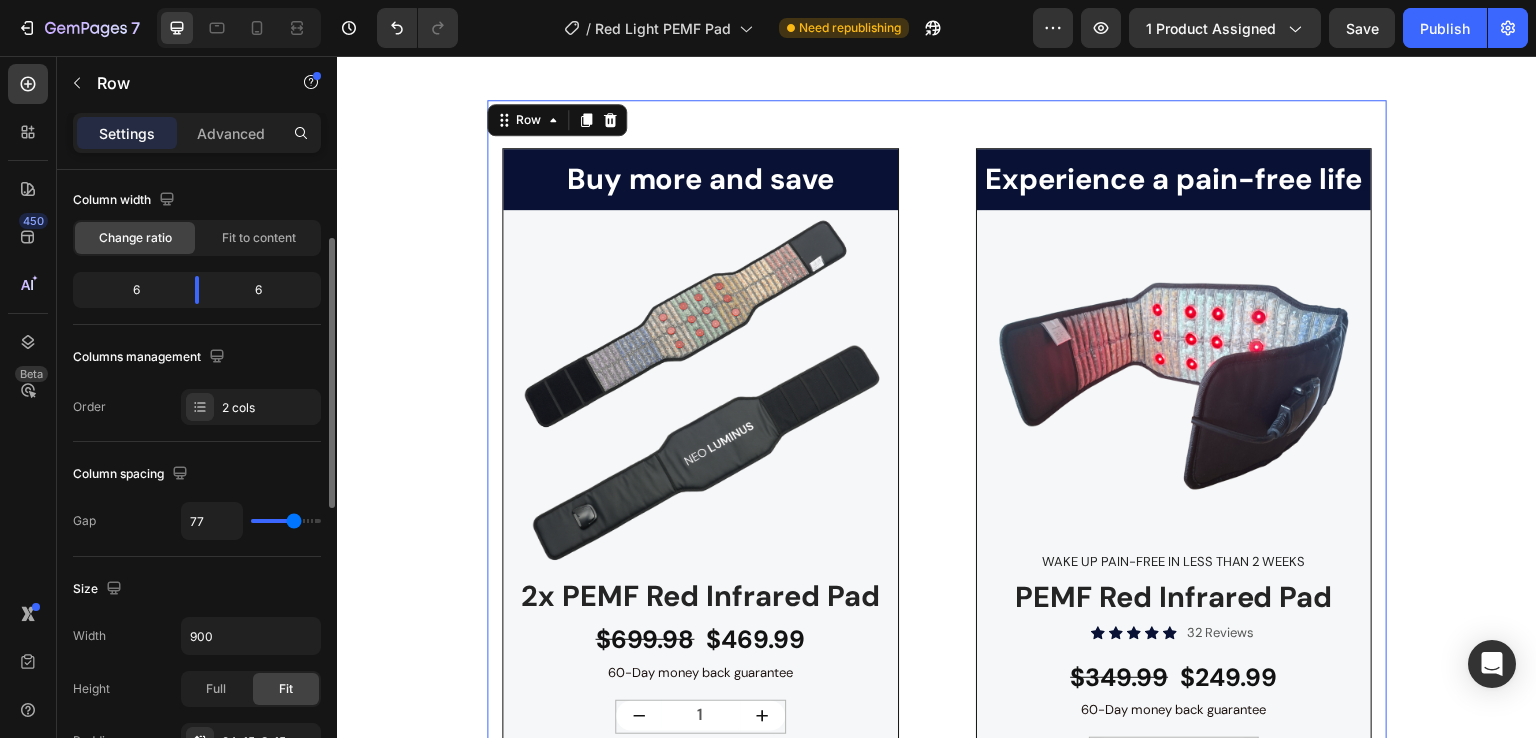 type on "79" 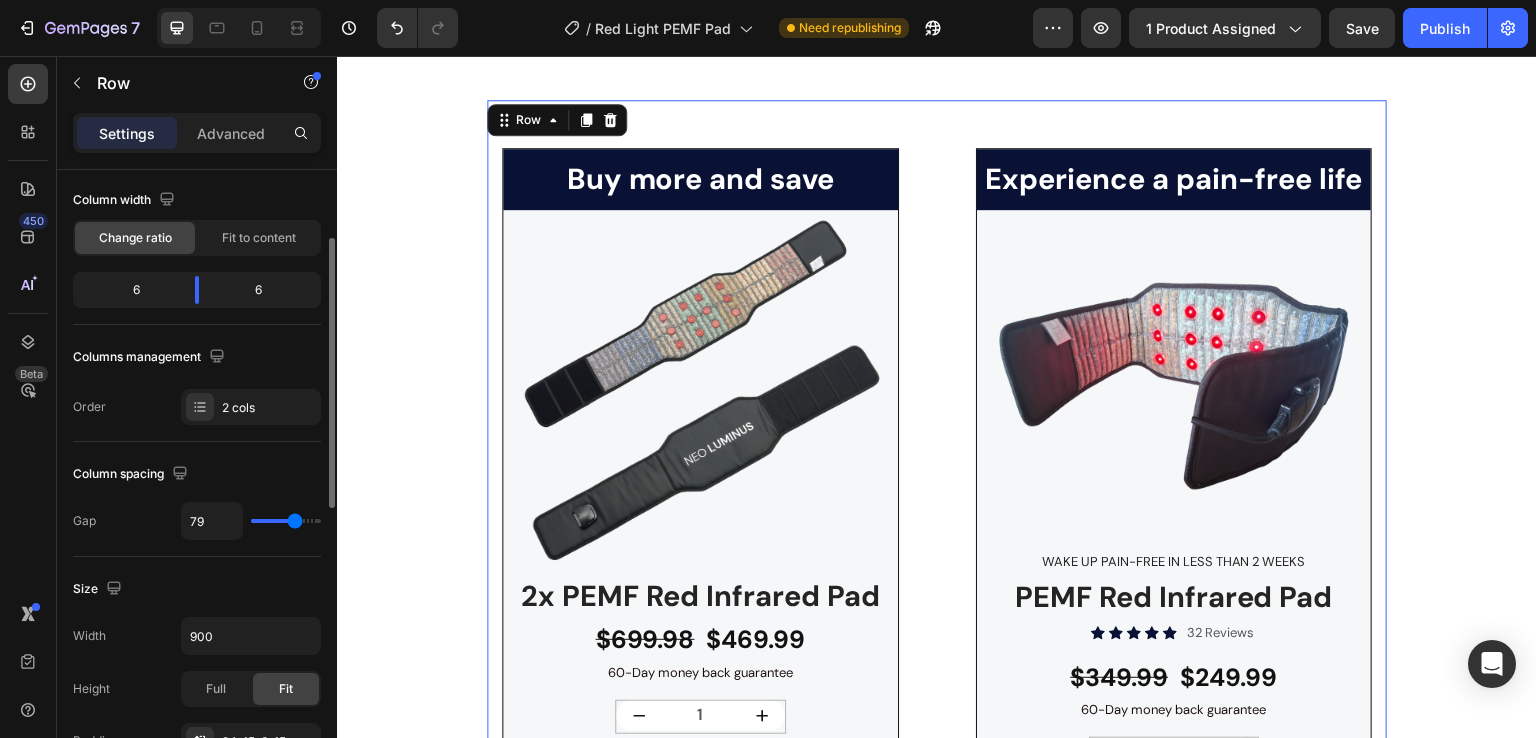 type on "80" 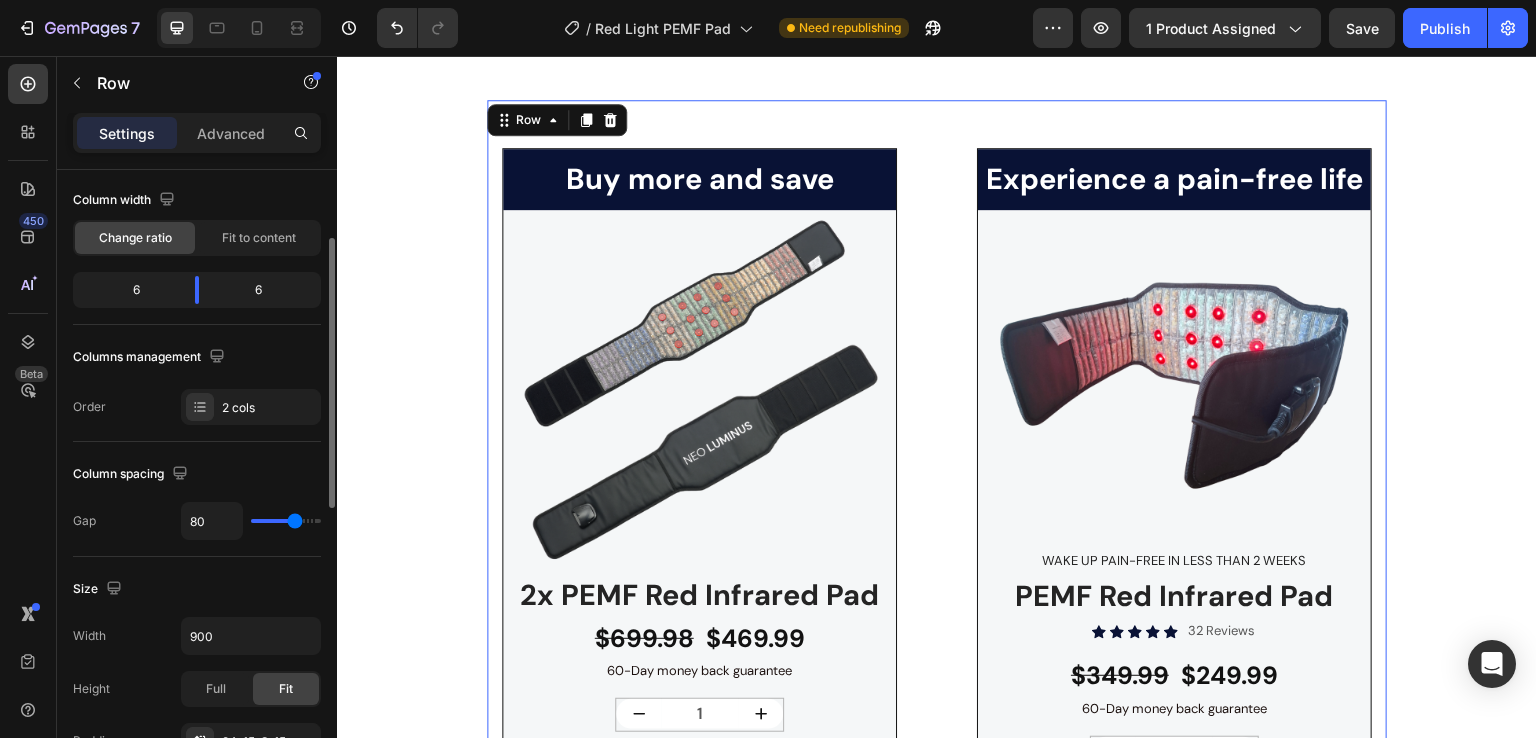 type on "84" 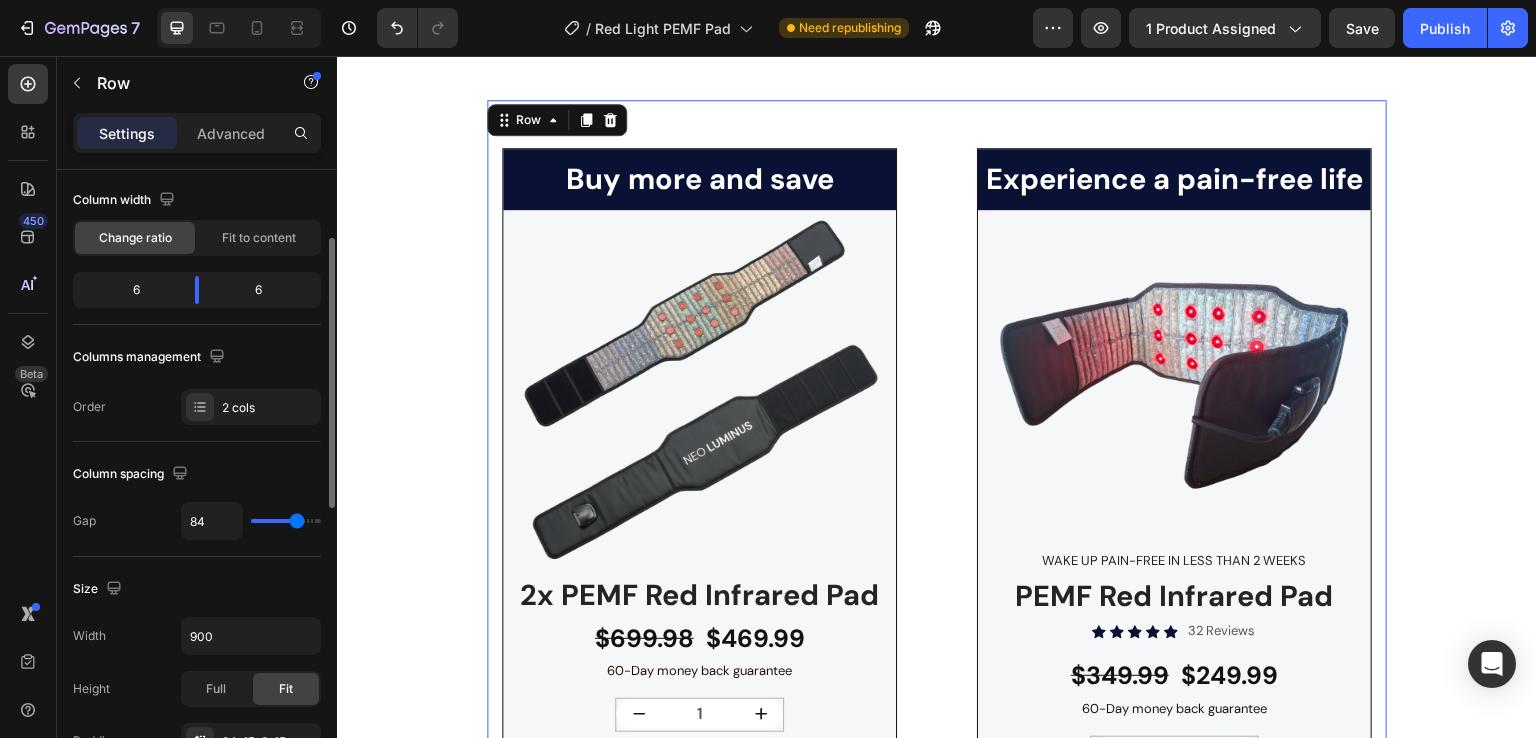type on "86" 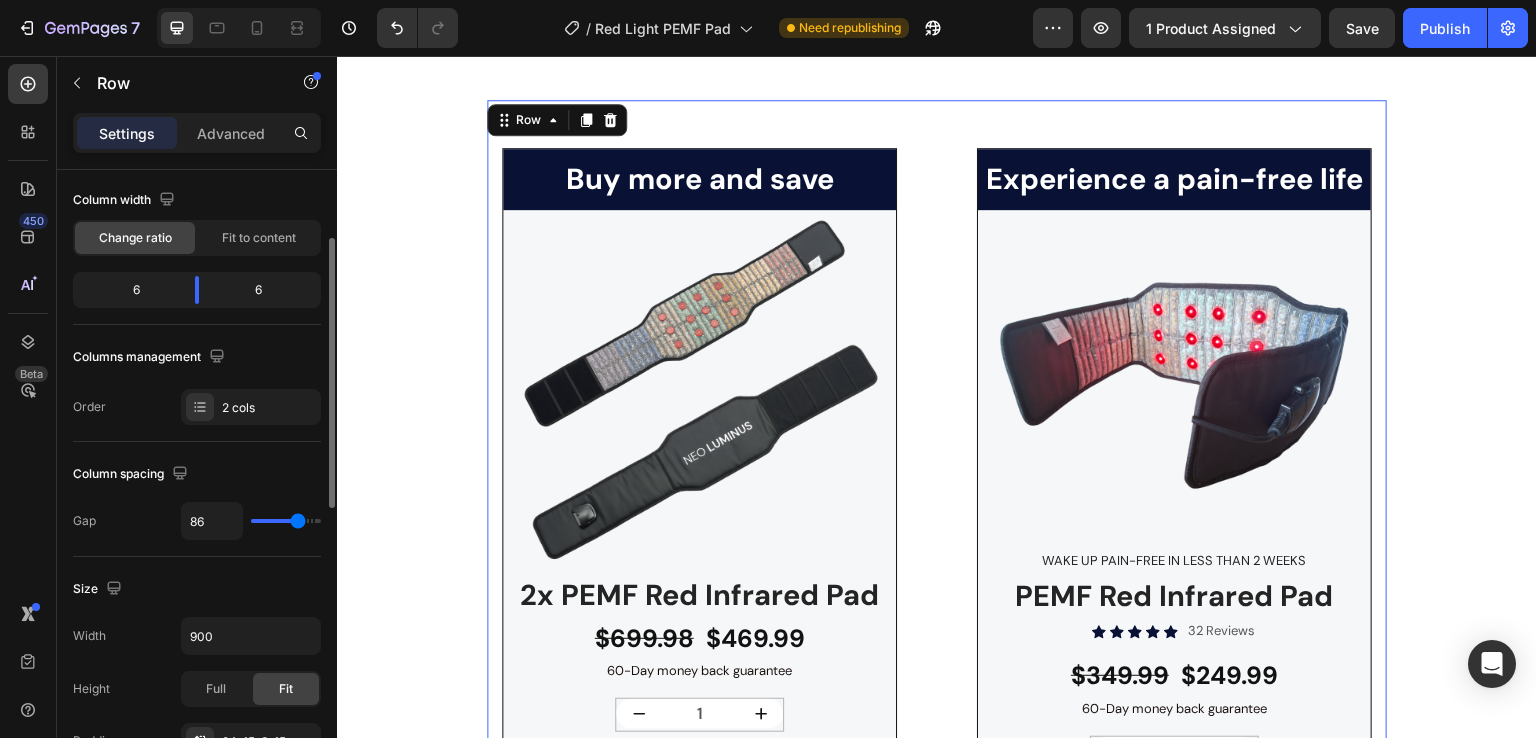 type on "89" 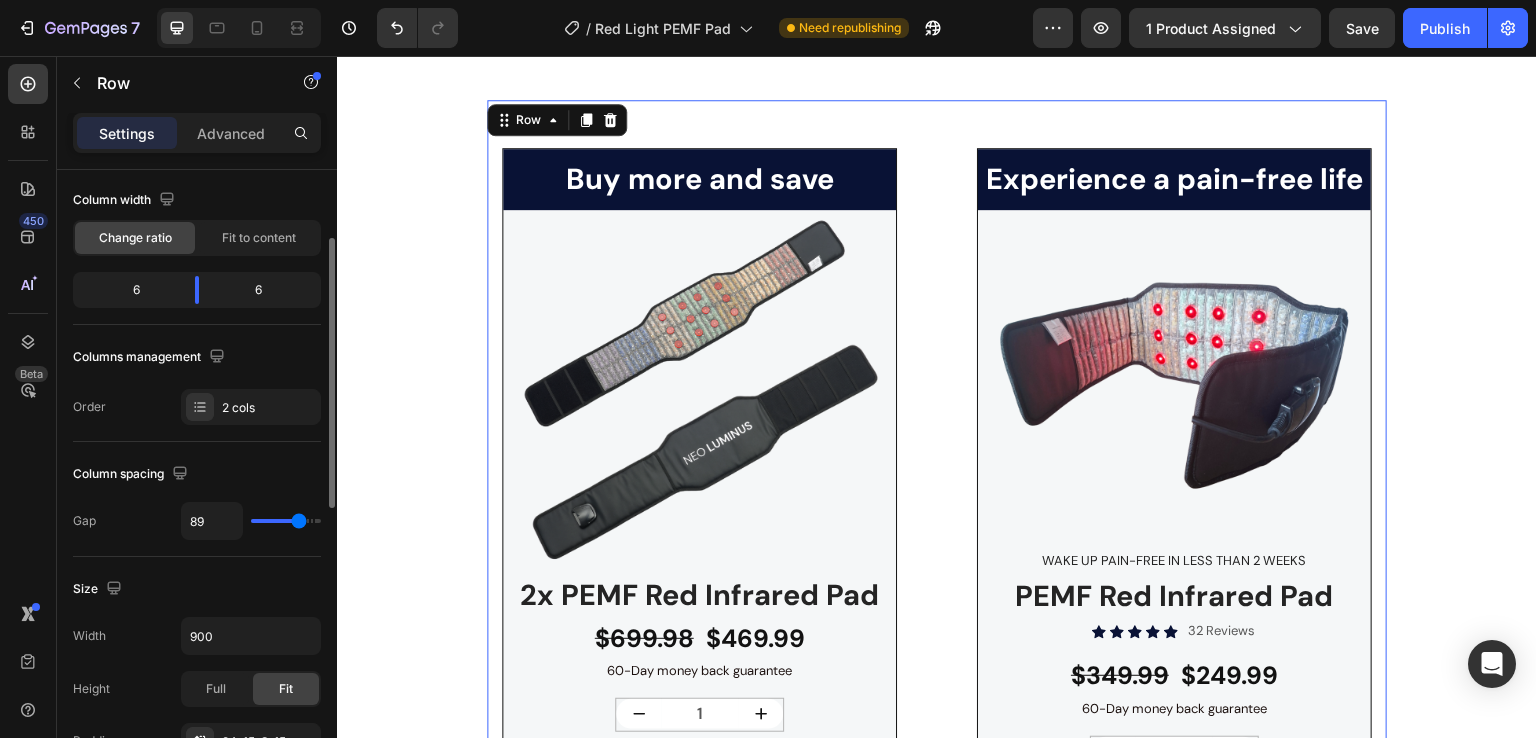 type on "95" 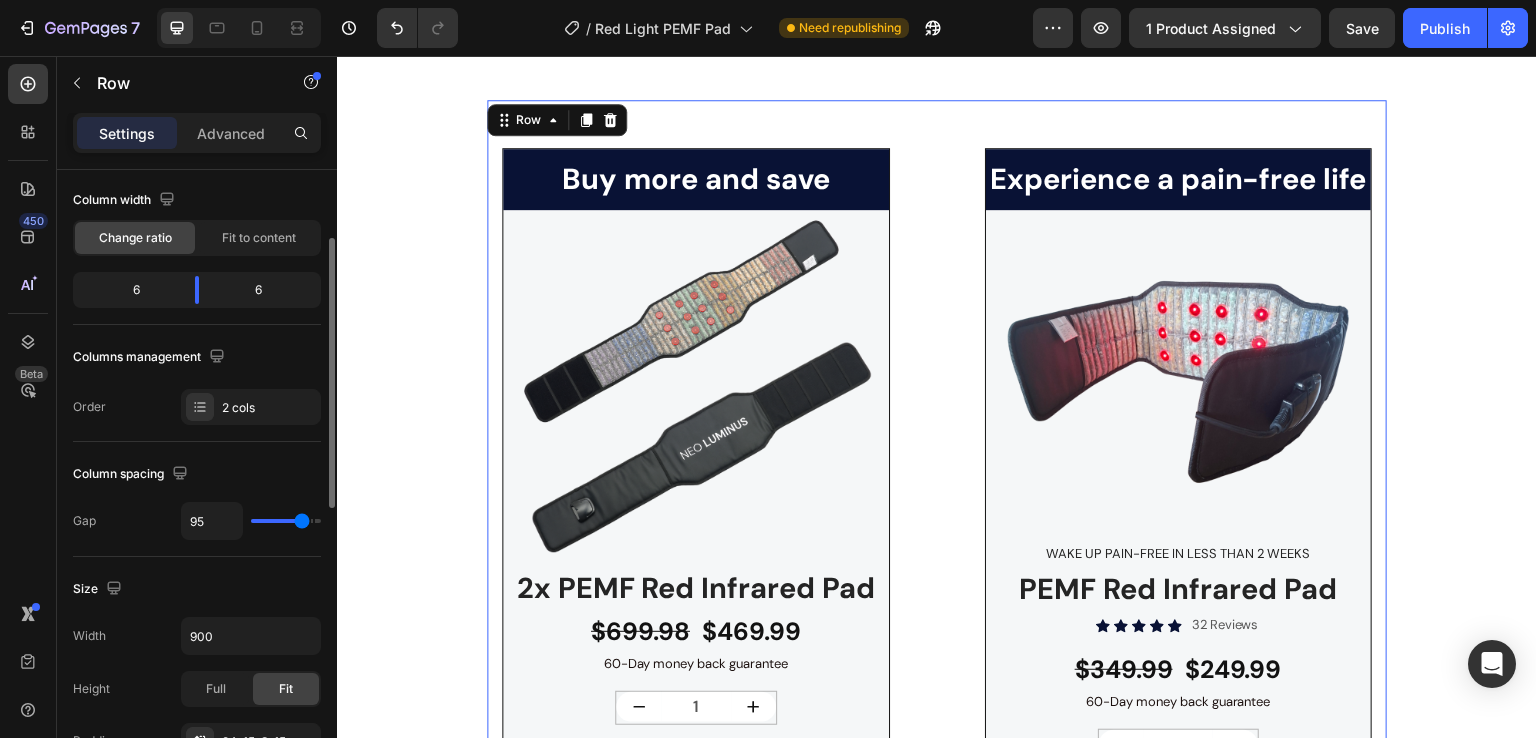 type on "98" 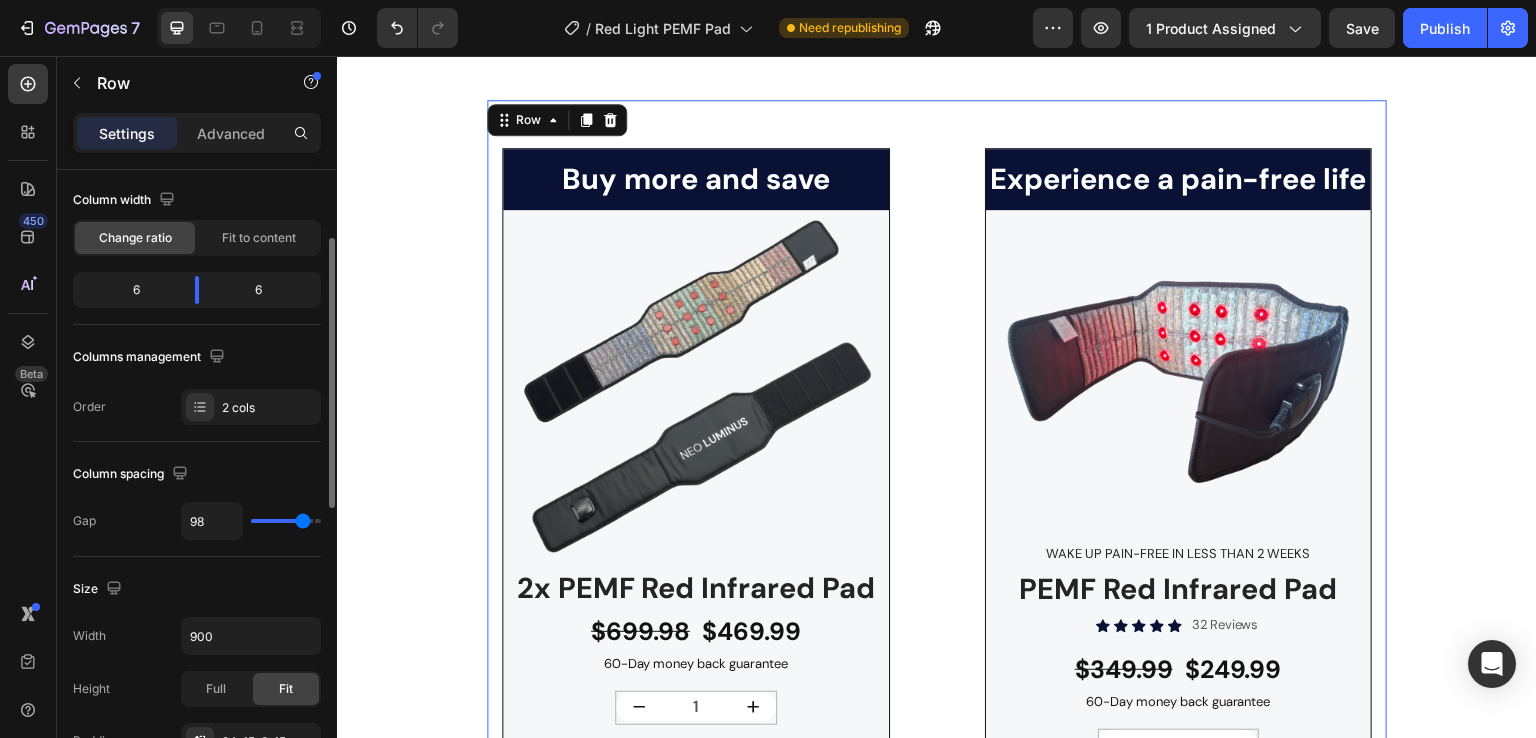 type on "100" 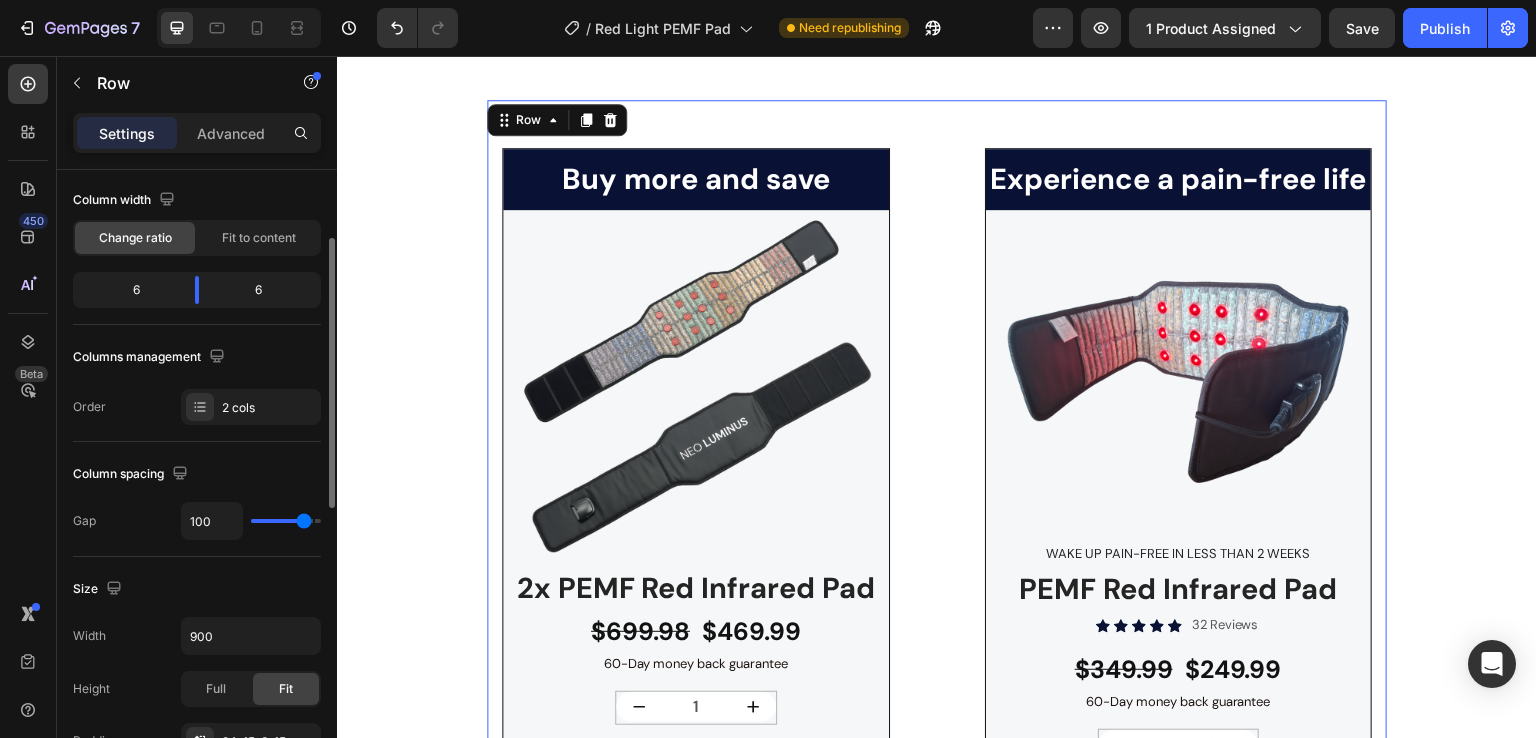 type on "104" 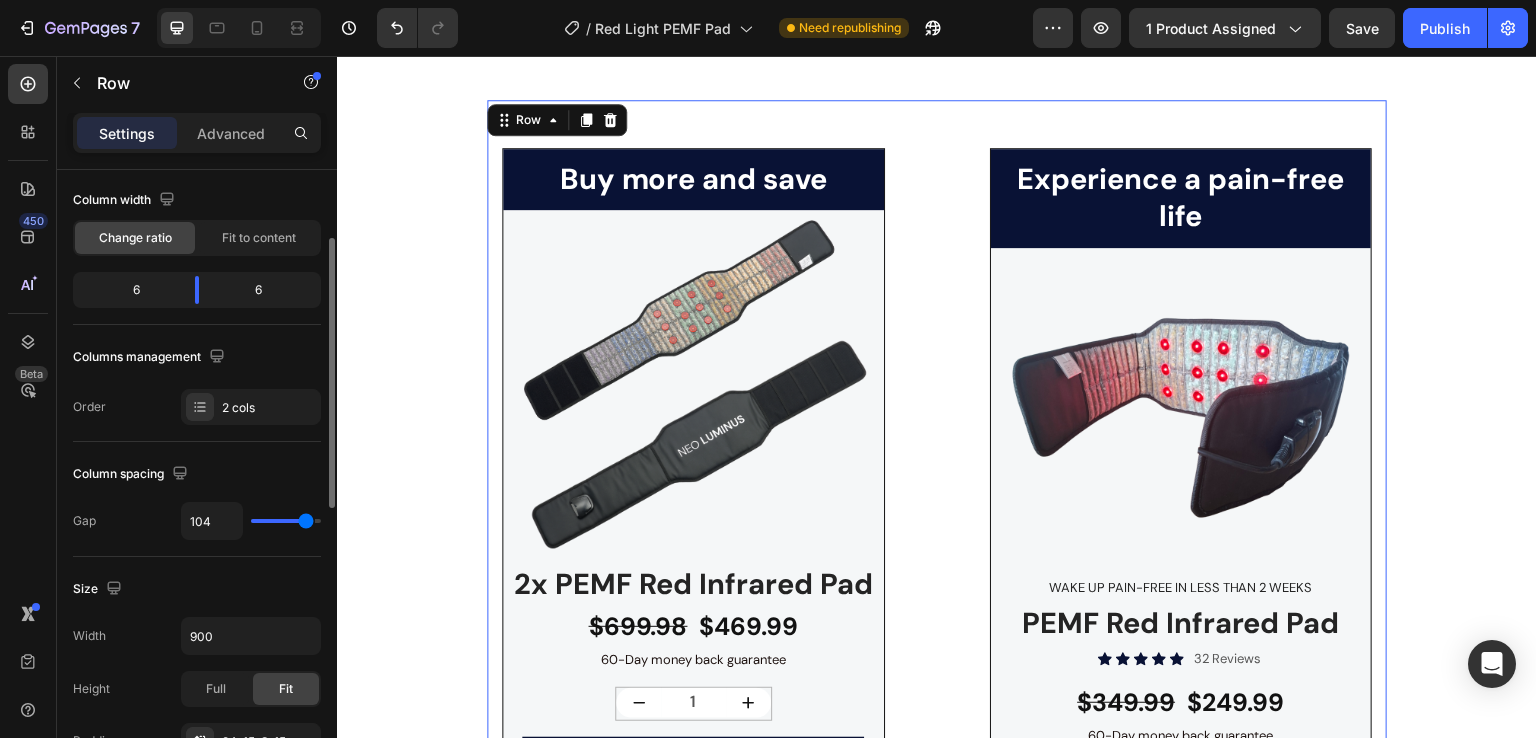type on "105" 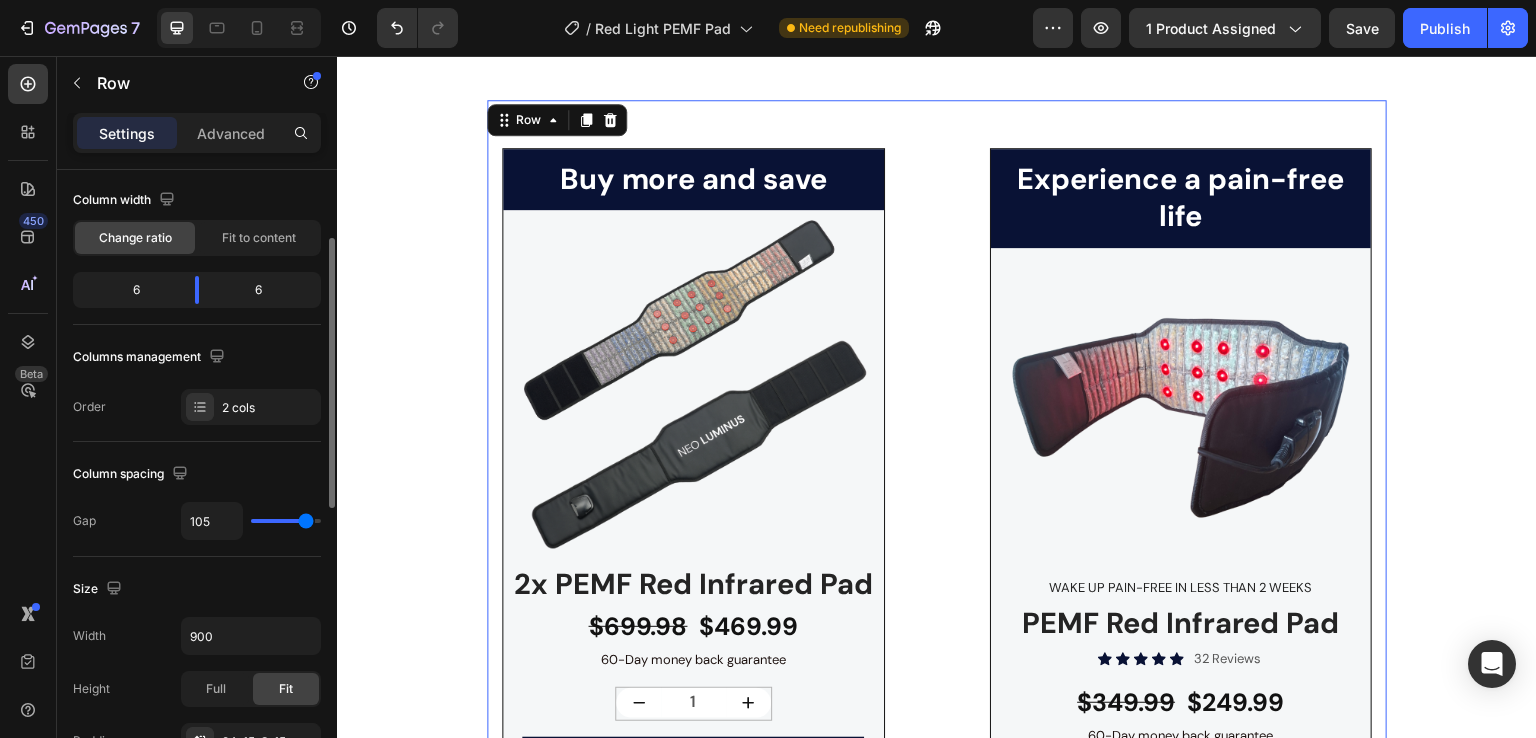 type on "107" 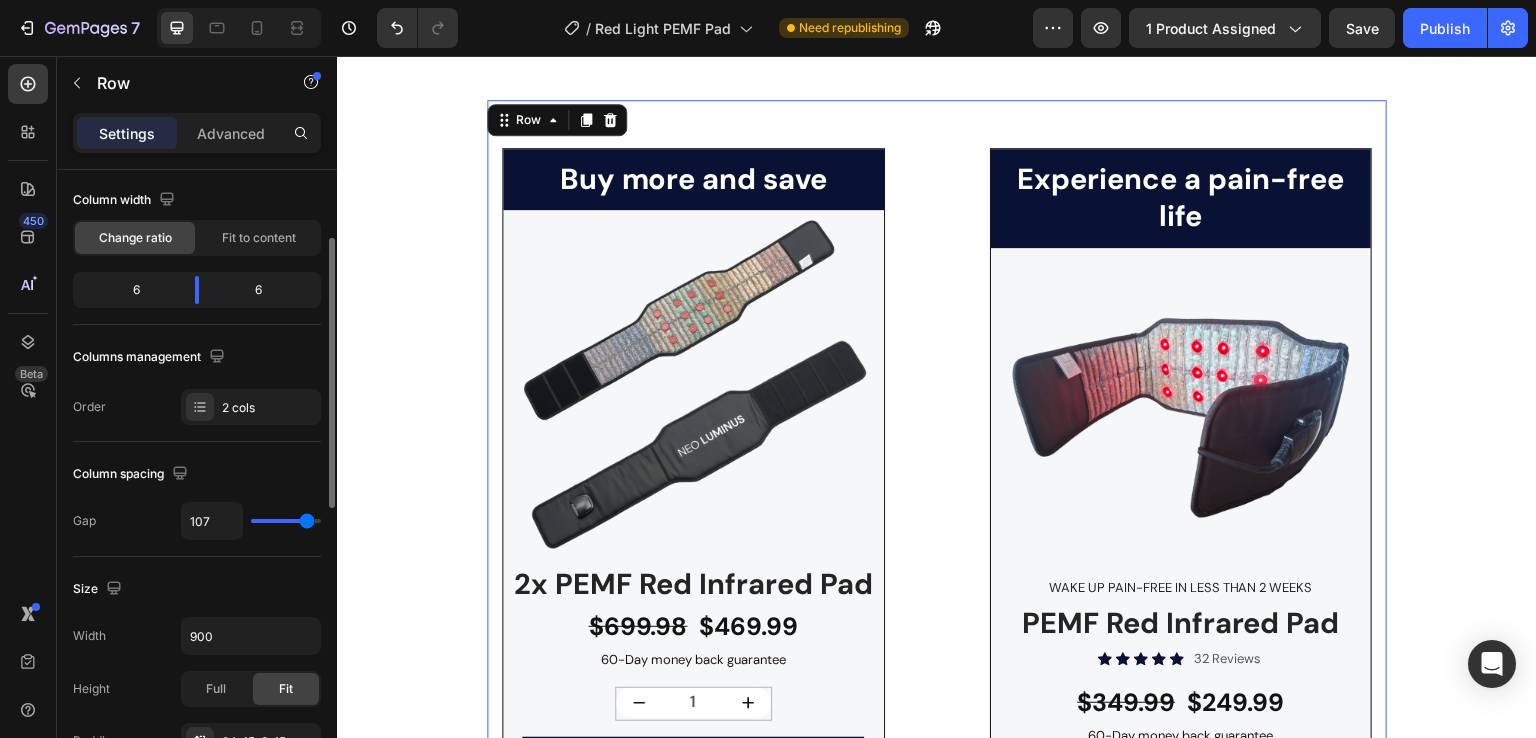type on "109" 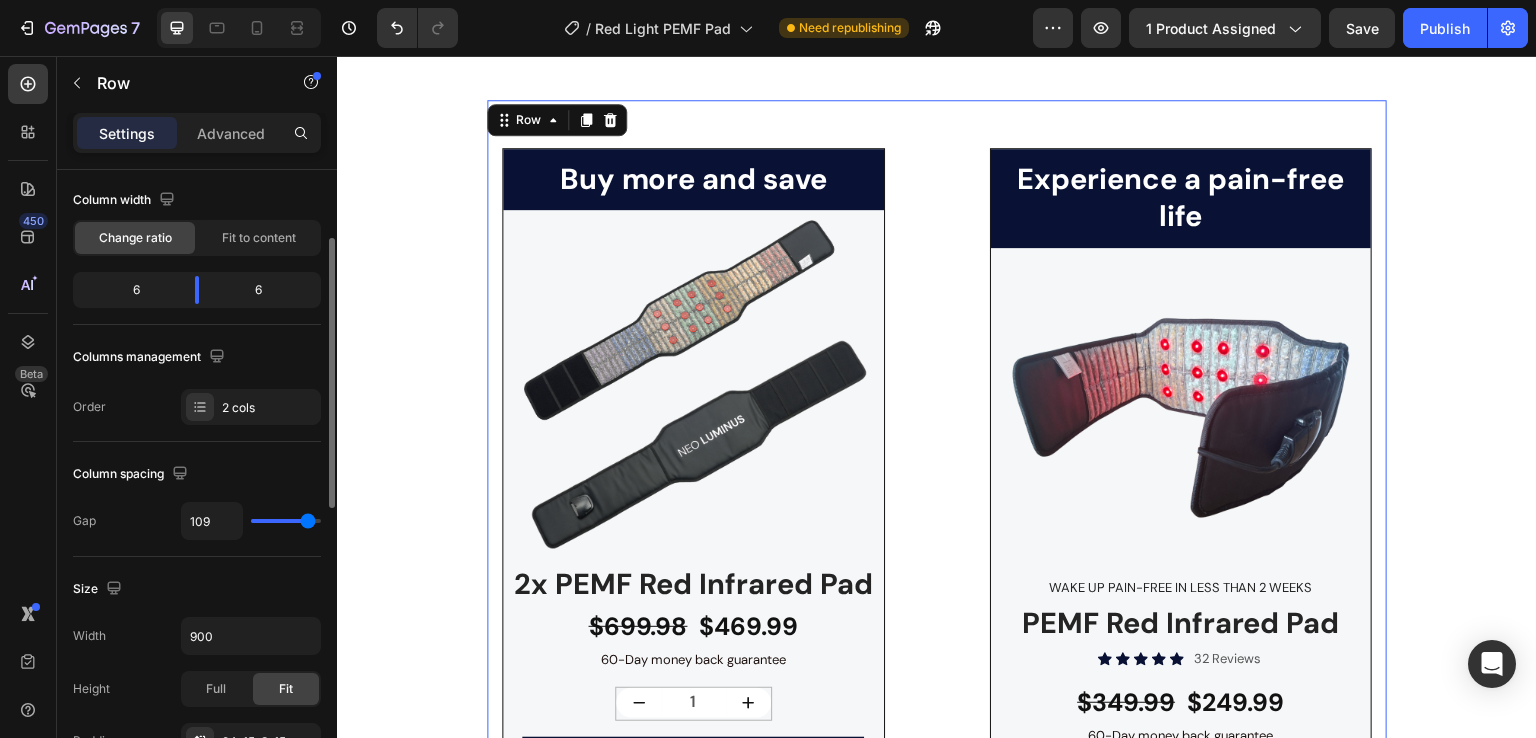 type on "111" 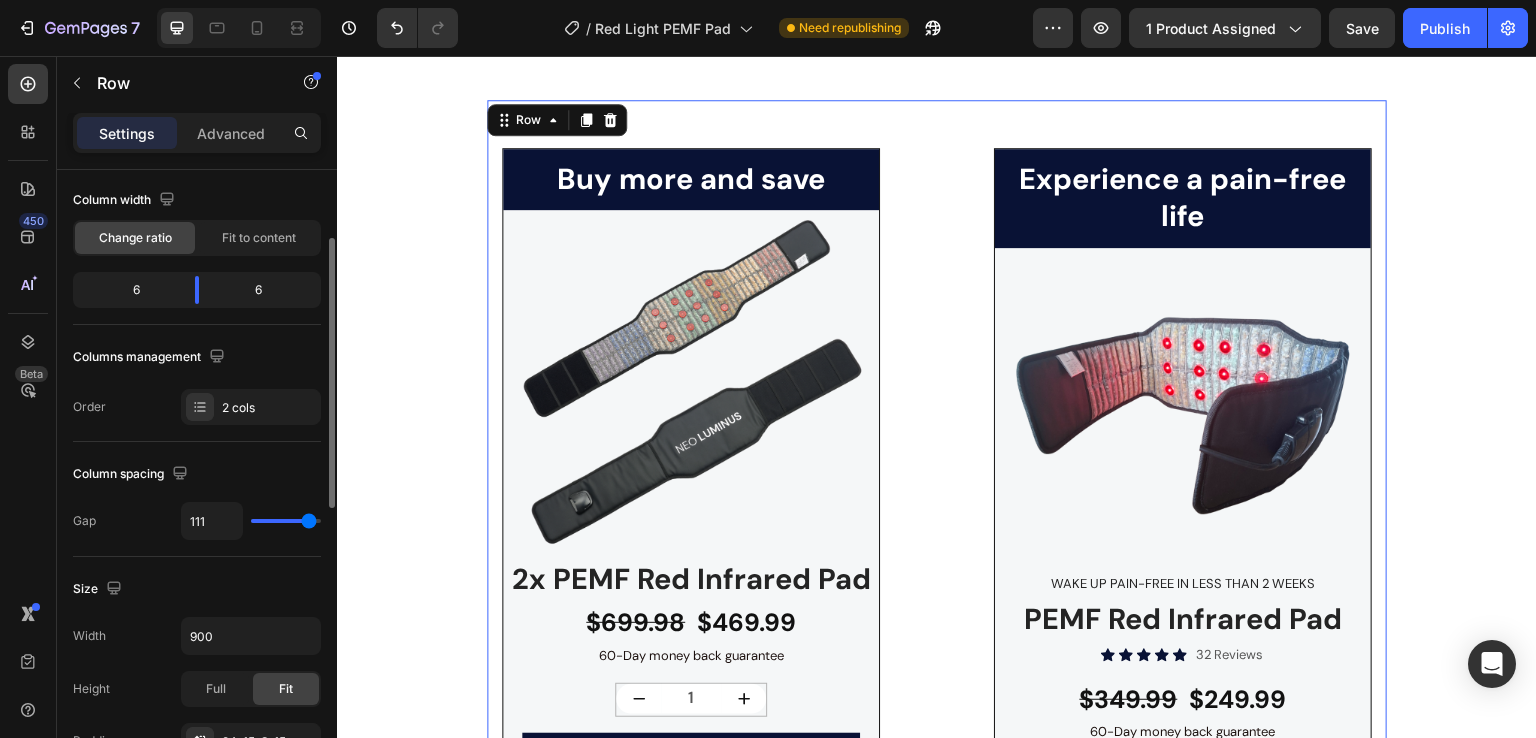 type on "114" 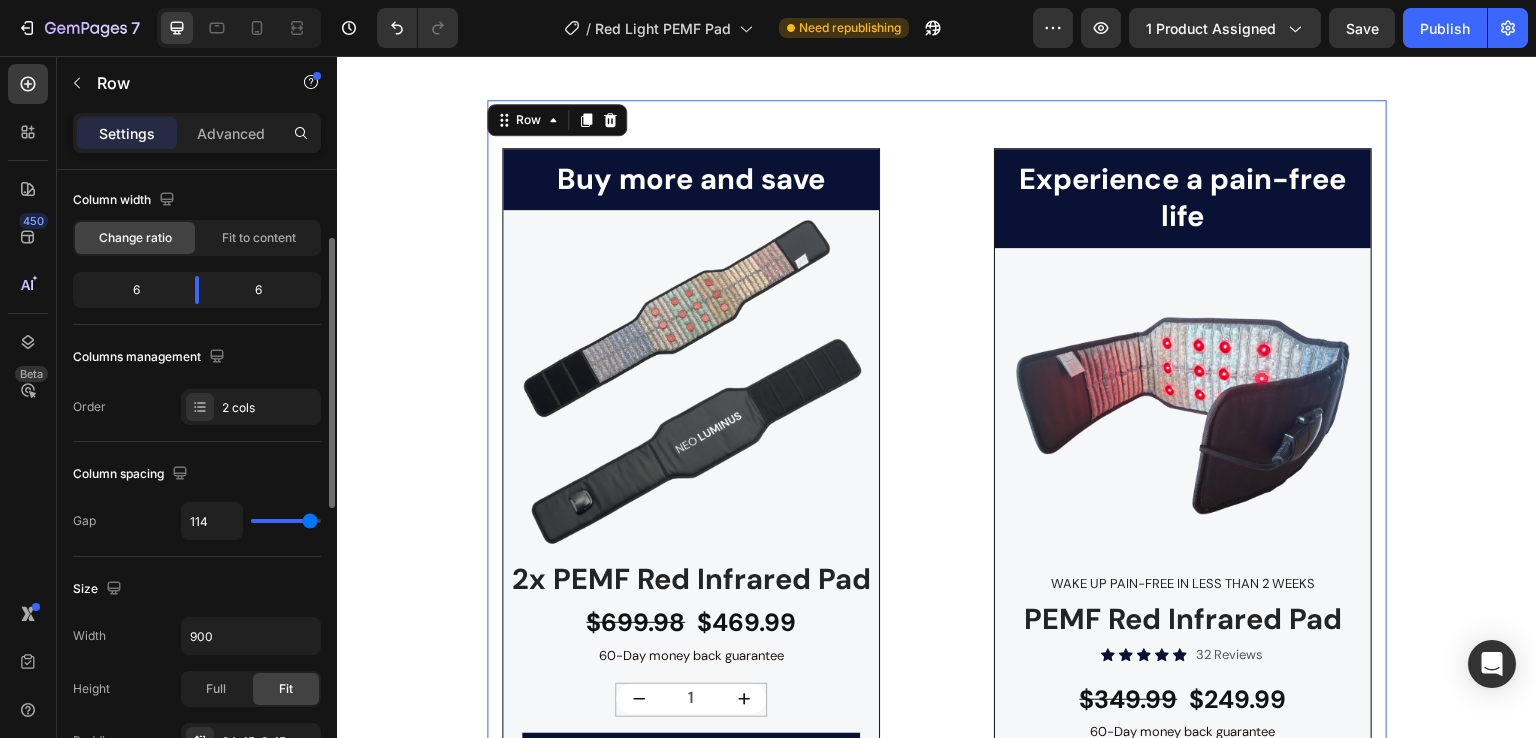 type on "118" 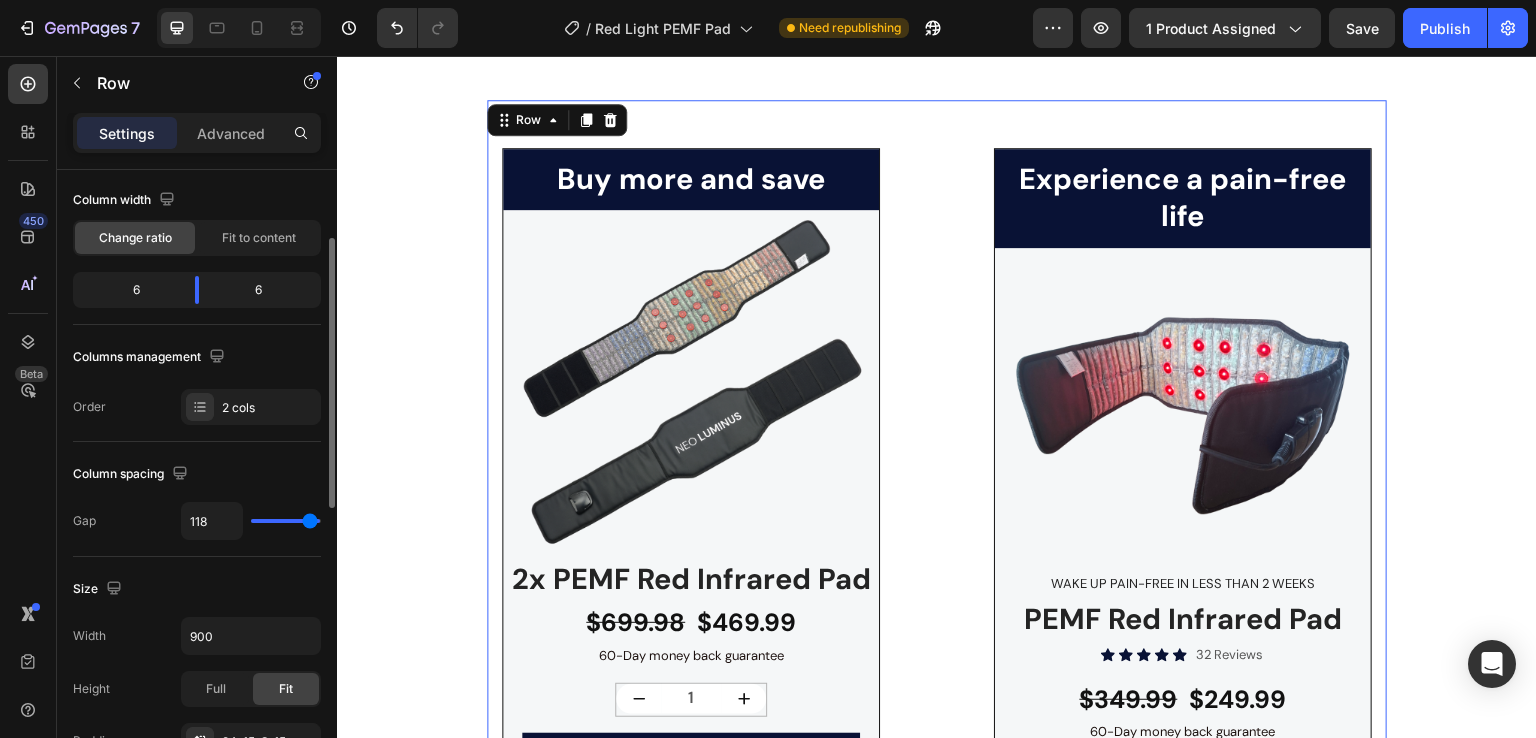 type on "118" 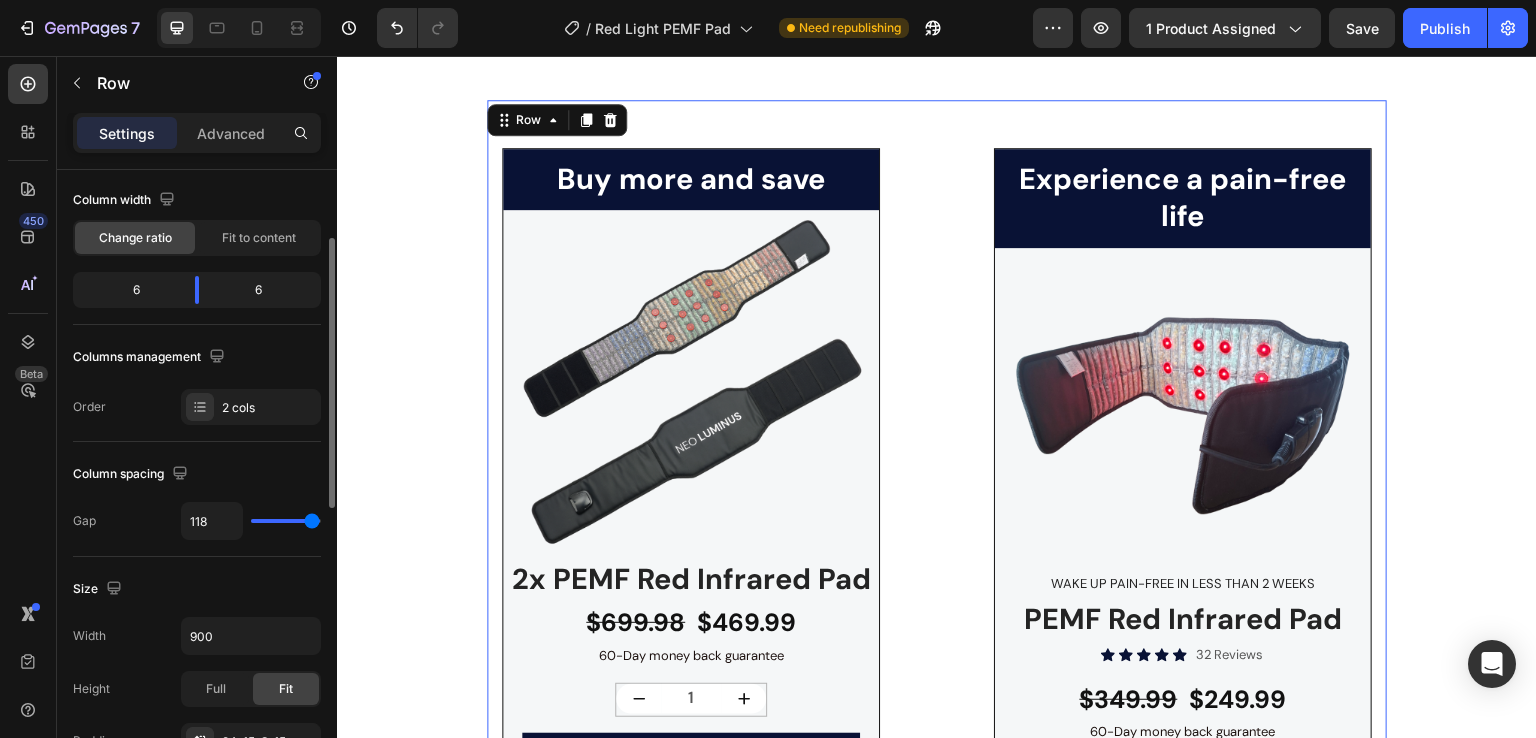 type on "120" 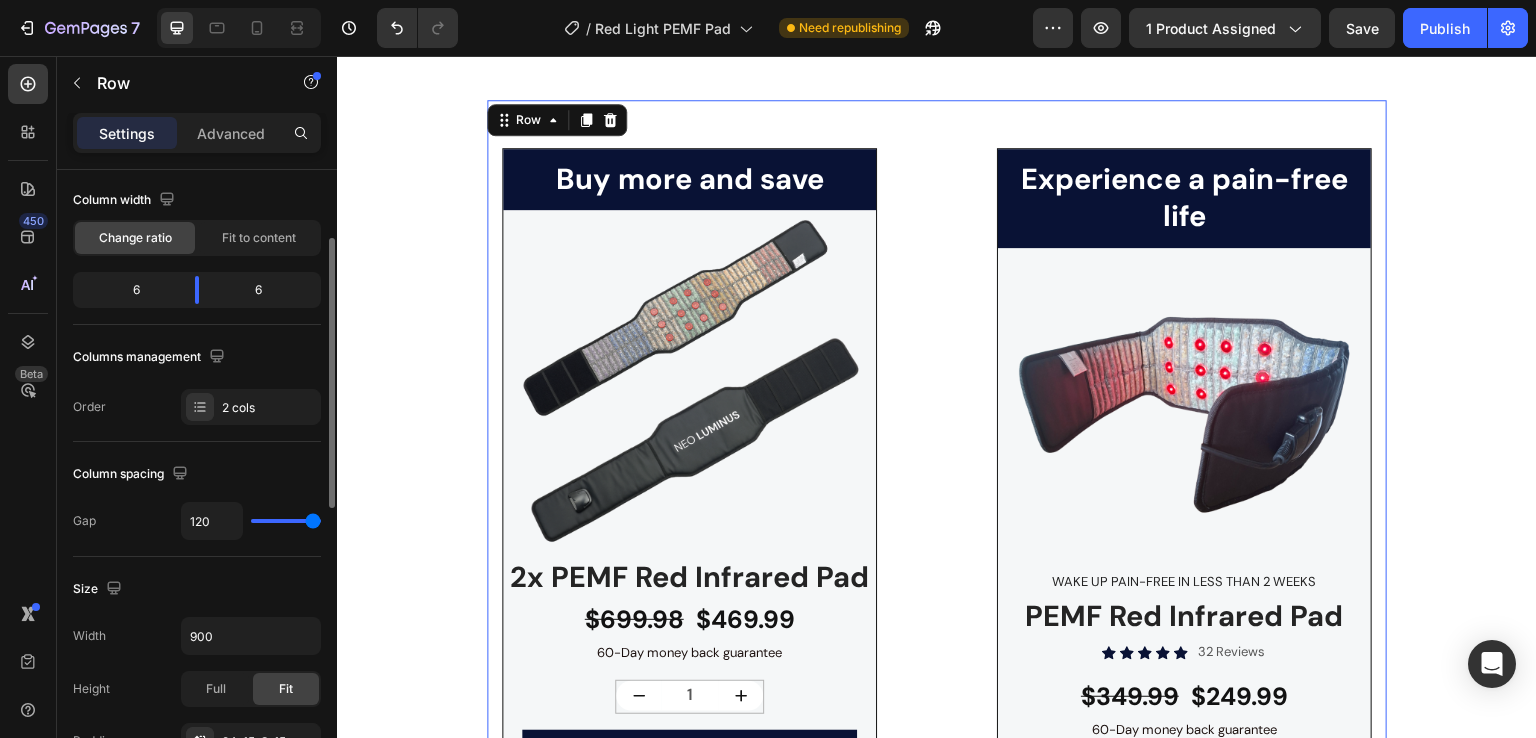 drag, startPoint x: 274, startPoint y: 525, endPoint x: 45, endPoint y: 374, distance: 274.30276 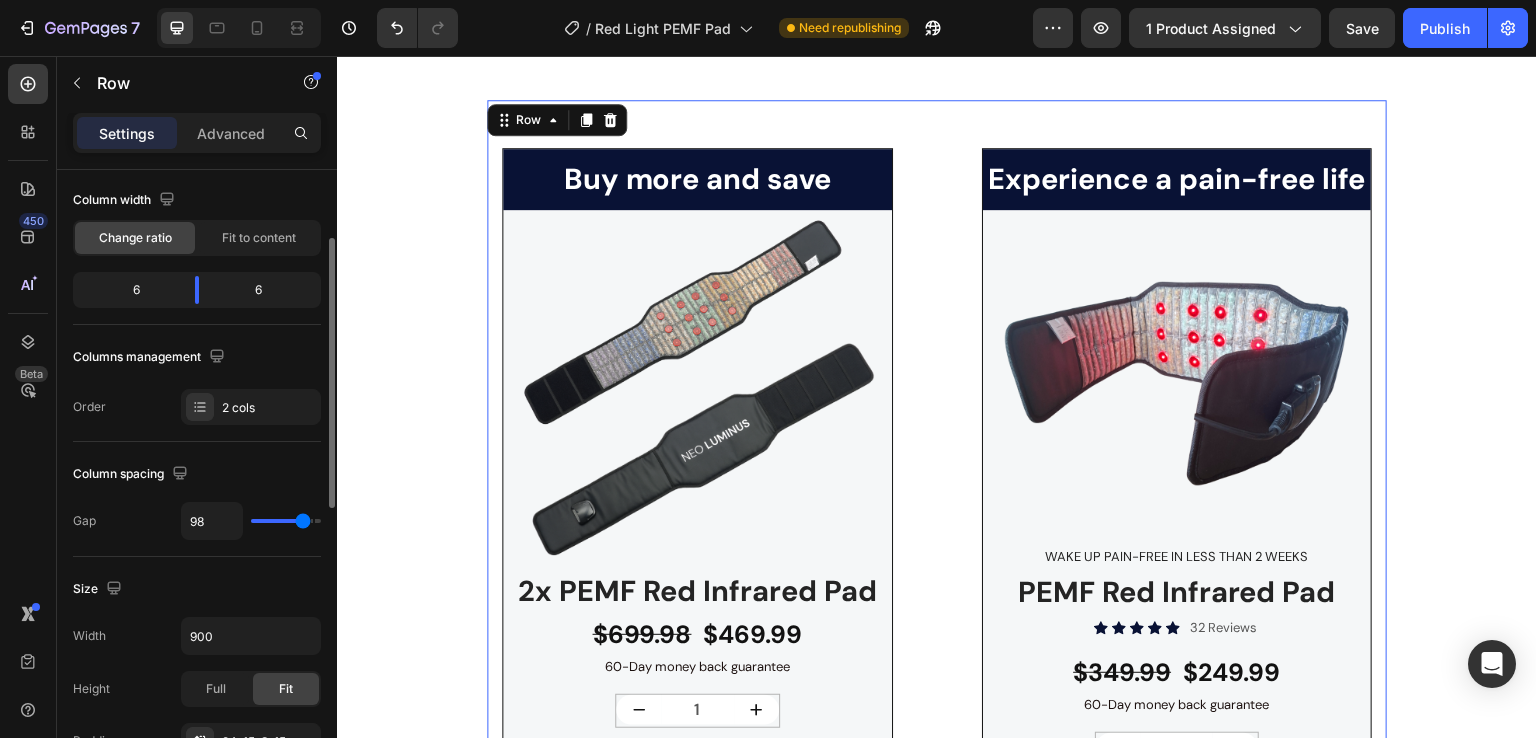 type on "89" 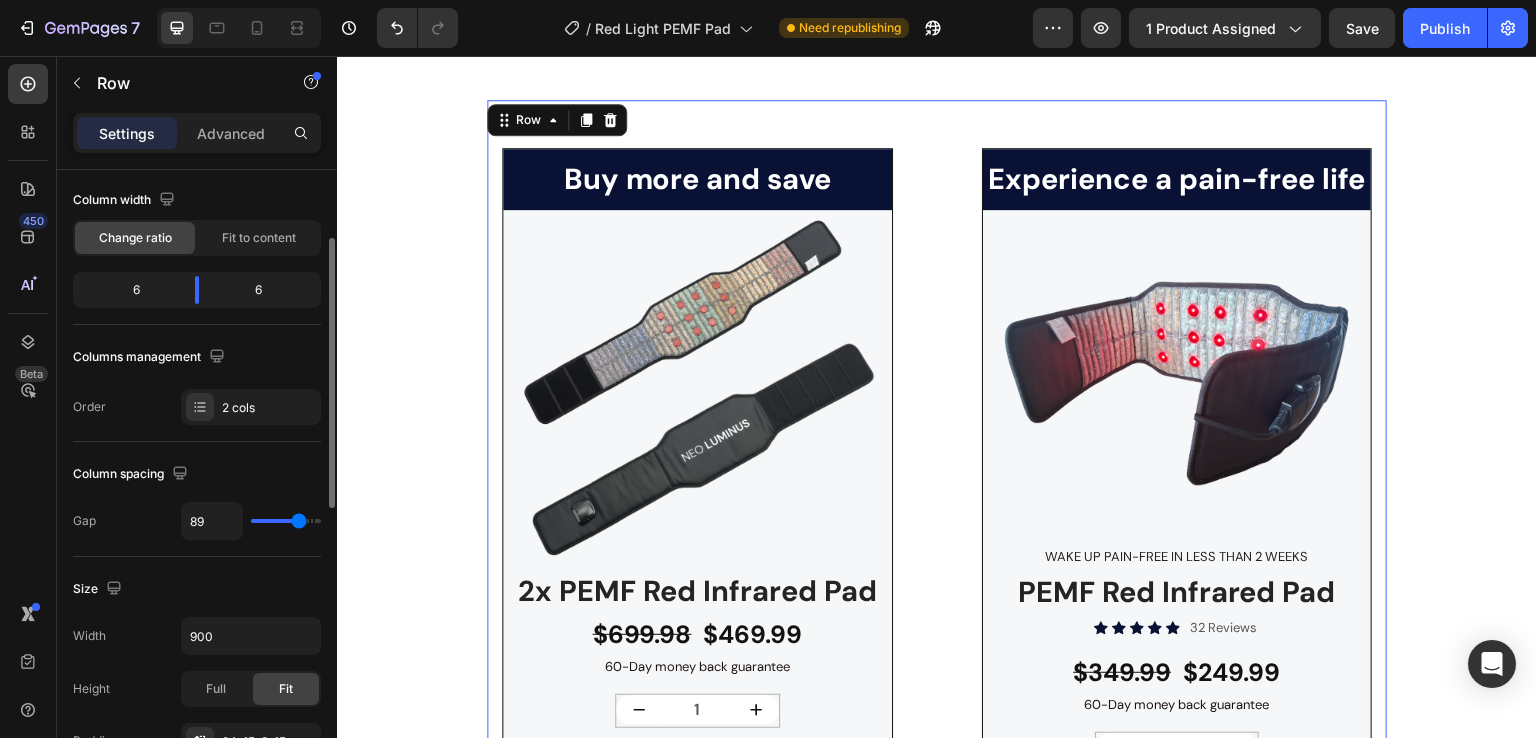 type on "84" 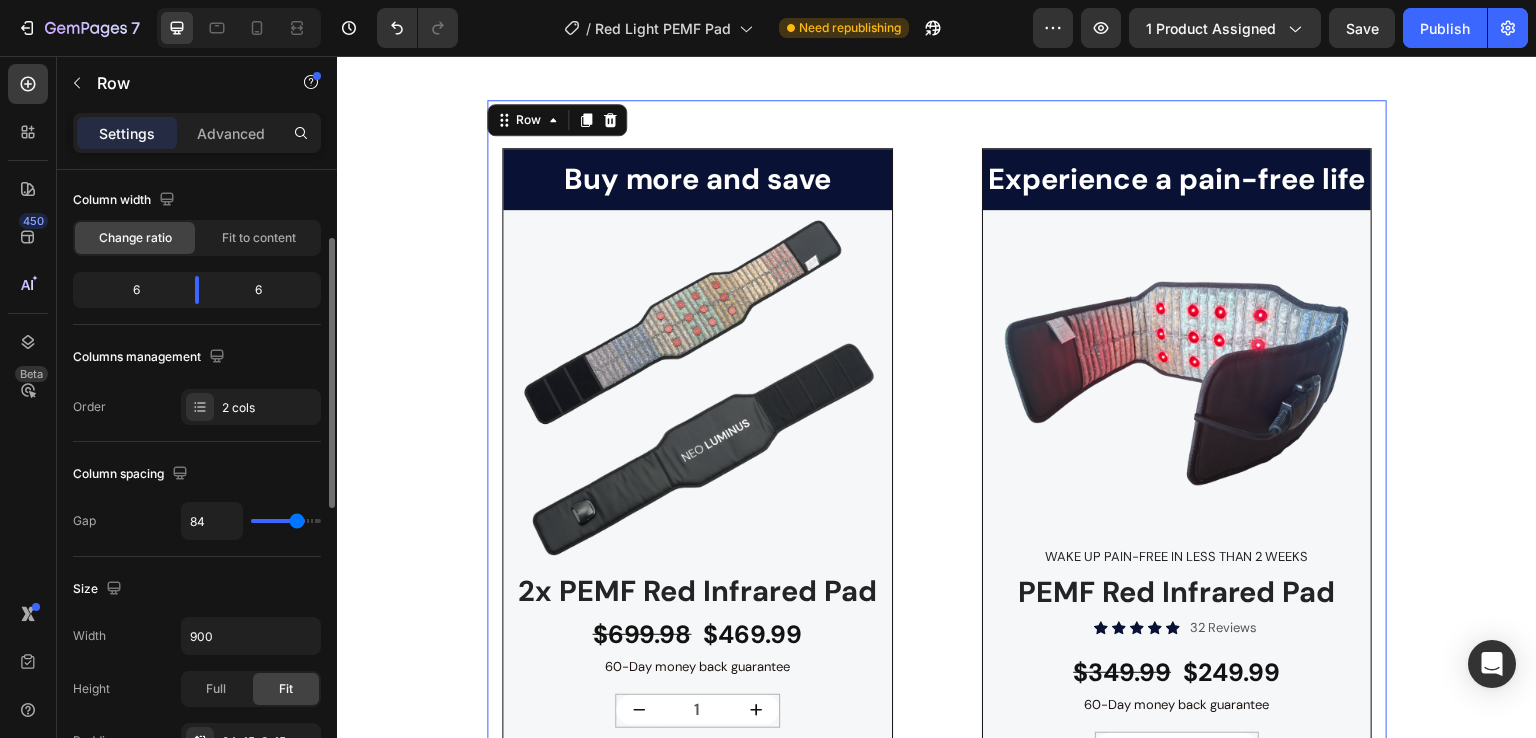 type on "80" 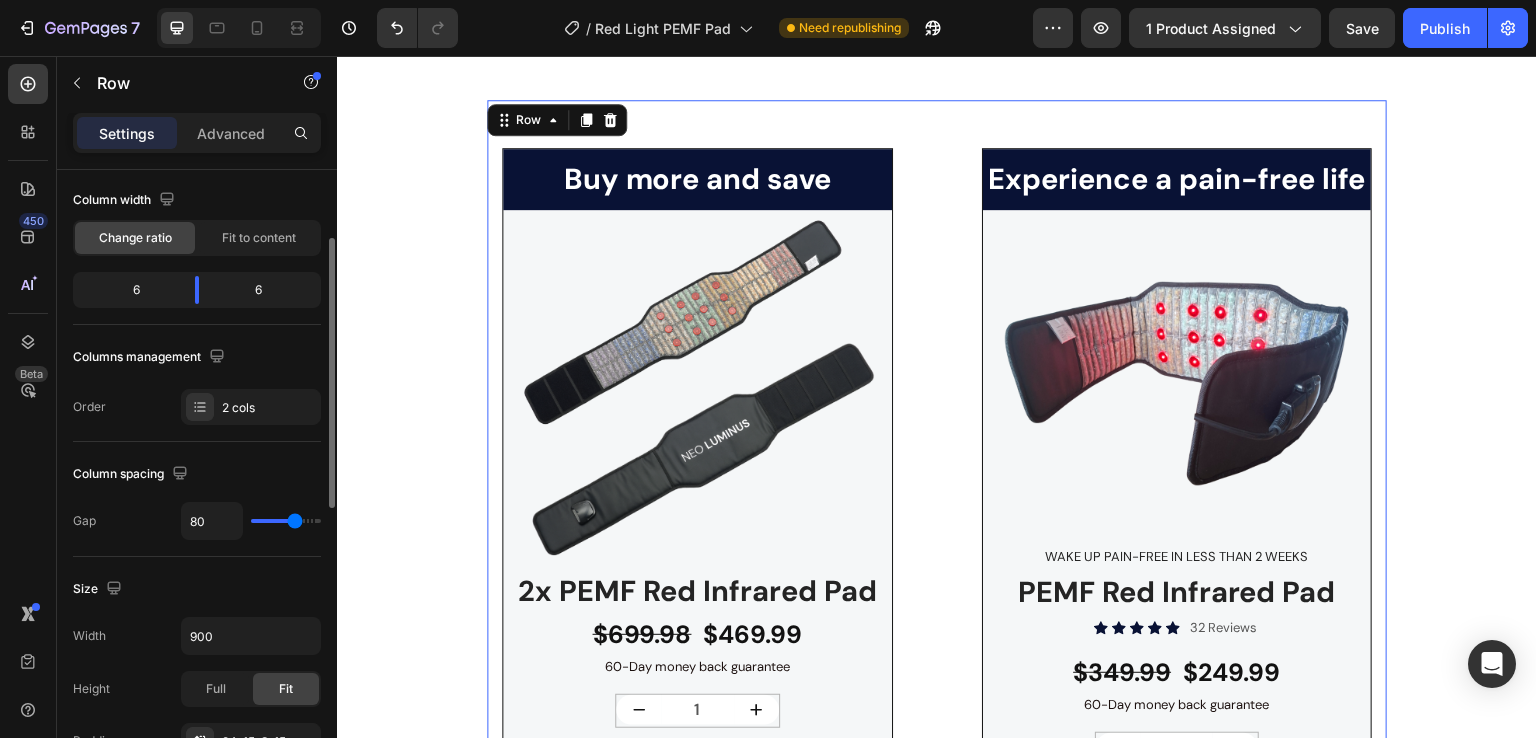 type on "79" 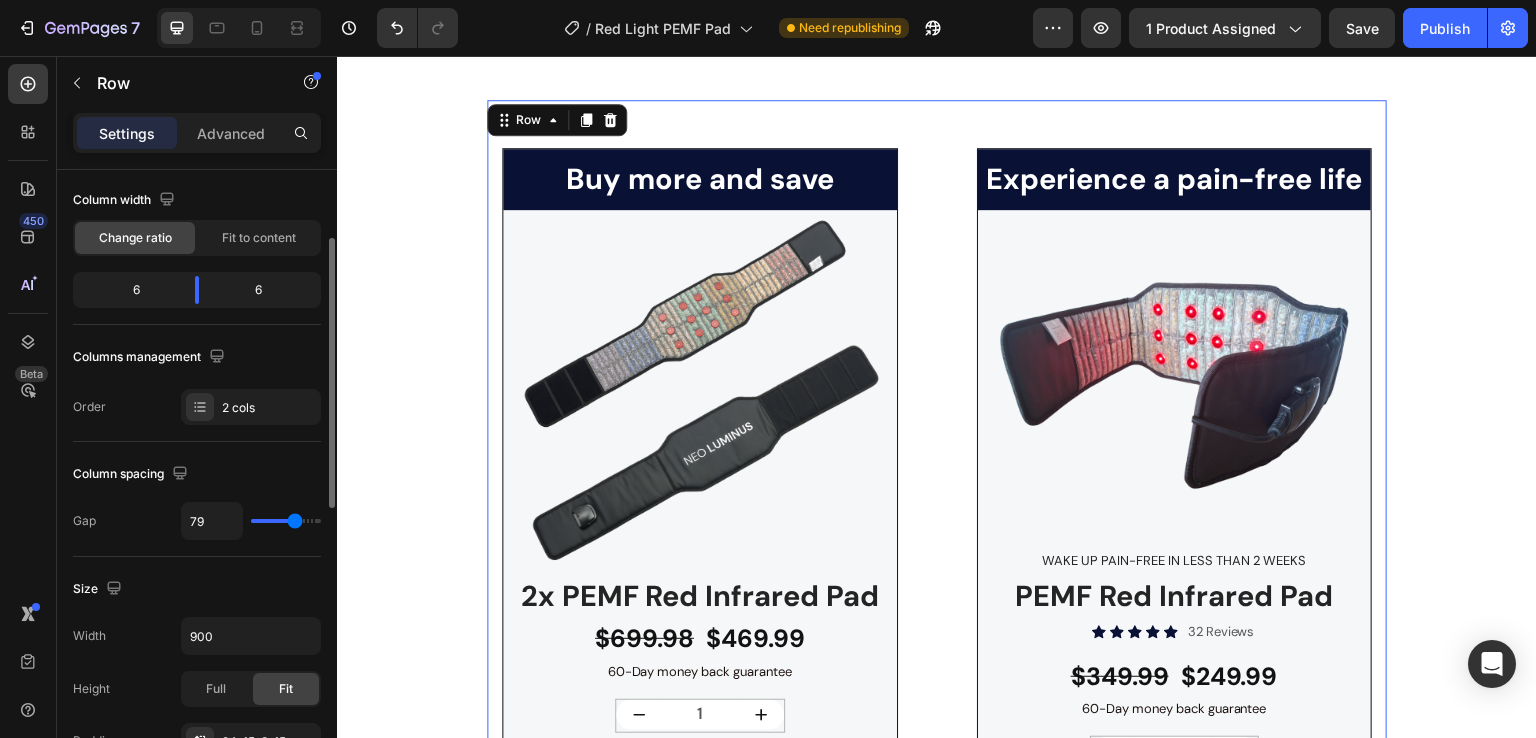 drag, startPoint x: 316, startPoint y: 517, endPoint x: 294, endPoint y: 520, distance: 22.203604 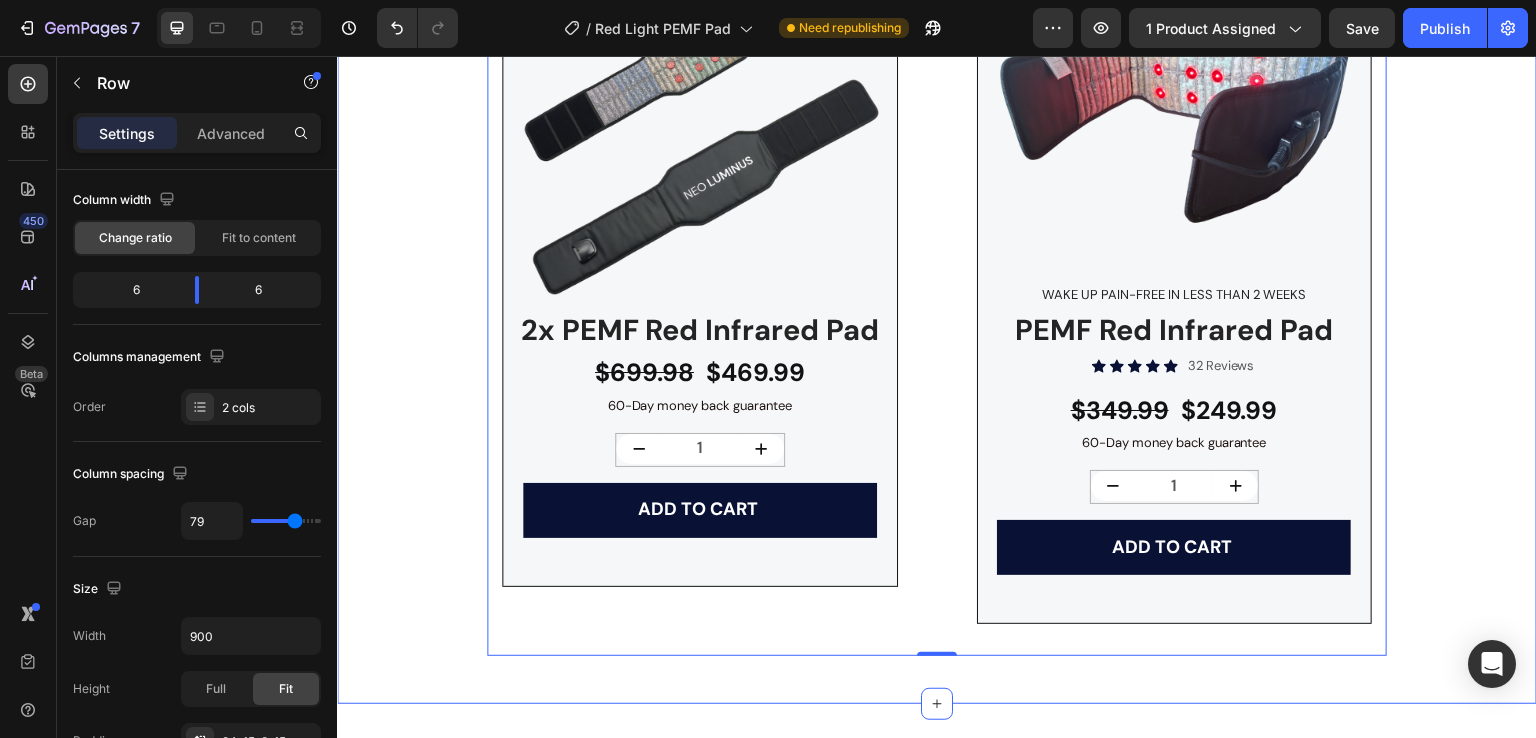 scroll, scrollTop: 4000, scrollLeft: 0, axis: vertical 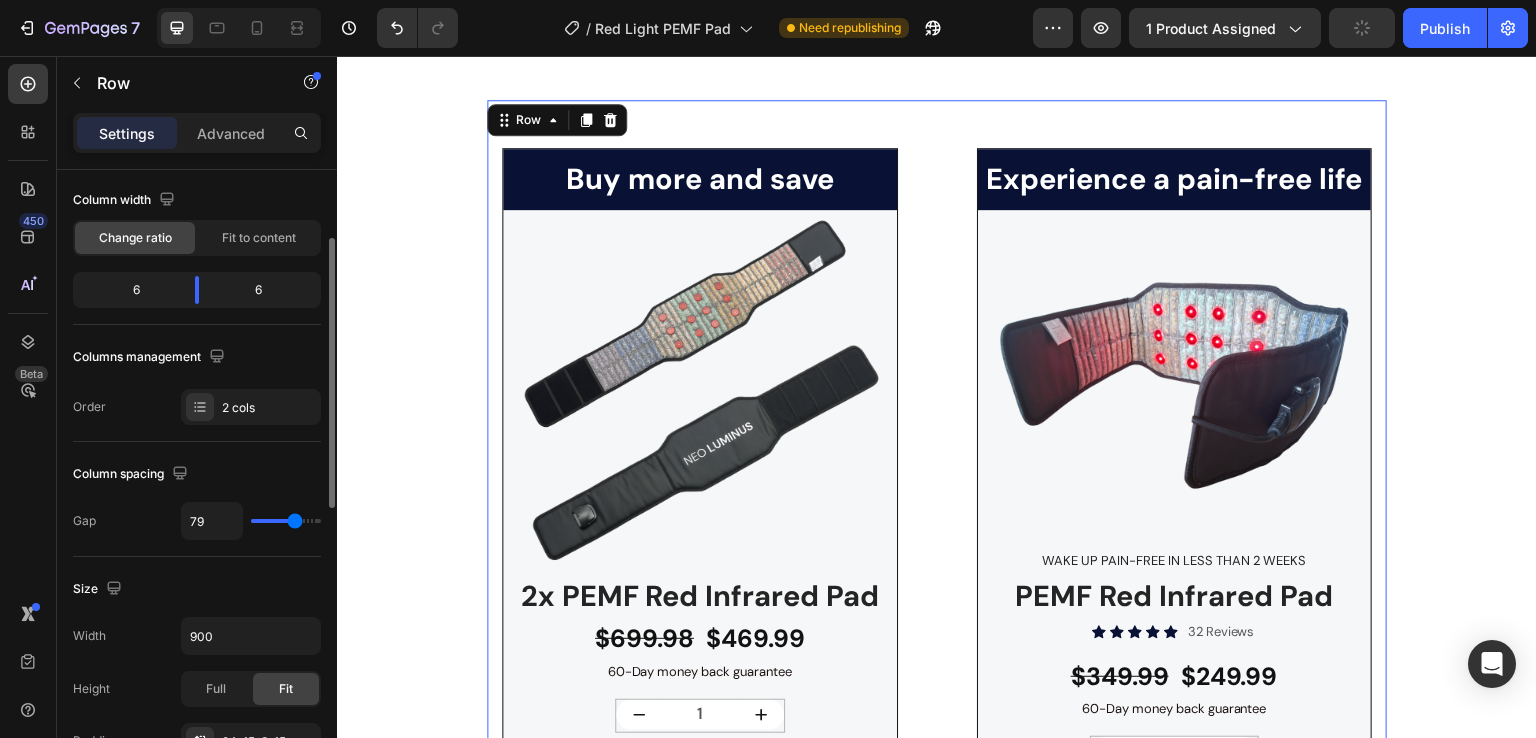 type on "73" 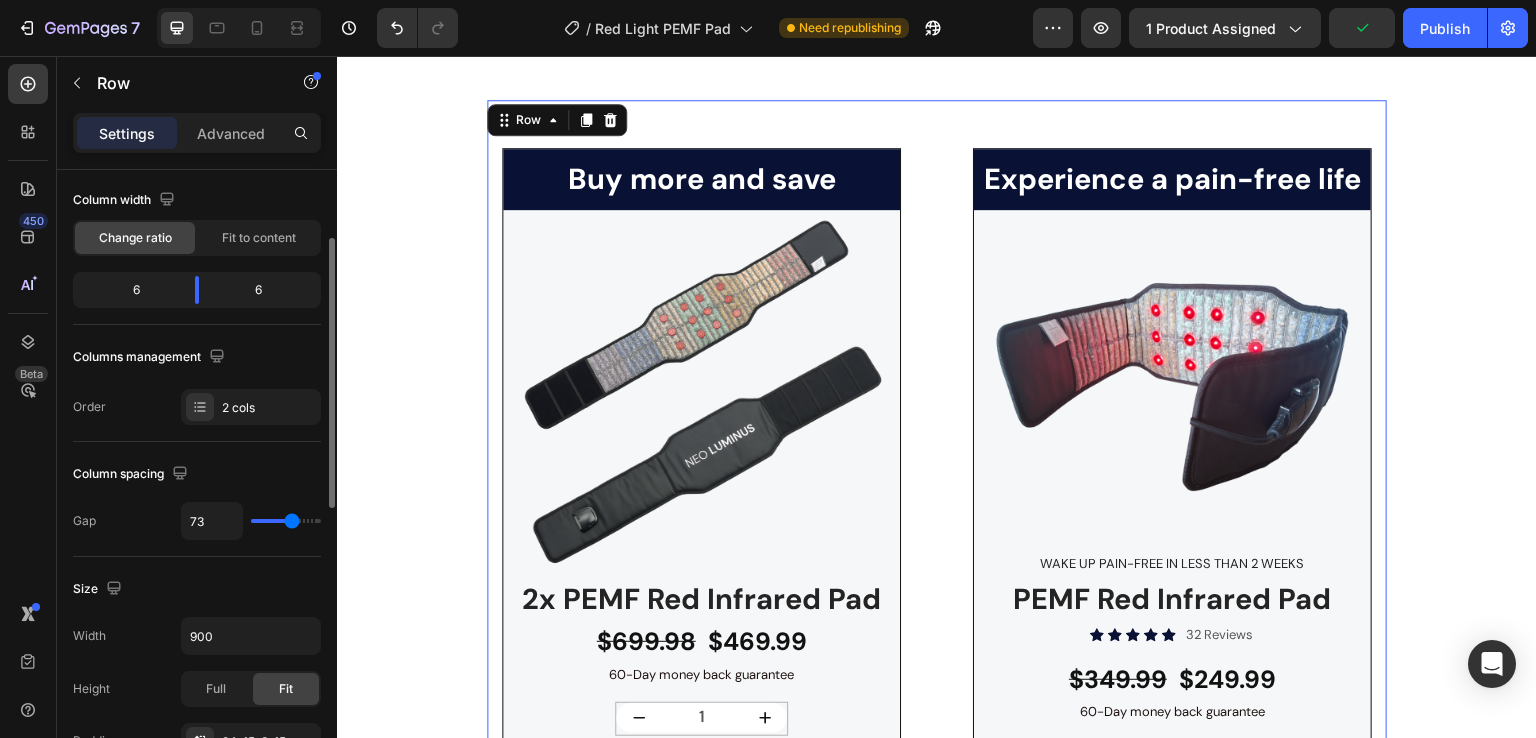 type on "72" 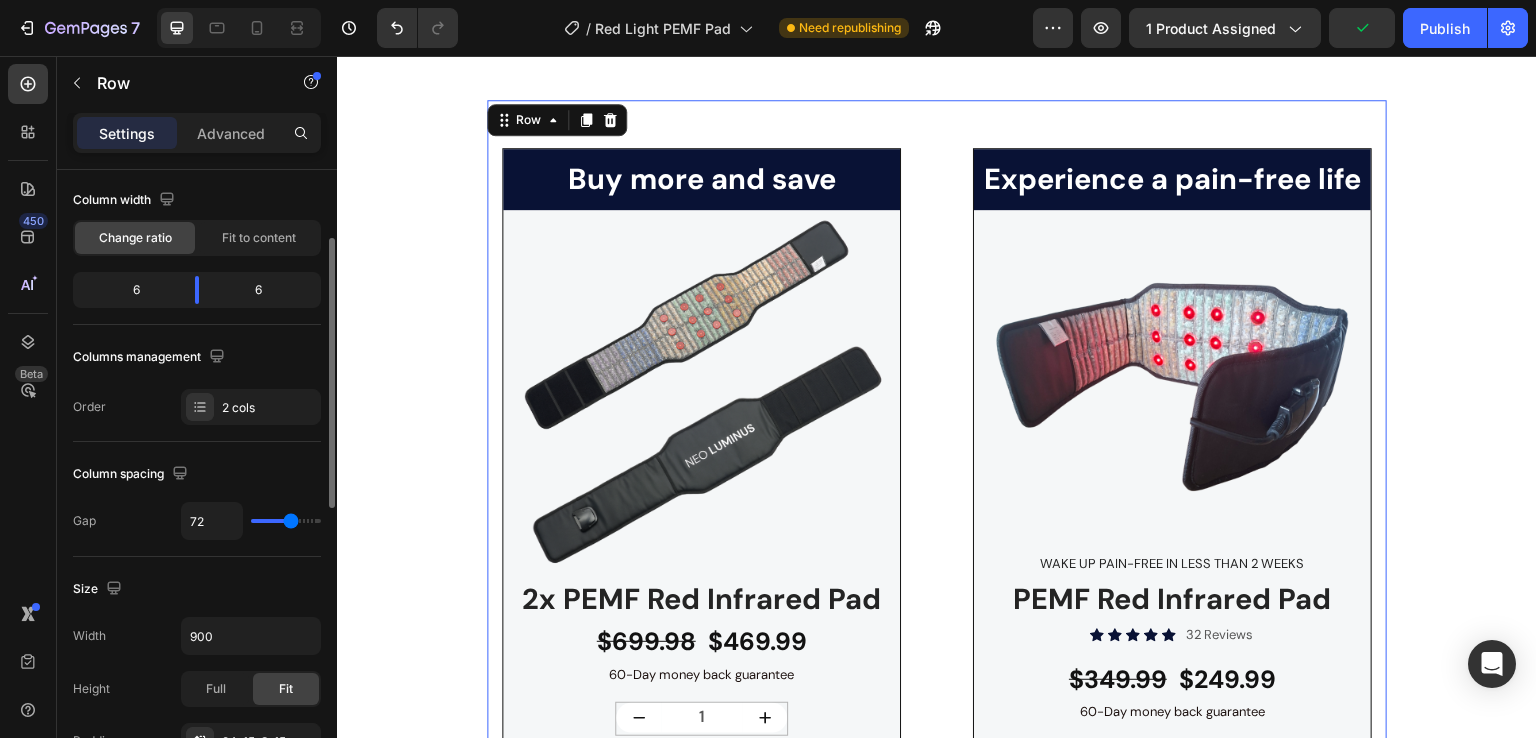 type on "70" 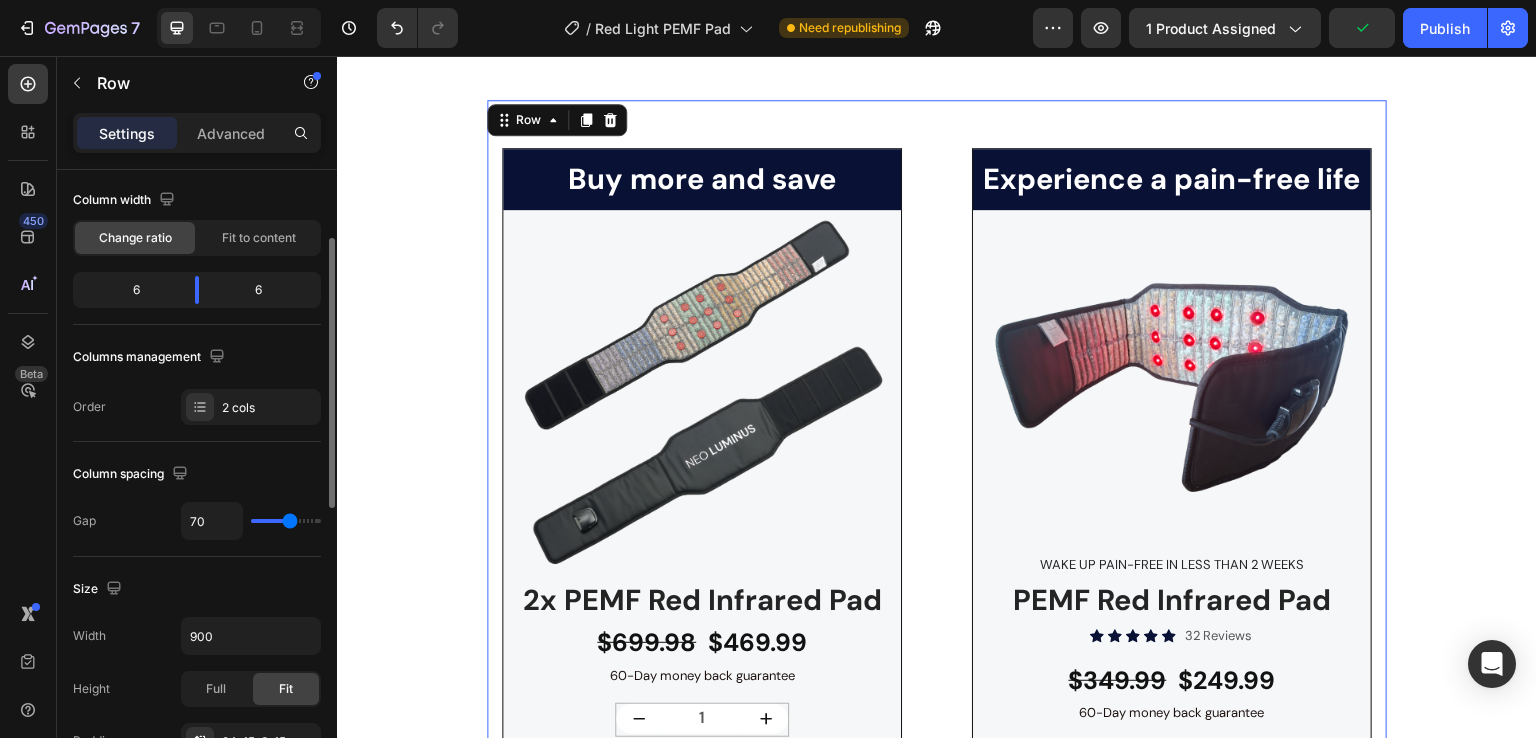 type on "64" 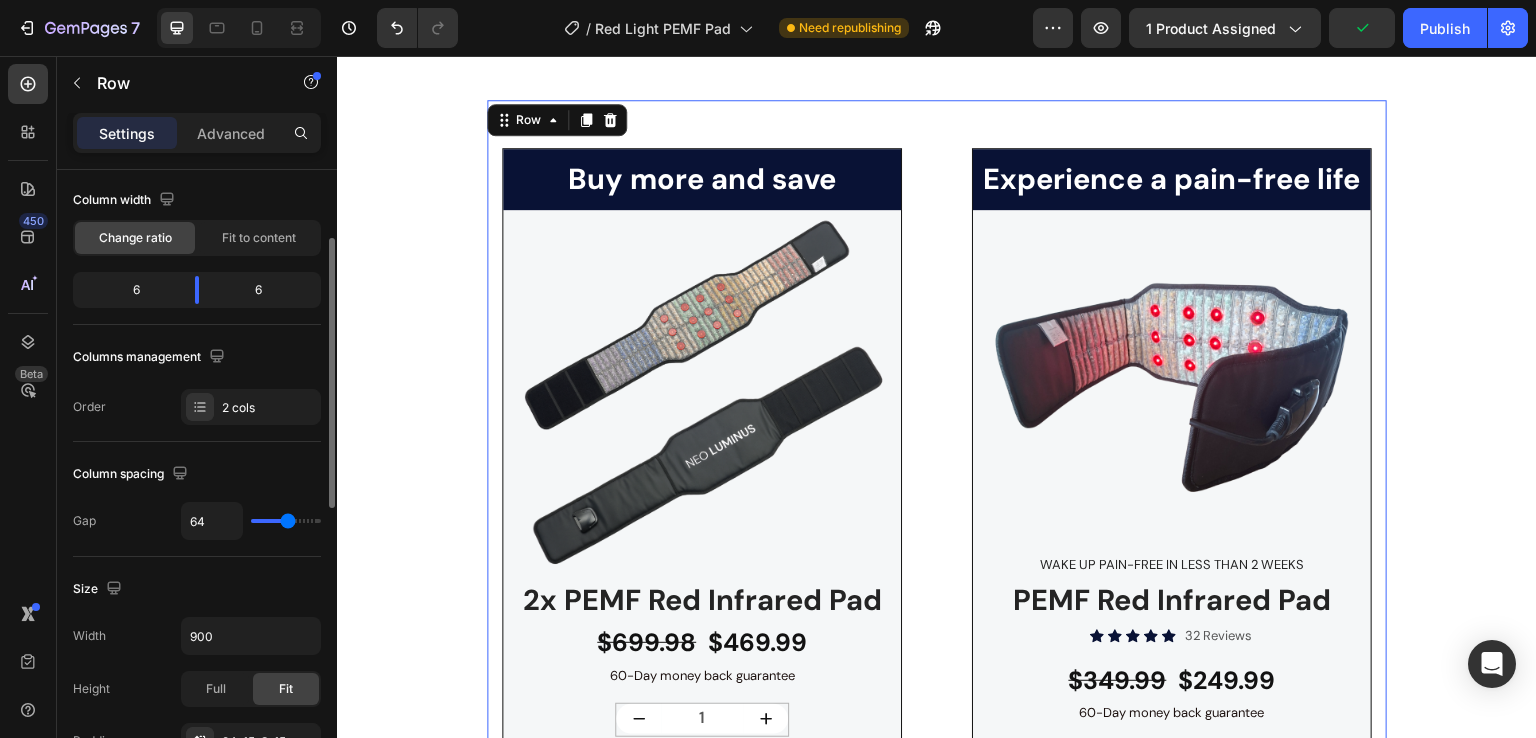 type on "63" 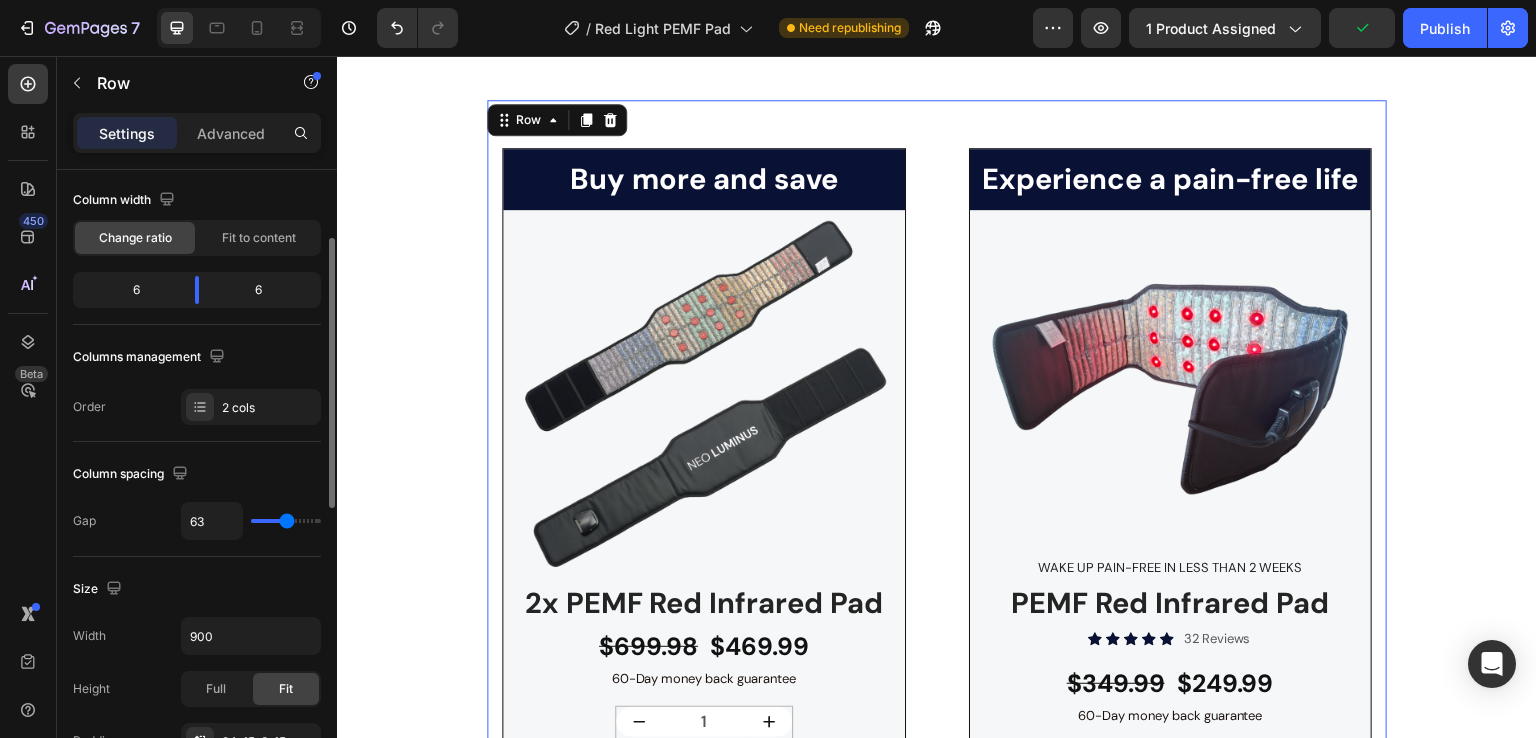 type on "61" 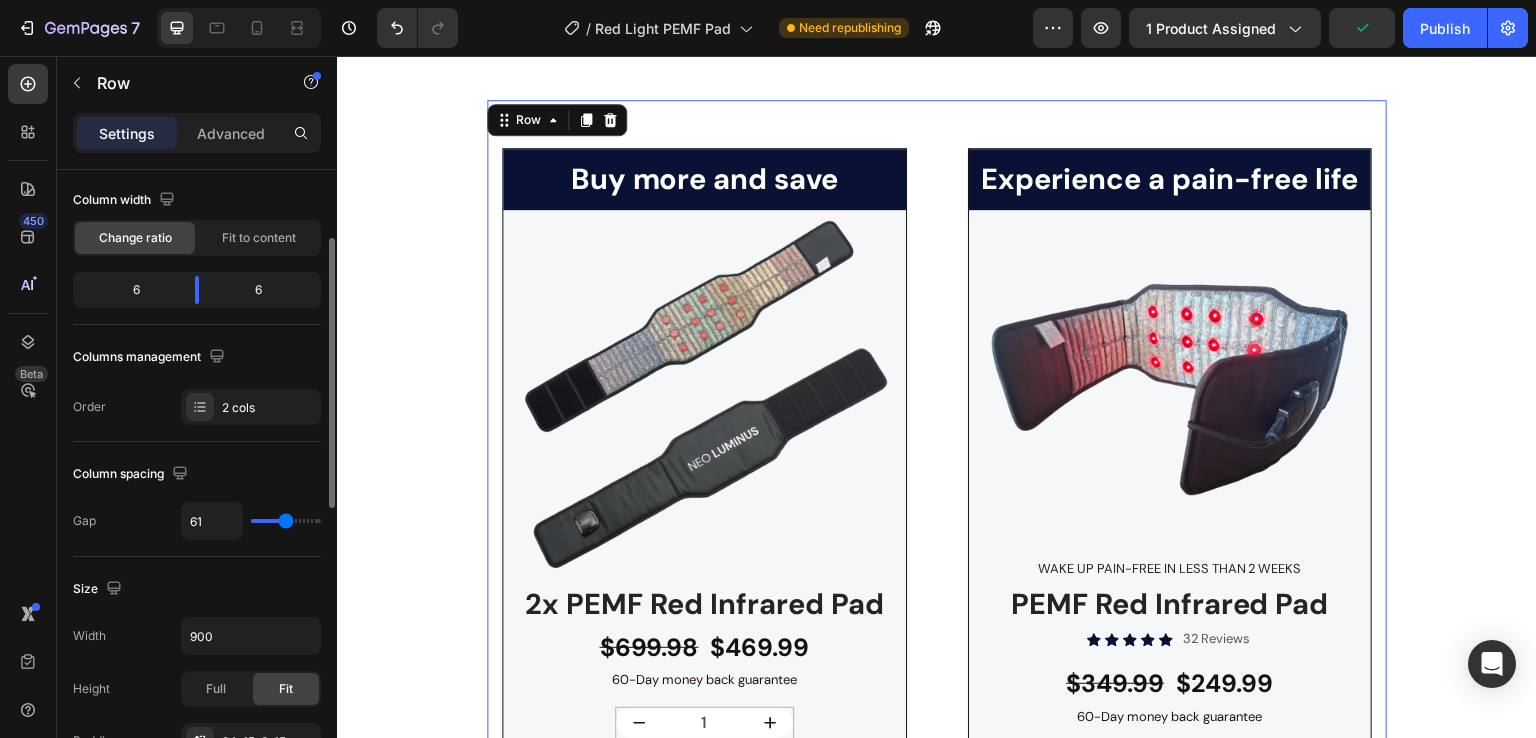 type on "52" 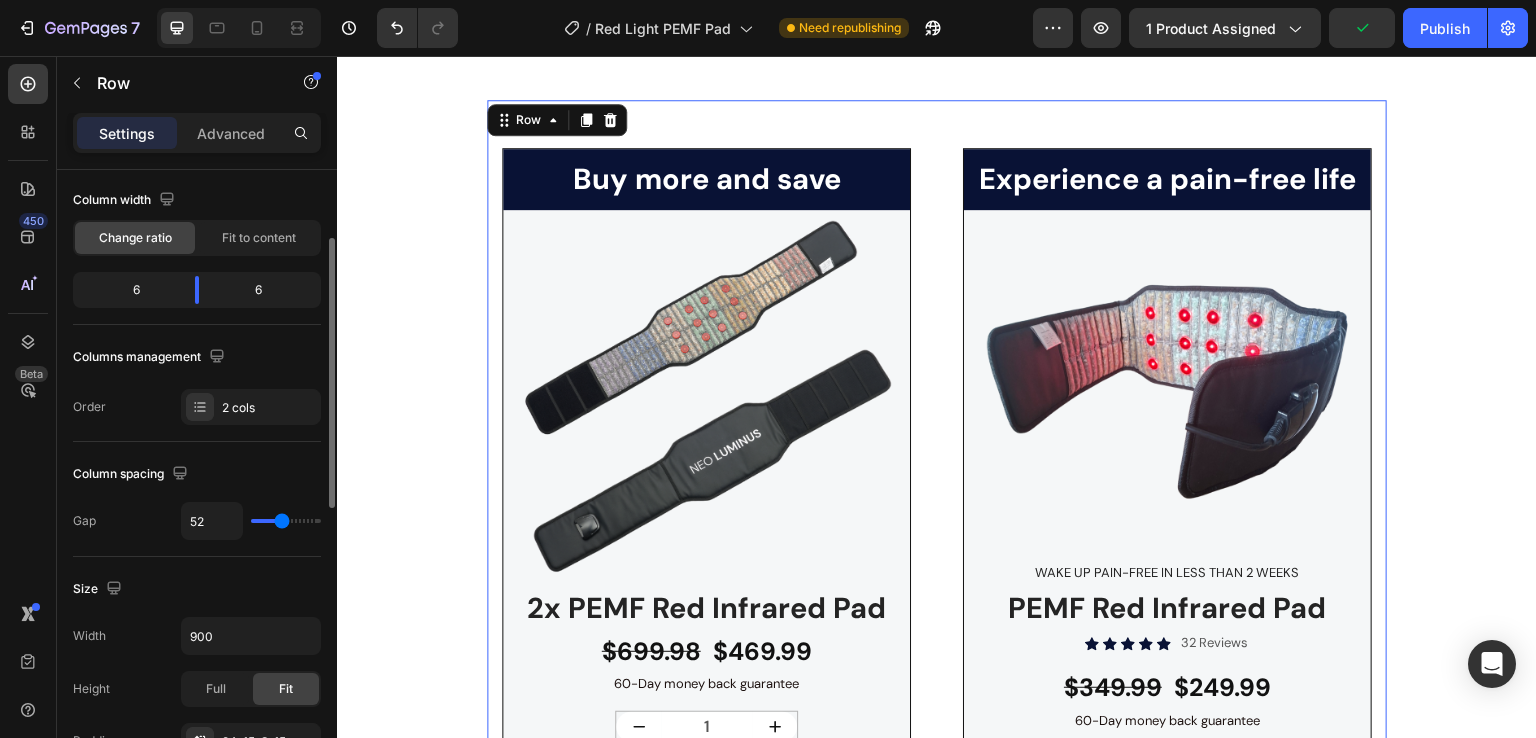 type on "47" 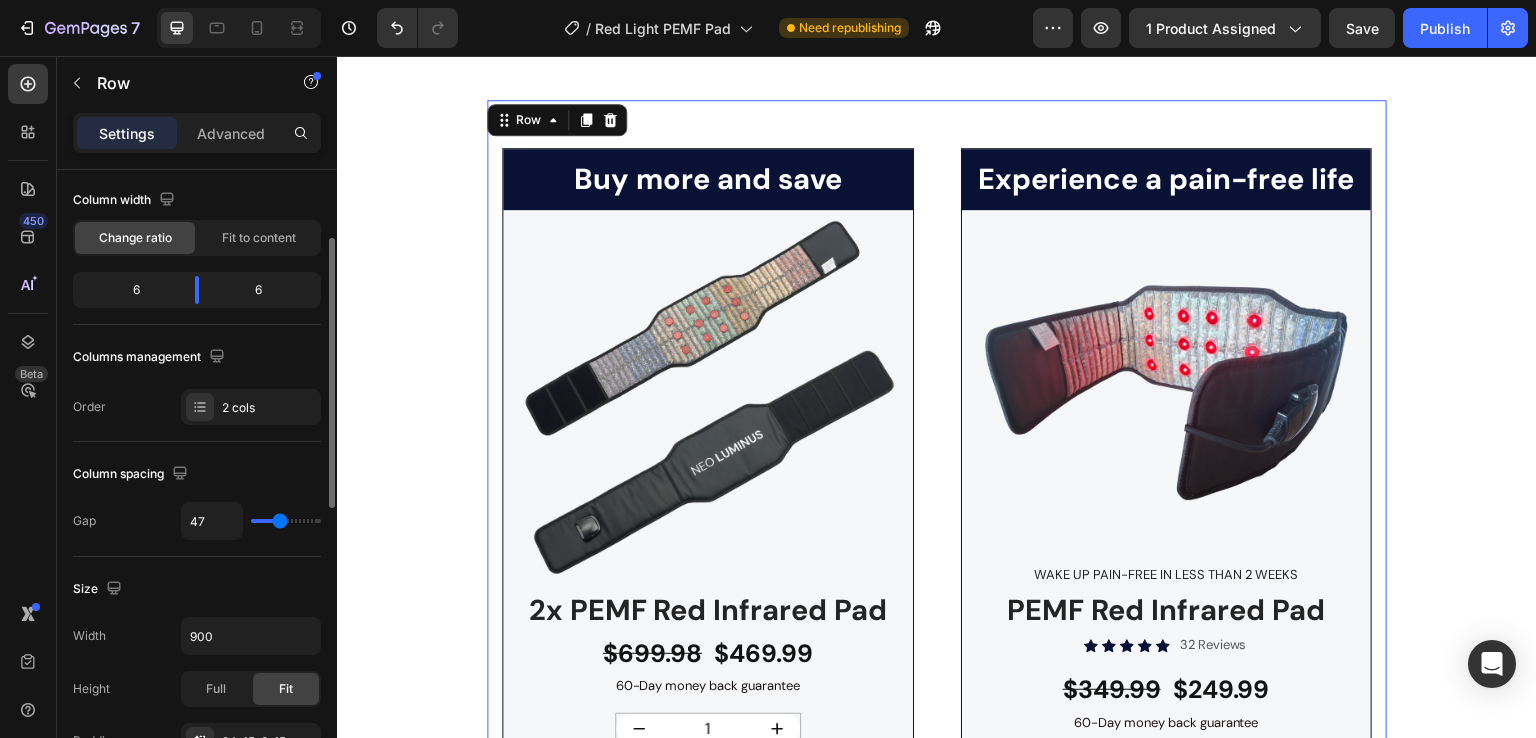 type on "57" 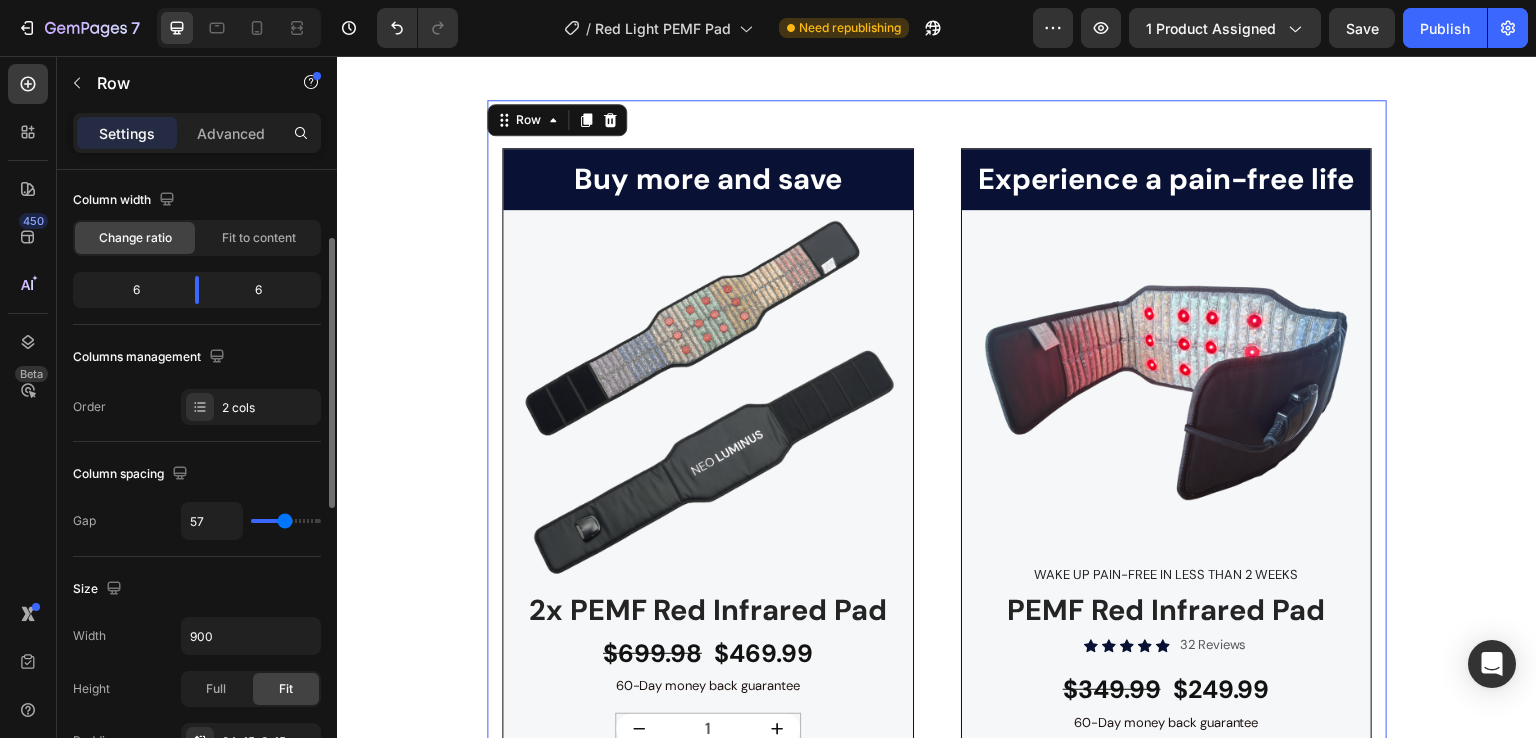 type on "61" 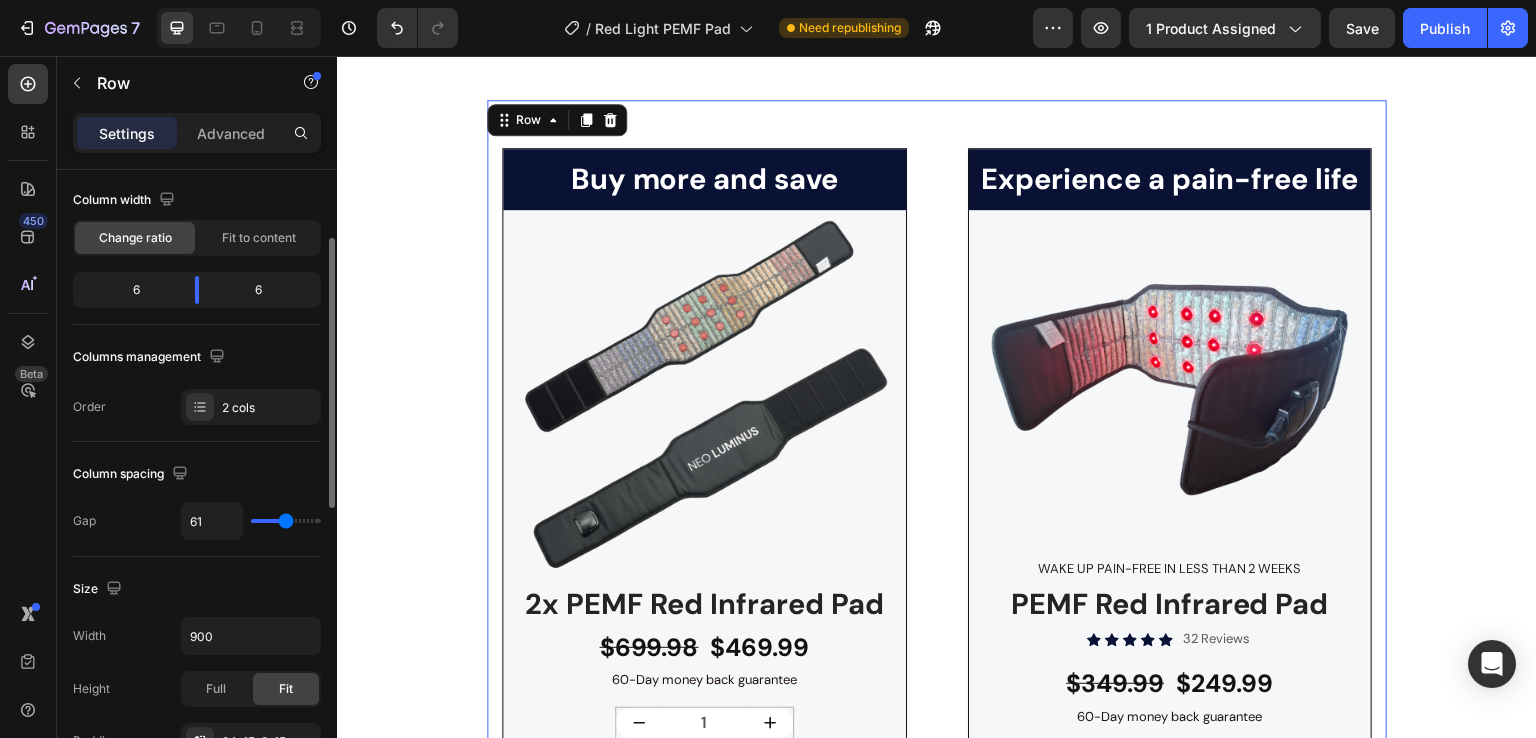 type on "59" 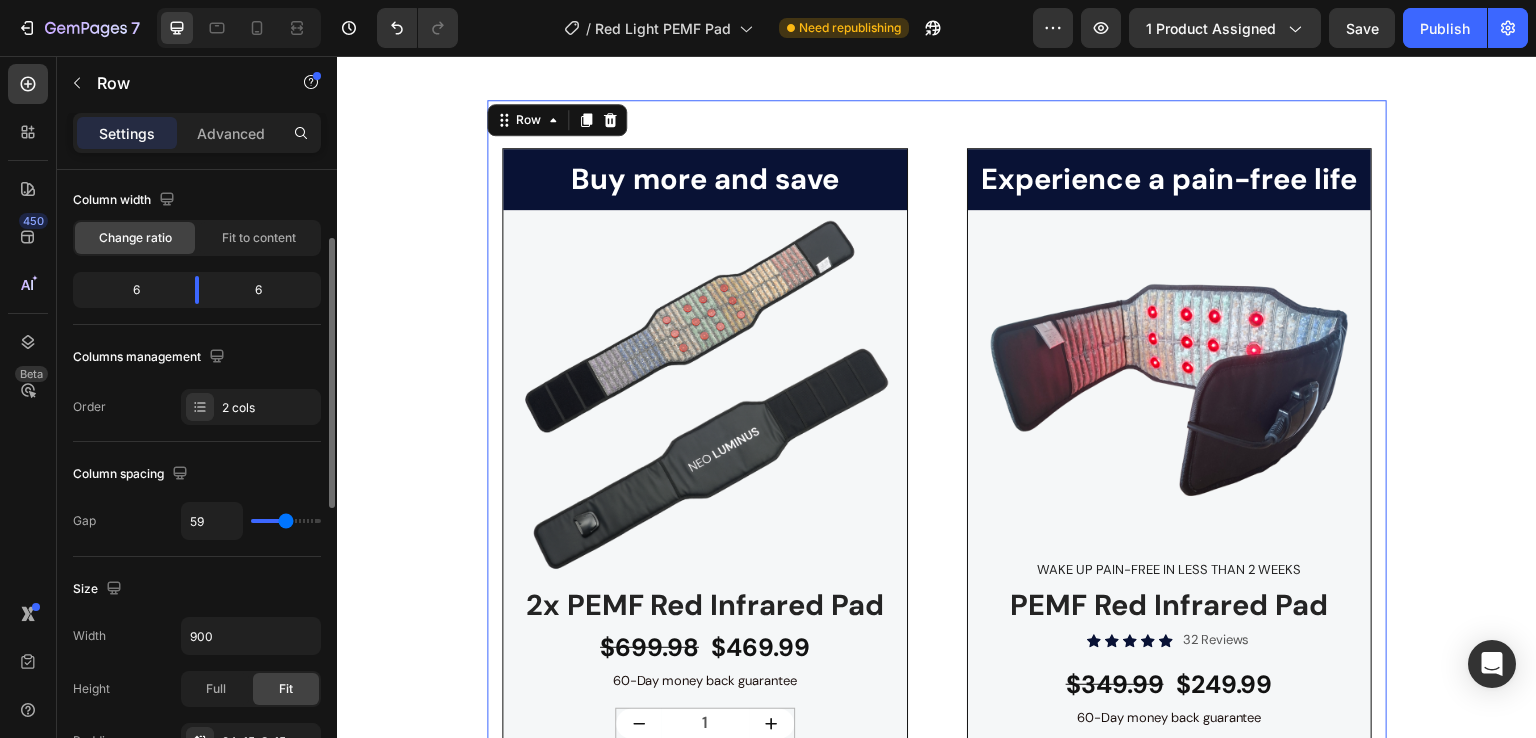 type on "54" 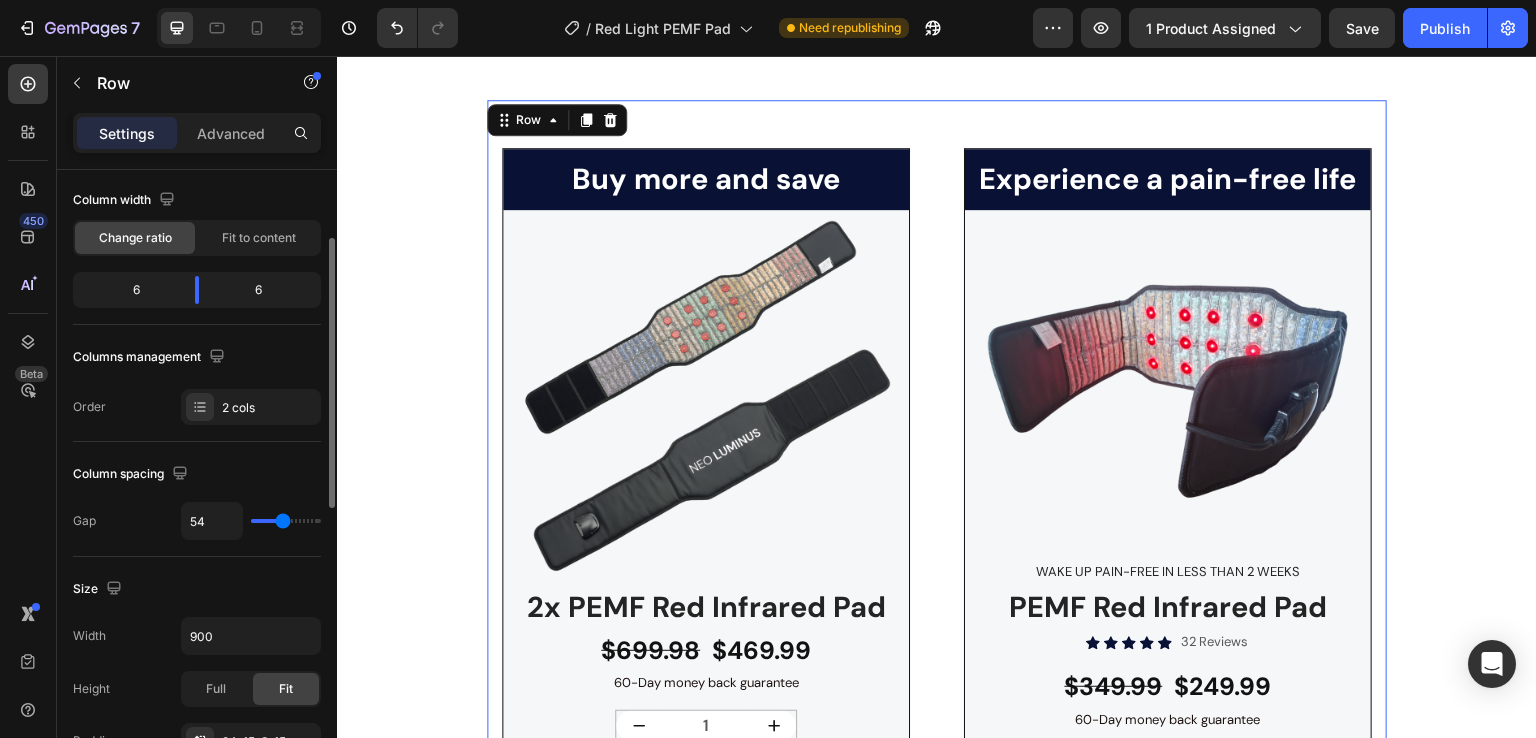 type on "52" 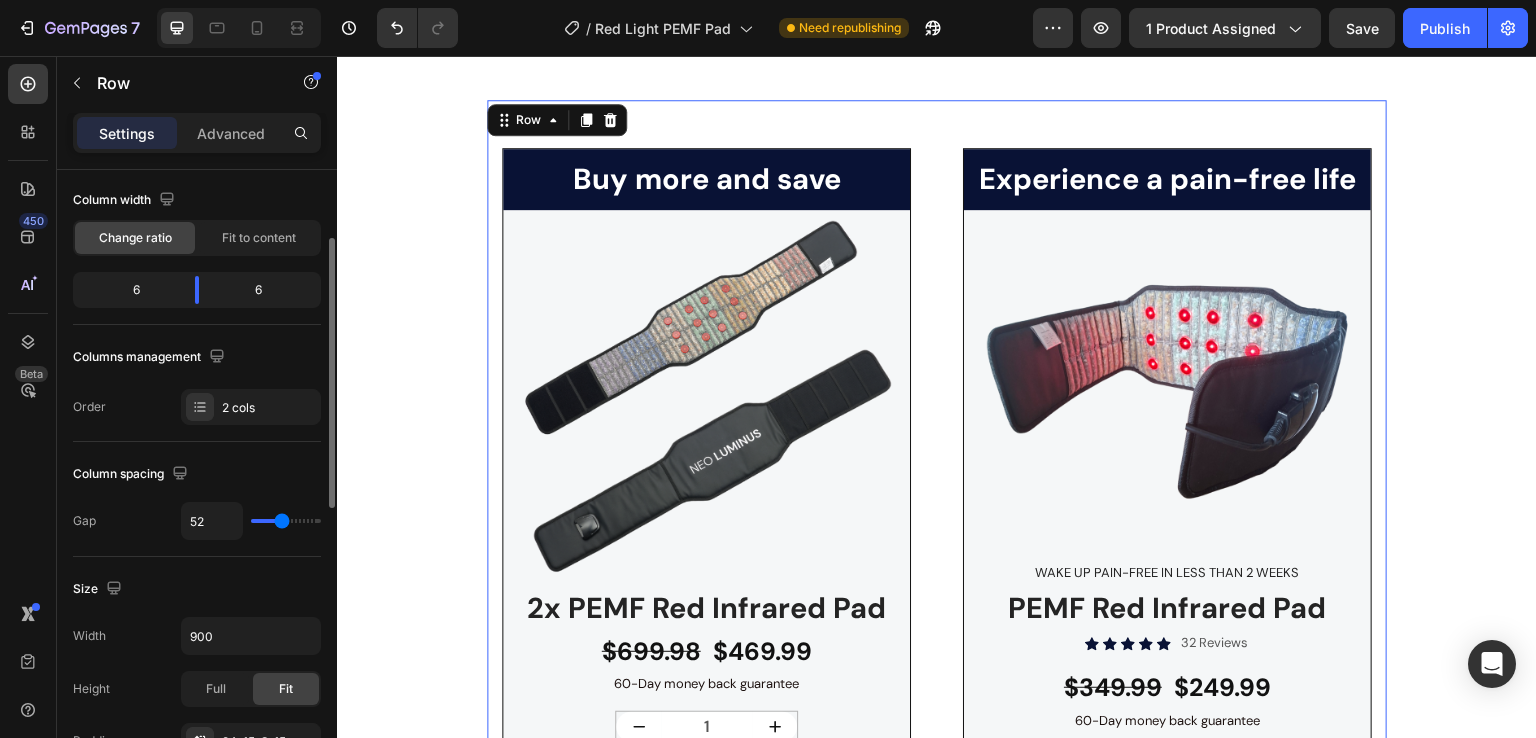 type on "50" 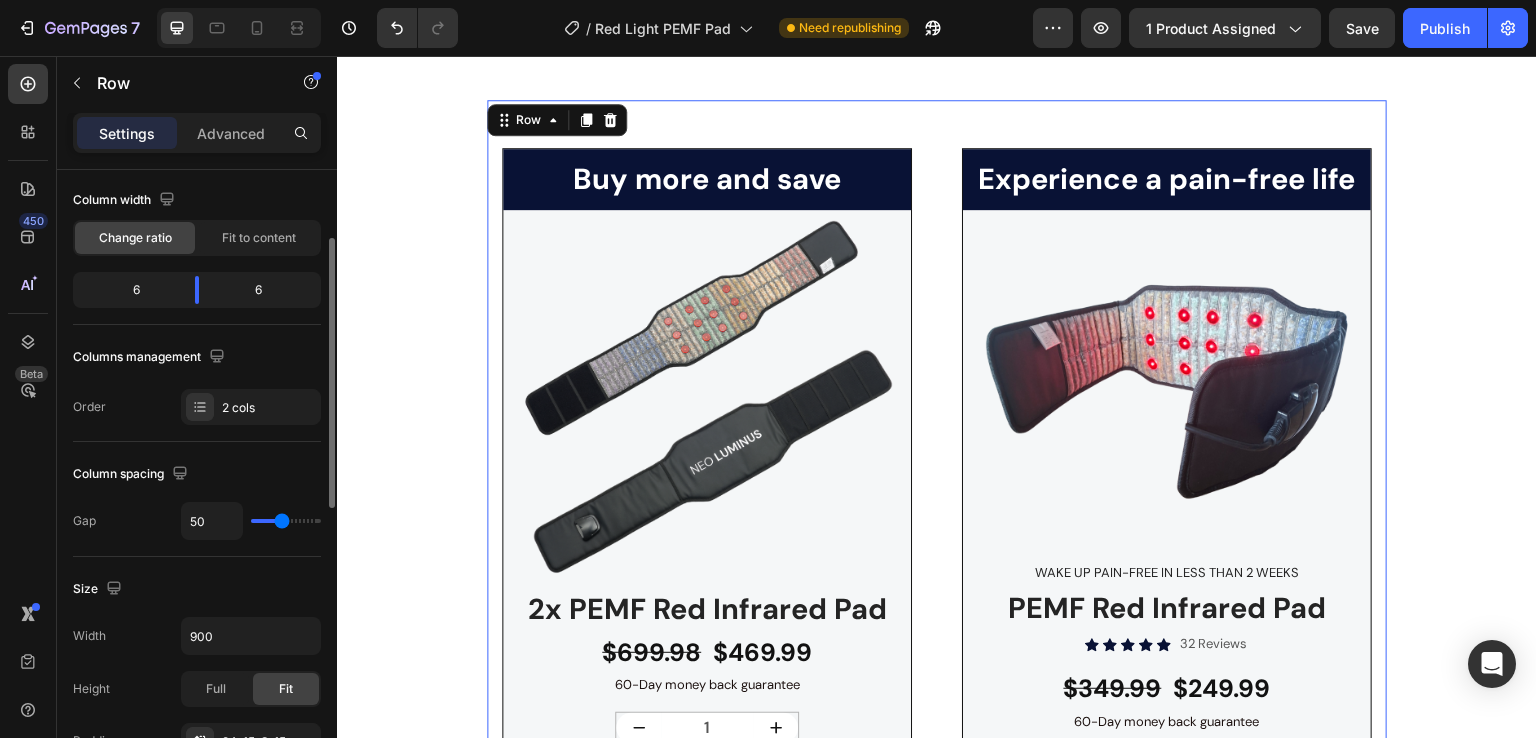 drag, startPoint x: 291, startPoint y: 521, endPoint x: 281, endPoint y: 525, distance: 10.770329 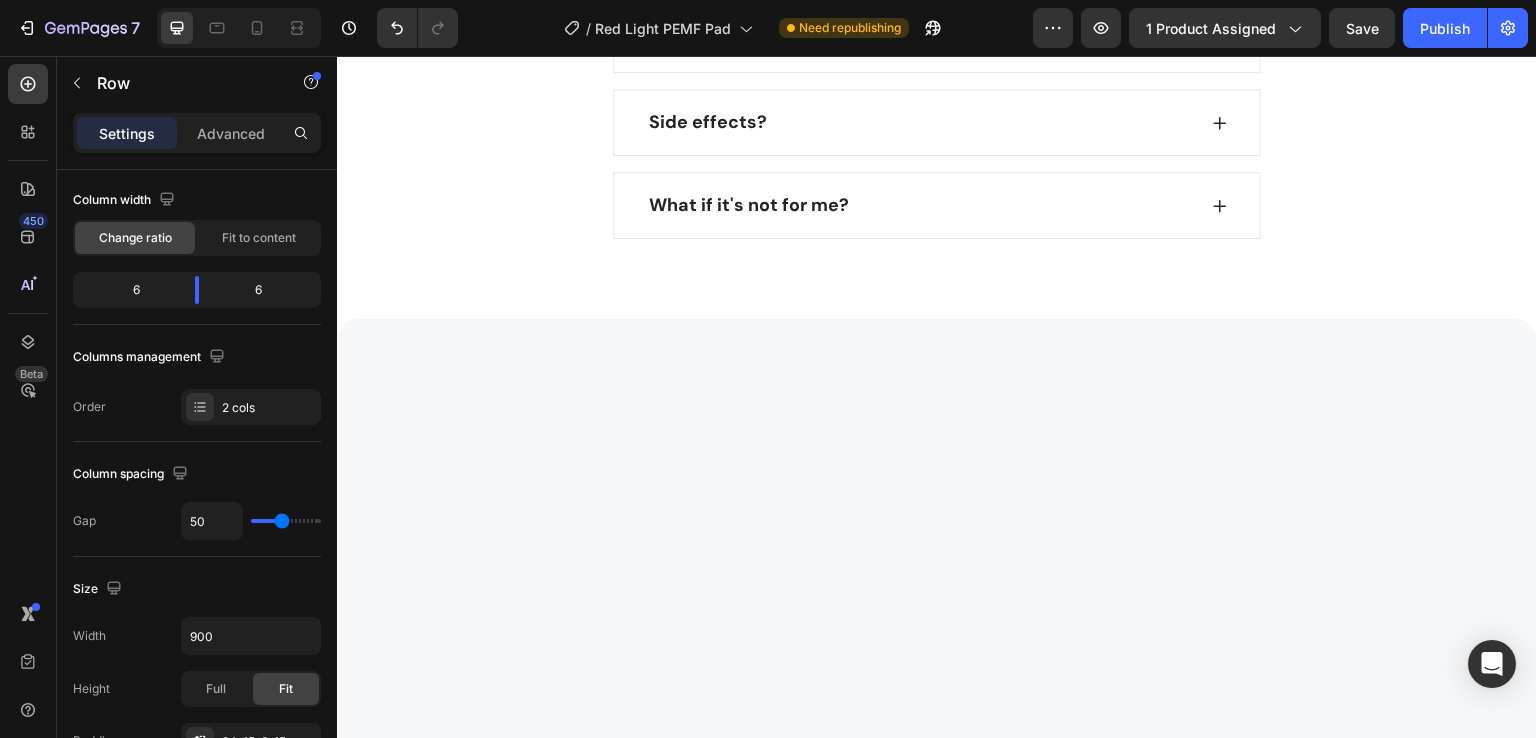 scroll, scrollTop: 5333, scrollLeft: 0, axis: vertical 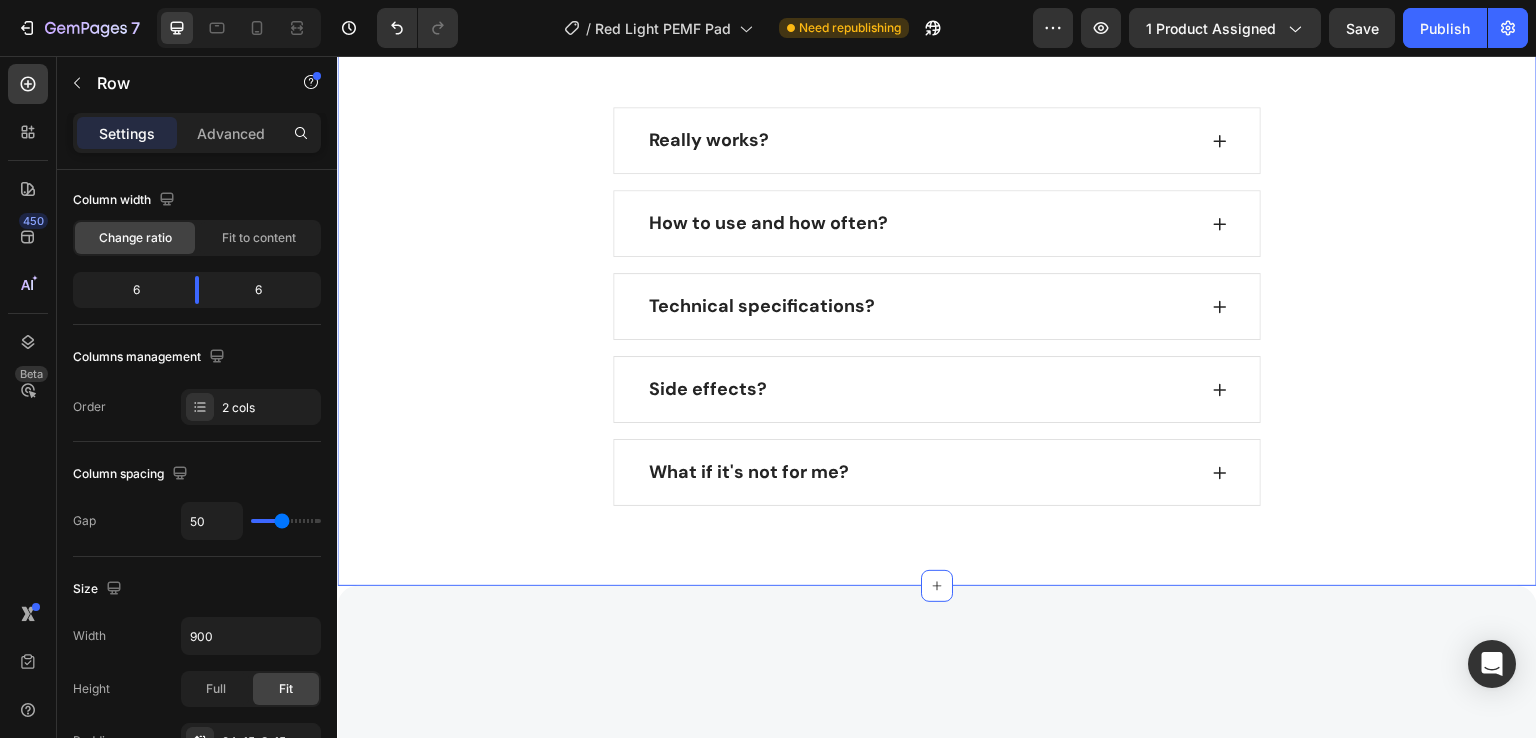 click on "Find your answers here Text block Frequently asked questions Heading Row
Really works?
How to use and how often?
Technical specifications?
Side effects?
What if it's not for me? Accordion Row Section 18/25" at bounding box center (937, 249) 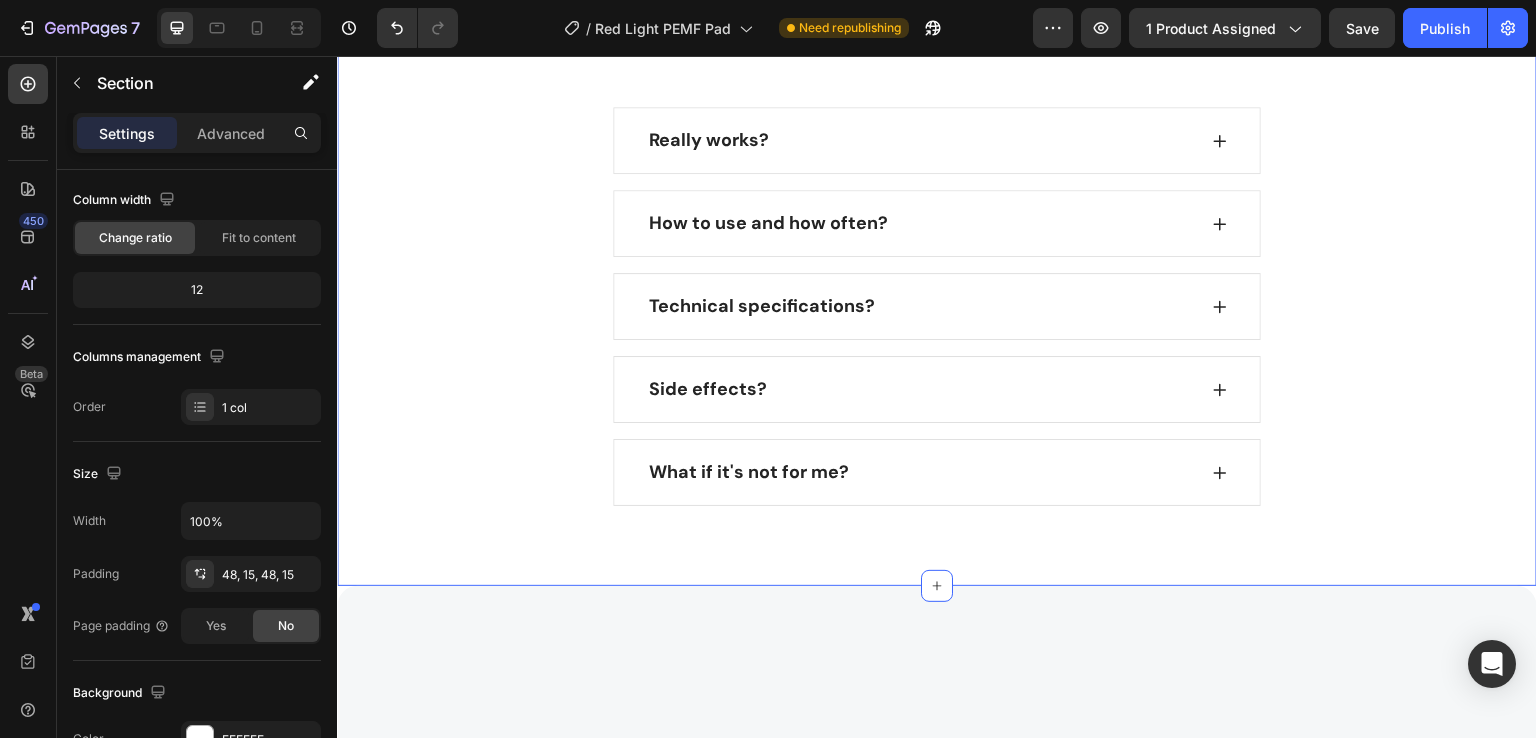 scroll, scrollTop: 0, scrollLeft: 0, axis: both 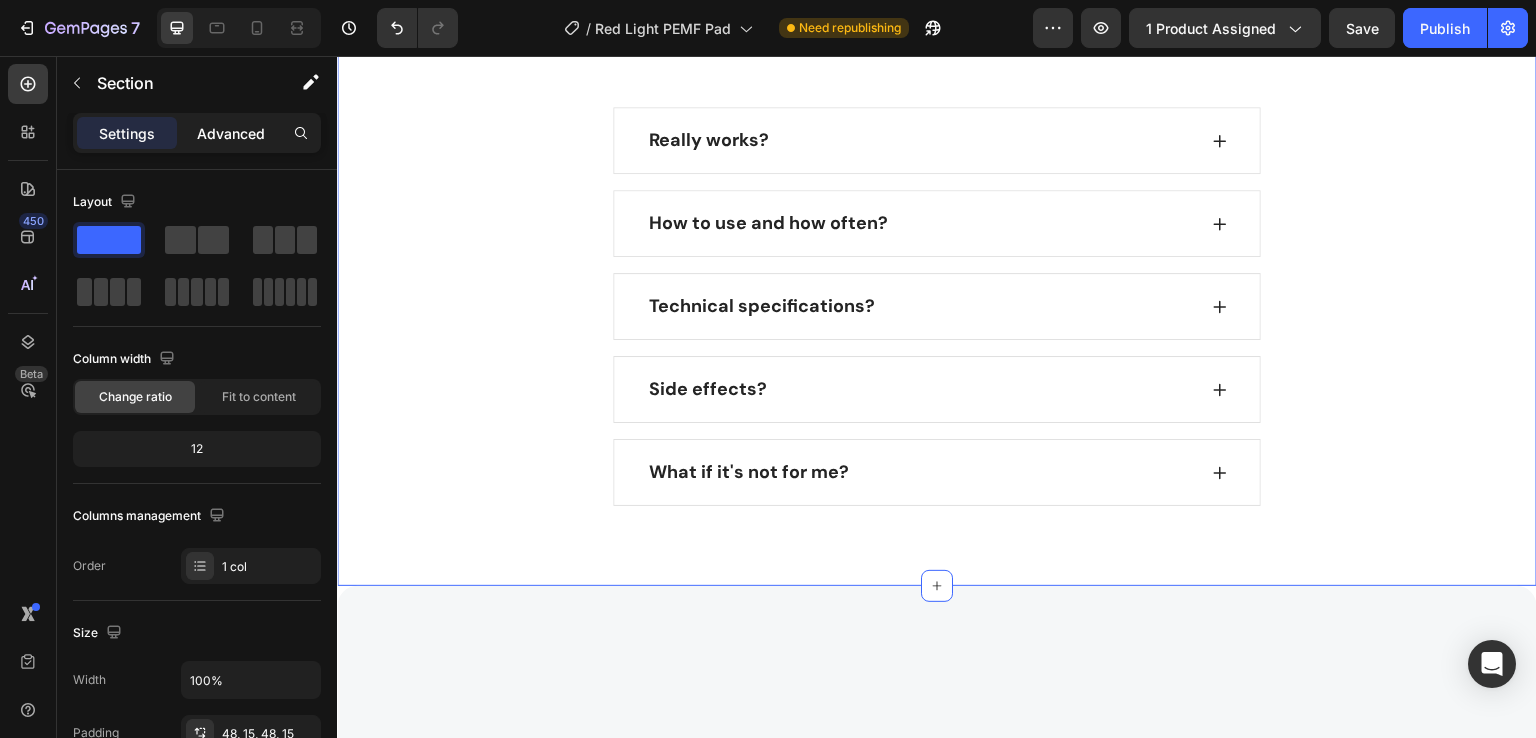 click on "Advanced" at bounding box center (231, 133) 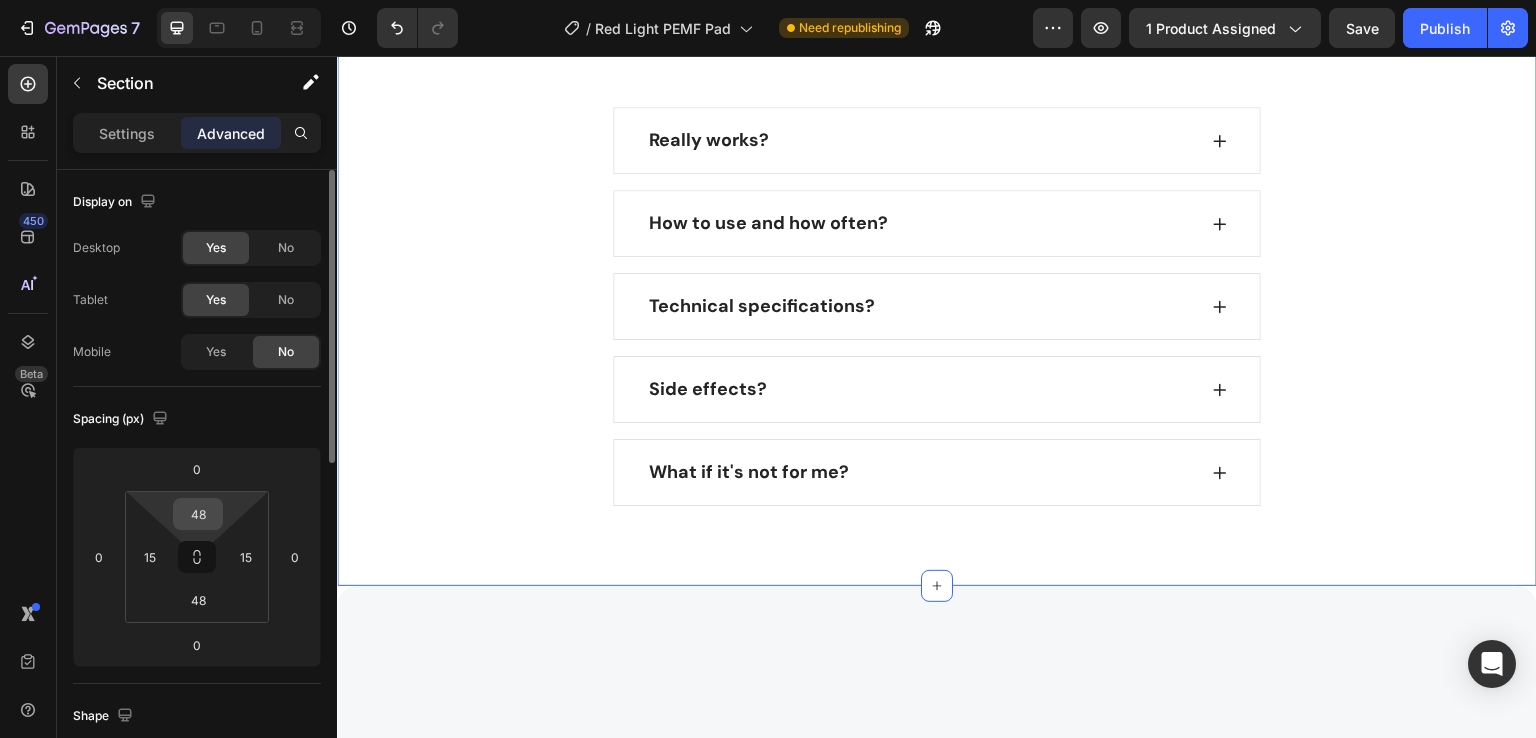 click on "48" at bounding box center [198, 514] 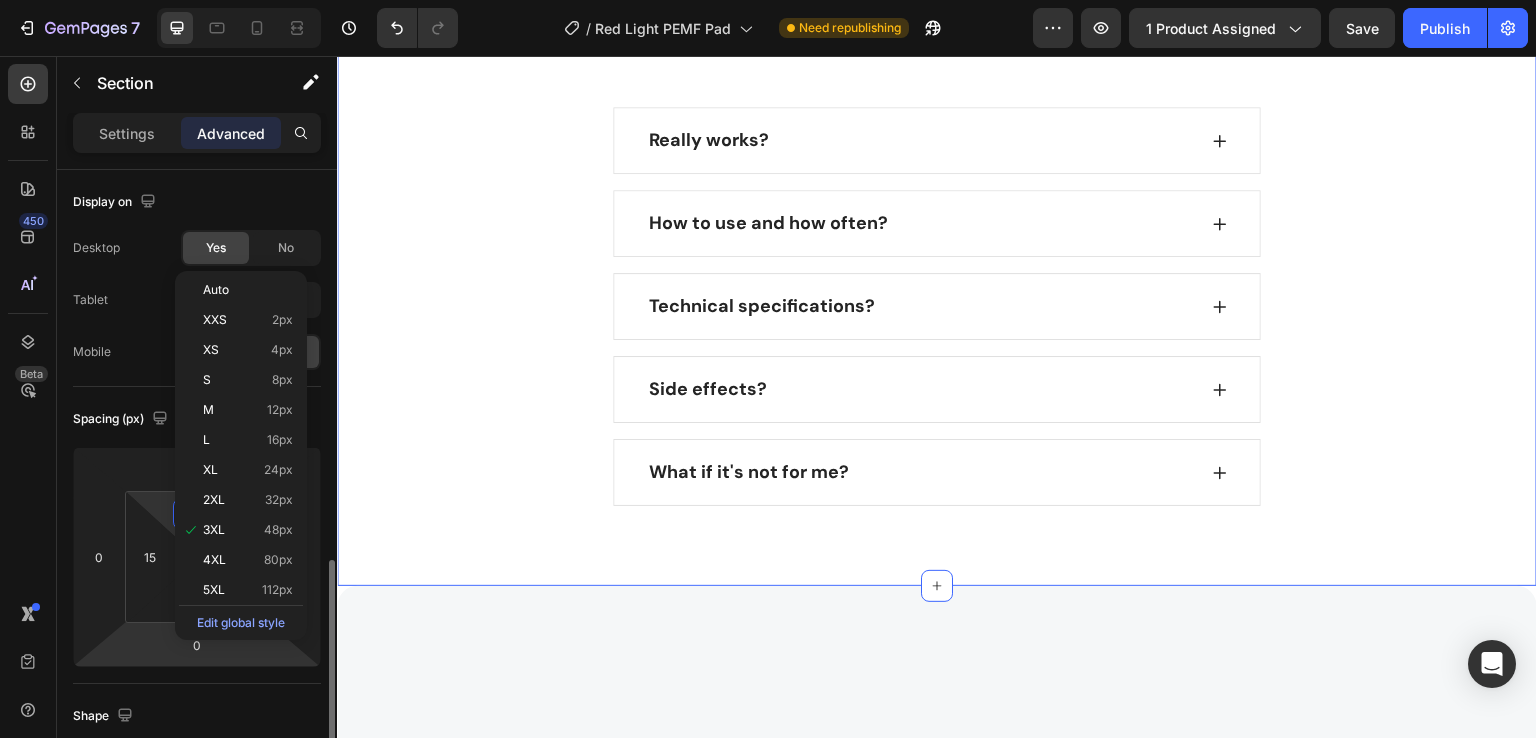 scroll, scrollTop: 266, scrollLeft: 0, axis: vertical 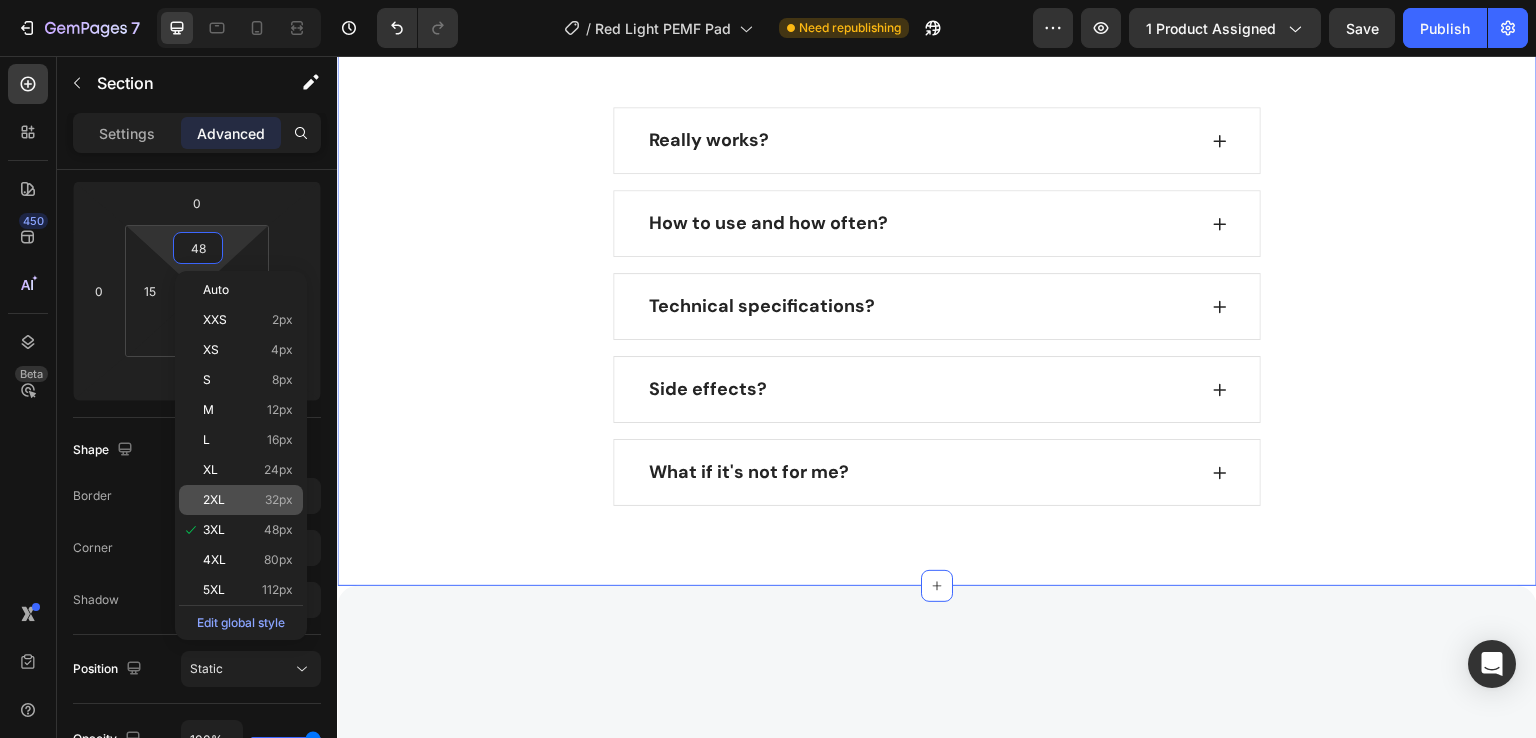 click on "2XL 32px" at bounding box center (248, 500) 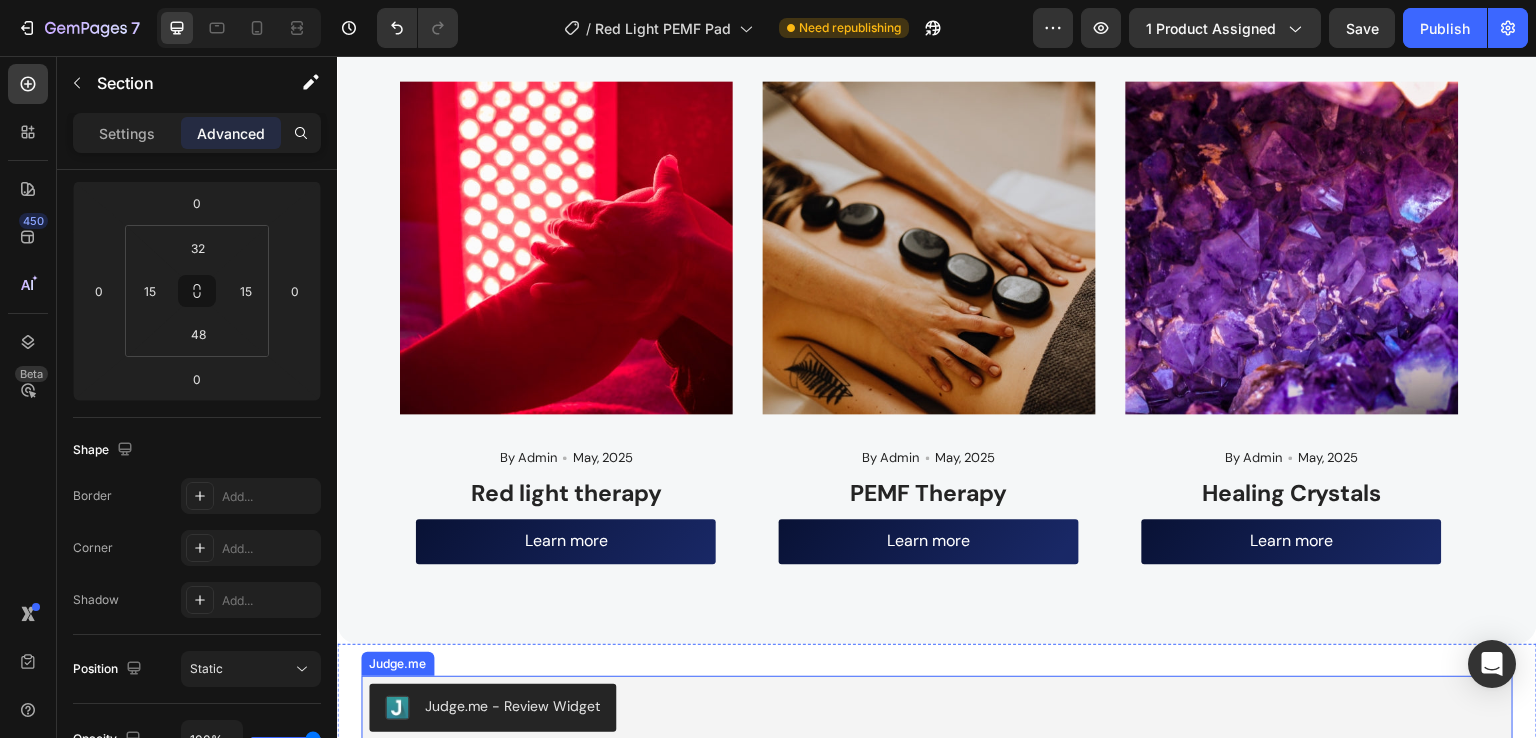 scroll, scrollTop: 6666, scrollLeft: 0, axis: vertical 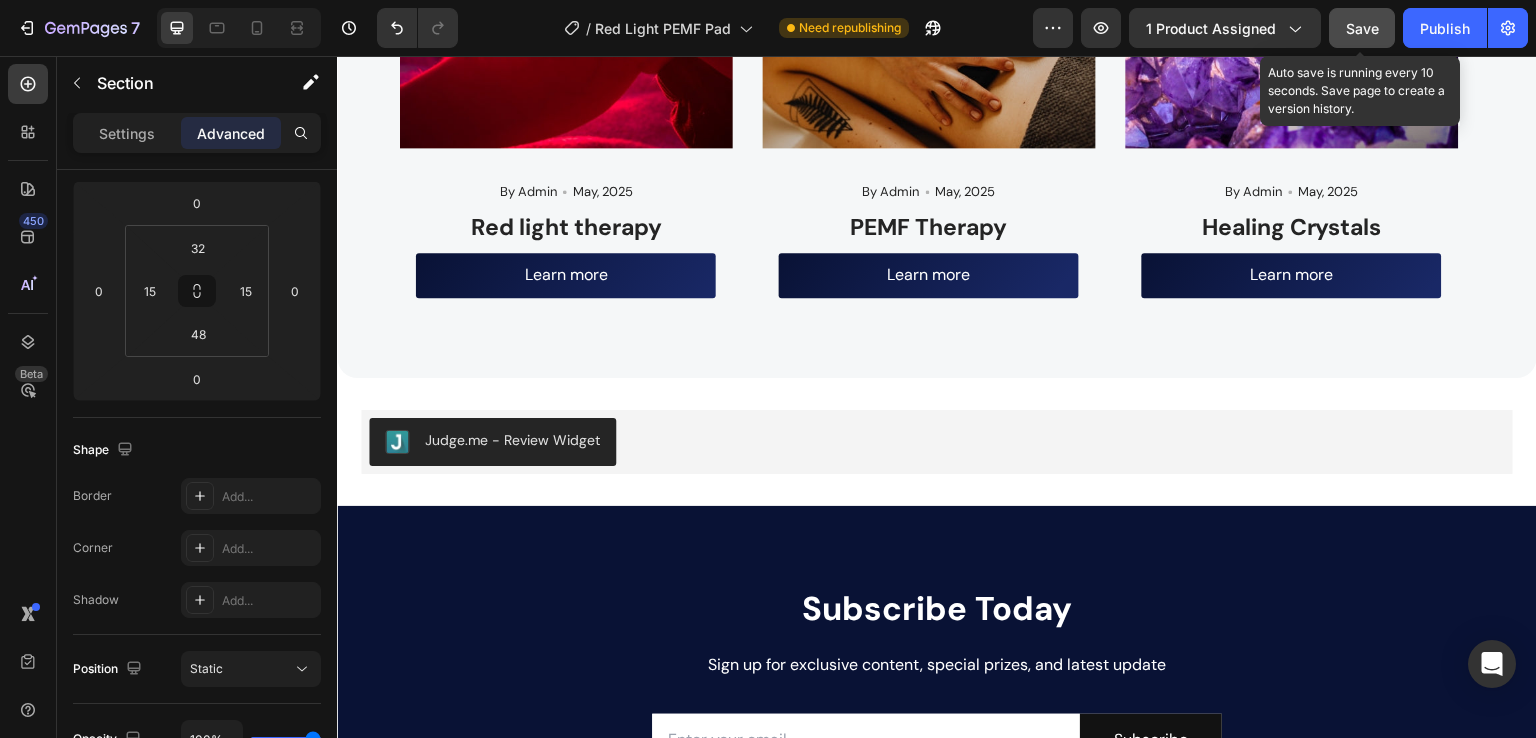 click on "Save" at bounding box center [1362, 28] 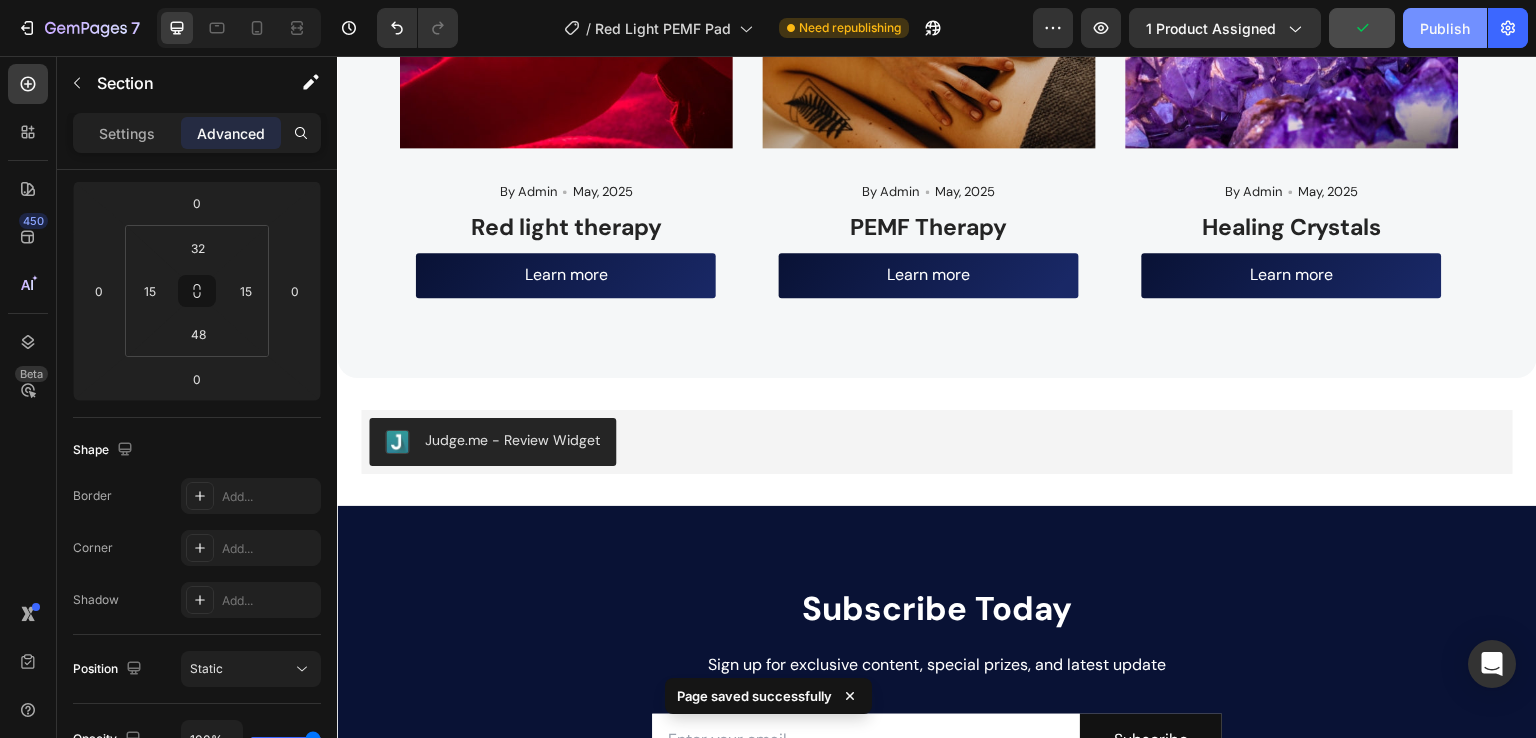 click on "Publish" 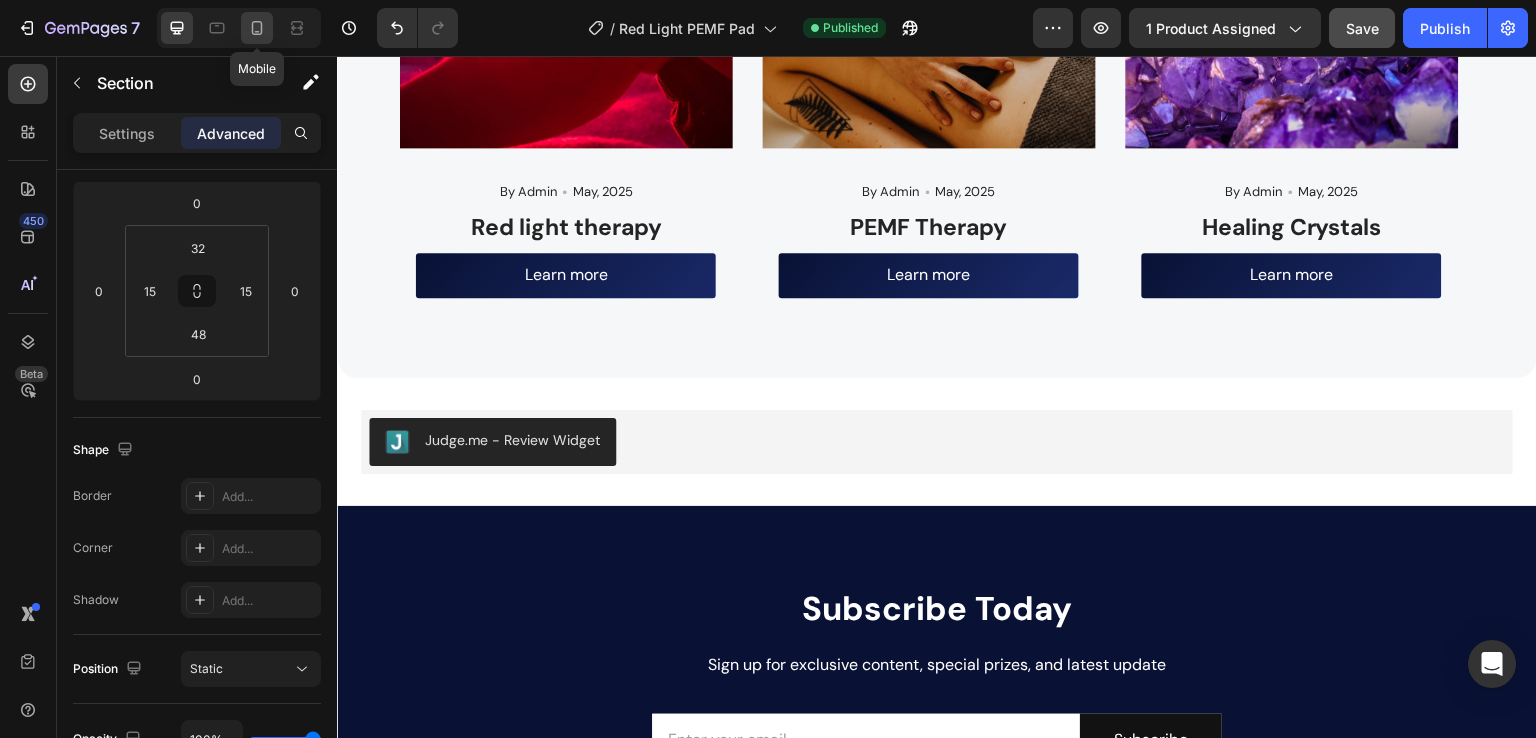 drag, startPoint x: 246, startPoint y: 31, endPoint x: 274, endPoint y: 385, distance: 355.10562 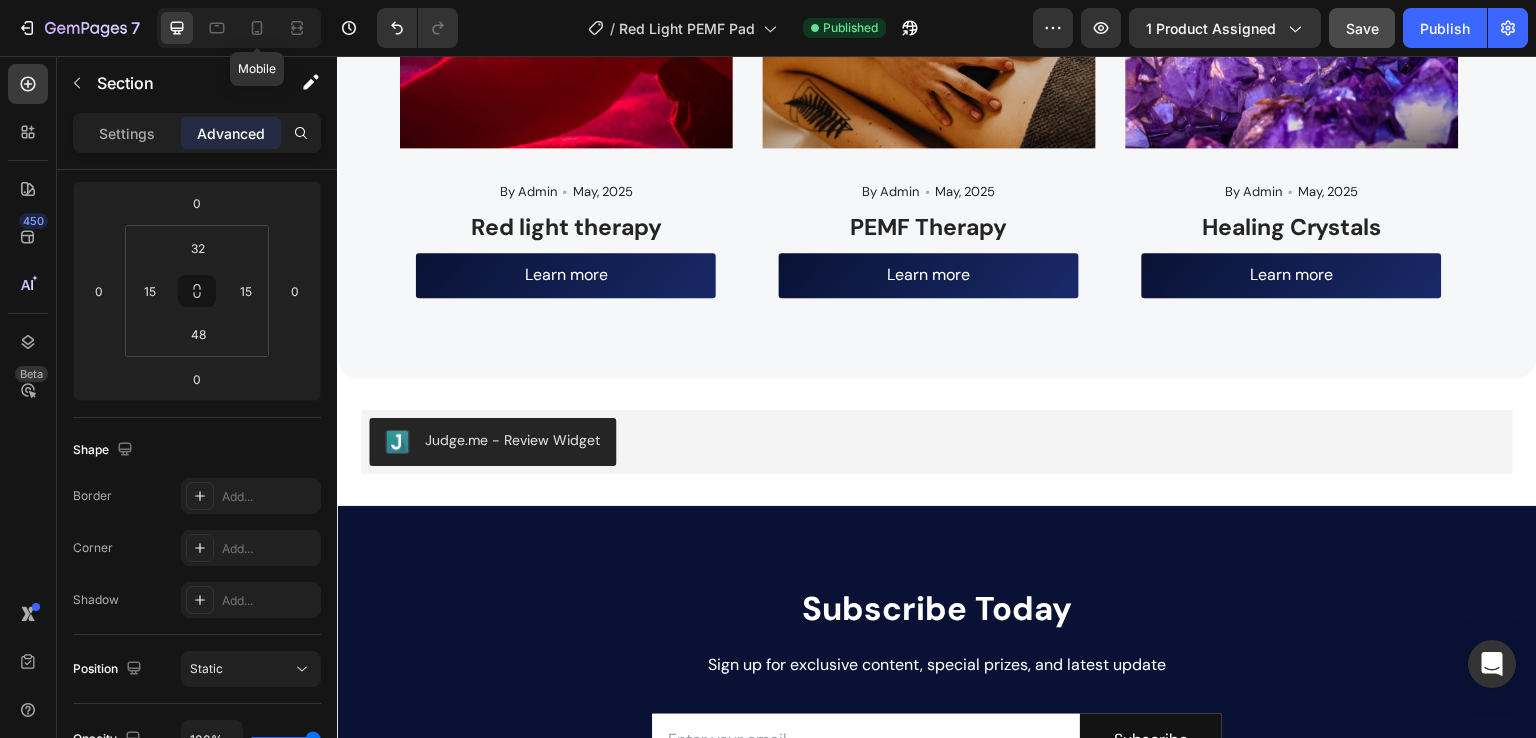 type on "2" 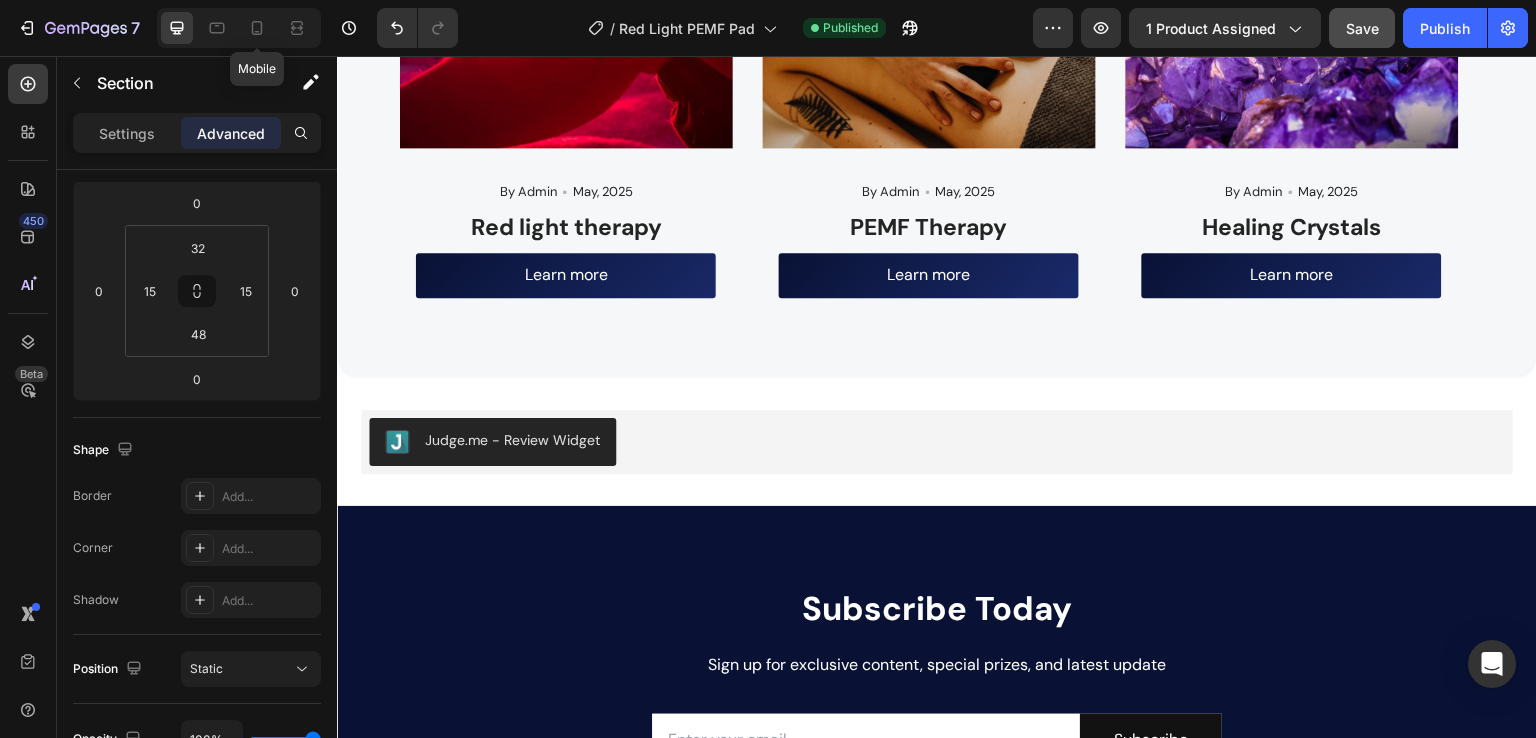 type on "0" 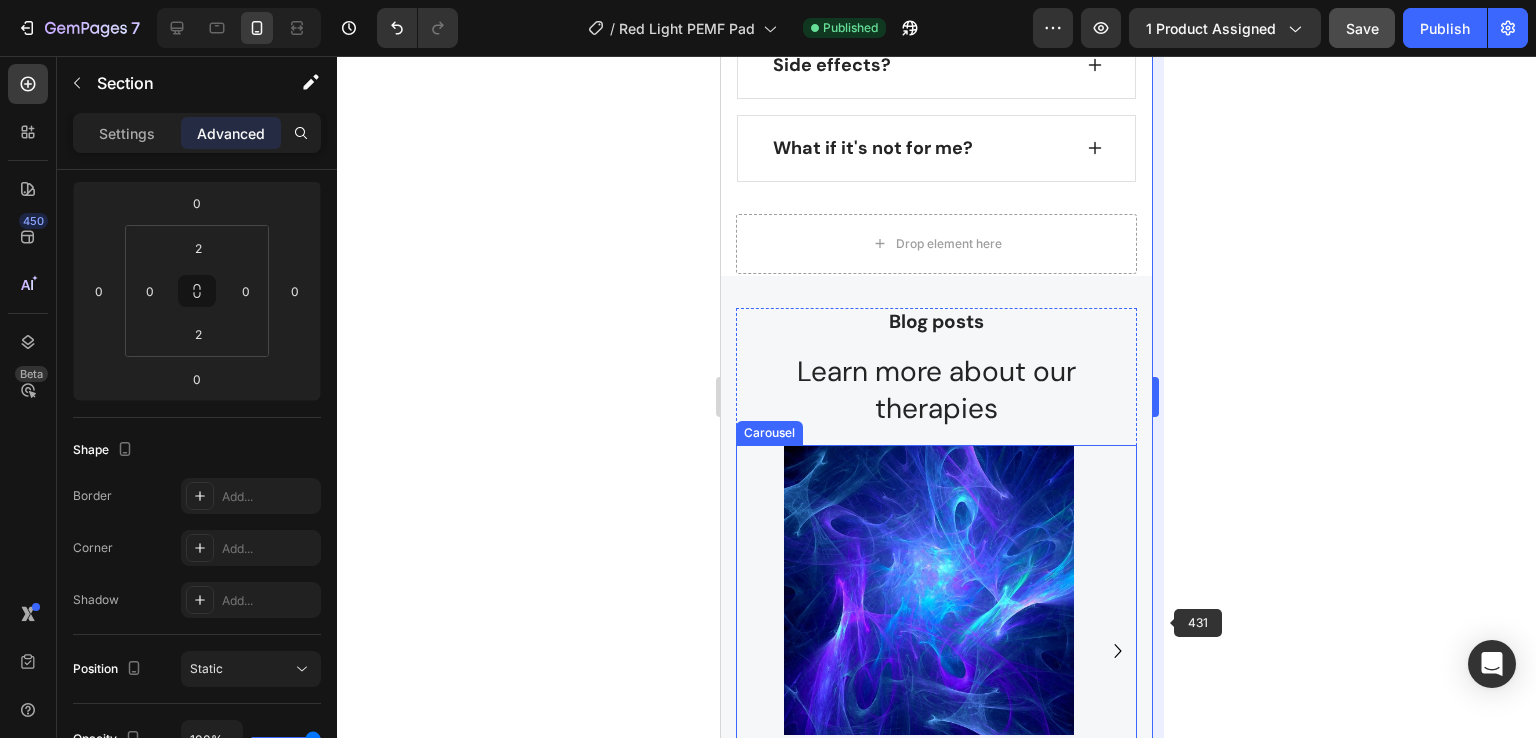 scroll, scrollTop: 8335, scrollLeft: 0, axis: vertical 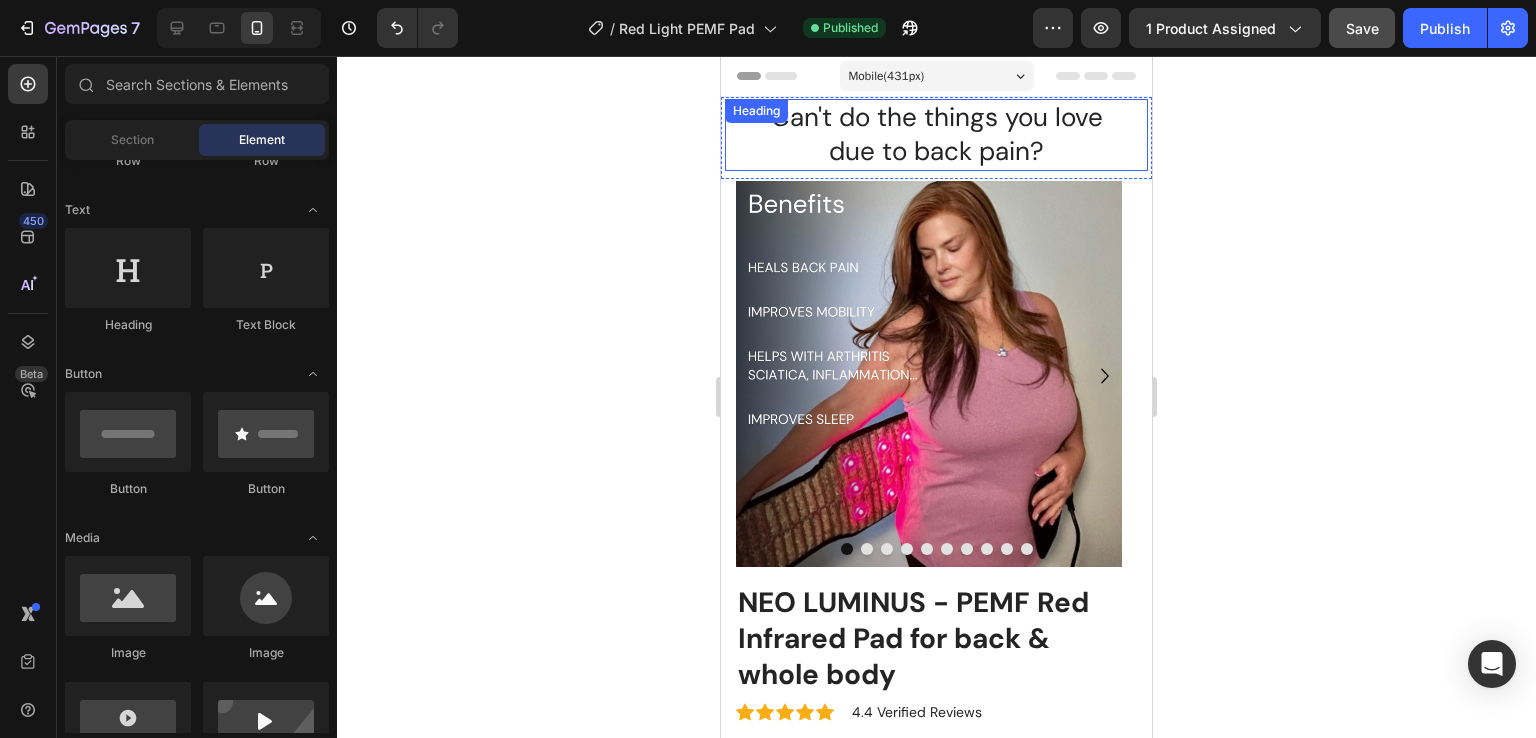 click on "Can't do the things you love due to back pain?" at bounding box center (936, 135) 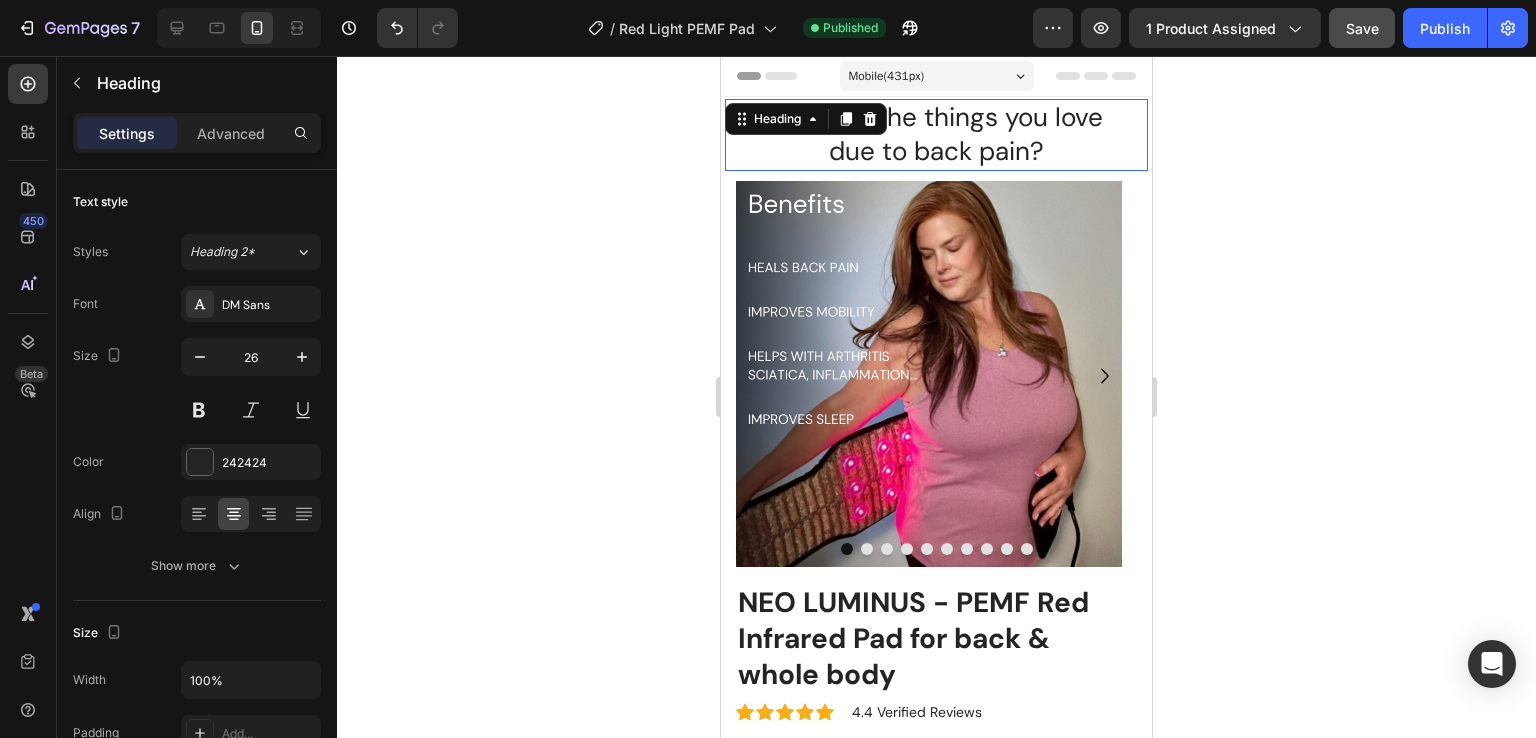 click on "Can't do the things you love due to back pain?" at bounding box center [936, 135] 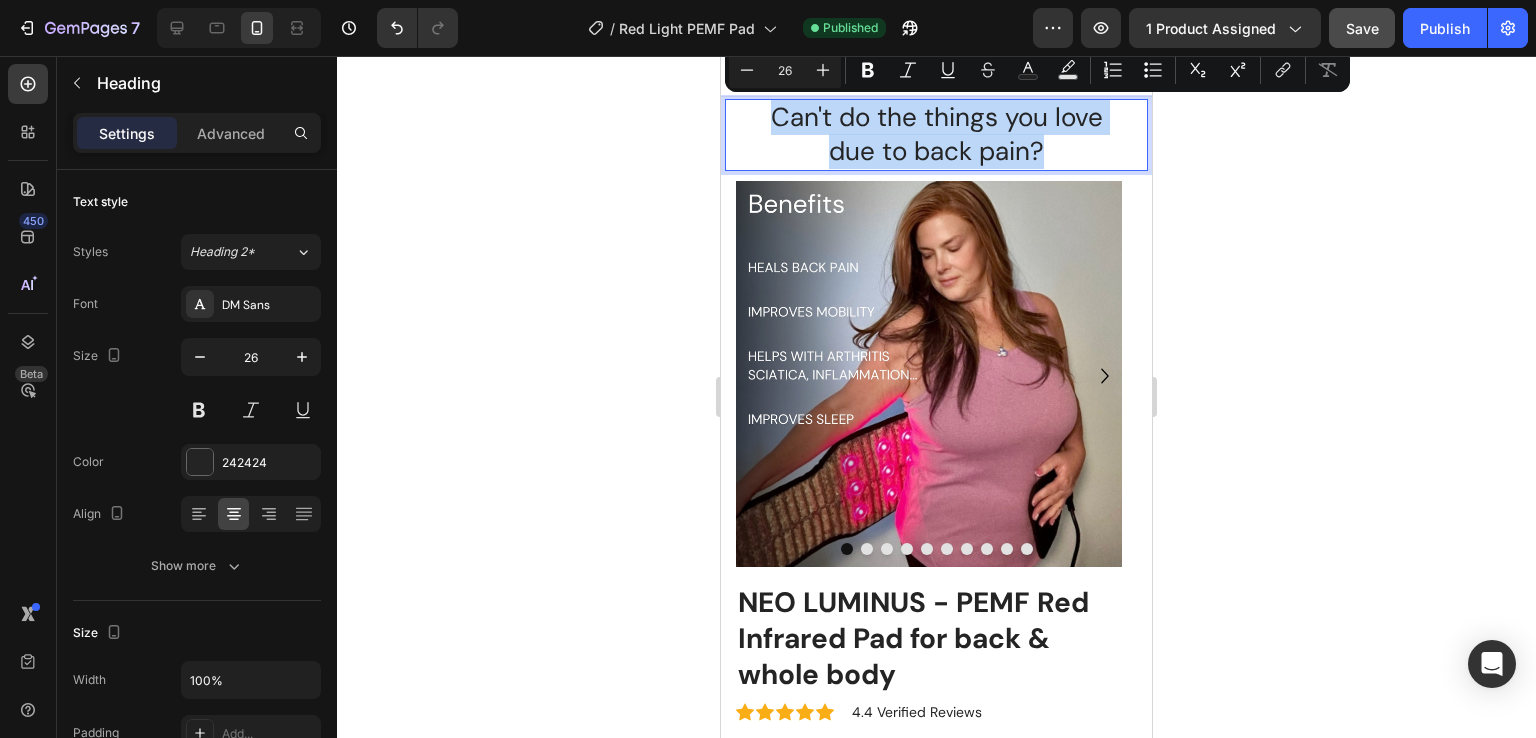 drag, startPoint x: 1056, startPoint y: 146, endPoint x: 769, endPoint y: 119, distance: 288.26724 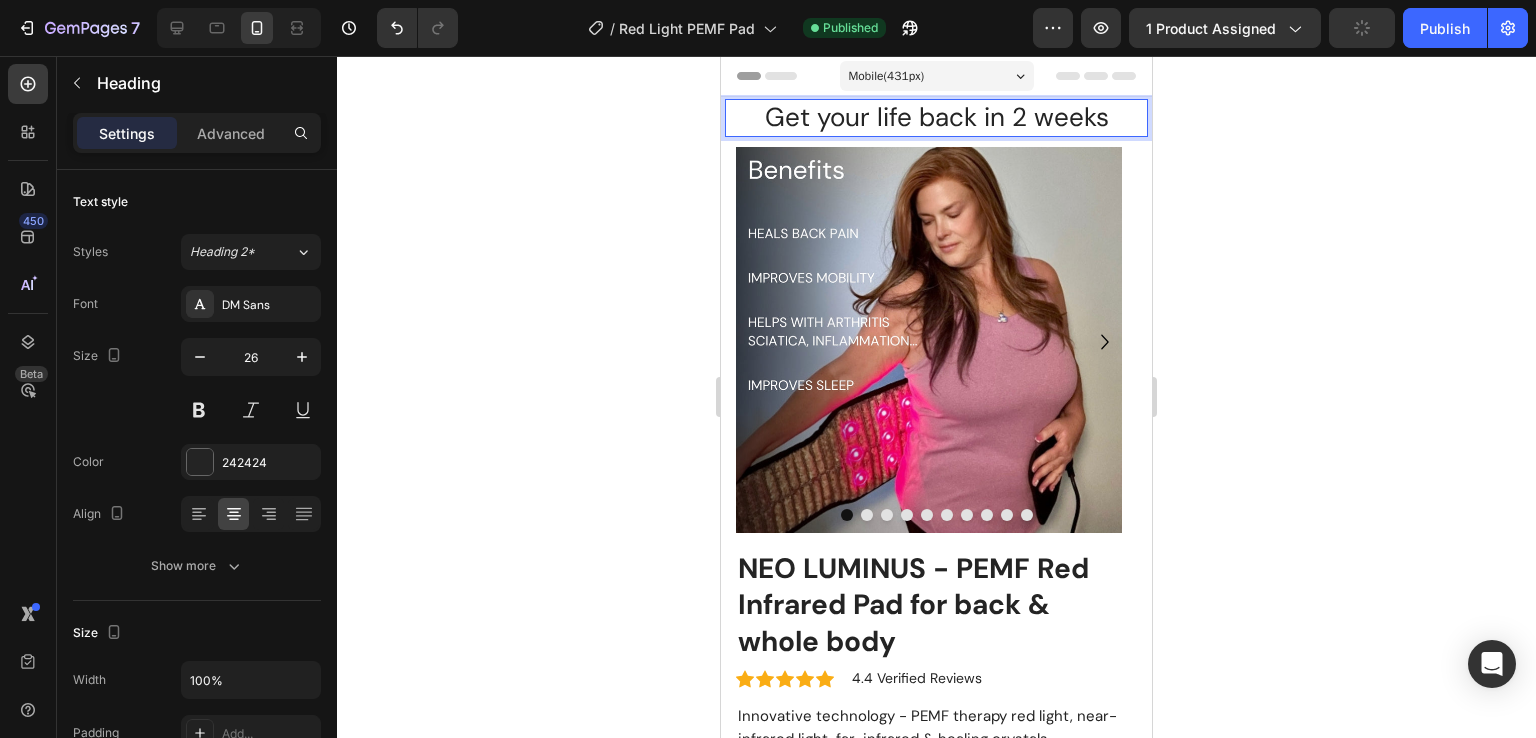 click 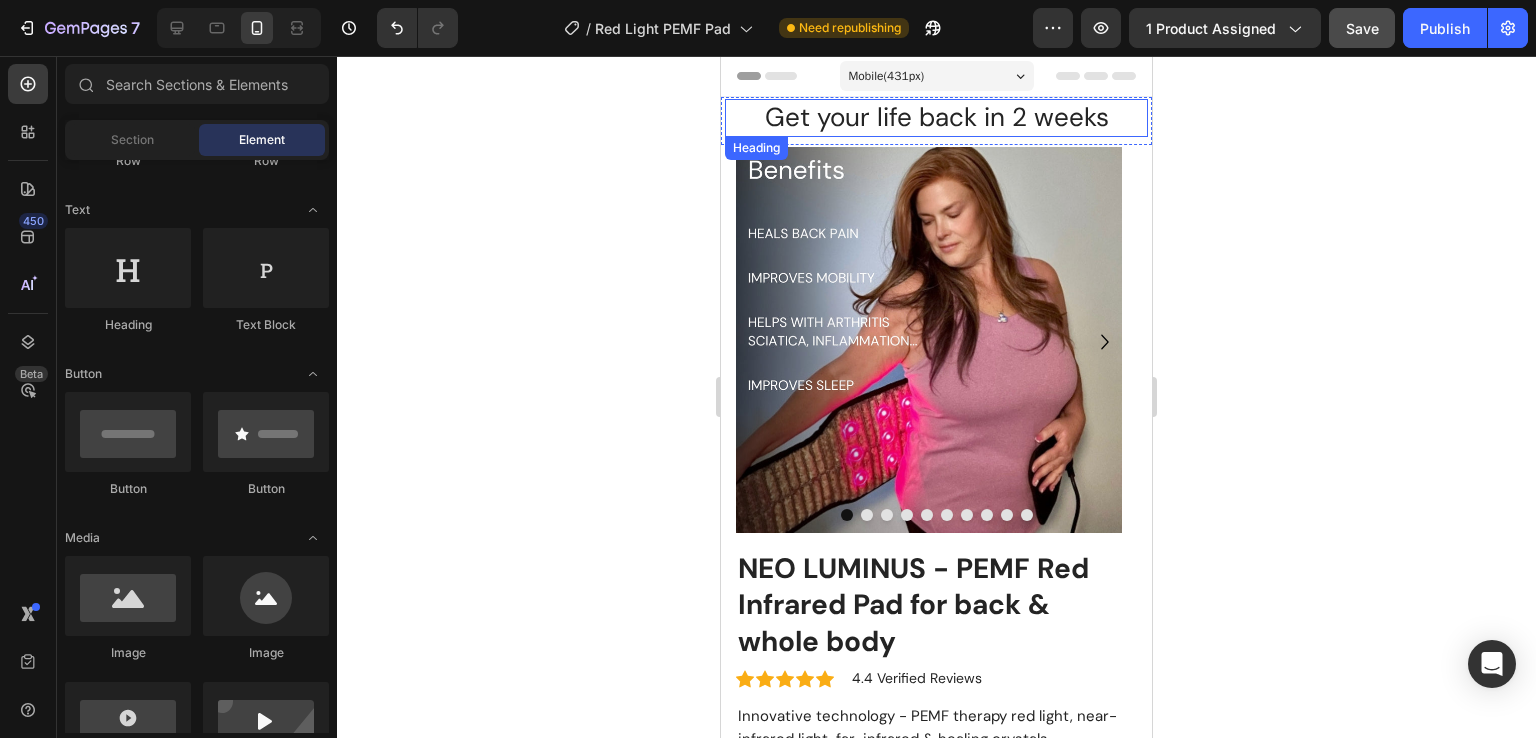 click on "Get your life back in 2 weeks" at bounding box center (936, 118) 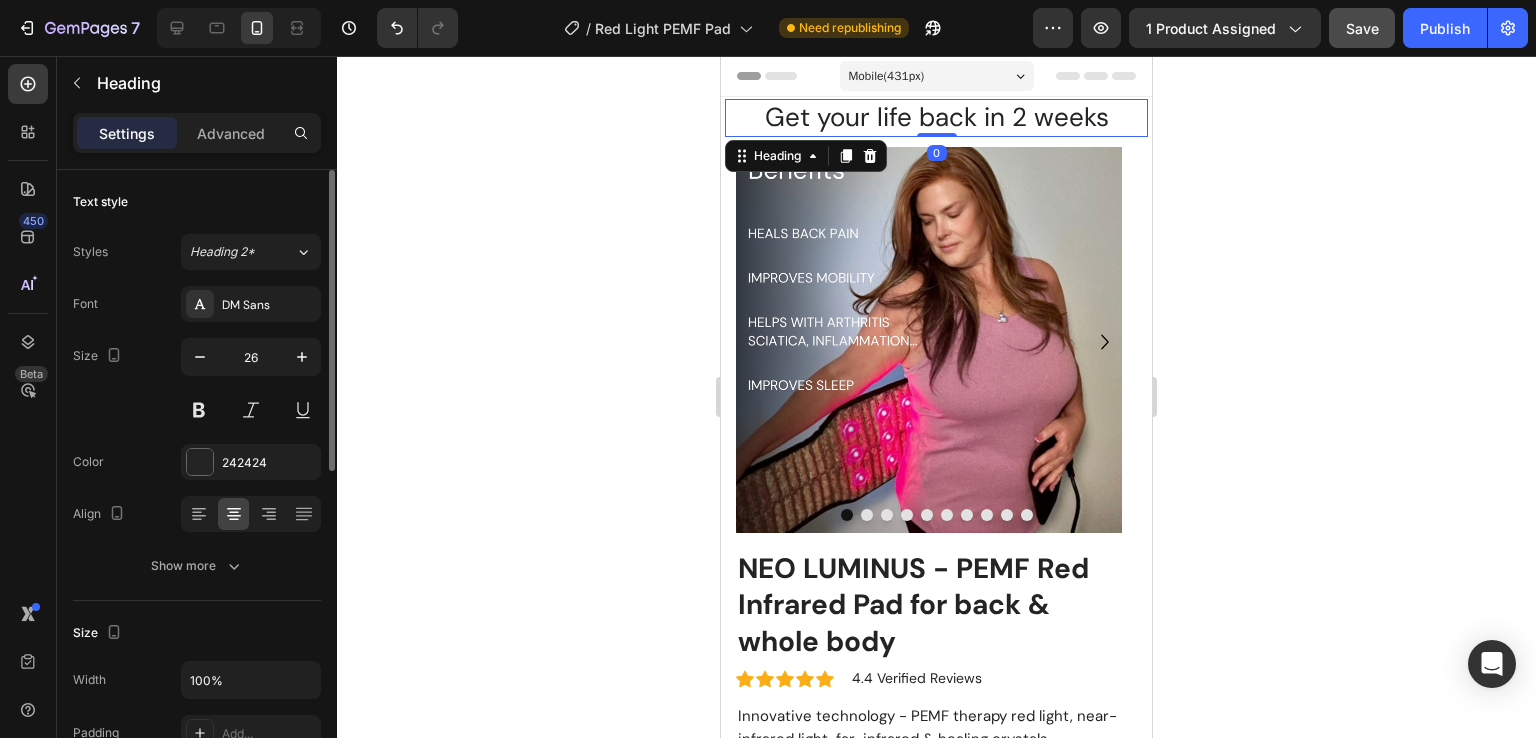 click on "Advanced" 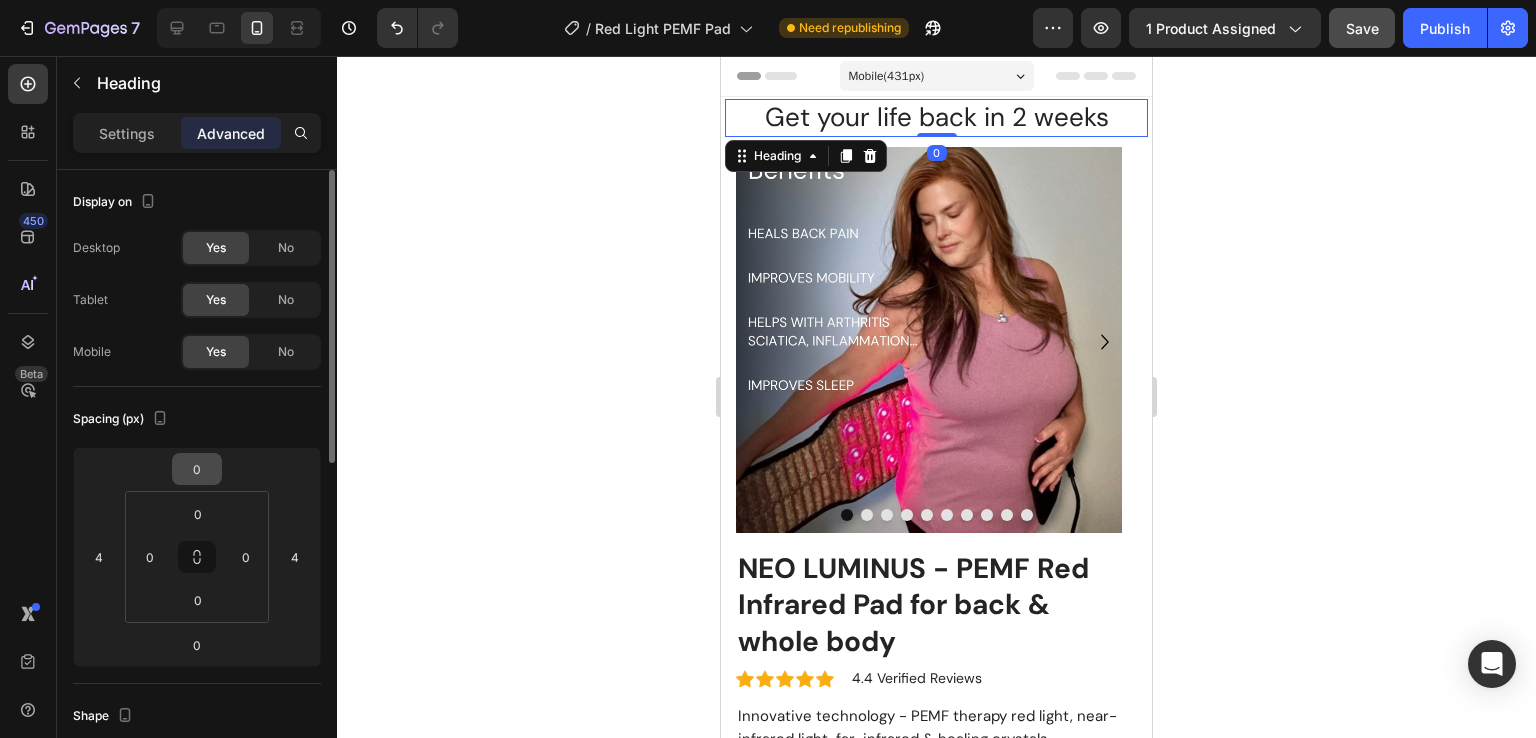 click on "0" at bounding box center (197, 469) 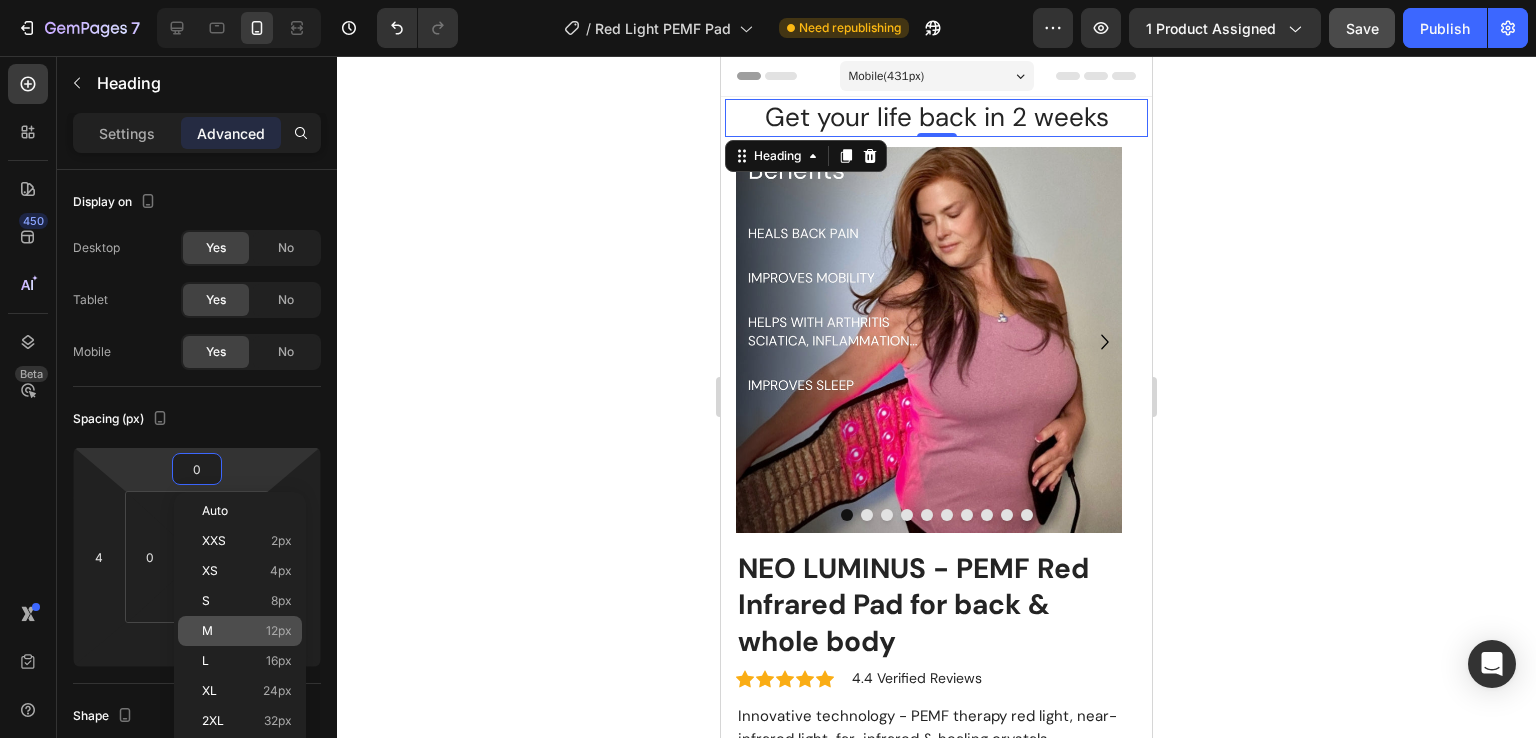click on "XS 4px" at bounding box center [247, 571] 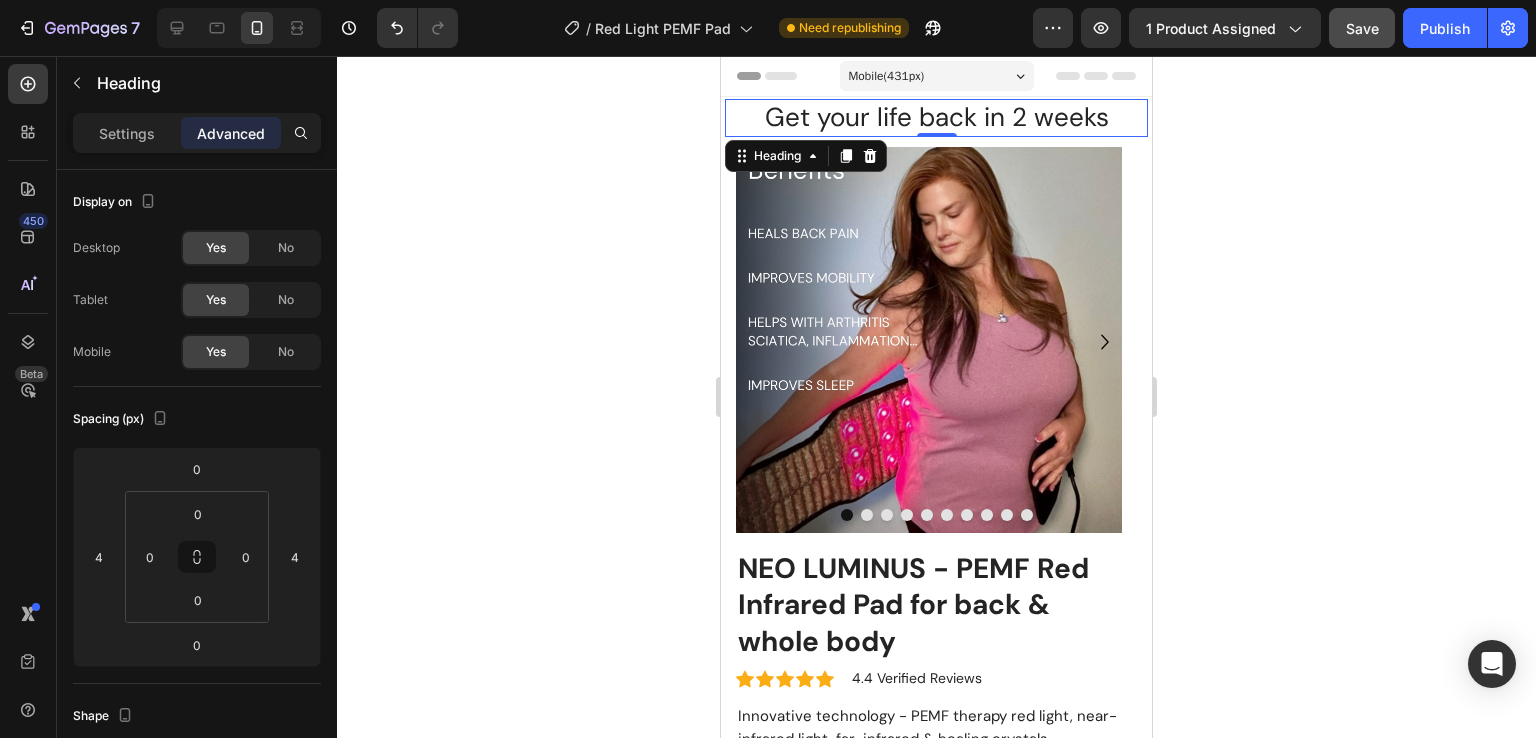 type on "4" 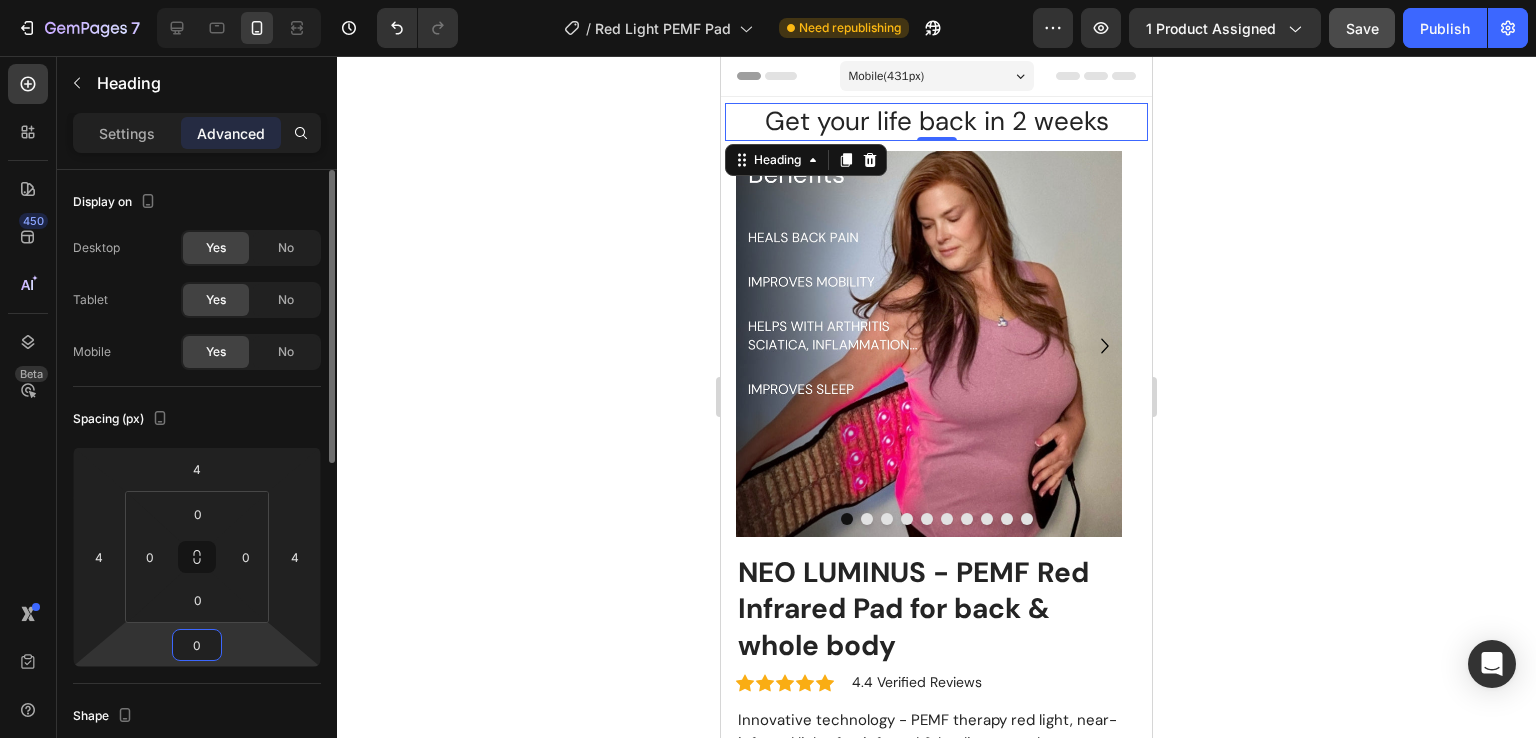 click on "0" at bounding box center [197, 645] 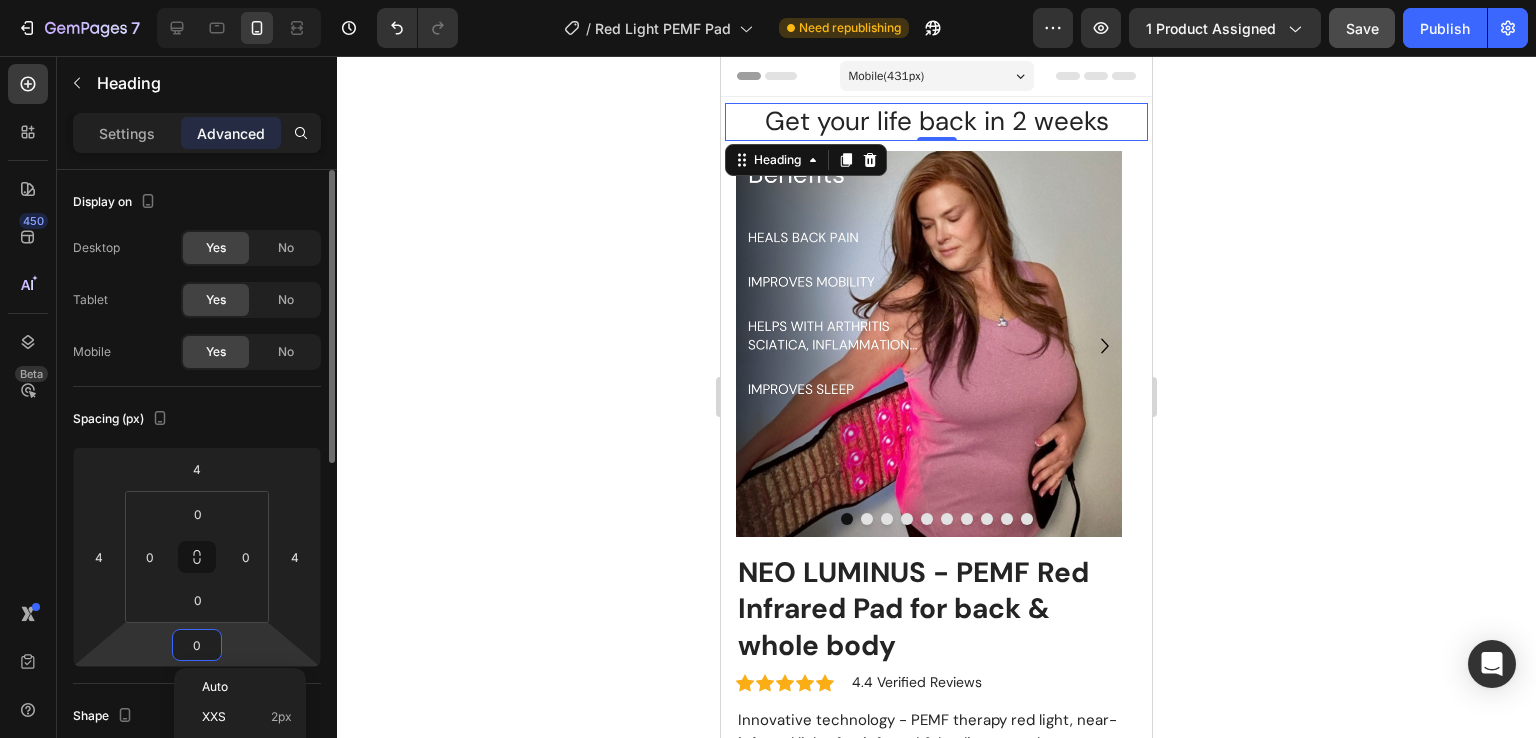 scroll, scrollTop: 266, scrollLeft: 0, axis: vertical 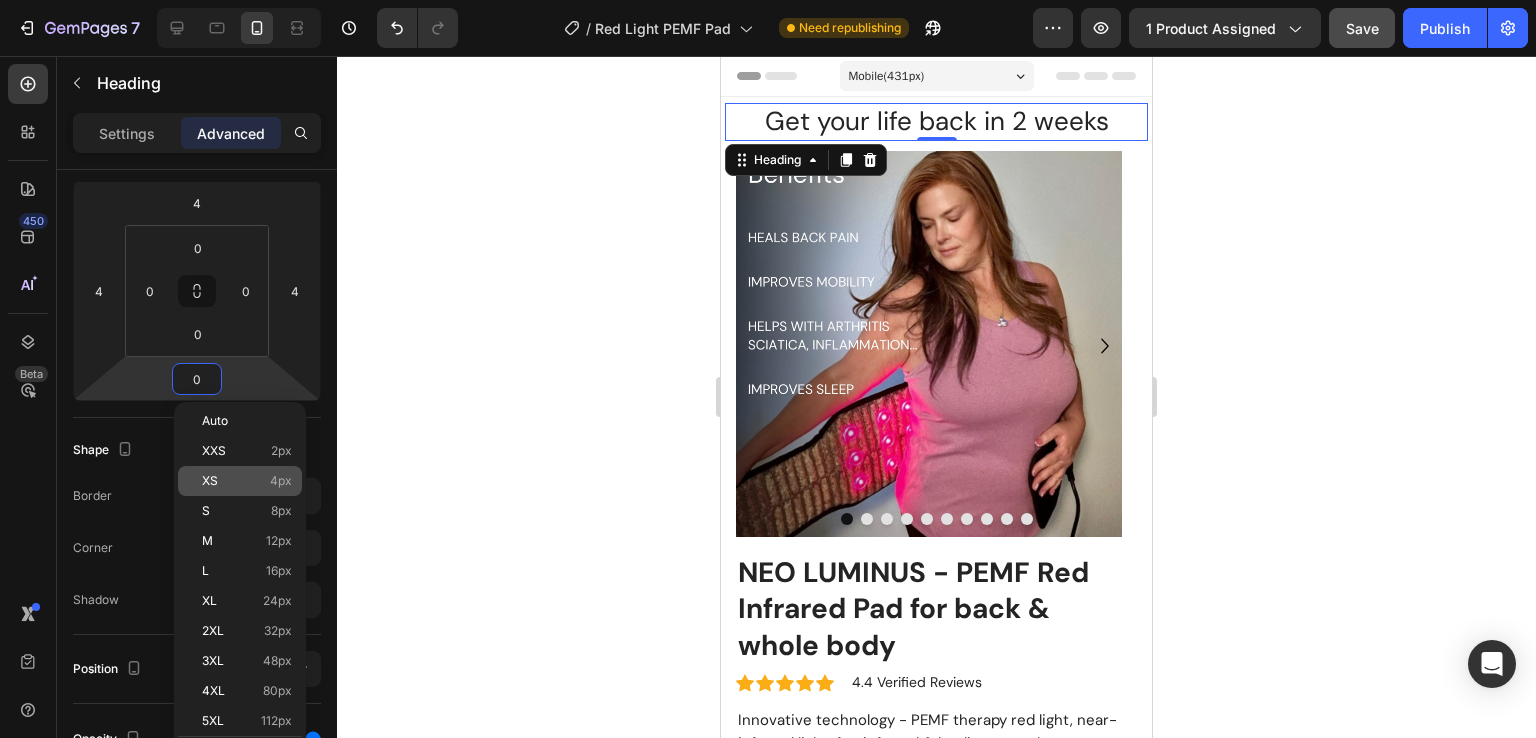 click on "XS 4px" at bounding box center (247, 481) 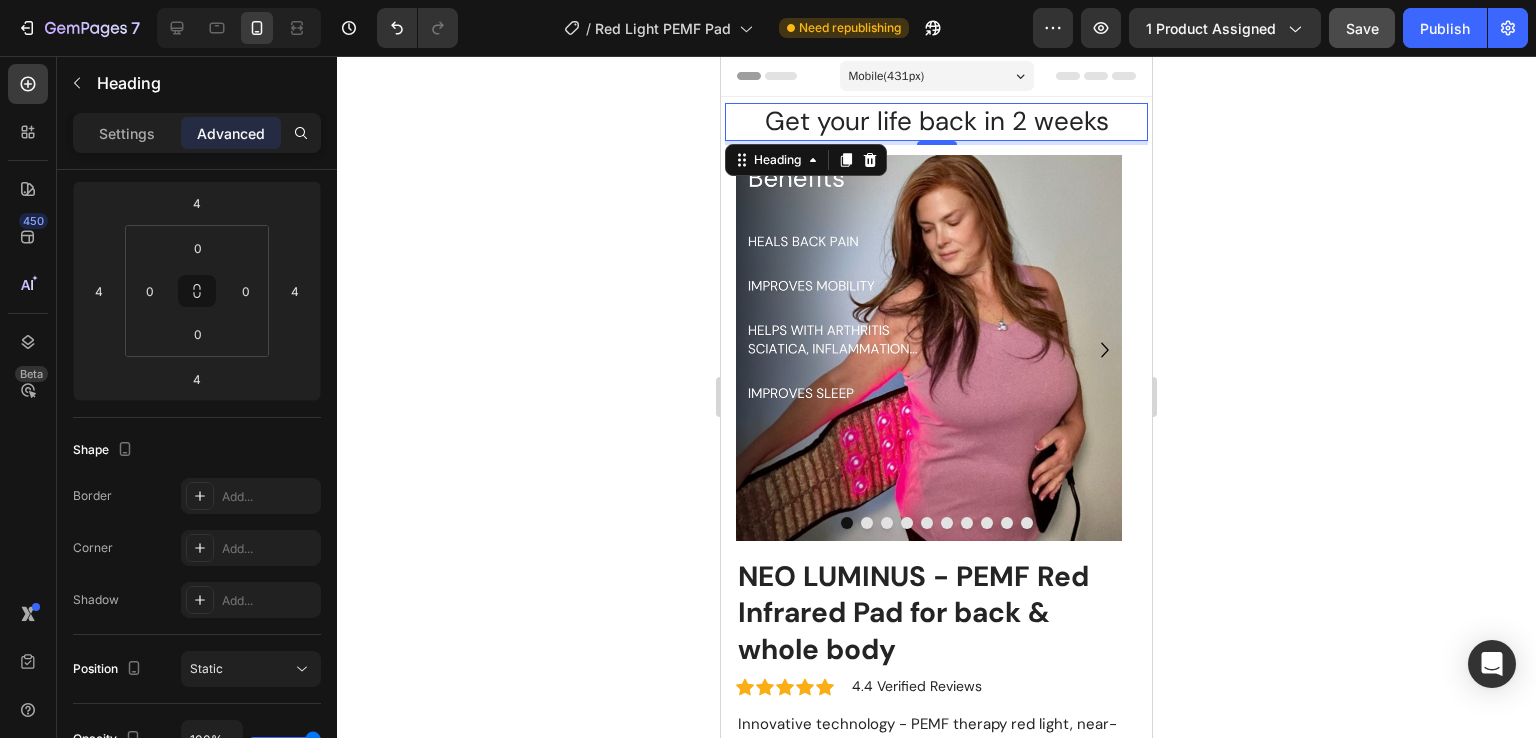 drag, startPoint x: 1284, startPoint y: 129, endPoint x: 411, endPoint y: 68, distance: 875.12854 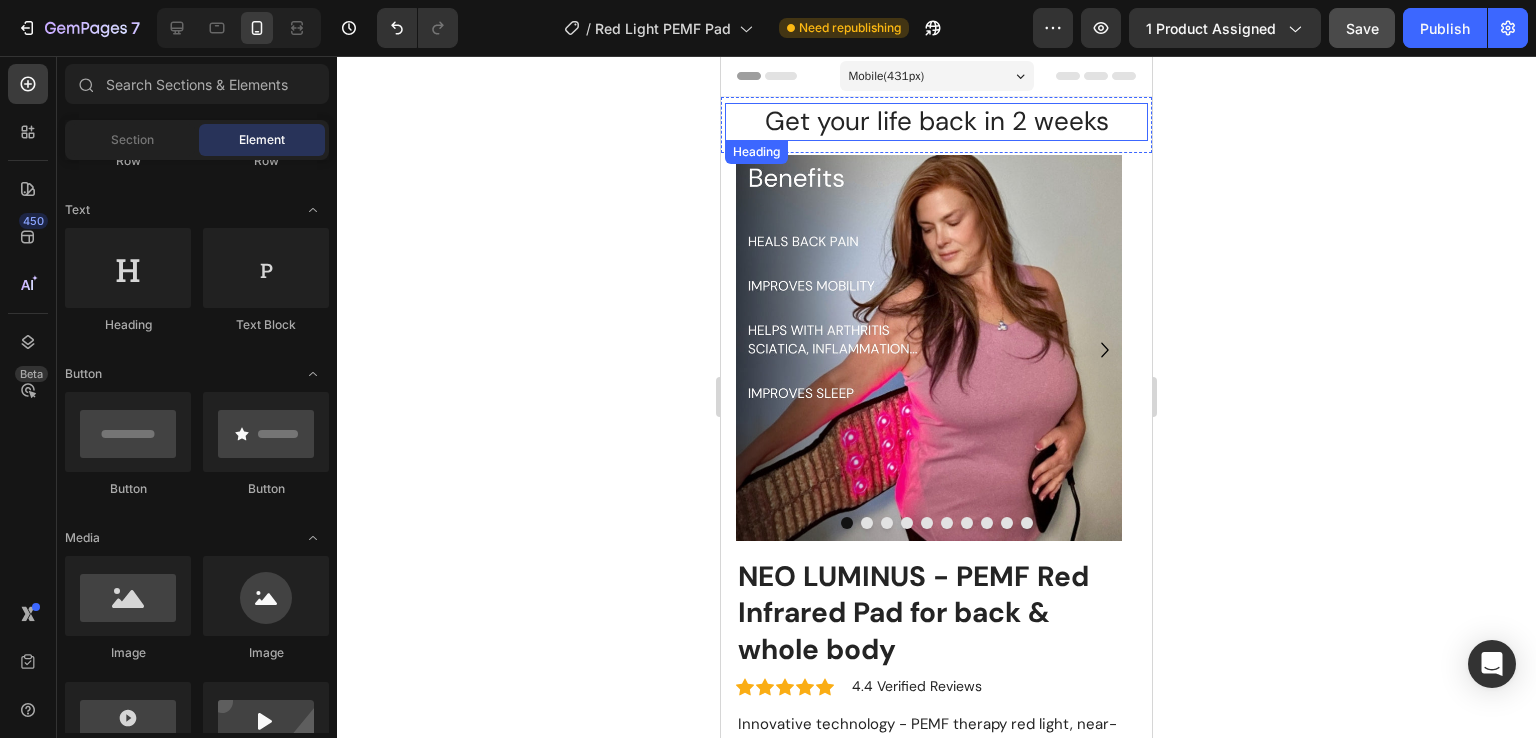 click on "Get your life back in 2 weeks" at bounding box center (936, 122) 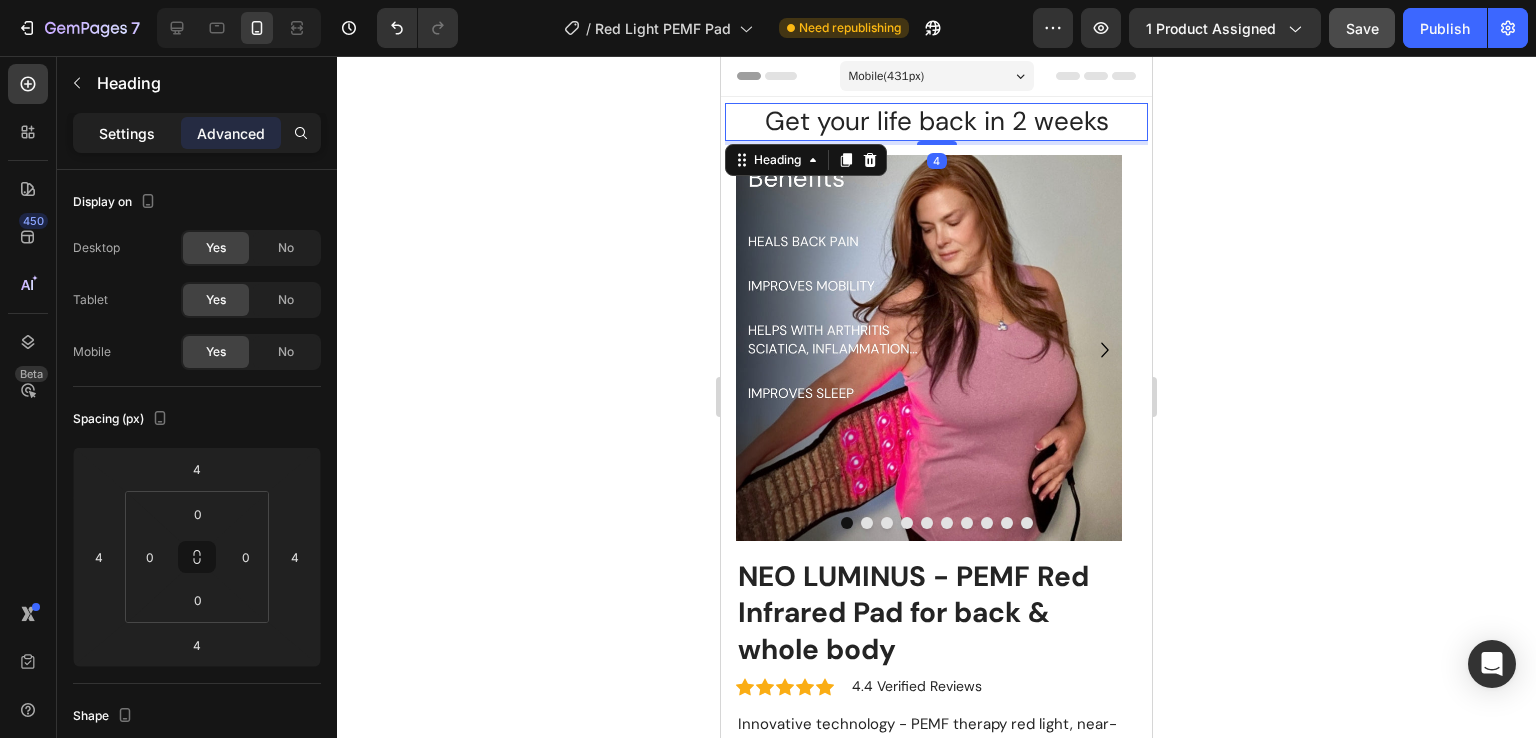 click on "Settings" at bounding box center [127, 133] 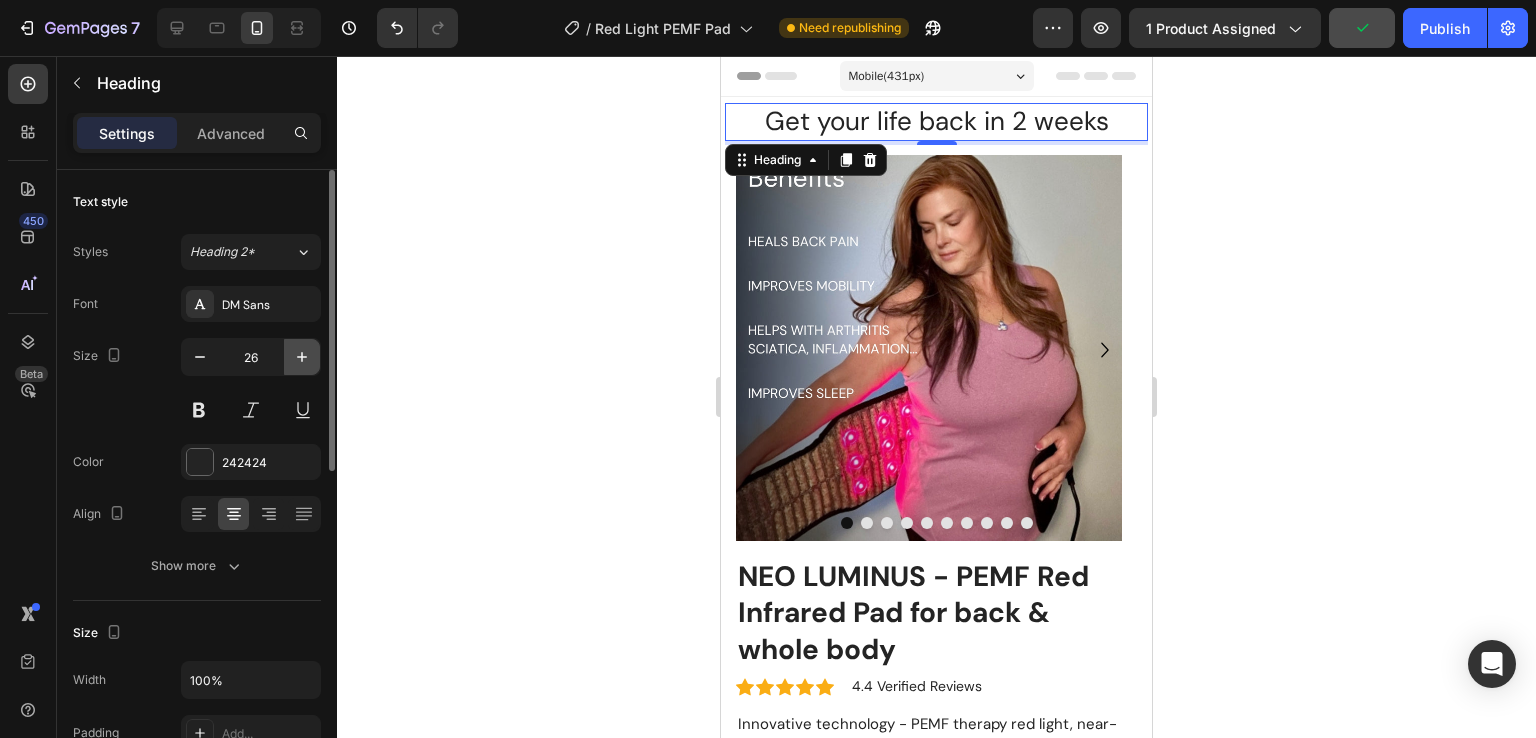 click 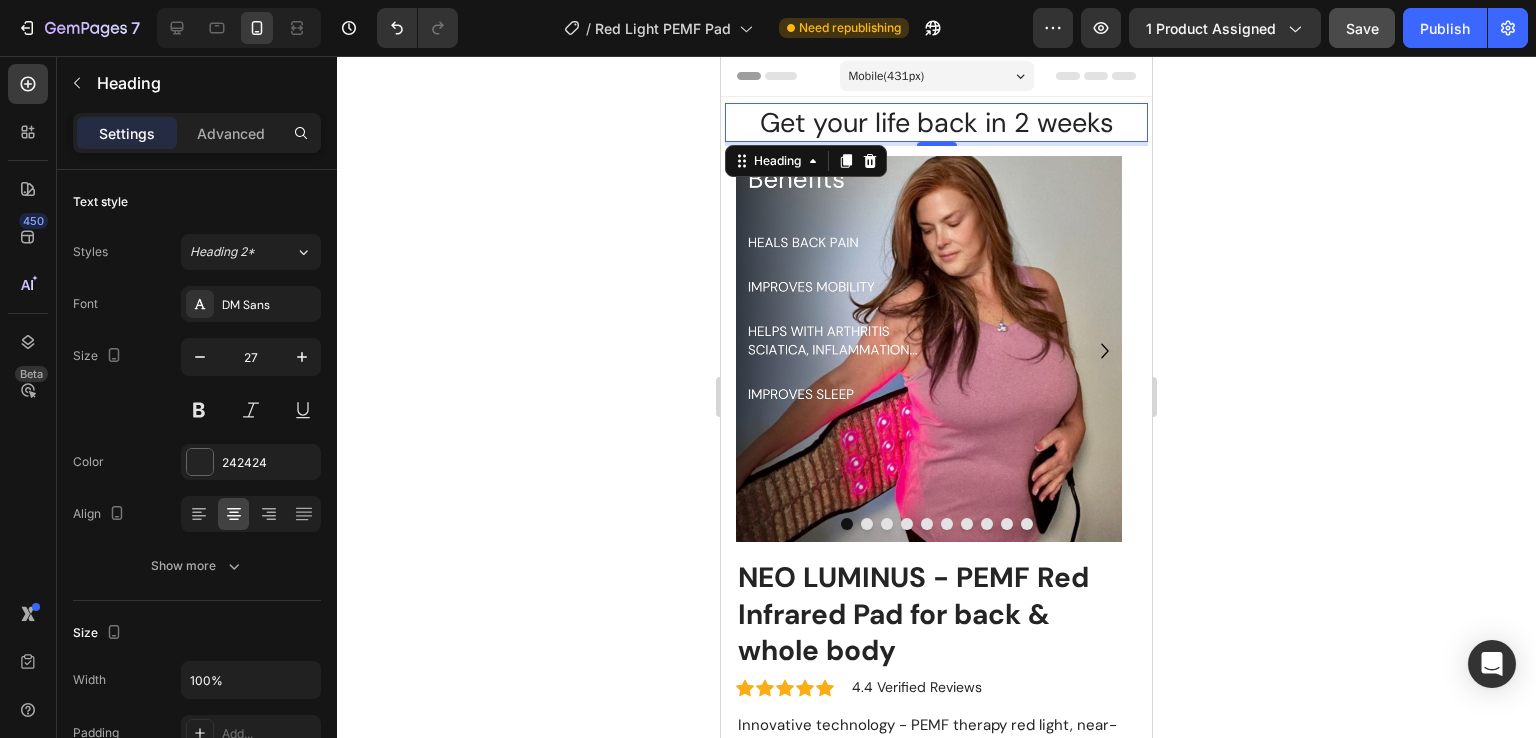 drag, startPoint x: 1356, startPoint y: 156, endPoint x: 1298, endPoint y: 178, distance: 62.03225 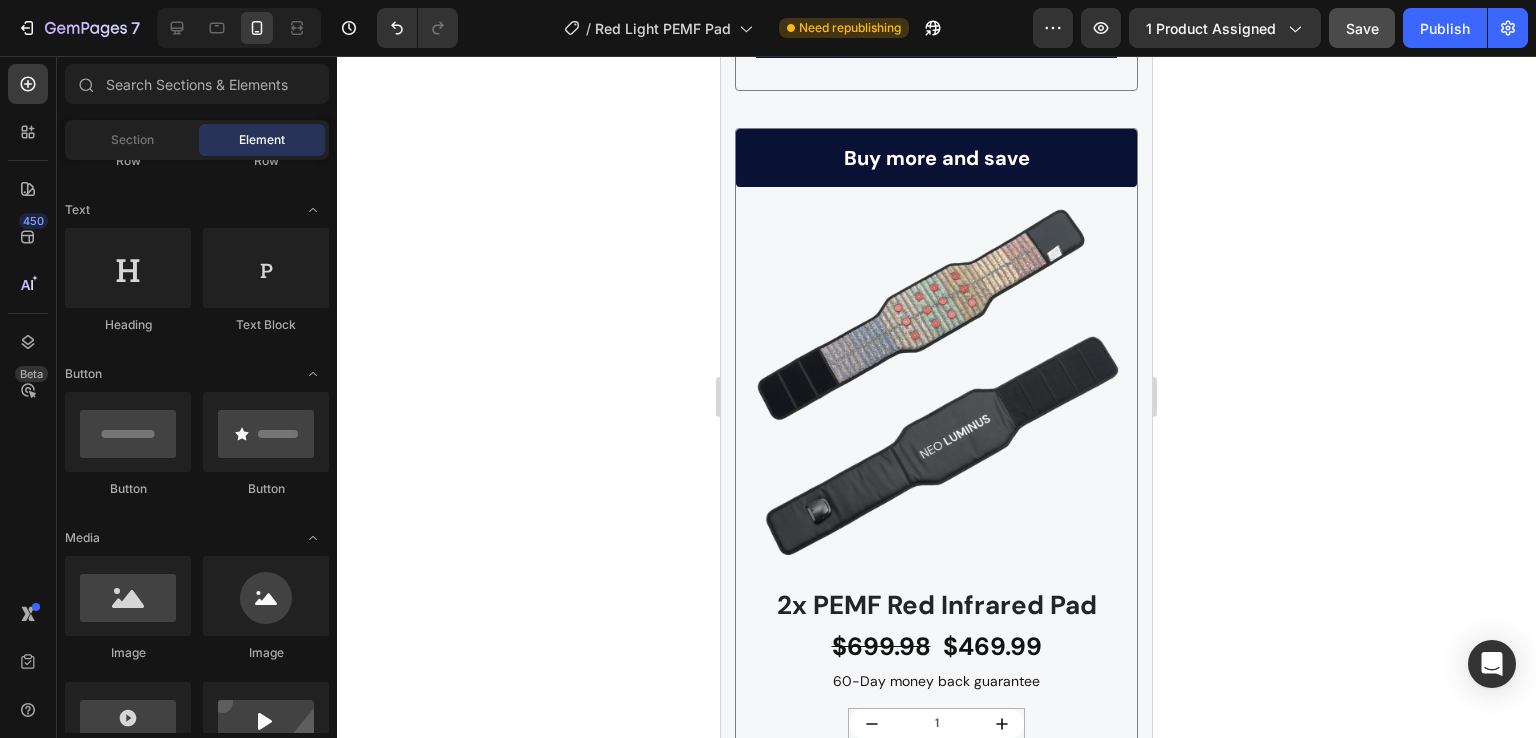 scroll, scrollTop: 6400, scrollLeft: 0, axis: vertical 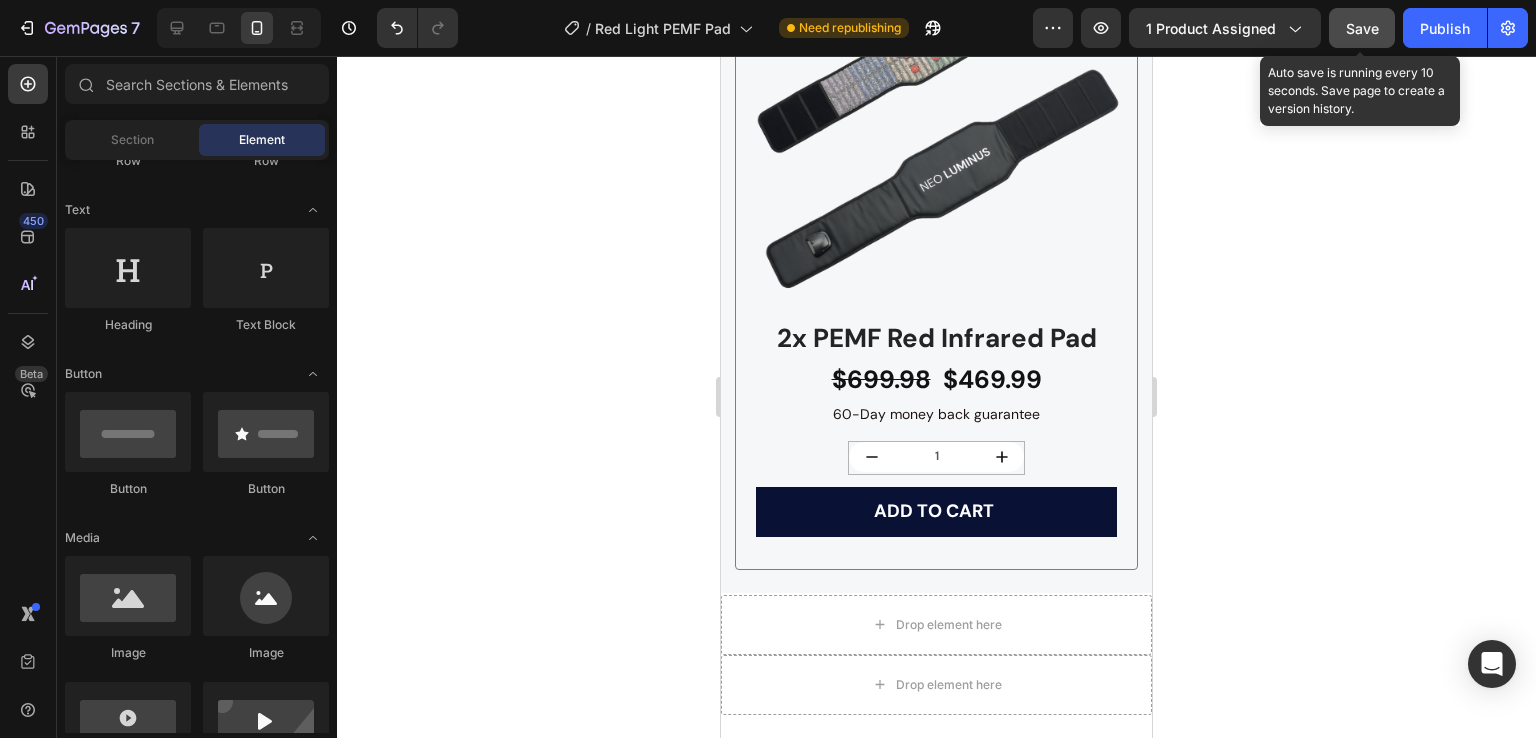 click on "Save" at bounding box center (1362, 28) 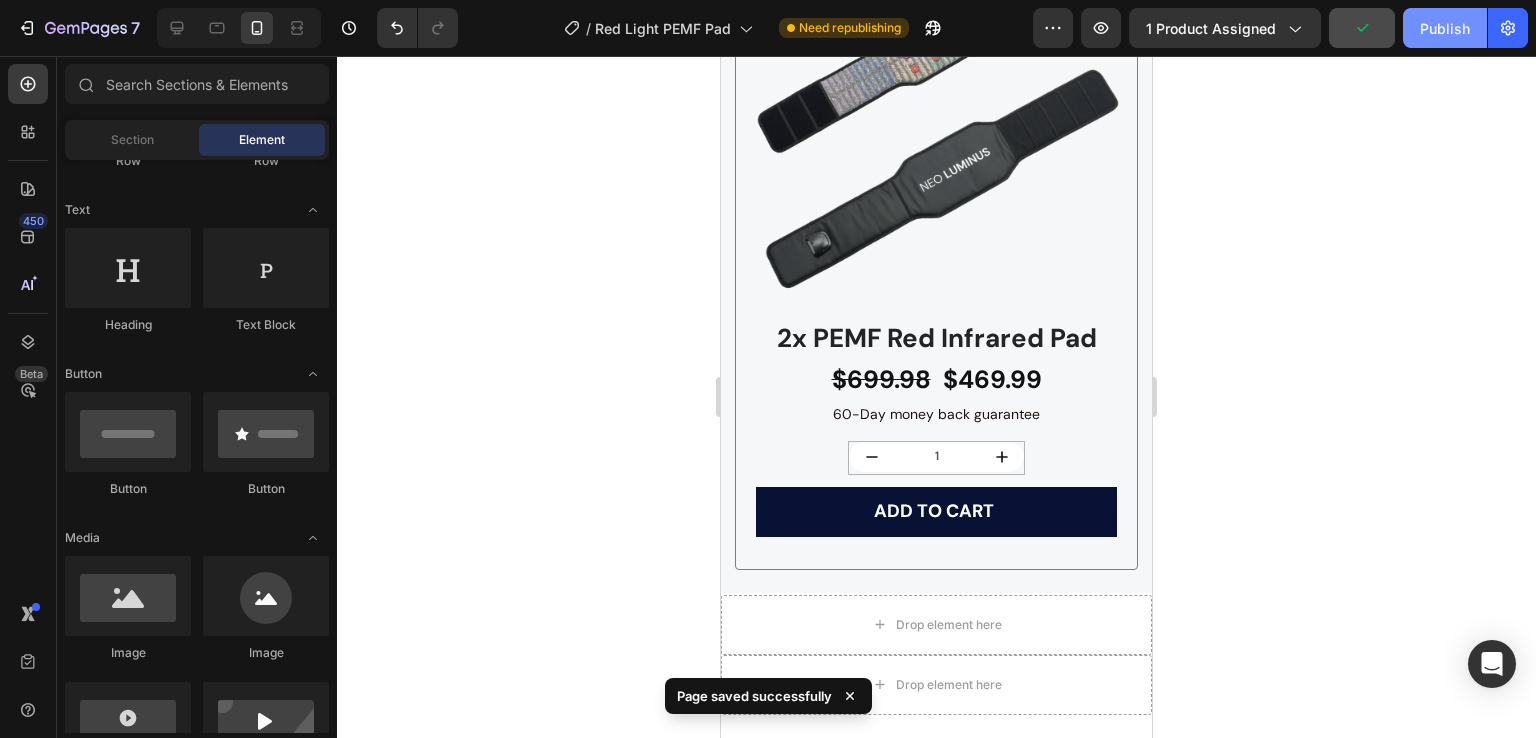 click on "Publish" at bounding box center [1445, 28] 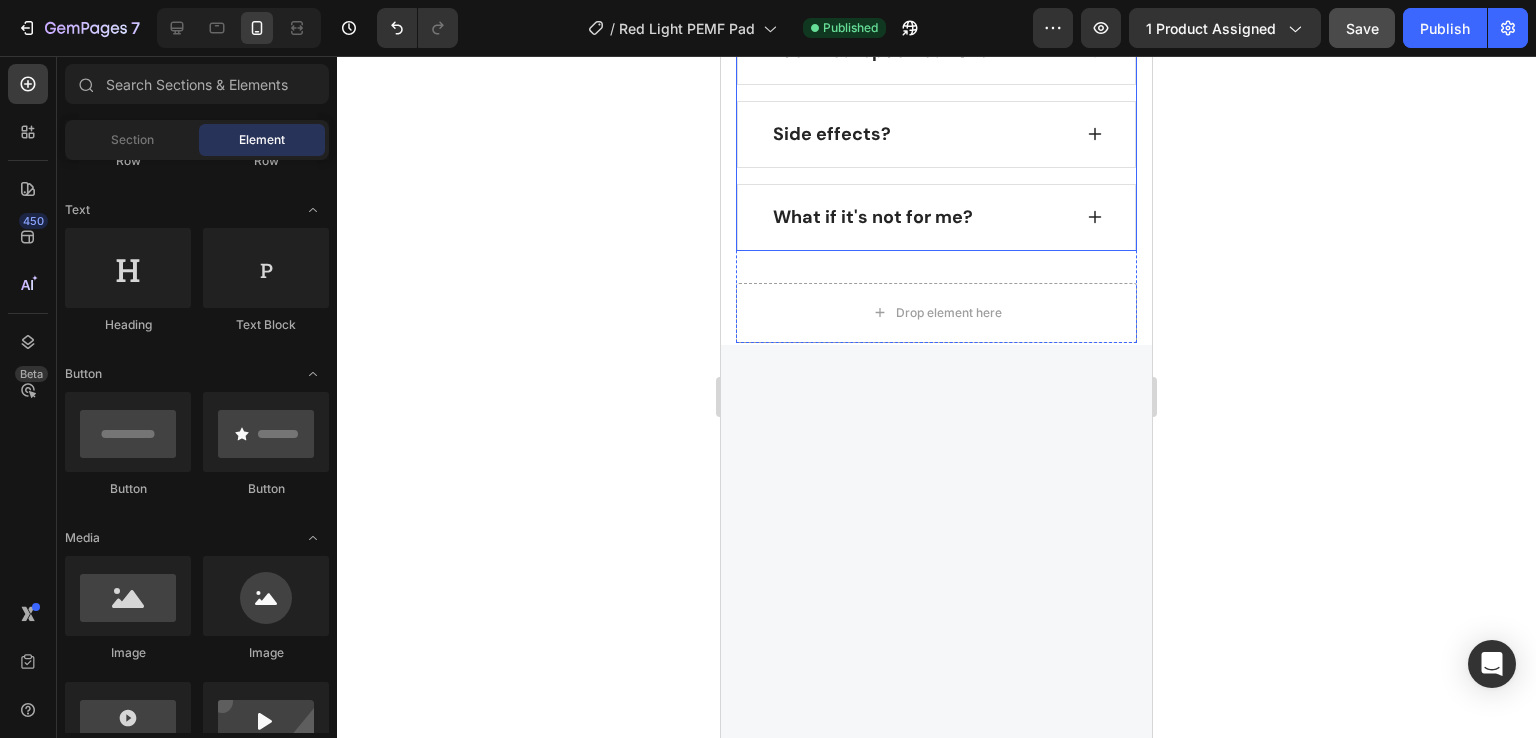 scroll, scrollTop: 7200, scrollLeft: 0, axis: vertical 